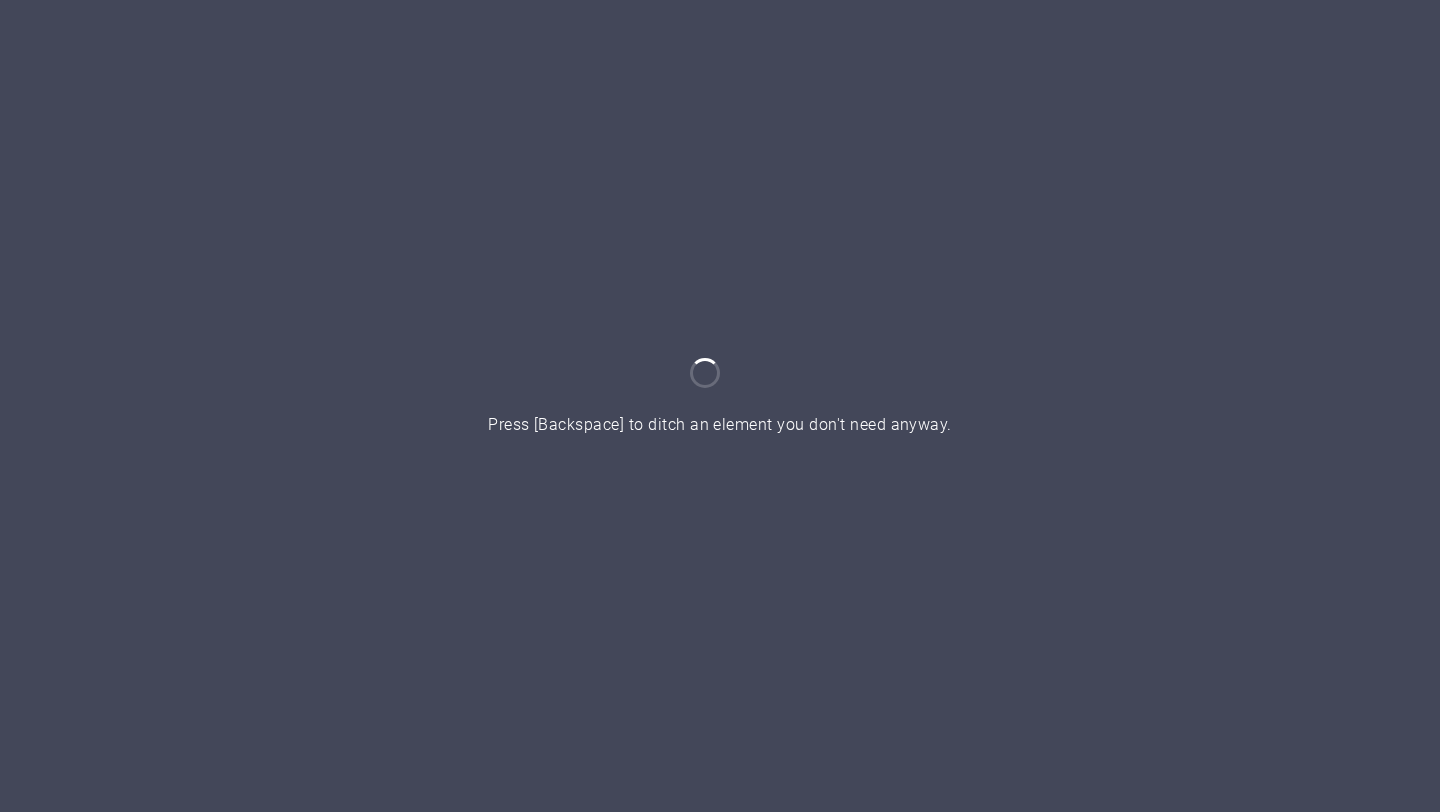 scroll, scrollTop: 0, scrollLeft: 0, axis: both 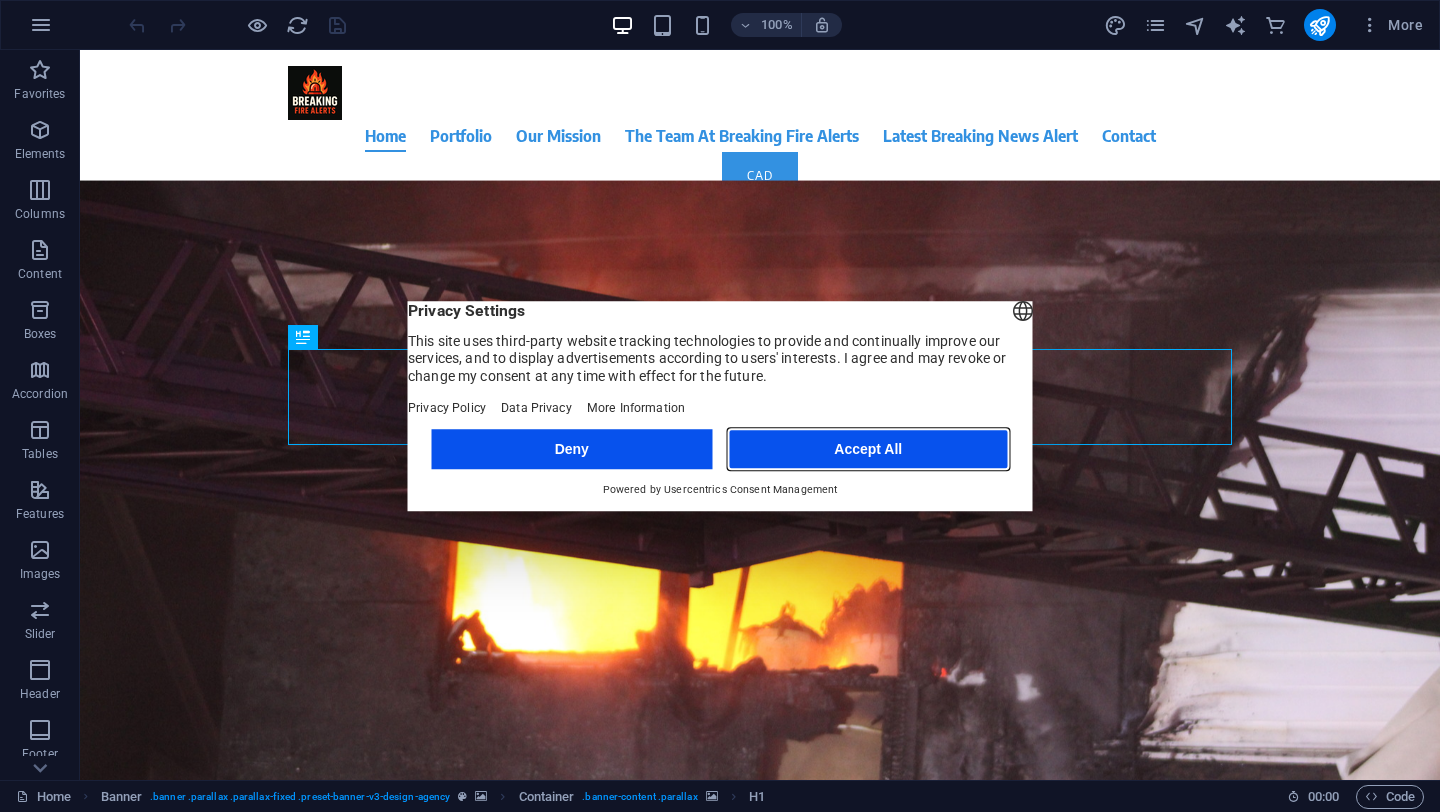 click on "Accept All" at bounding box center (868, 449) 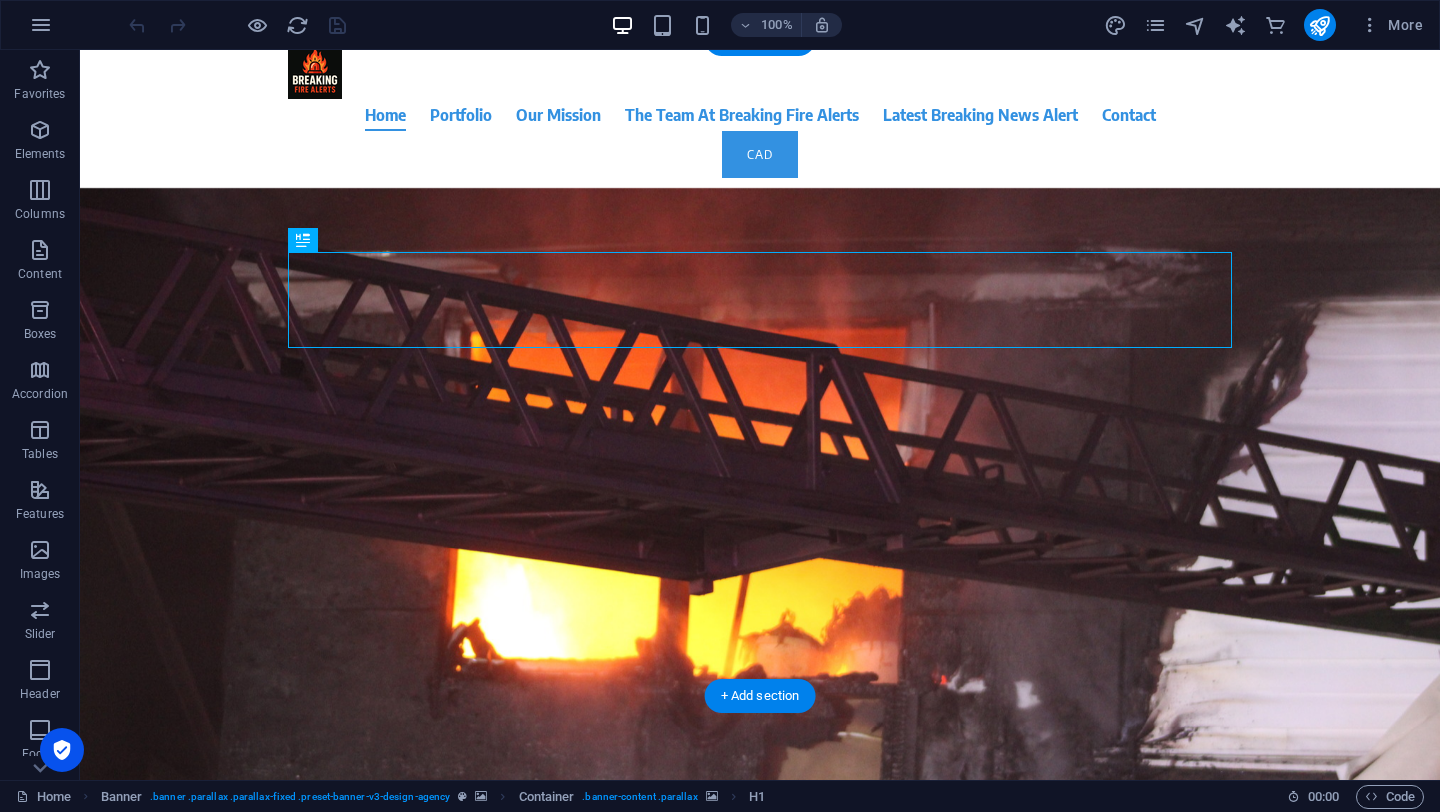 scroll, scrollTop: 0, scrollLeft: 0, axis: both 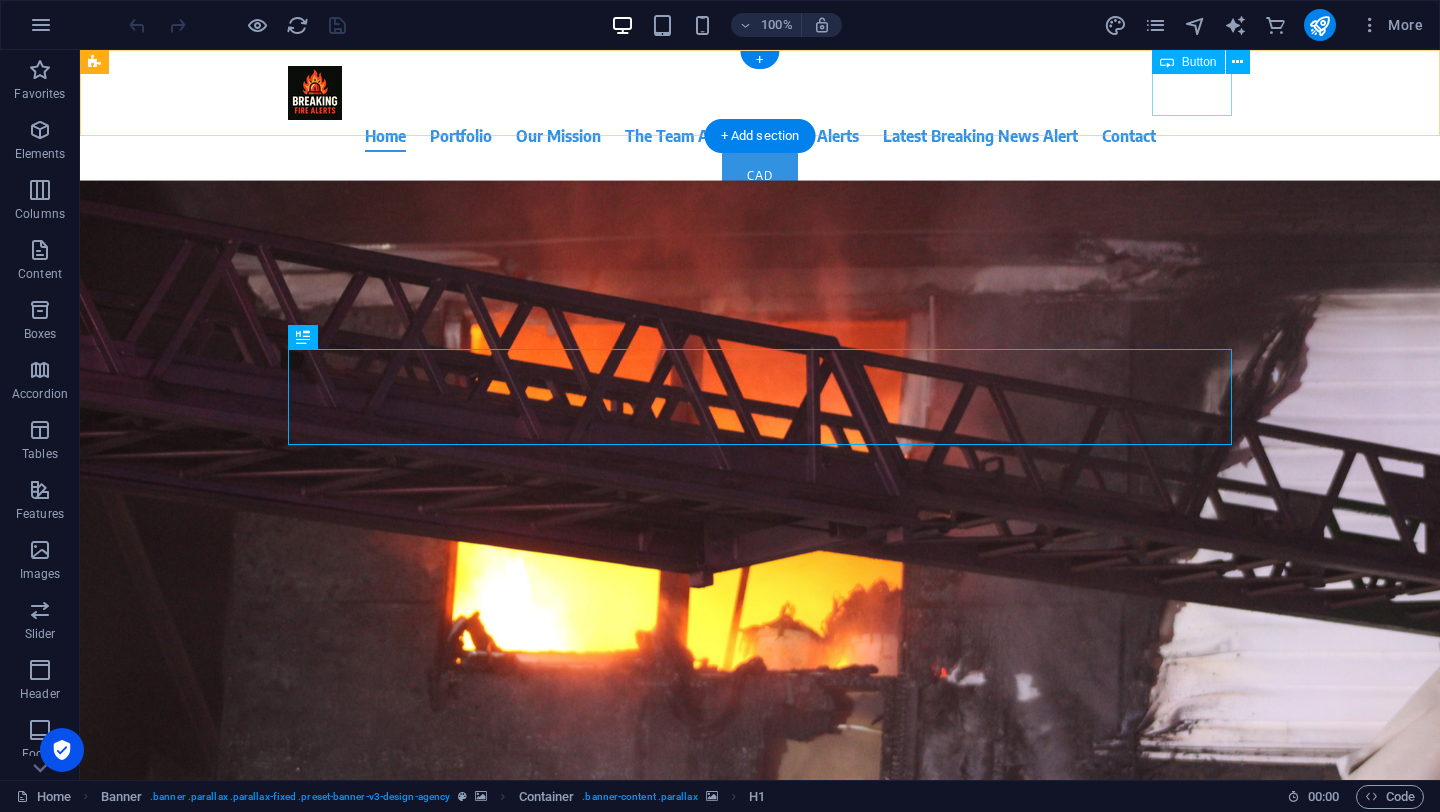 click on "CAD" at bounding box center [760, 175] 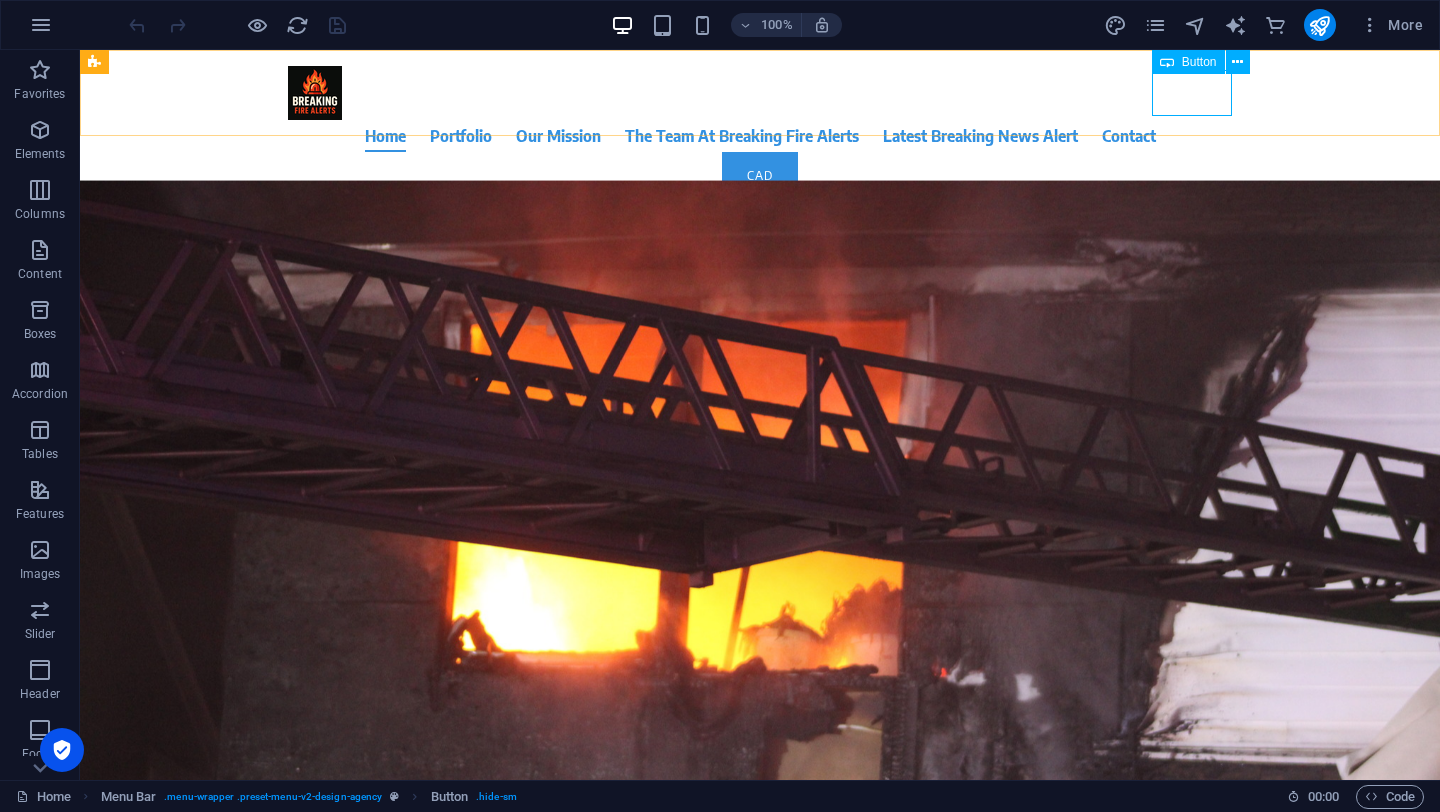 click on "Button" at bounding box center (1199, 62) 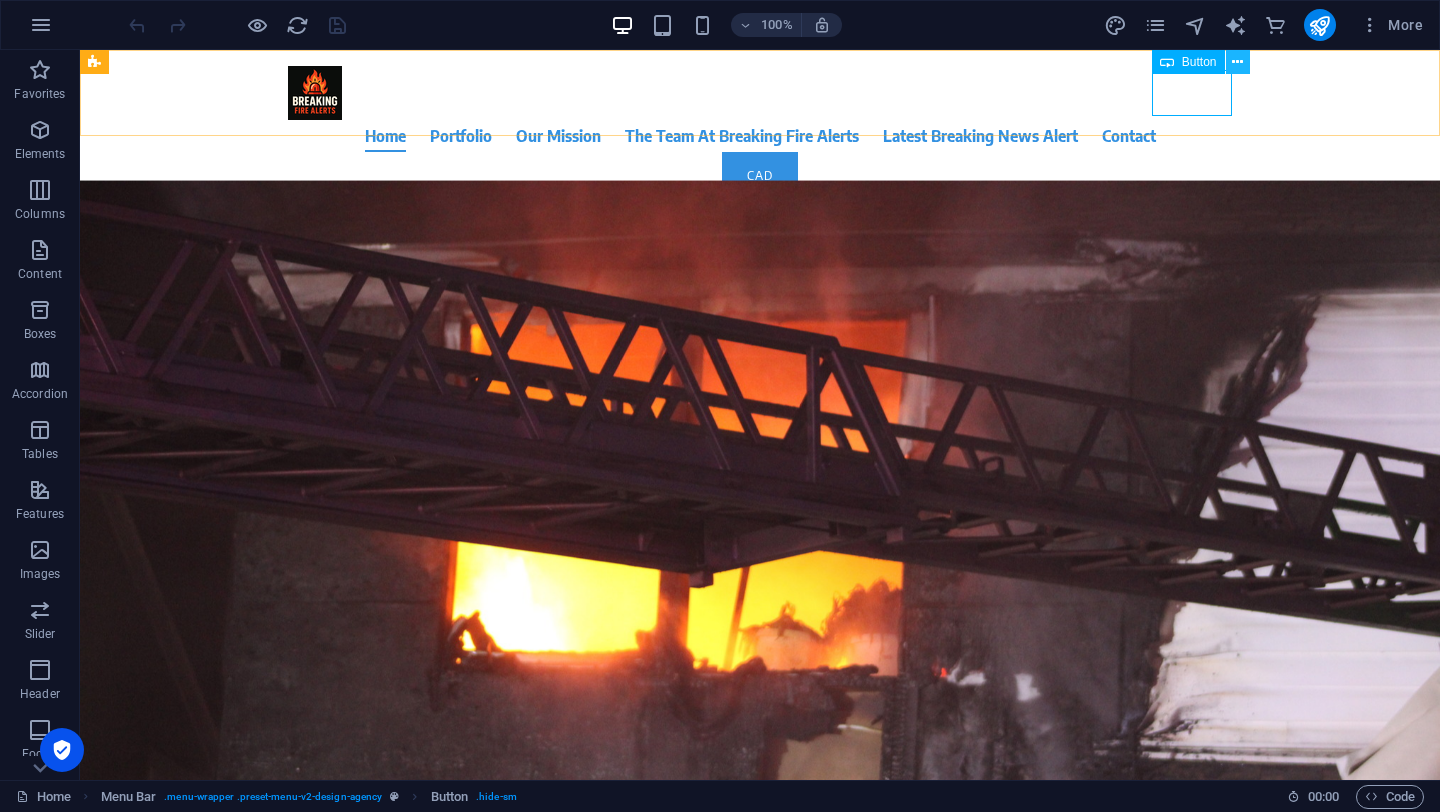 click at bounding box center (1237, 62) 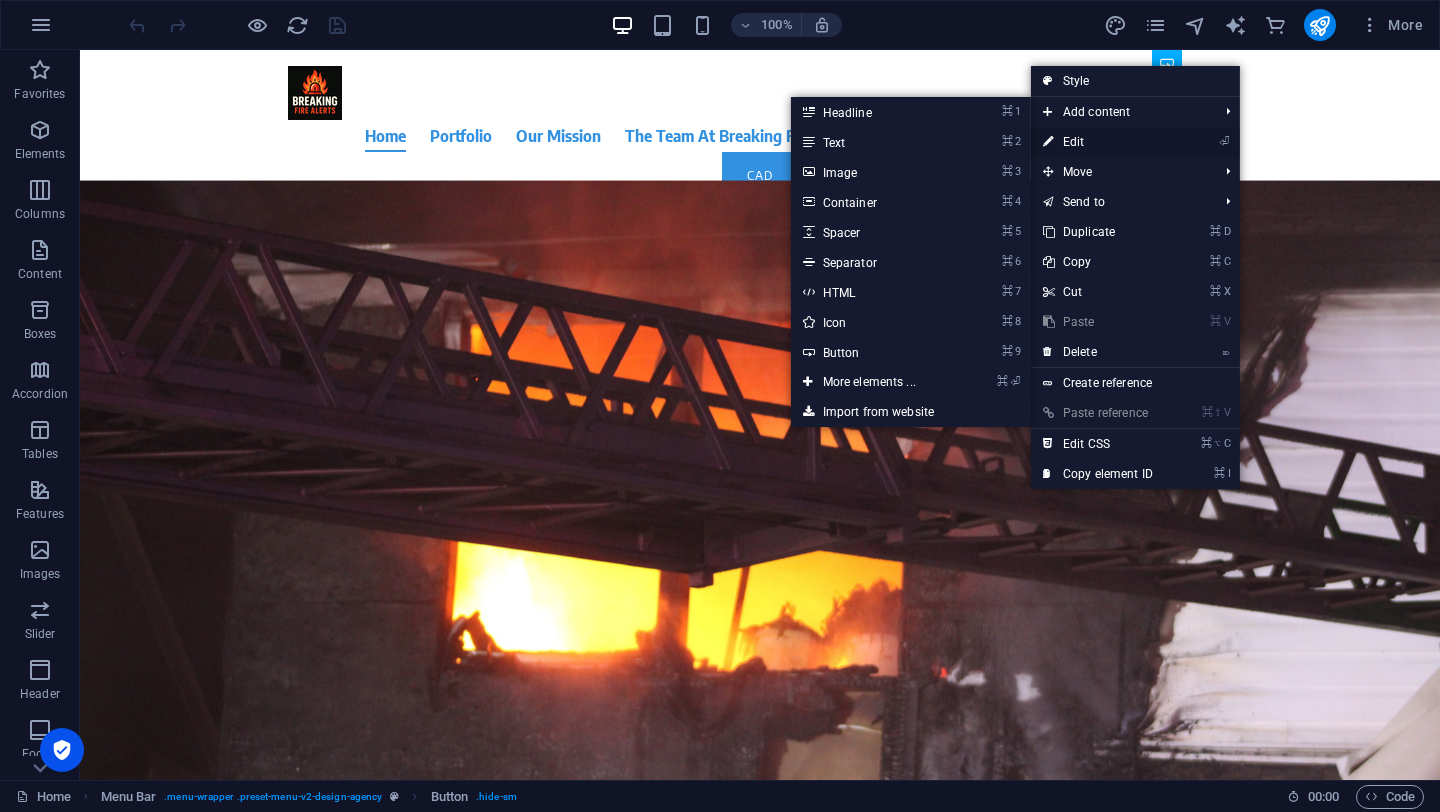 click on "⏎  Edit" at bounding box center (1098, 142) 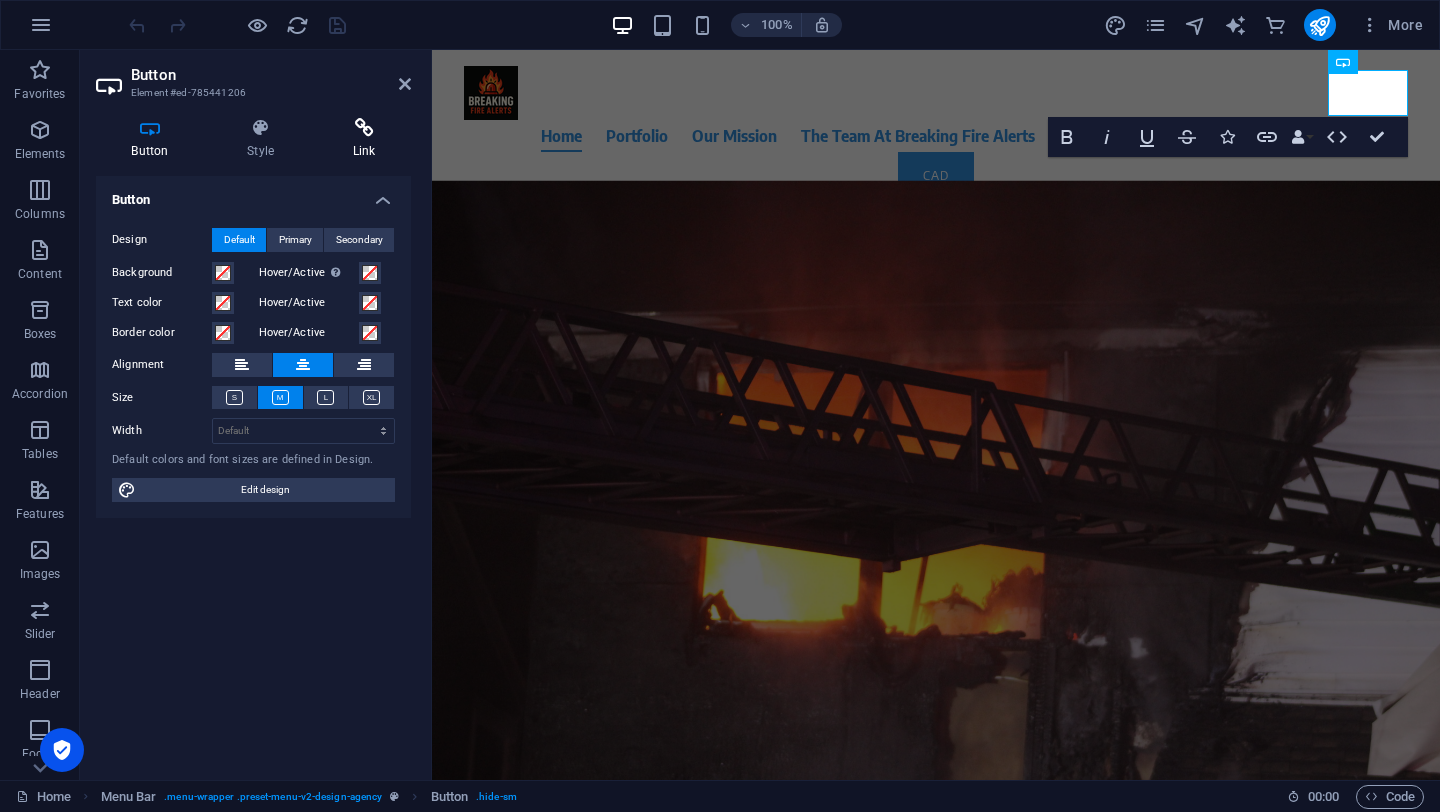 click at bounding box center (364, 128) 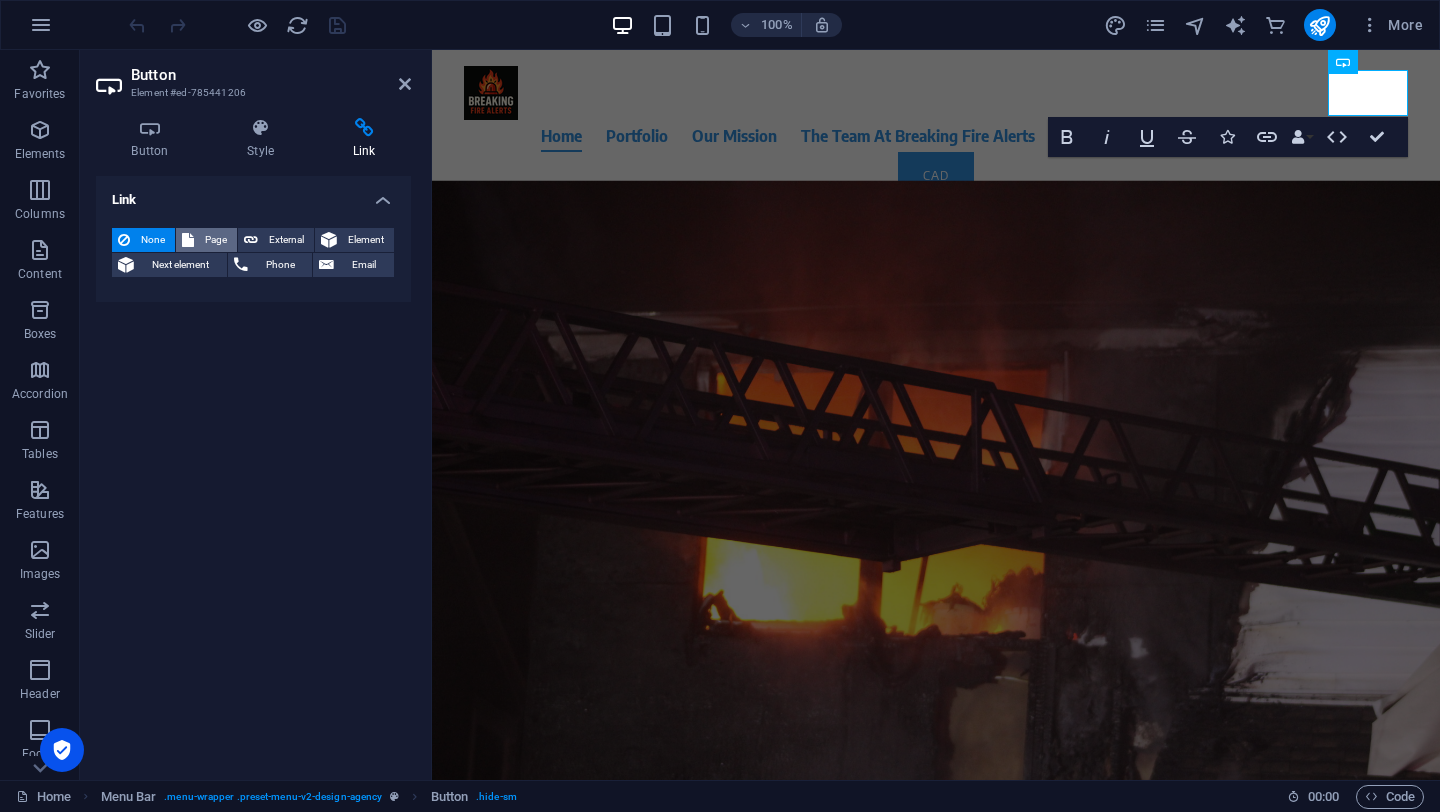 click on "Page" at bounding box center [215, 240] 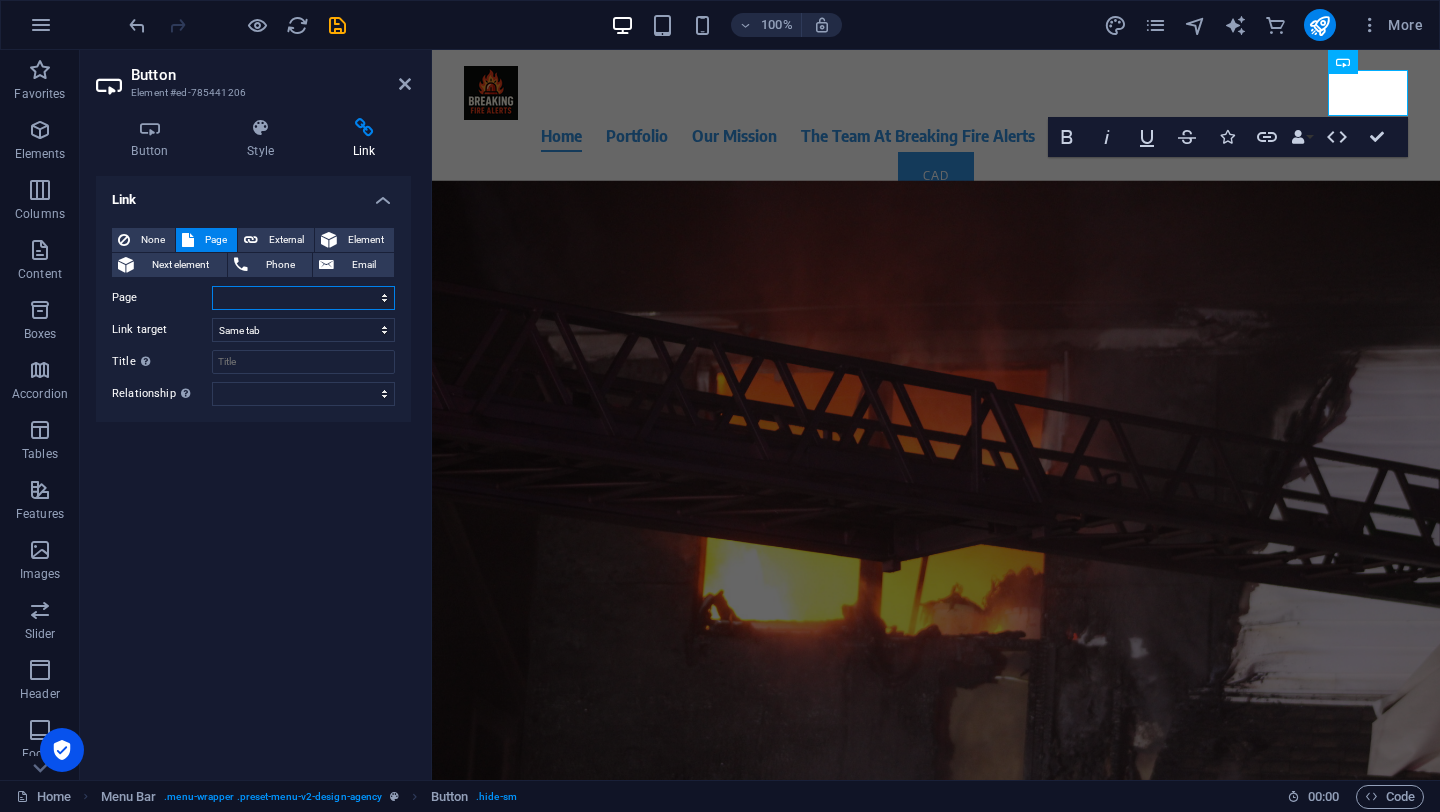 click on "Home Pricing Order Legal notice Privacy" at bounding box center [303, 298] 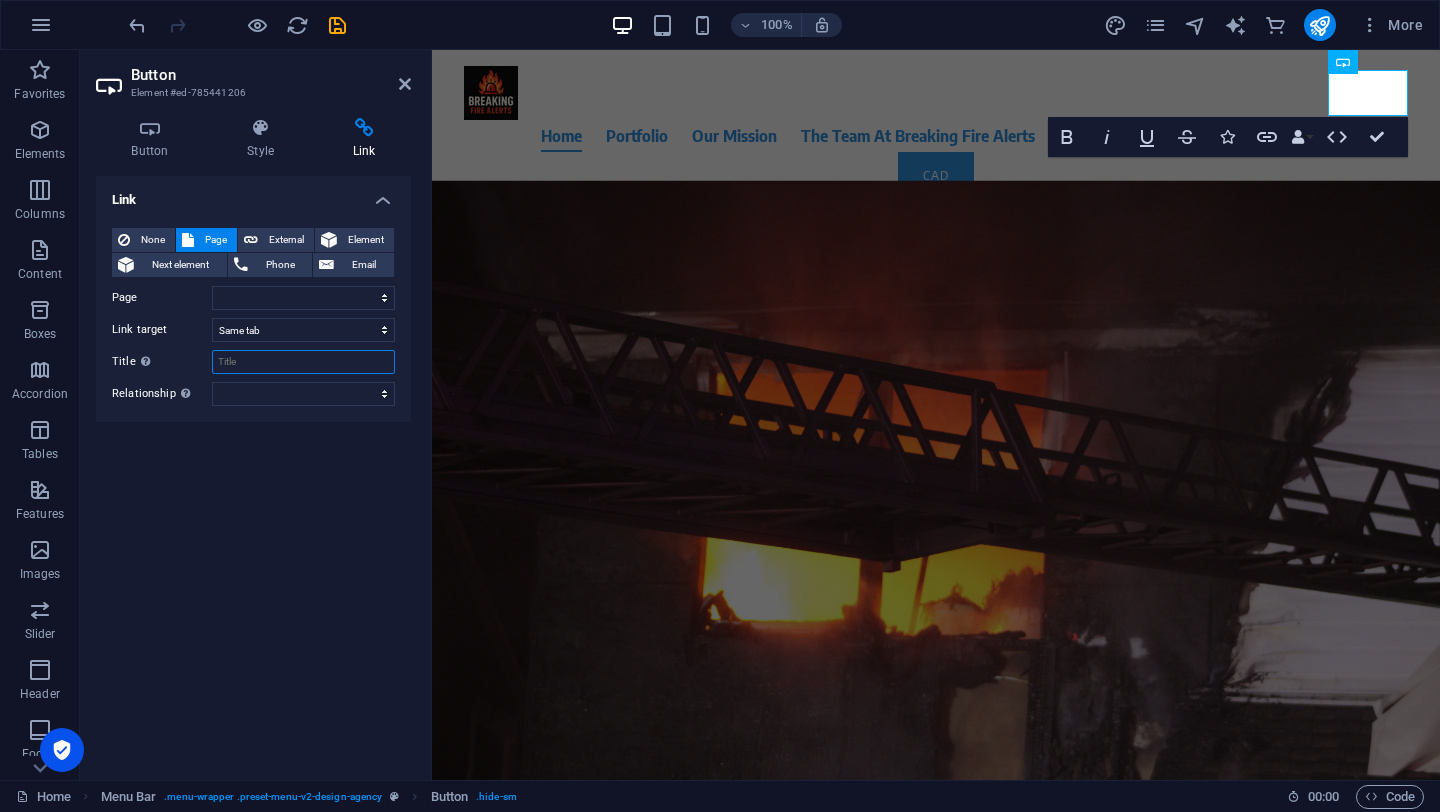 click on "Title Additional link description, should not be the same as the link text. The title is most often shown as a tooltip text when the mouse moves over the element. Leave empty if uncertain." at bounding box center (303, 362) 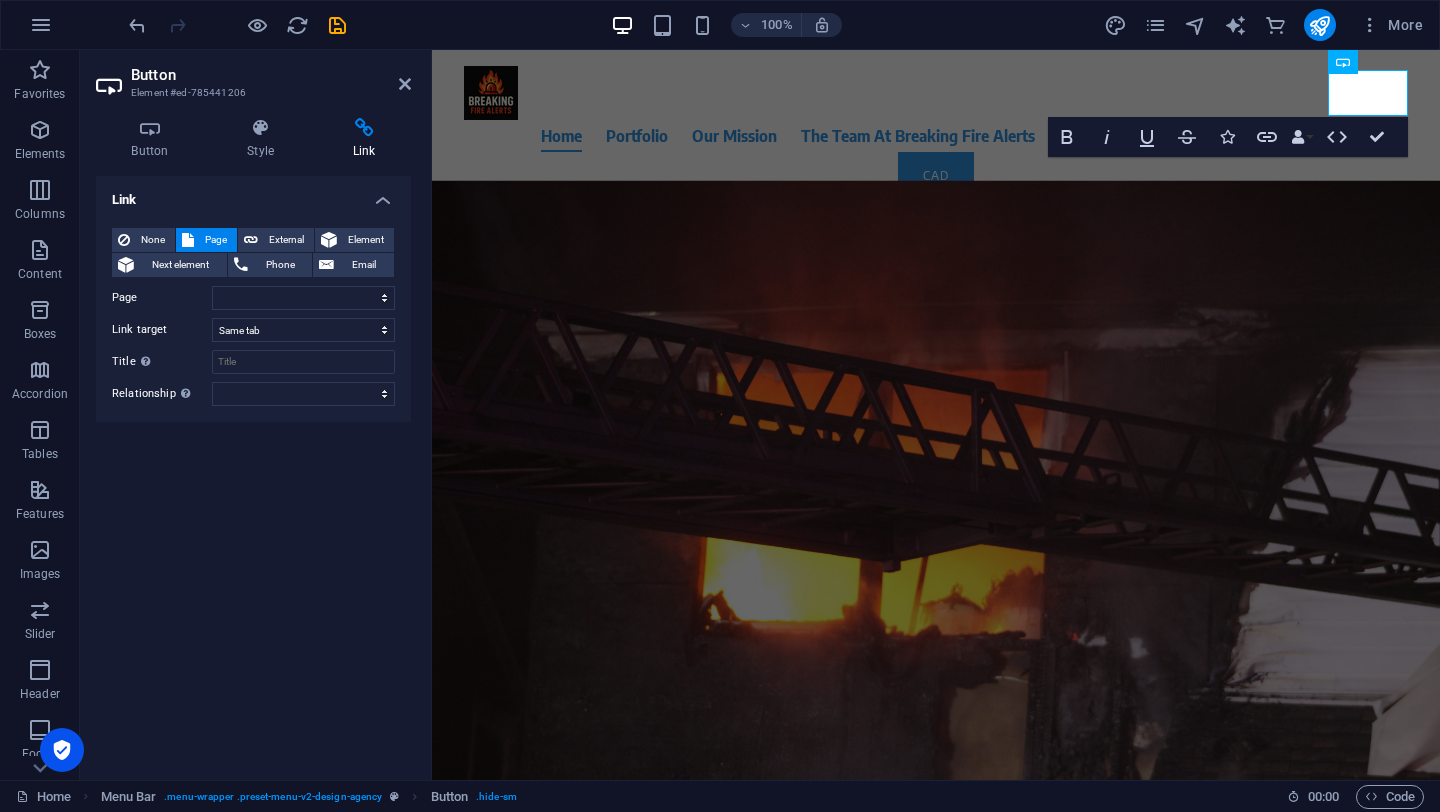 click on "None Page External Element Next element Phone Email Page Home Pricing Order Legal notice Privacy Element
URL Phone Email Link target New tab Same tab Overlay Title Additional link description, should not be the same as the link text. The title is most often shown as a tooltip text when the mouse moves over the element. Leave empty if uncertain. Relationship Sets the  relationship of this link to the link target . For example, the value "nofollow" instructs search engines not to follow the link. Can be left empty. alternate author bookmark external help license next nofollow noreferrer noopener prev search tag" at bounding box center (253, 317) 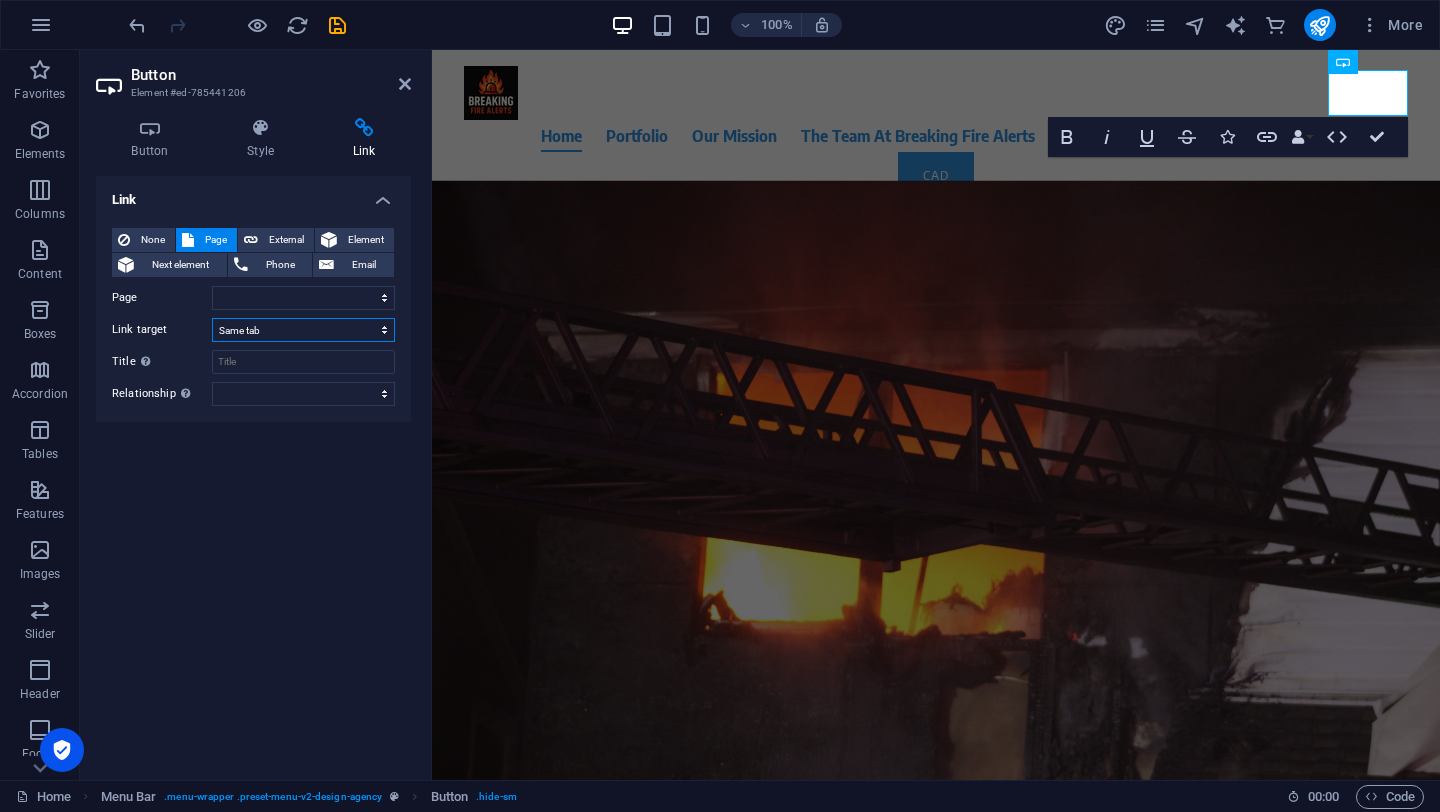 click on "New tab Same tab Overlay" at bounding box center [303, 330] 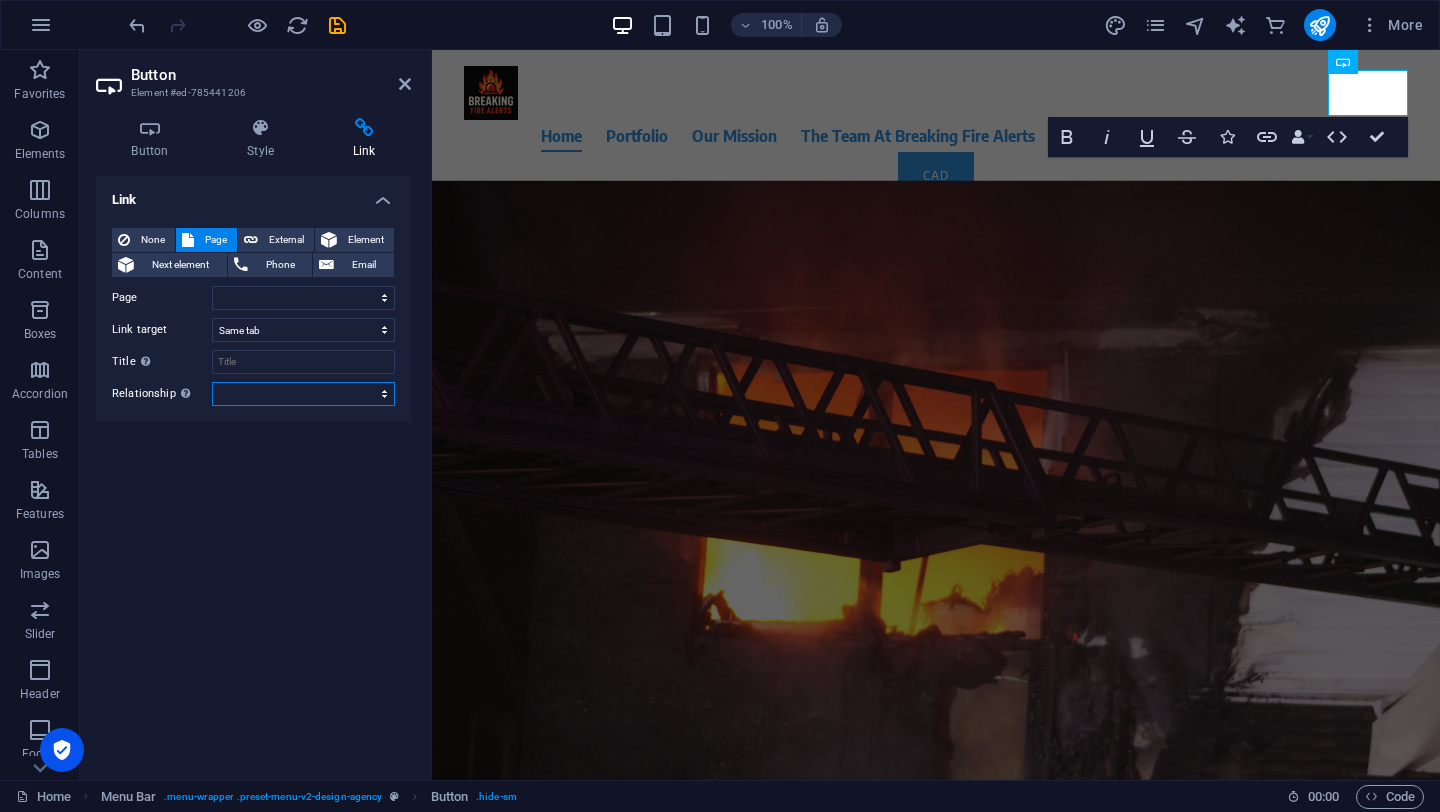 click on "alternate author bookmark external help license next nofollow noreferrer noopener prev search tag" at bounding box center [303, 394] 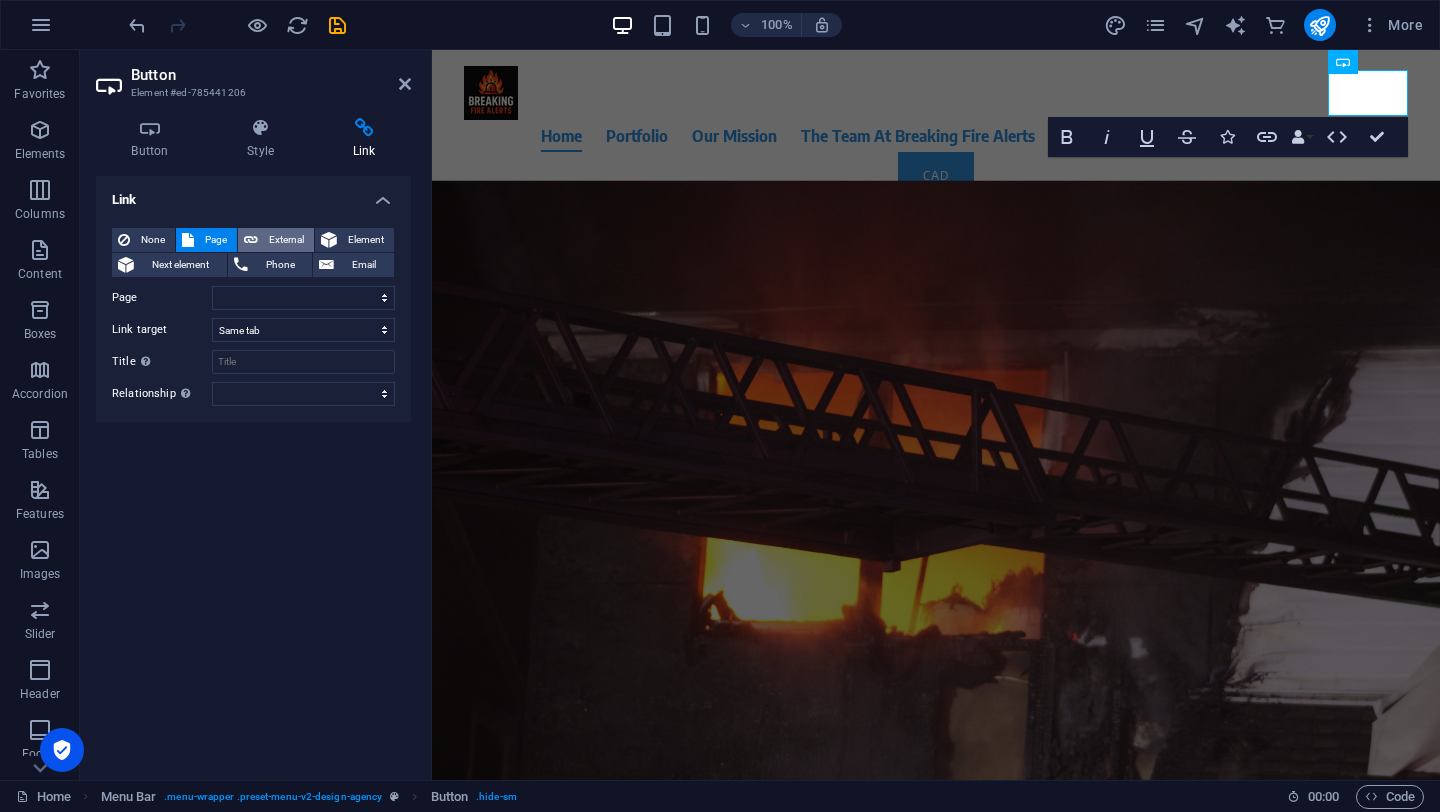click on "External" at bounding box center [286, 240] 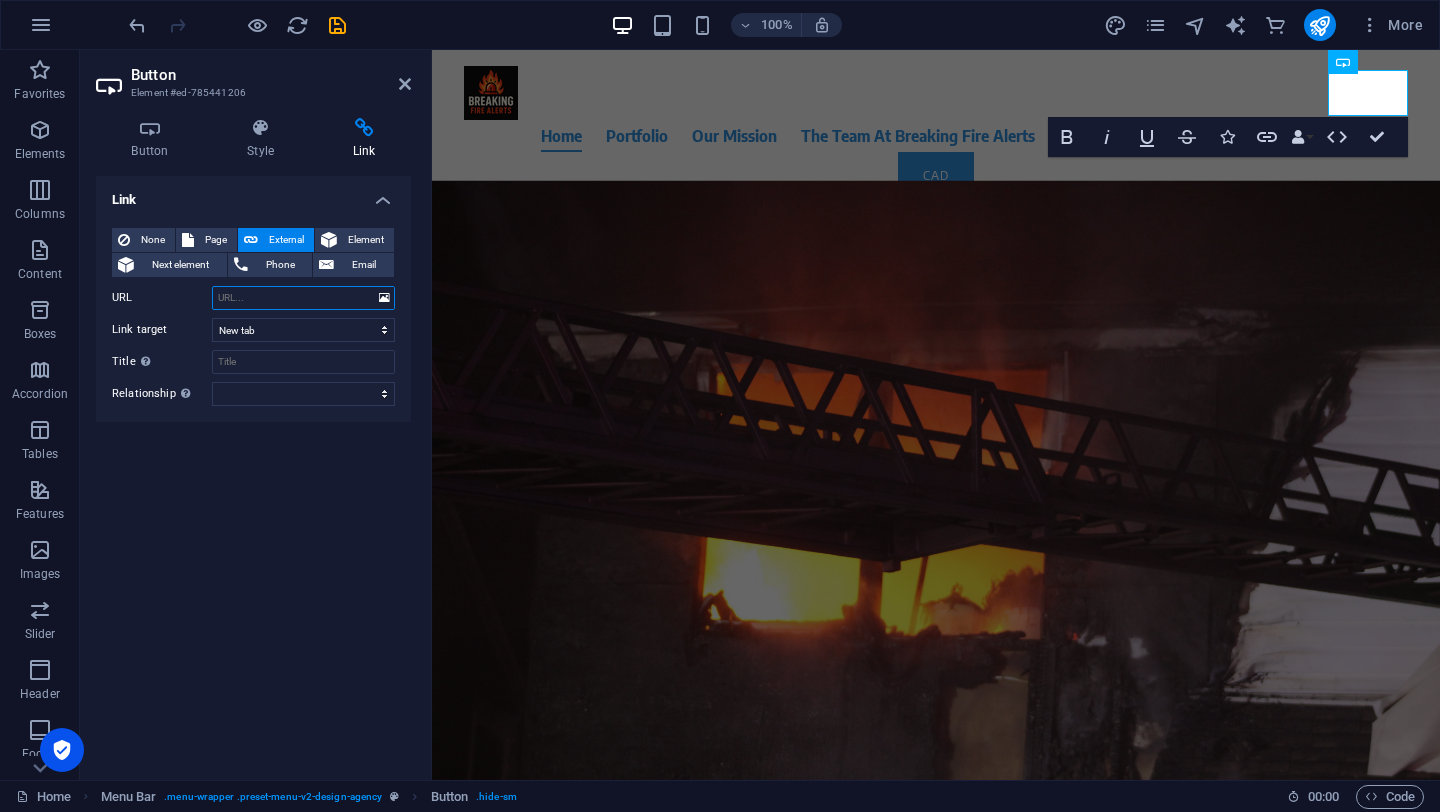 click on "URL" at bounding box center (303, 298) 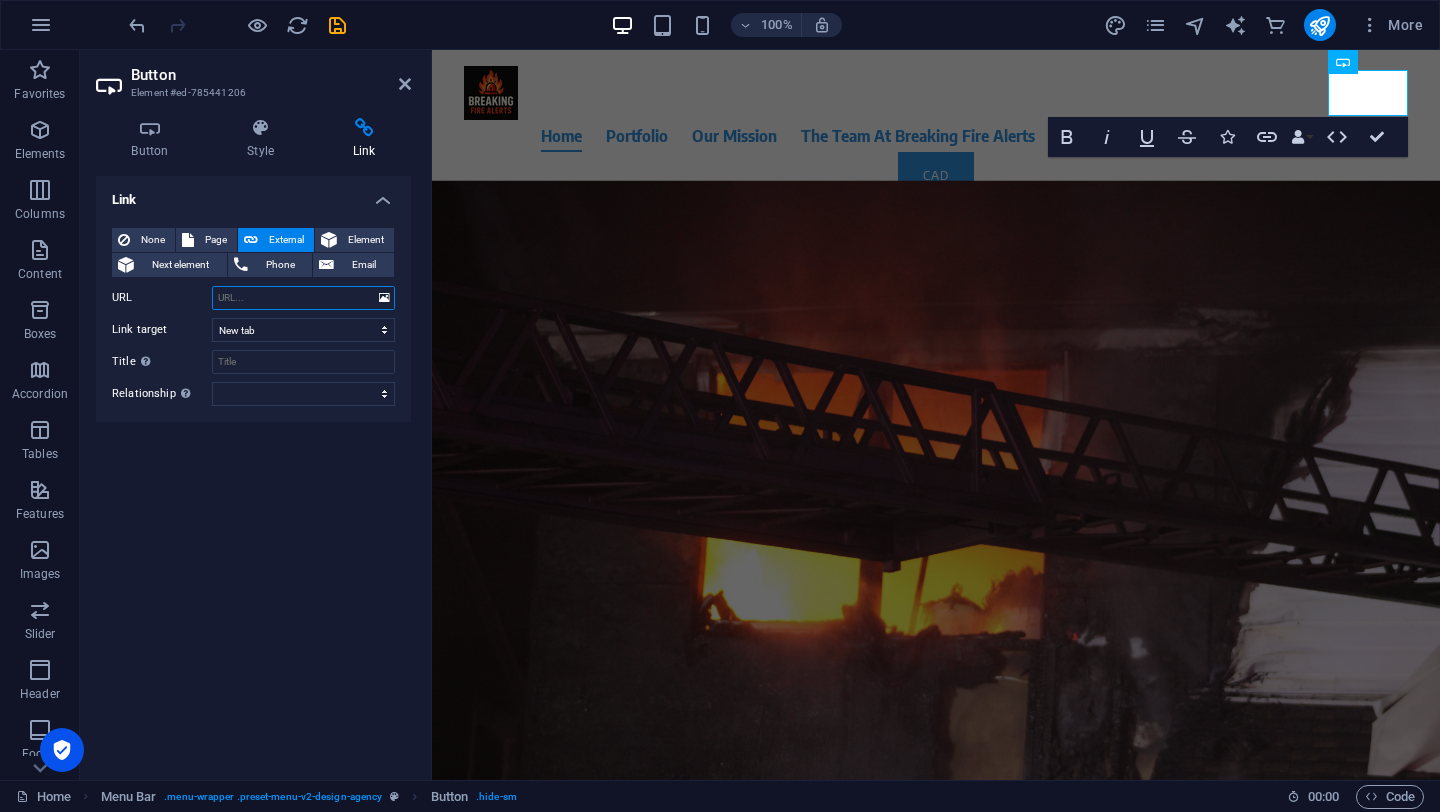 paste on "[URL][DOMAIN_NAME]" 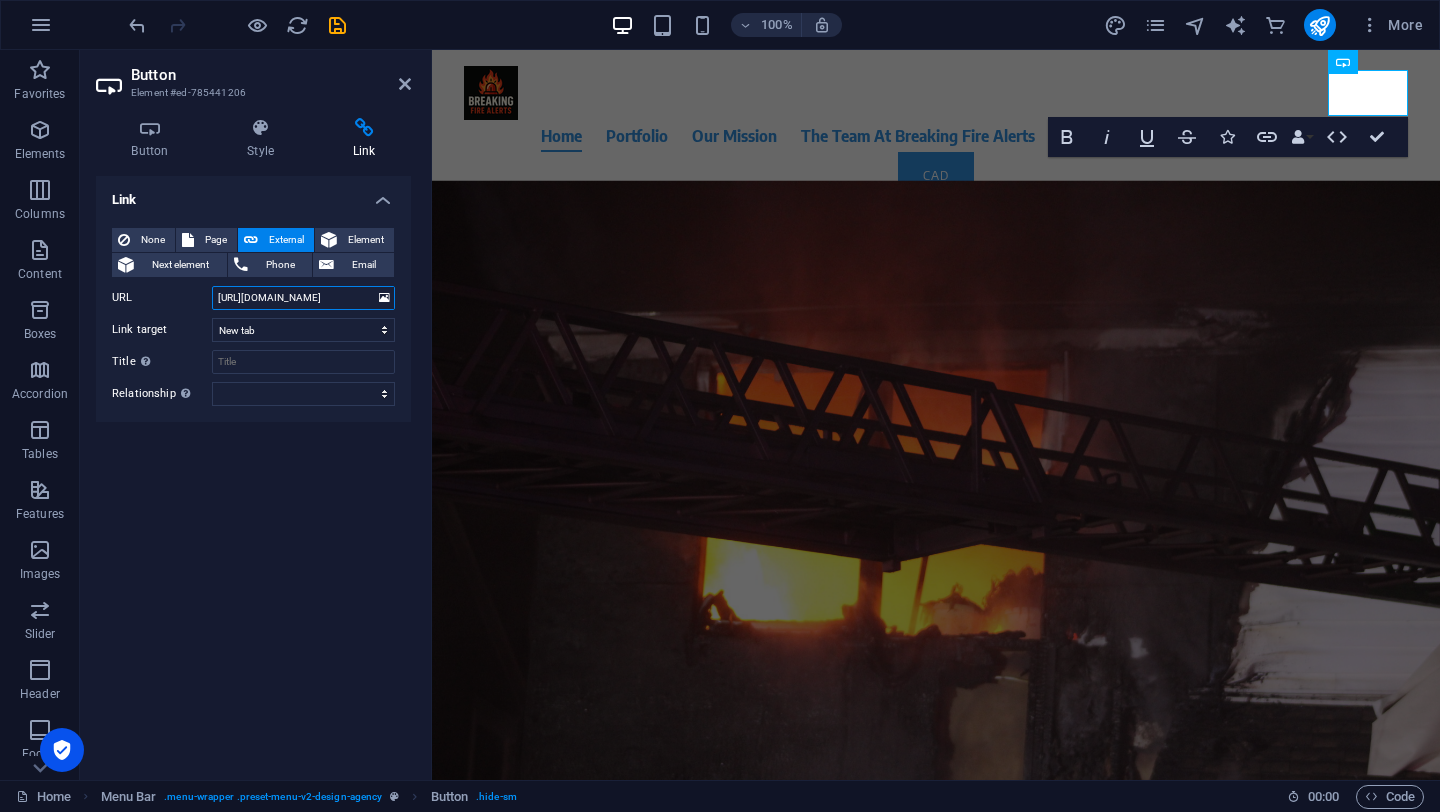 scroll, scrollTop: 0, scrollLeft: 62, axis: horizontal 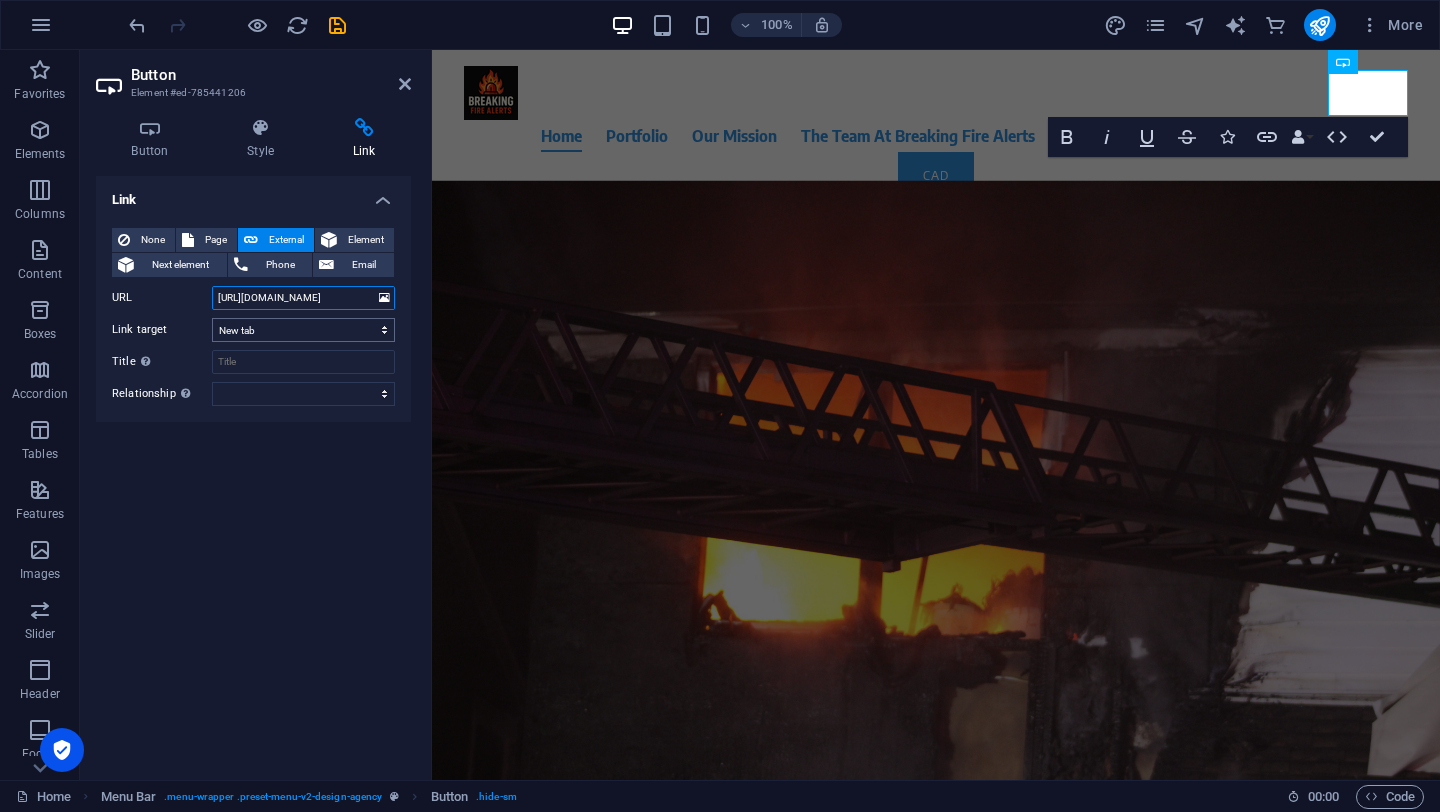 type on "[URL][DOMAIN_NAME]" 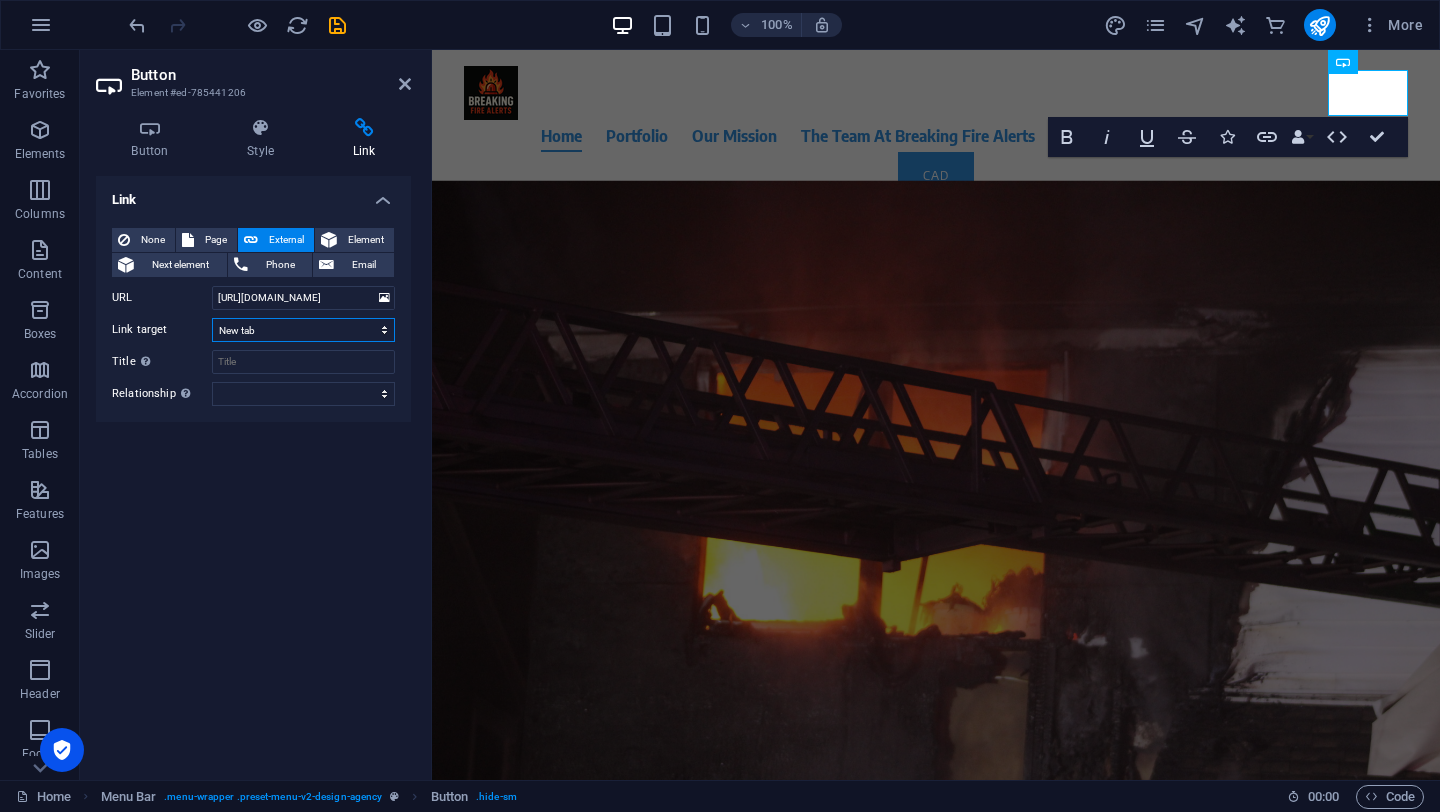 click on "New tab Same tab Overlay" at bounding box center (303, 330) 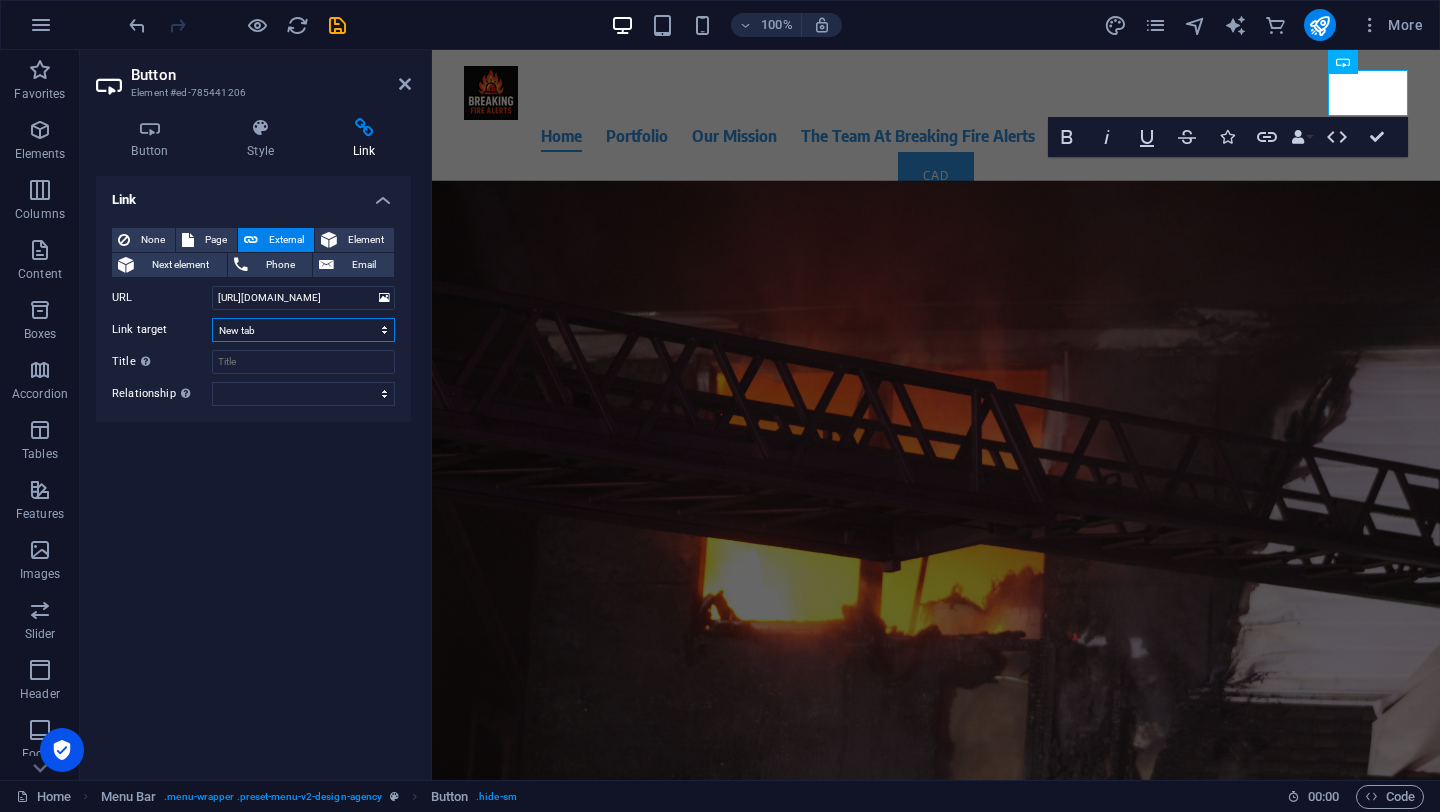scroll, scrollTop: 0, scrollLeft: 0, axis: both 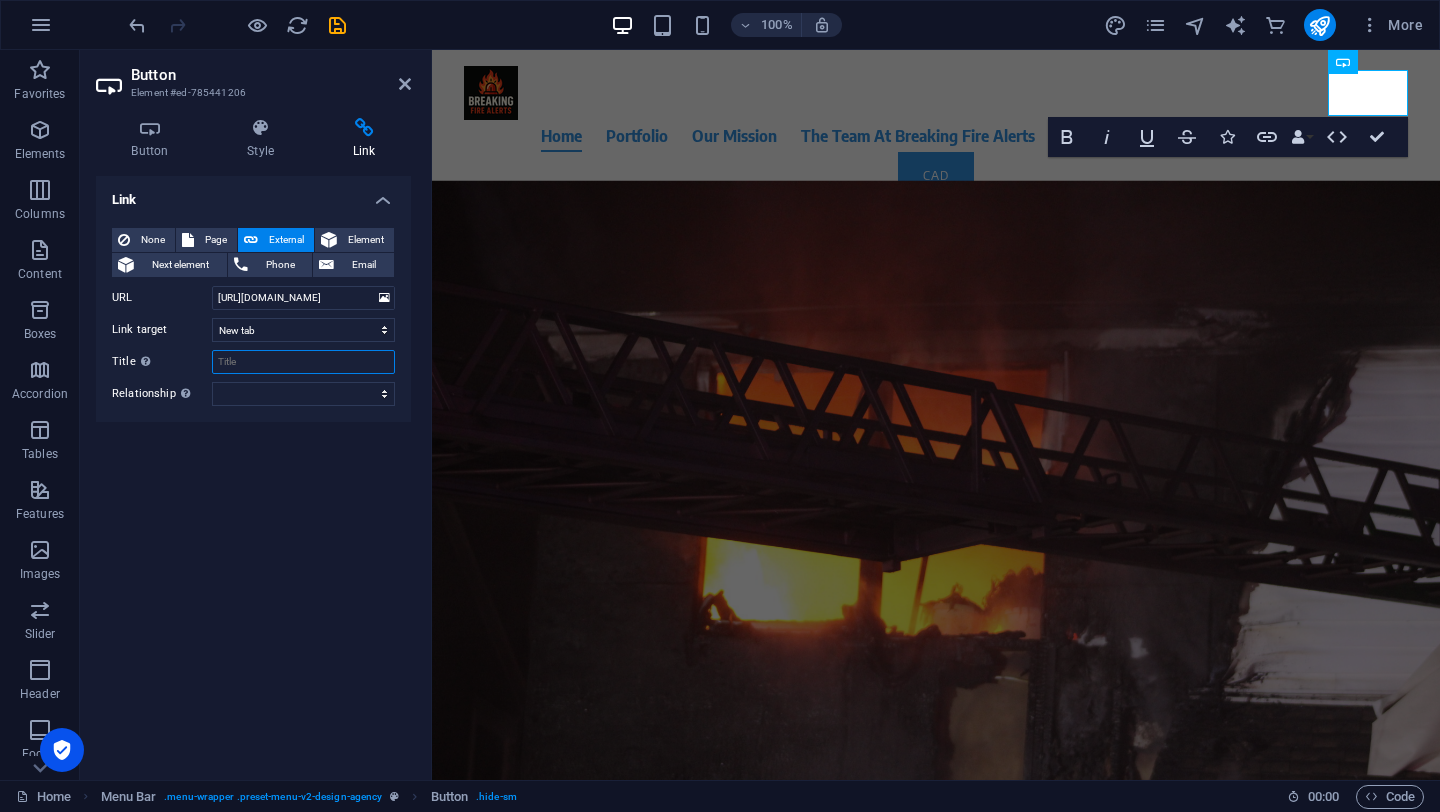 click on "Title Additional link description, should not be the same as the link text. The title is most often shown as a tooltip text when the mouse moves over the element. Leave empty if uncertain." at bounding box center (303, 362) 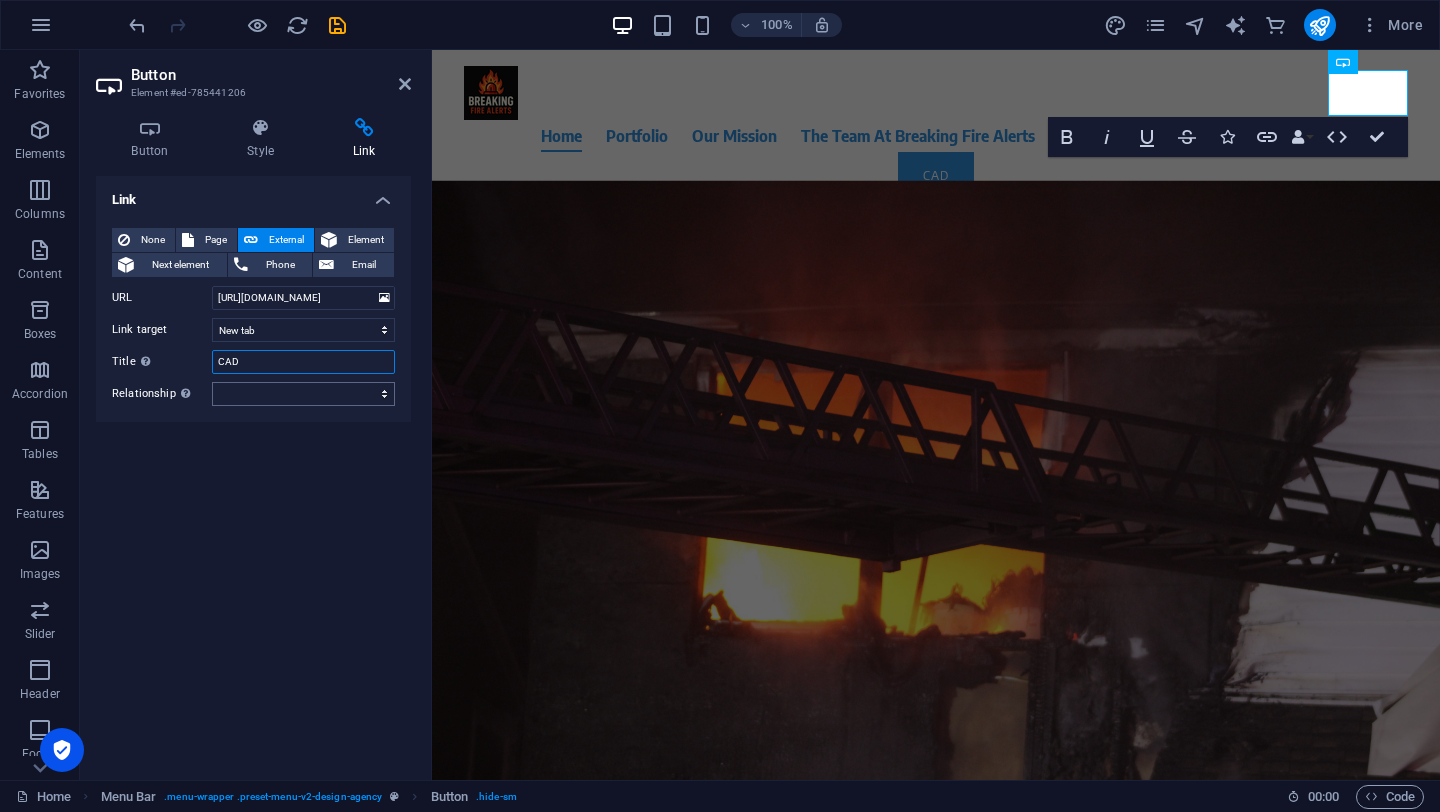 type on "CAD" 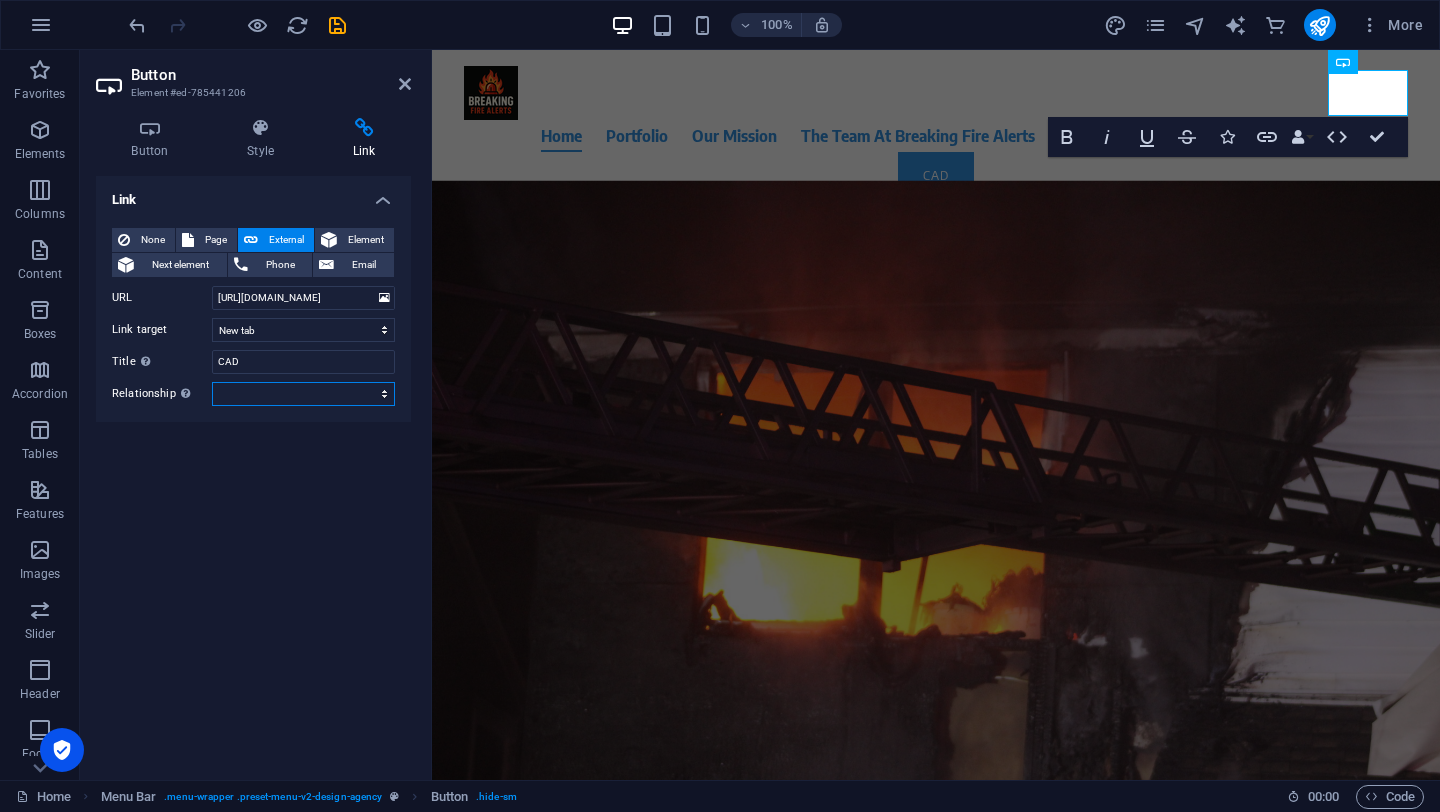 click on "alternate author bookmark external help license next nofollow noreferrer noopener prev search tag" at bounding box center (303, 394) 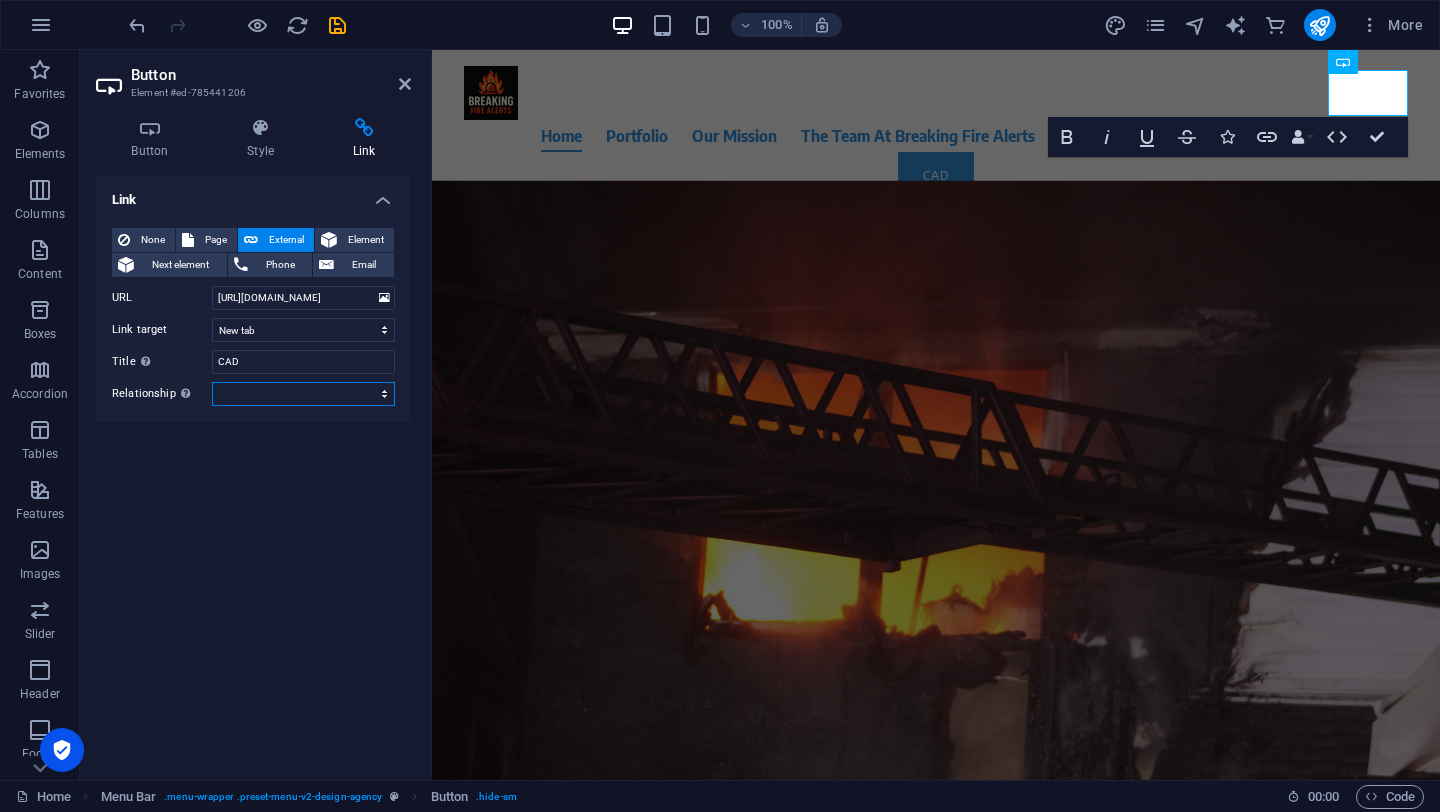 select on "search" 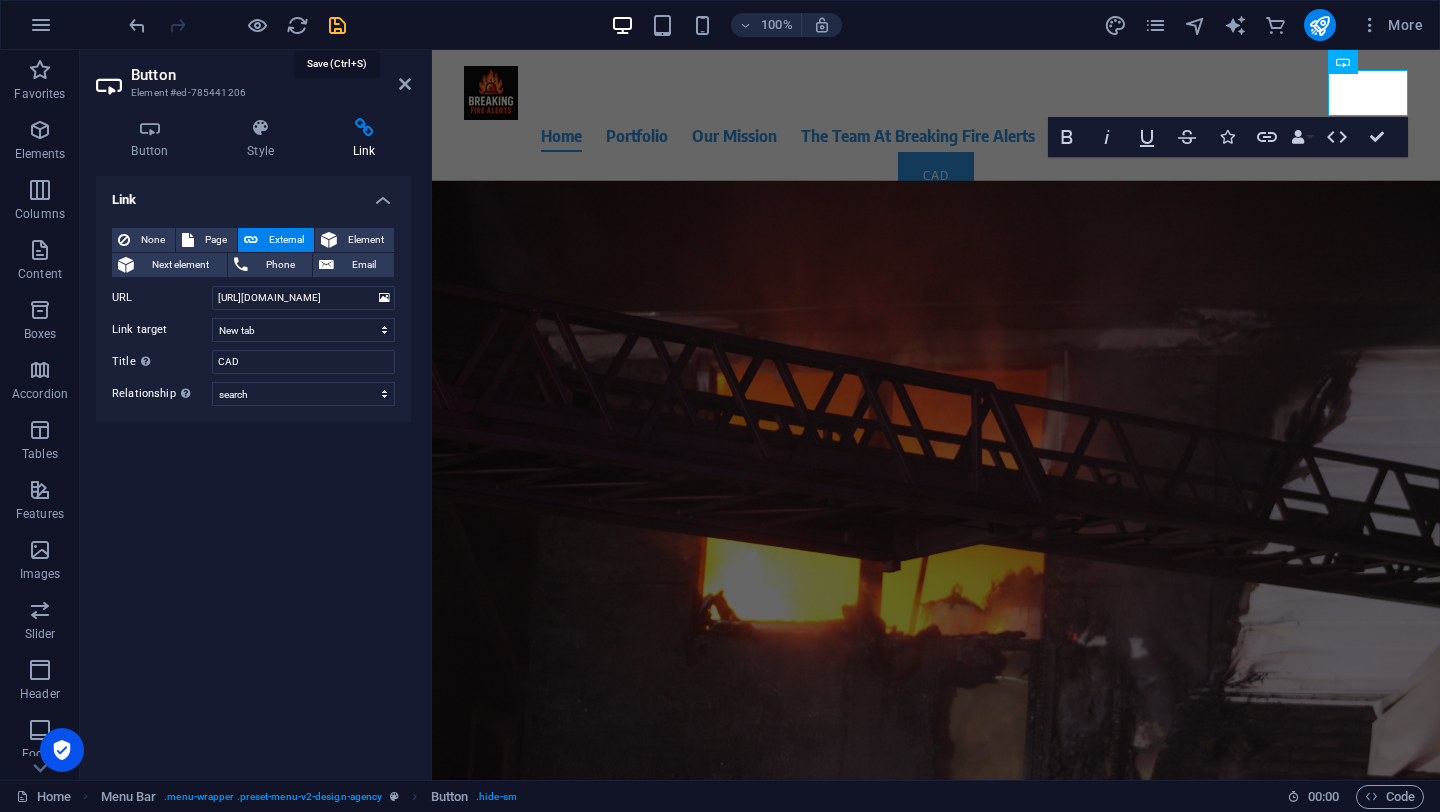 click at bounding box center (337, 25) 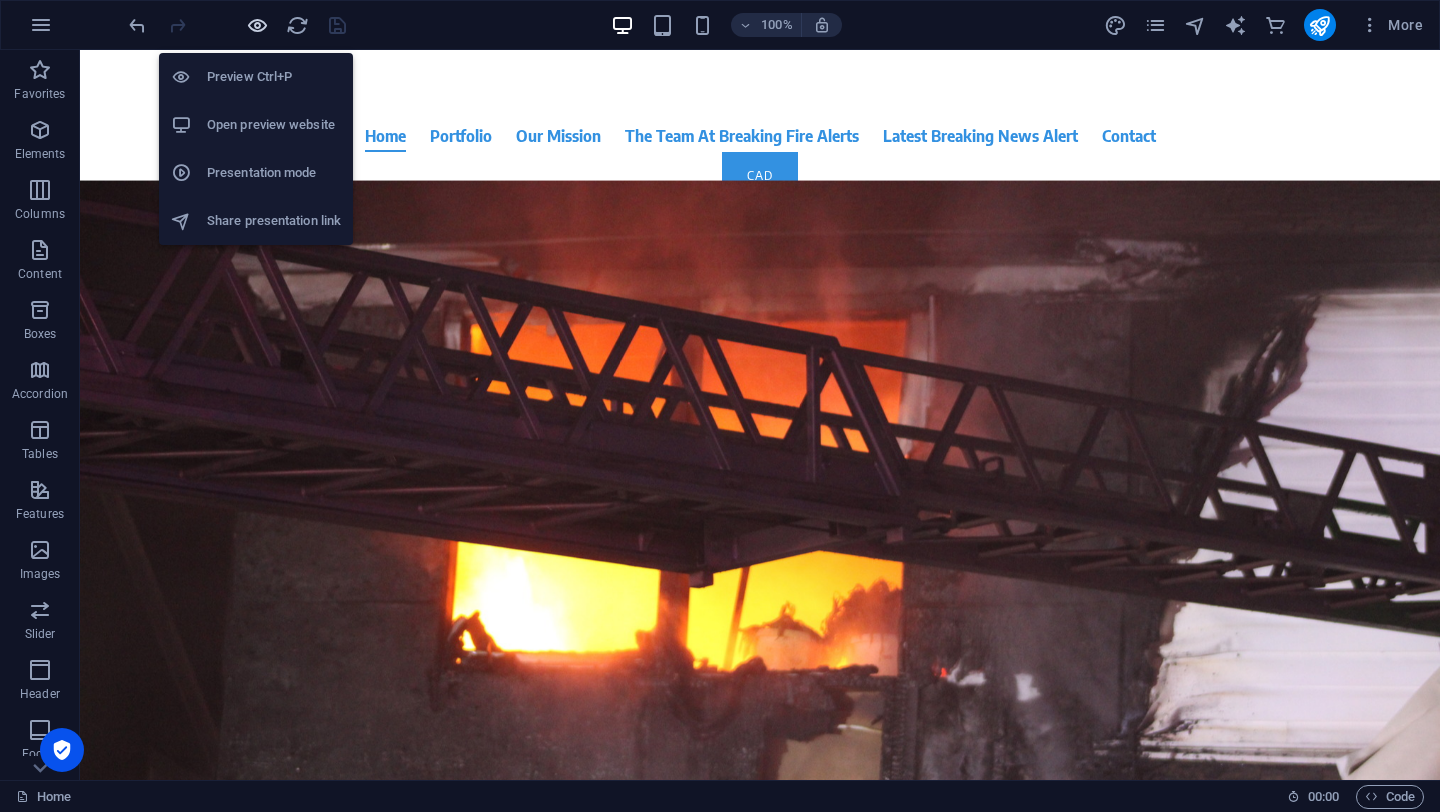 click at bounding box center (257, 25) 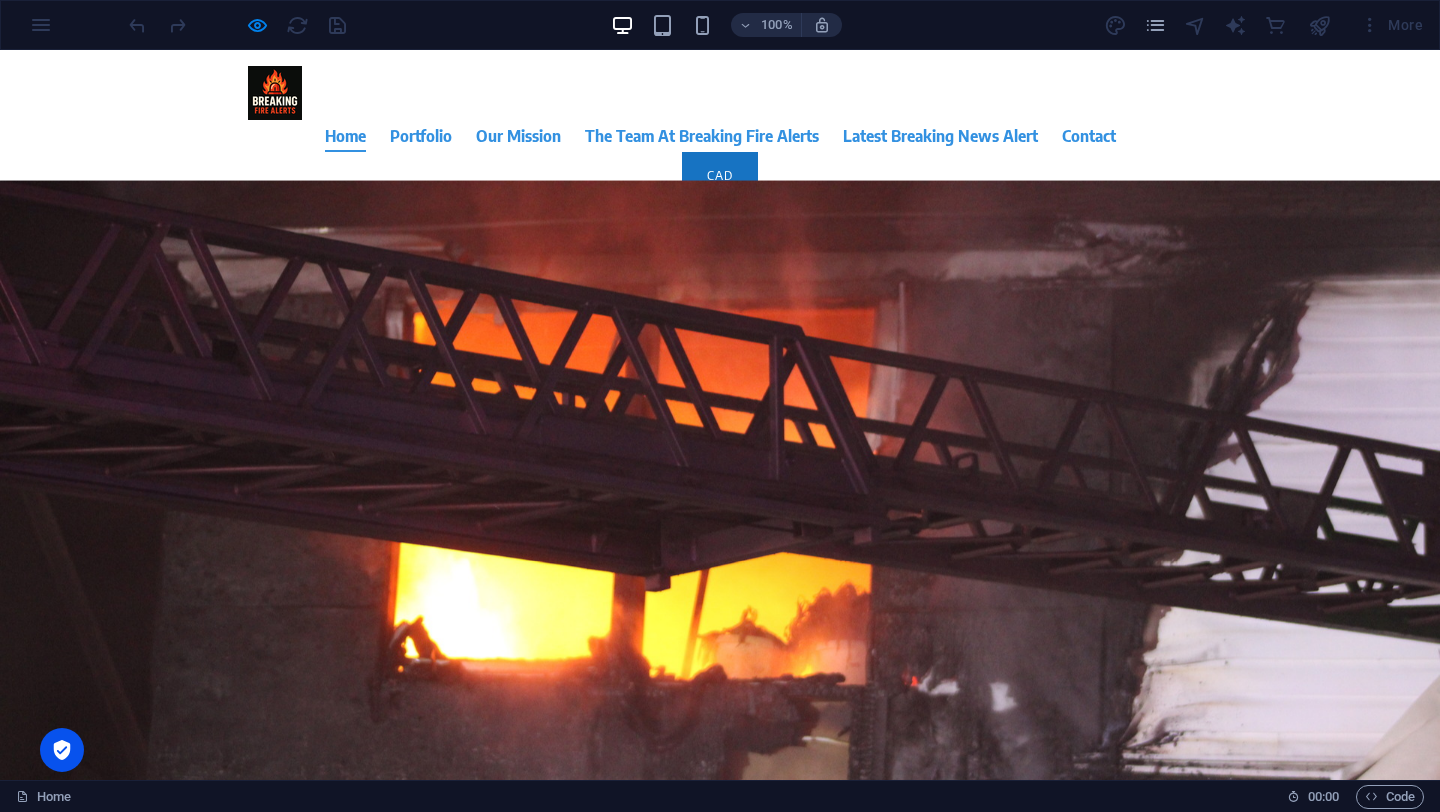 click on "CAD" at bounding box center [720, 175] 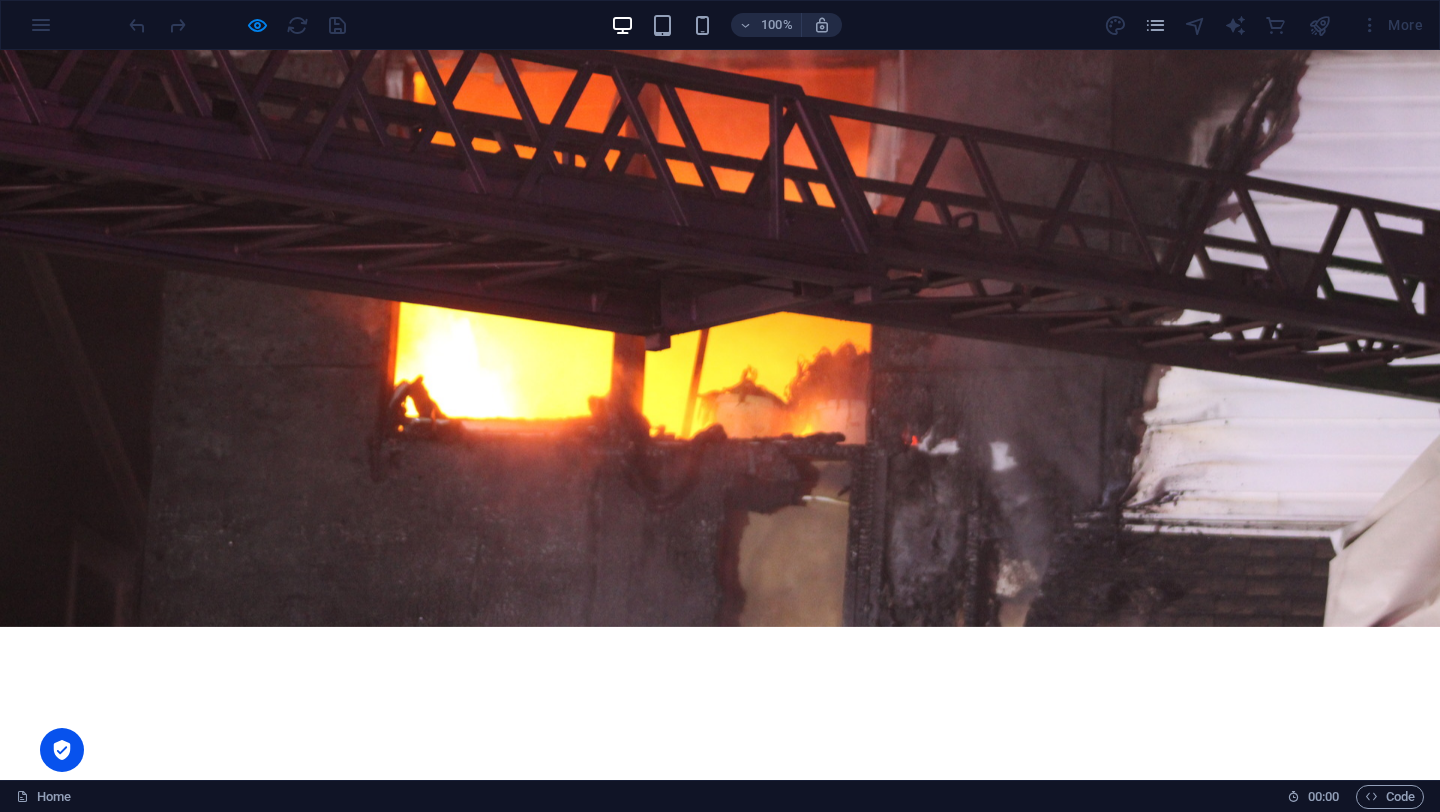 scroll, scrollTop: 0, scrollLeft: 0, axis: both 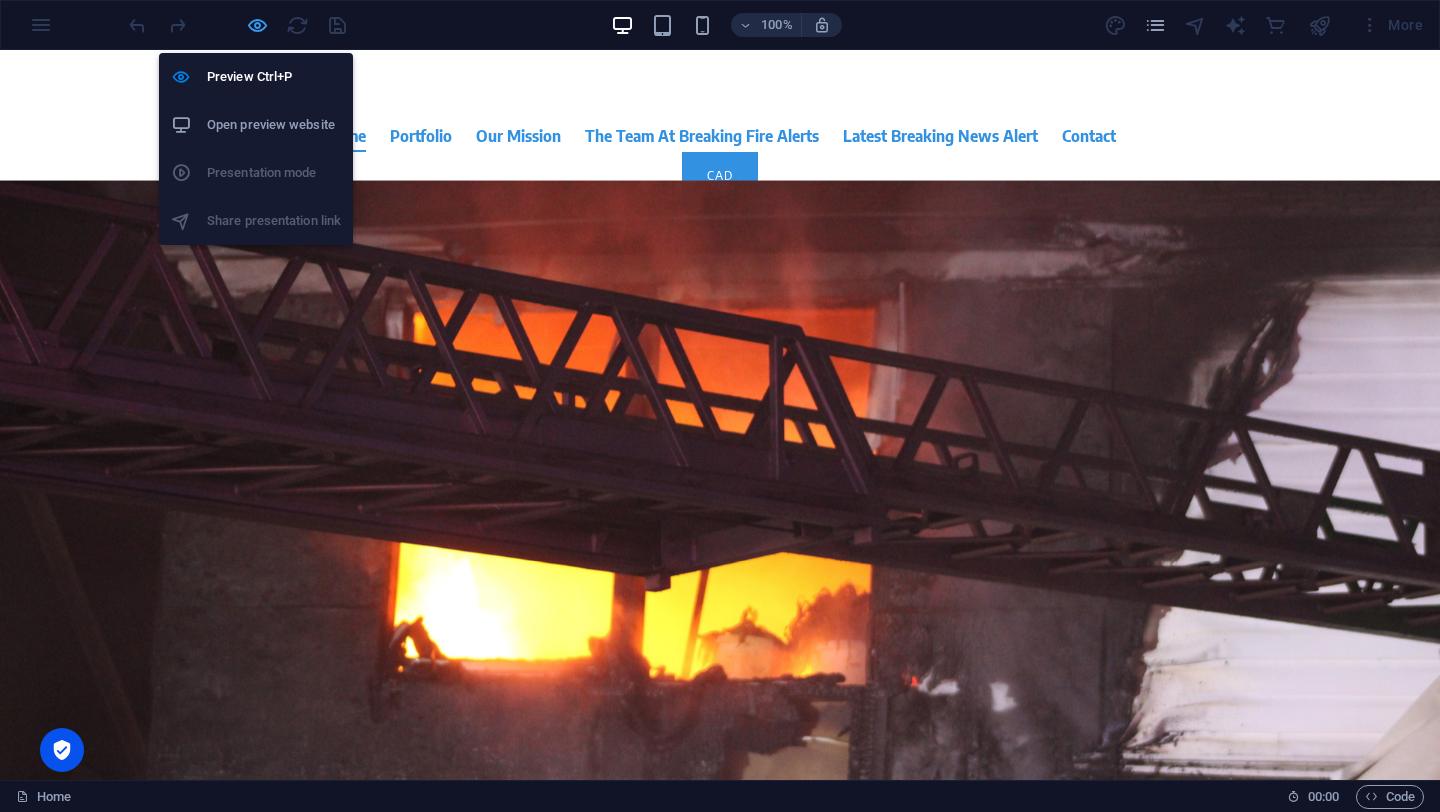 click at bounding box center (257, 25) 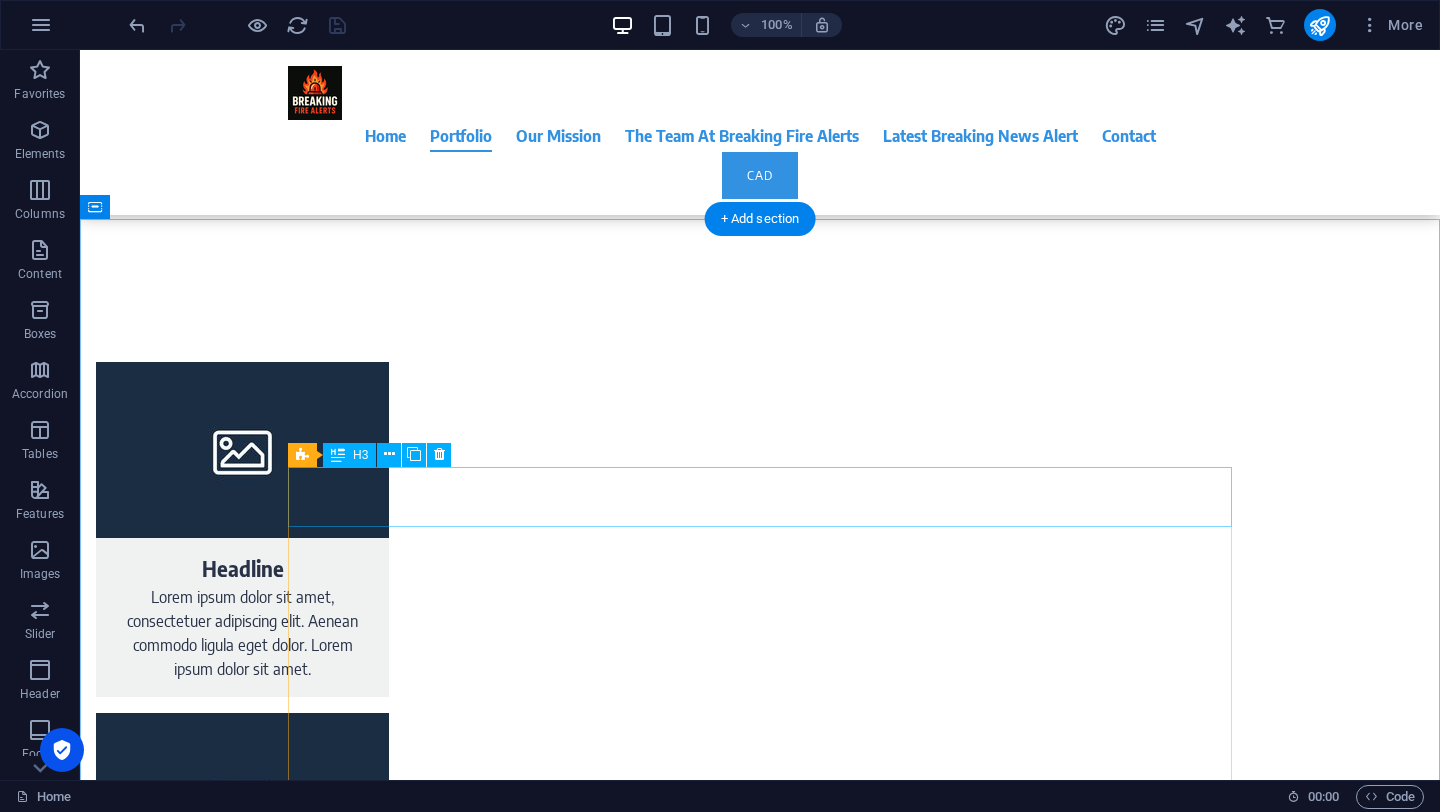 scroll, scrollTop: 1780, scrollLeft: 0, axis: vertical 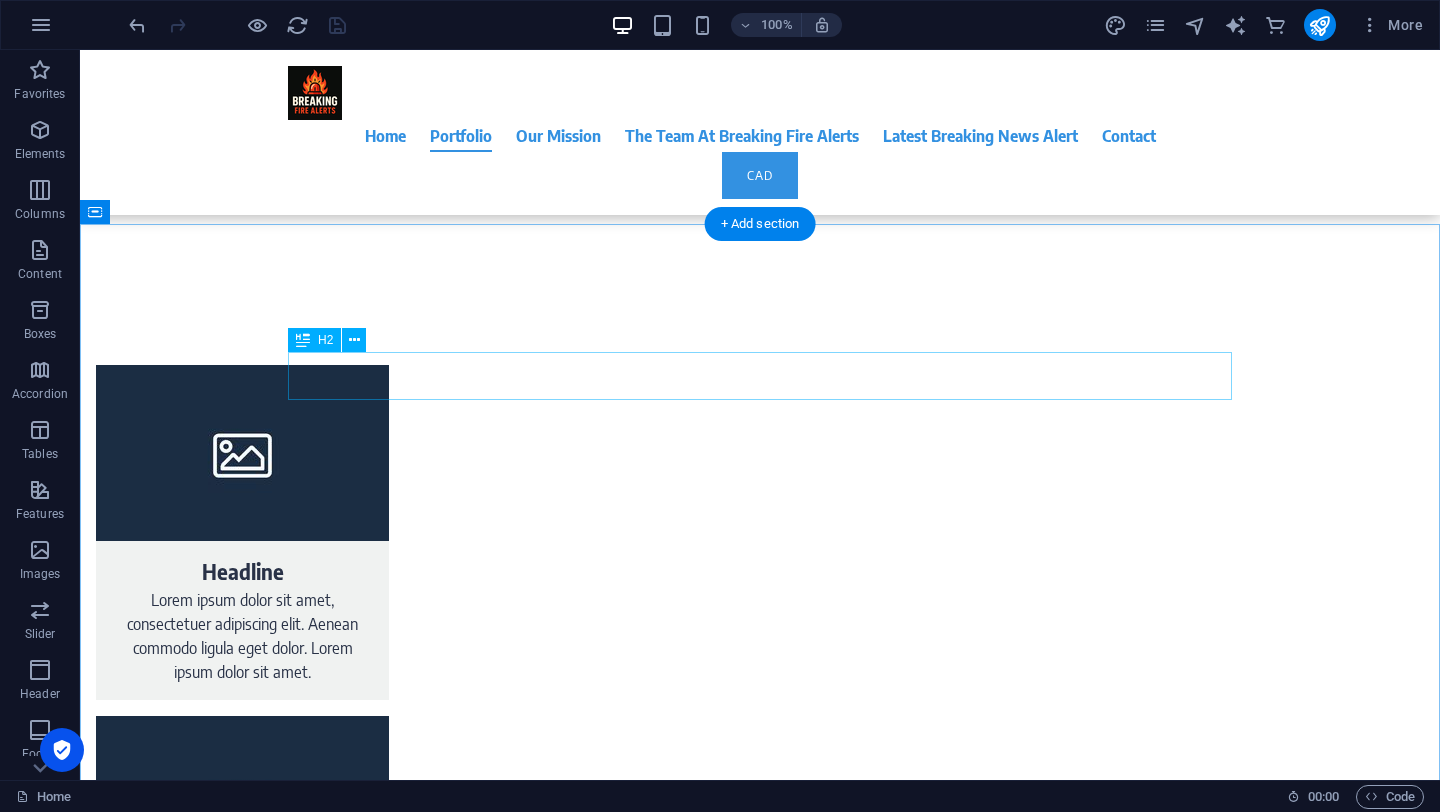 click on "Latest Breaking News Alert" at bounding box center [760, 1859] 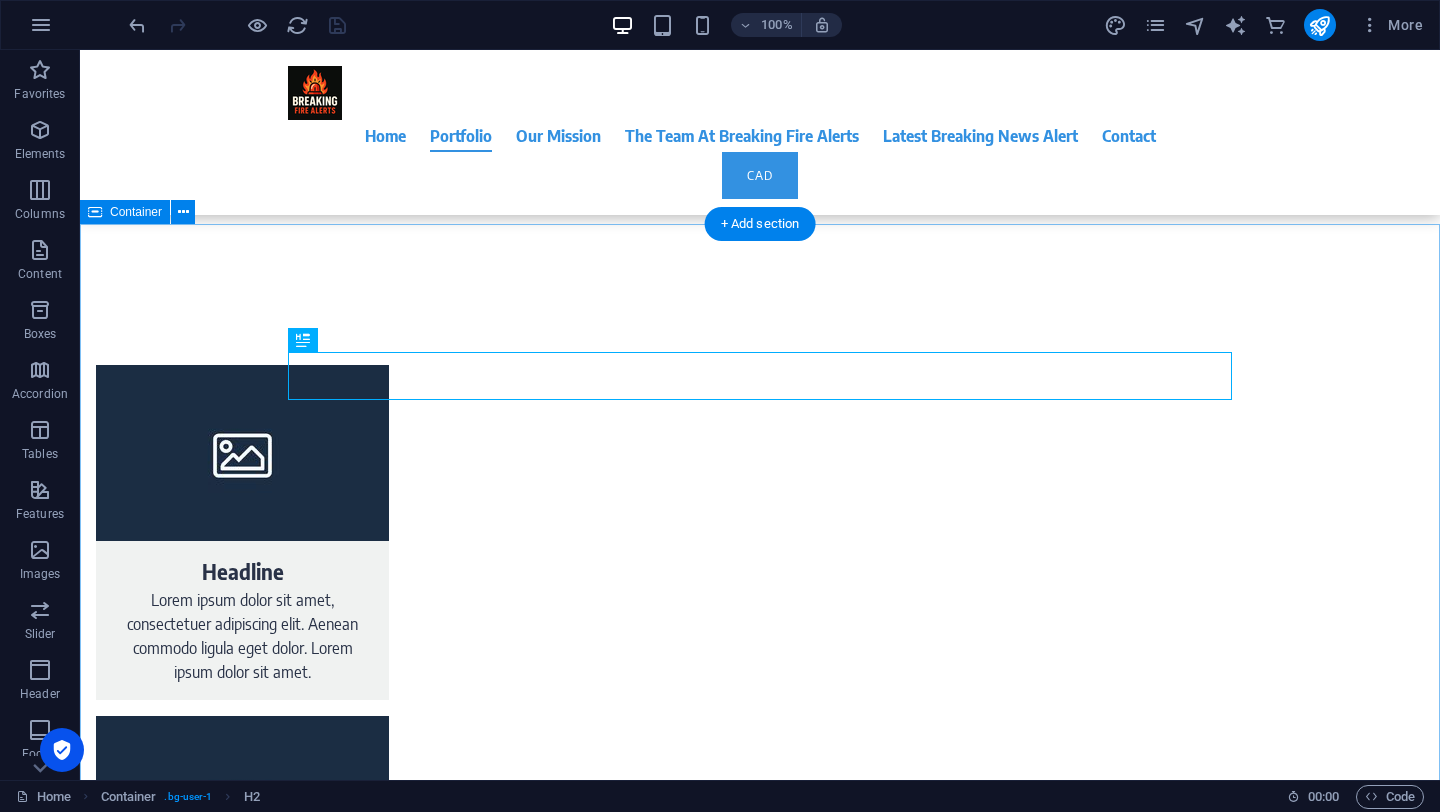 click on "Latest Breaking News Alert  Coming Soon  Why should I use Design Agency to create my website? Our service is aimed in particular at self-employed, small entrepreneurs and medium-sized companies. So for all those who have a need for a professionally created website, but want to have it created externally, for example due to a lack of time or the lack of employee capacities. For us, quality and good service do not have to be expensive. How can I prepare for the first interview? In principle, we offer our customers an all-round carefree package when creating the website. Nevertheless, it is helpful for the subsequent success of your website if we receive information from you on the following points:  Does a domain or internet address already exist?  Which products and services do you offer for which target group?  How many menu items should the website contain?  Are there already text and images?  Is there a corporate identity or logo? Will my new website run on smartphones?" at bounding box center (760, 2328) 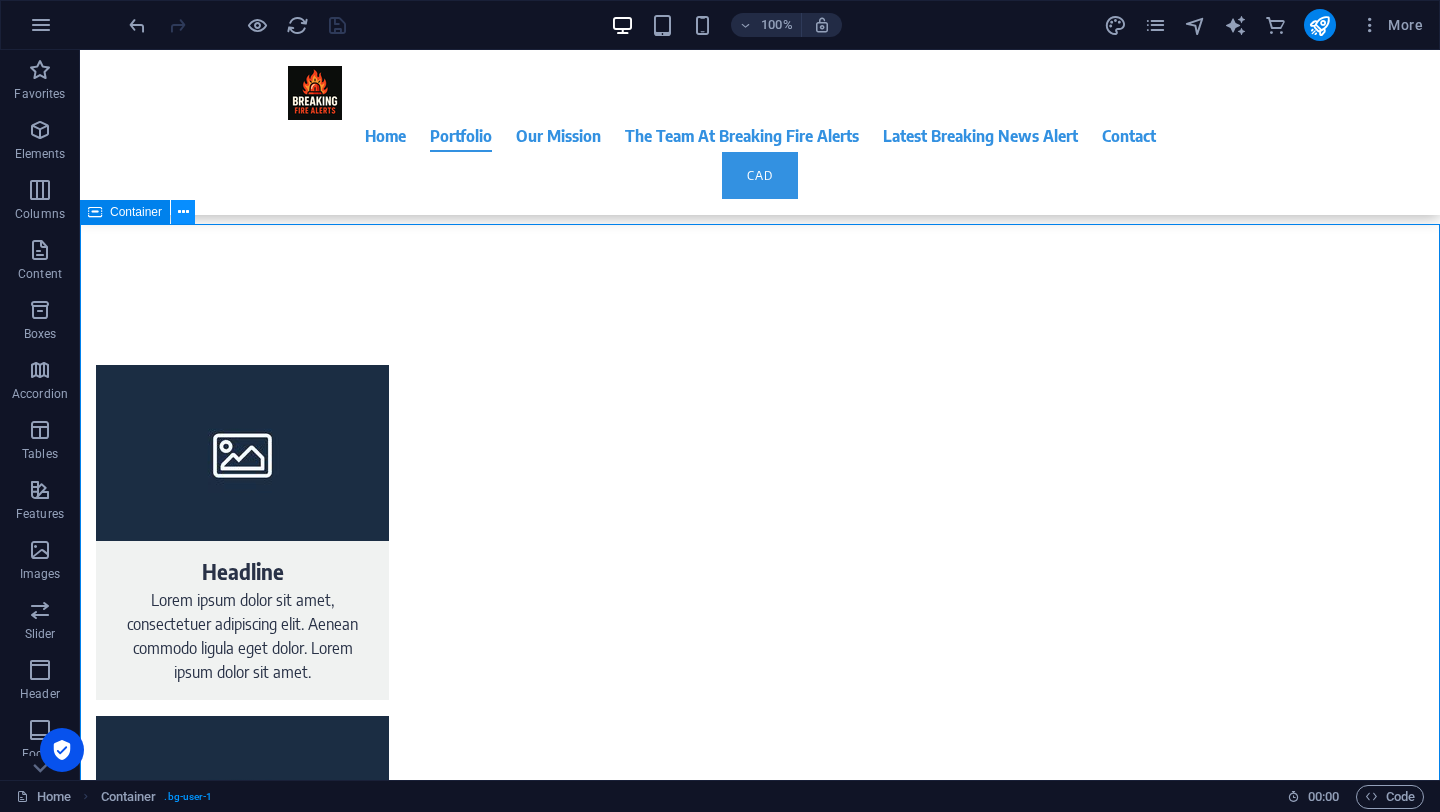 click at bounding box center (183, 212) 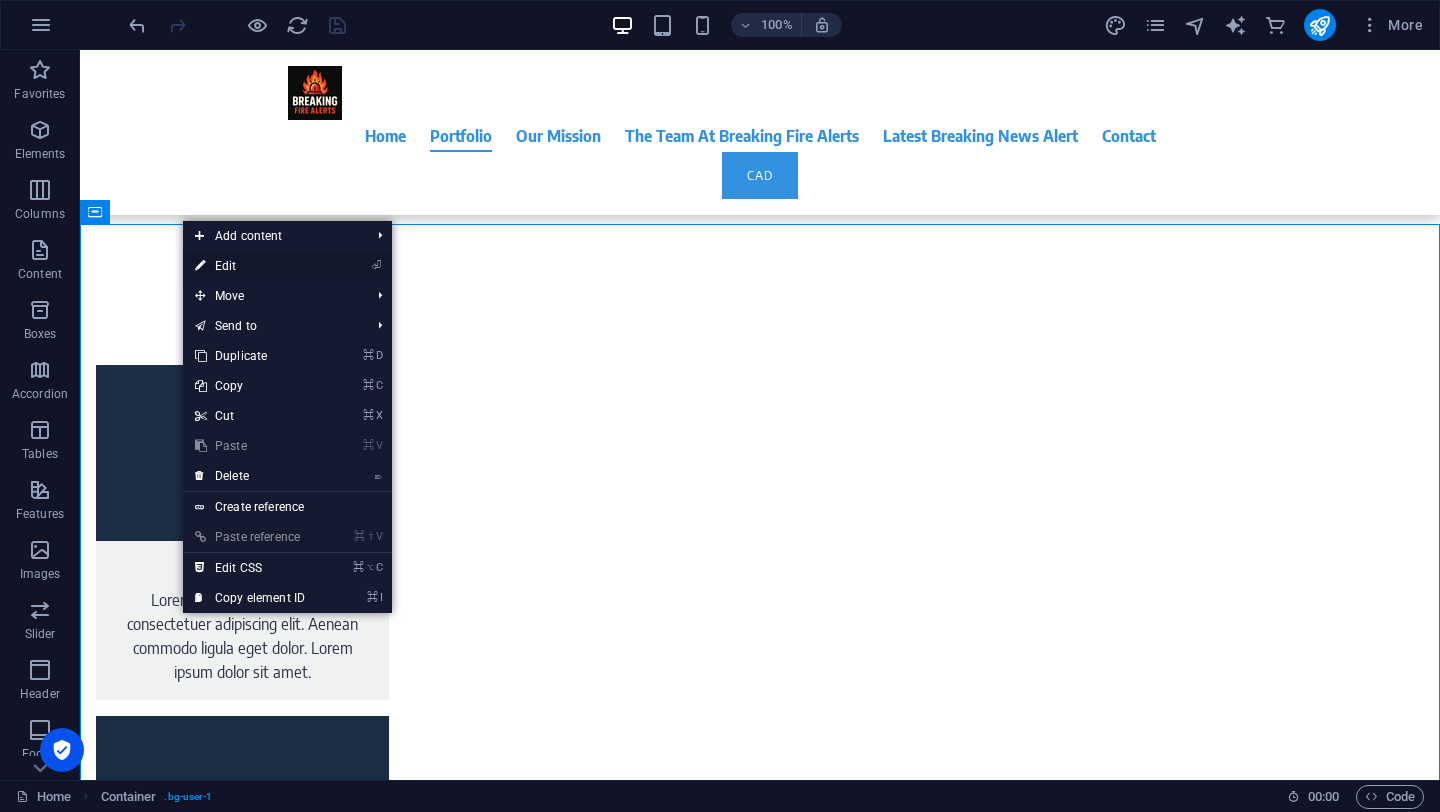 click on "⏎  Edit" at bounding box center (250, 266) 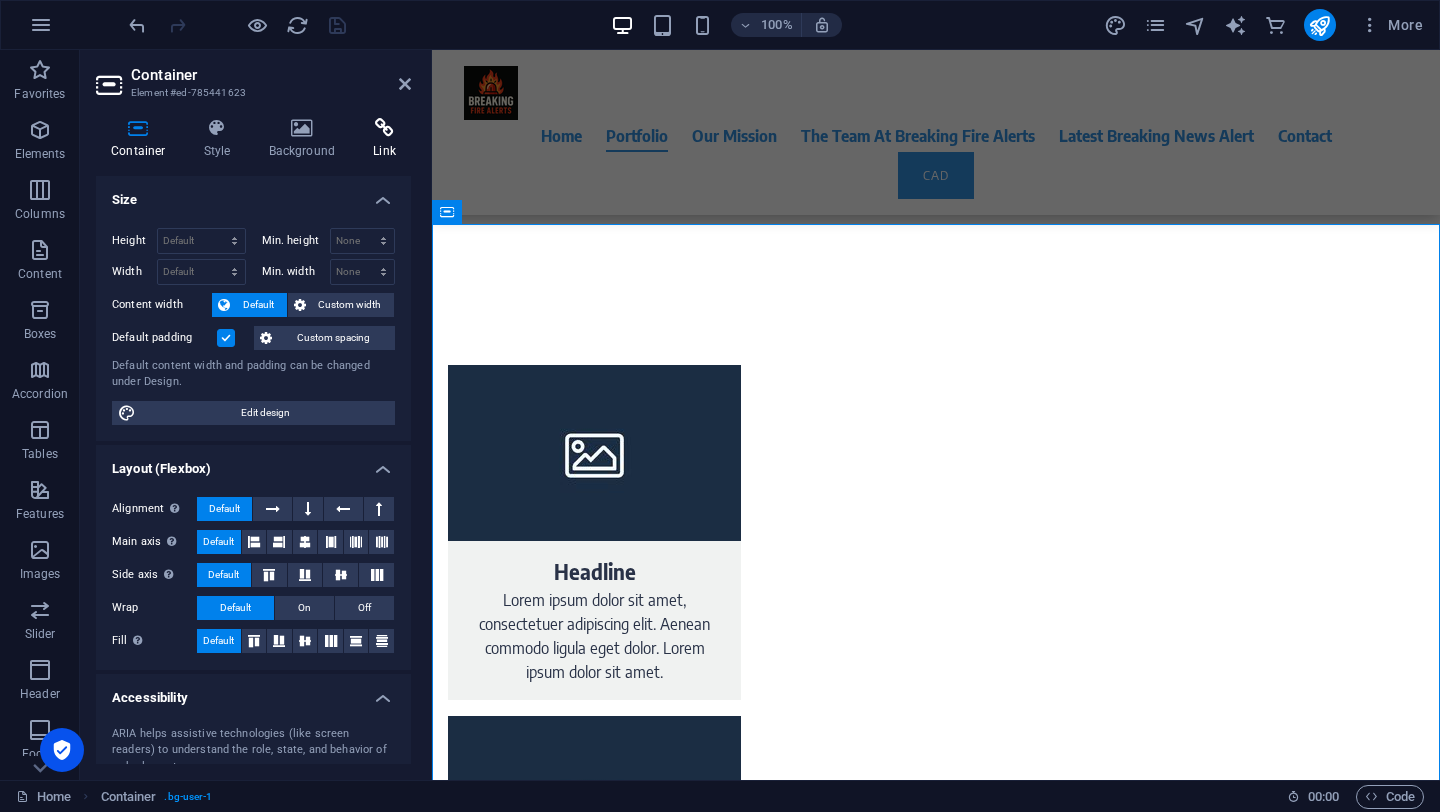 click on "Link" at bounding box center (384, 139) 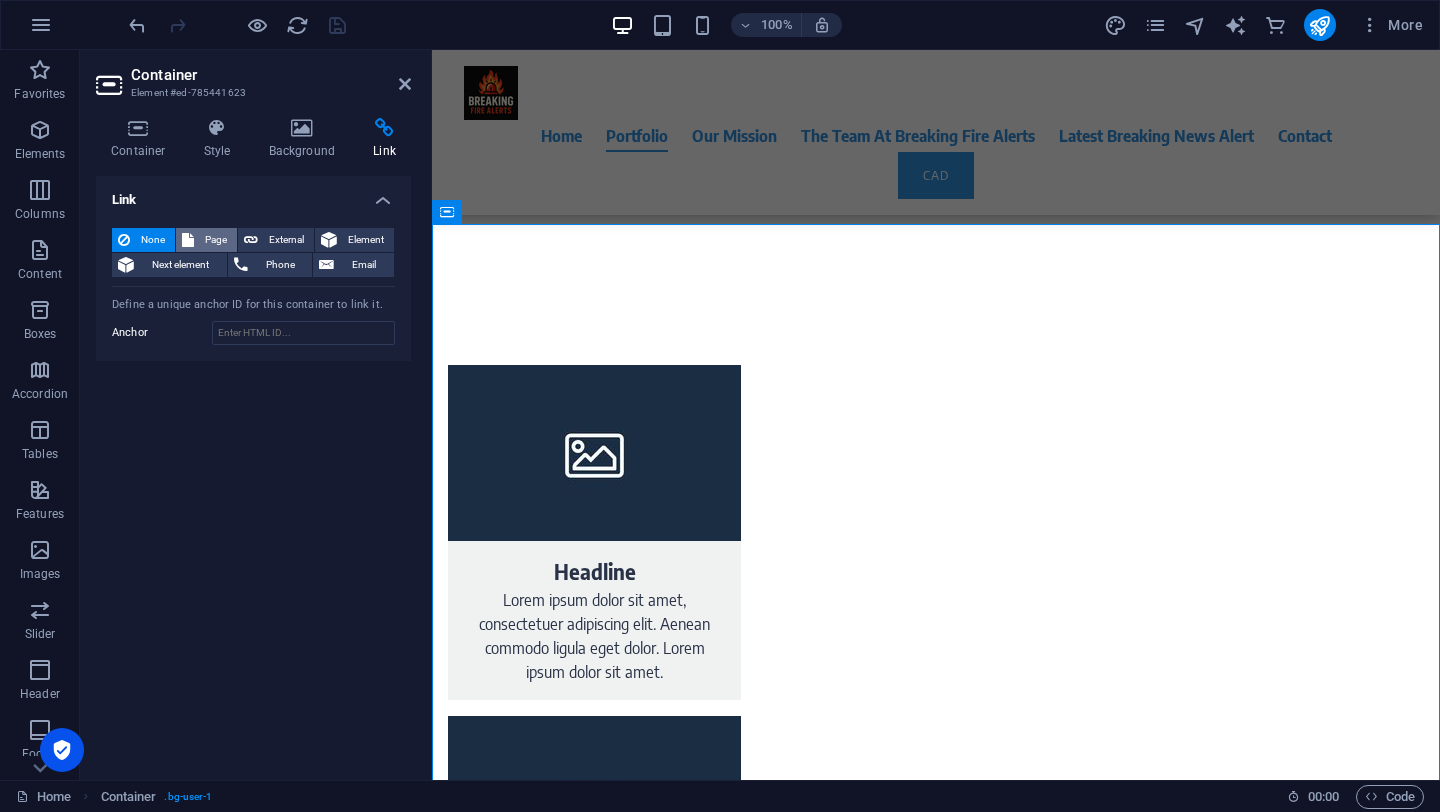 click on "Page" at bounding box center (215, 240) 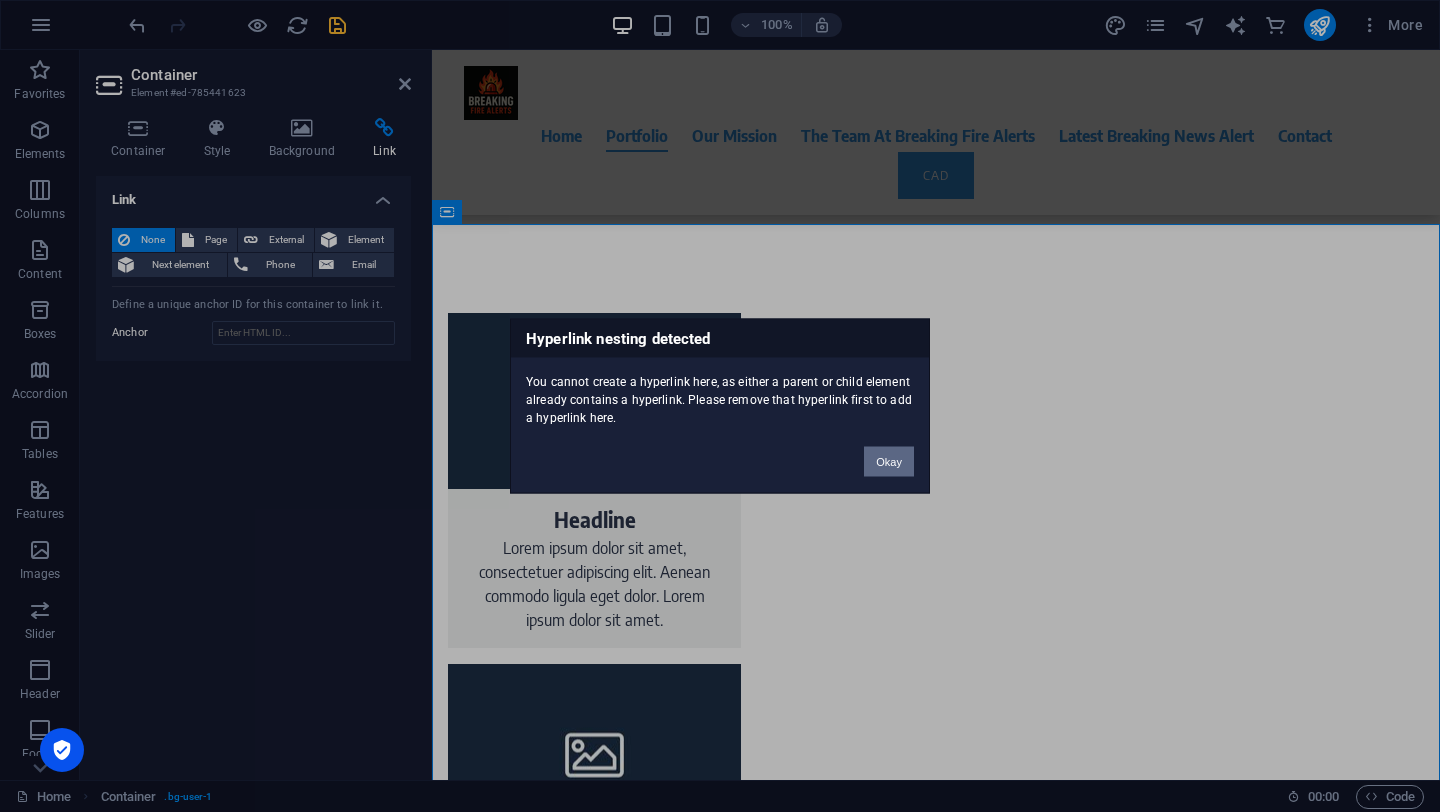 click on "Okay" at bounding box center [889, 462] 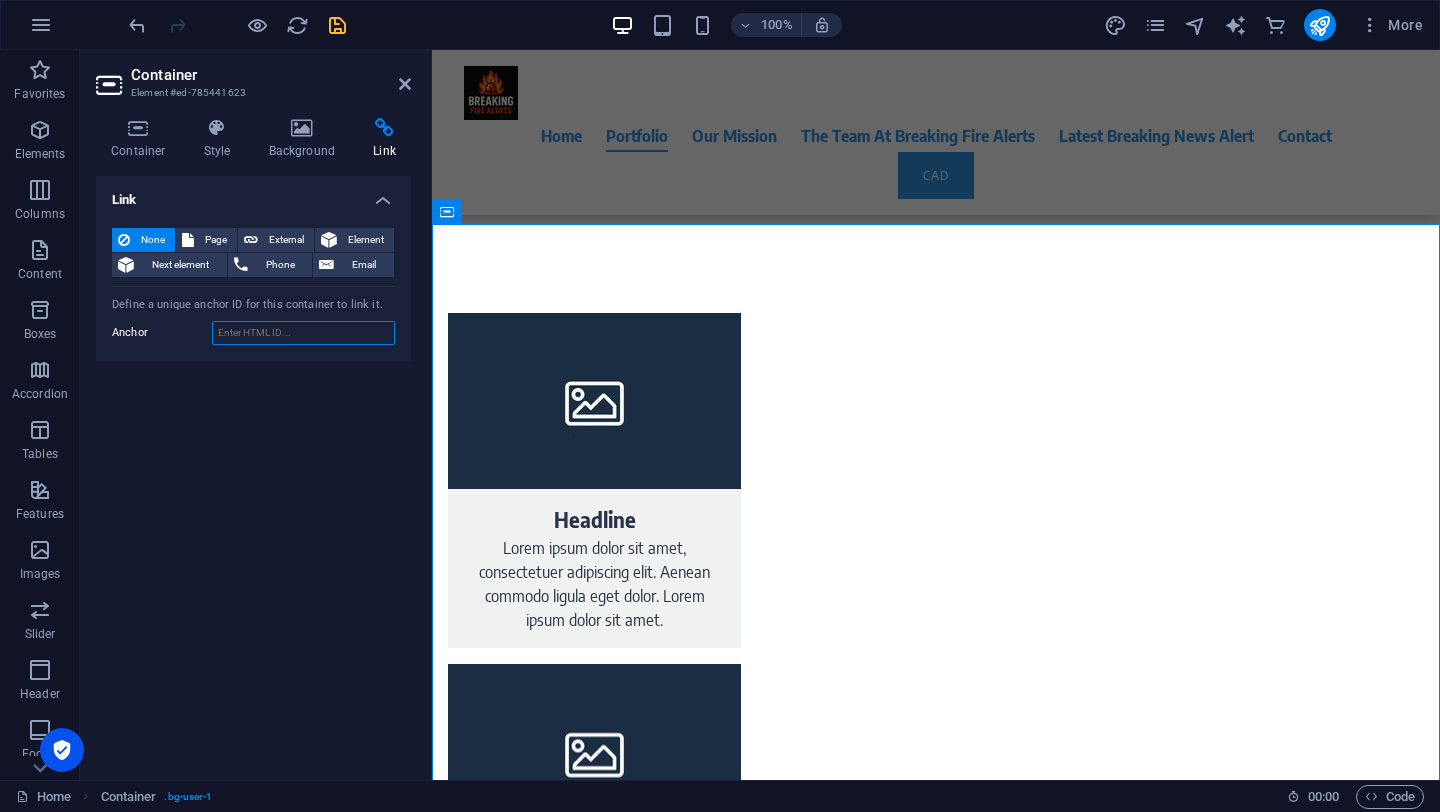 click on "Anchor" at bounding box center (303, 333) 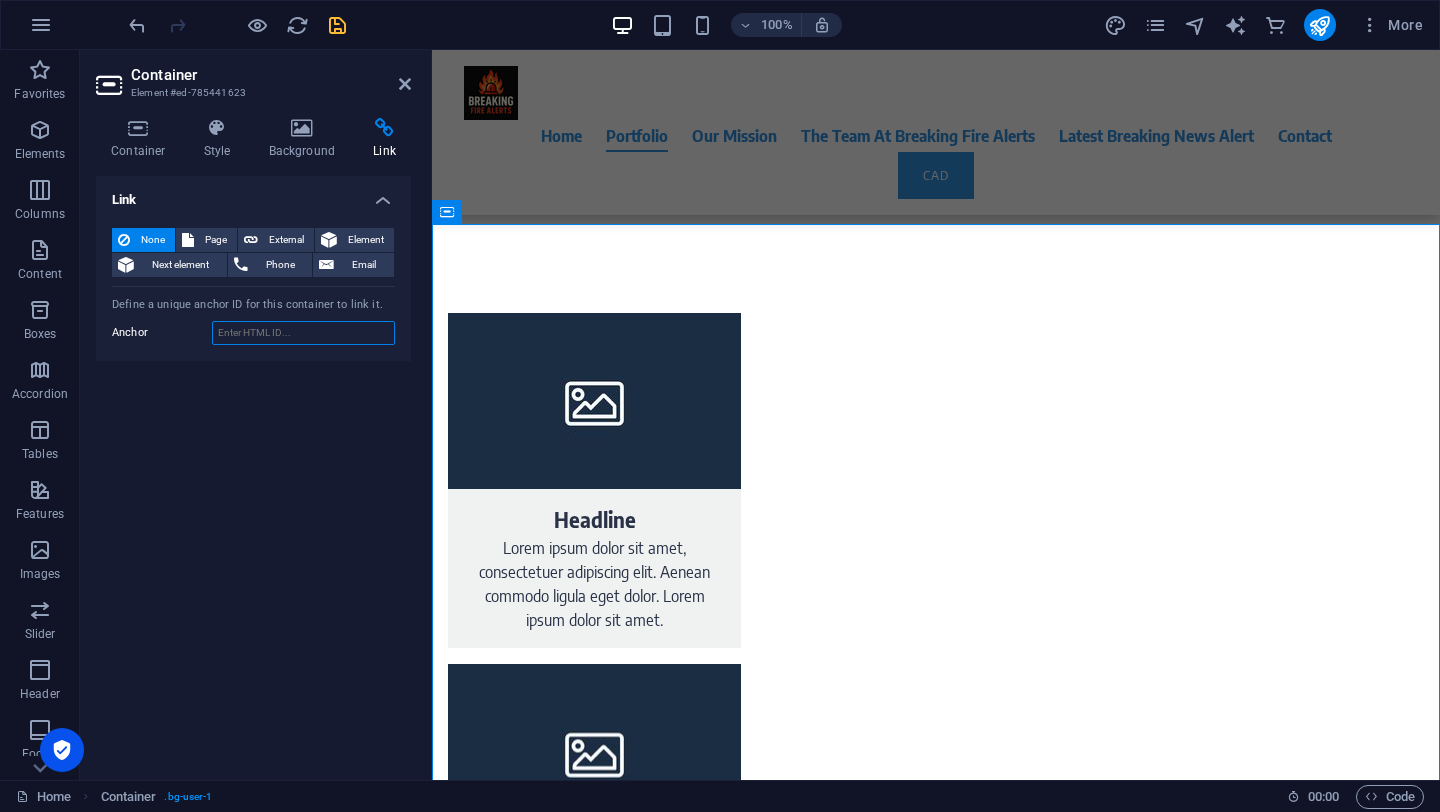 click on "Anchor" at bounding box center [303, 333] 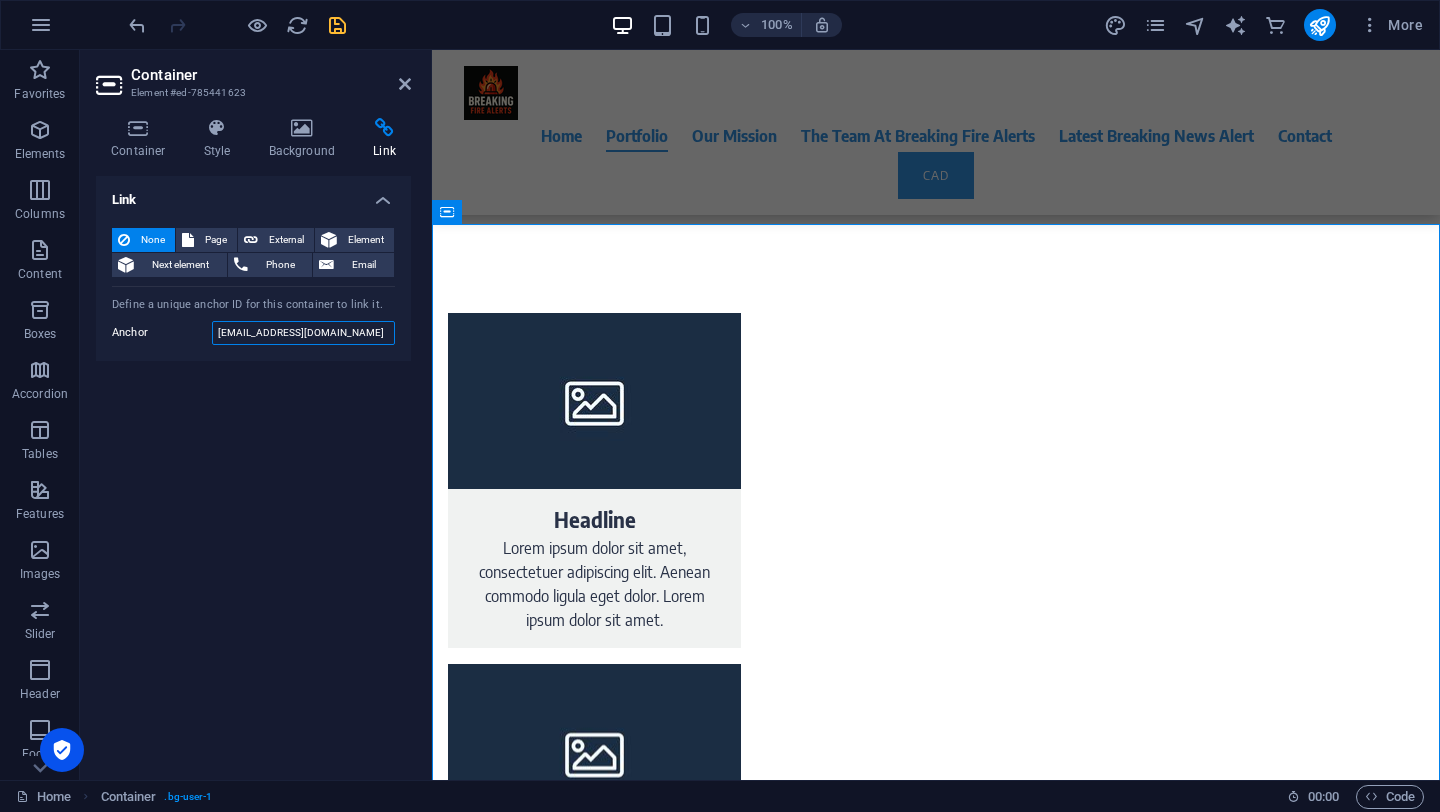 type on "[EMAIL_ADDRESS][DOMAIN_NAME]" 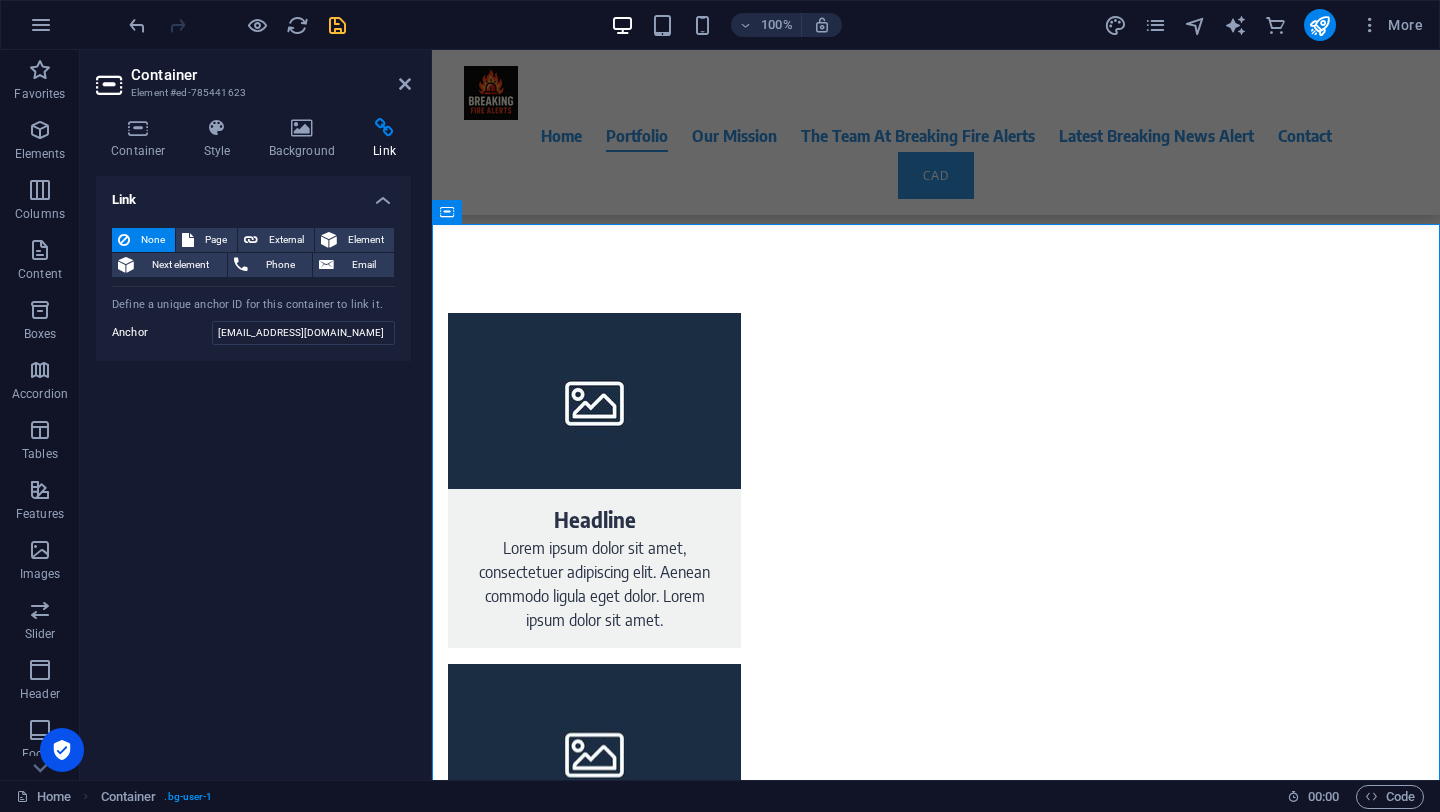 click at bounding box center (337, 25) 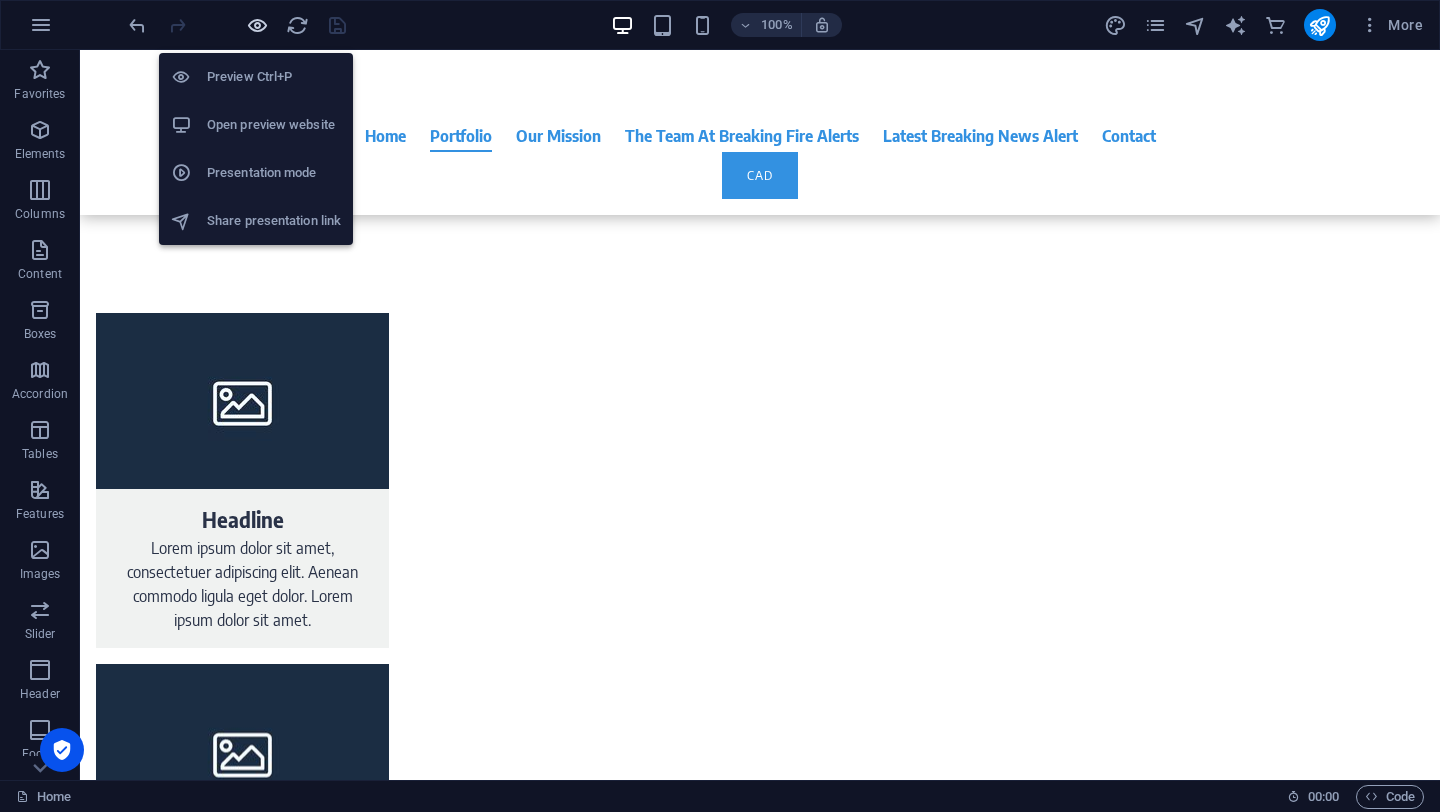 click at bounding box center (257, 25) 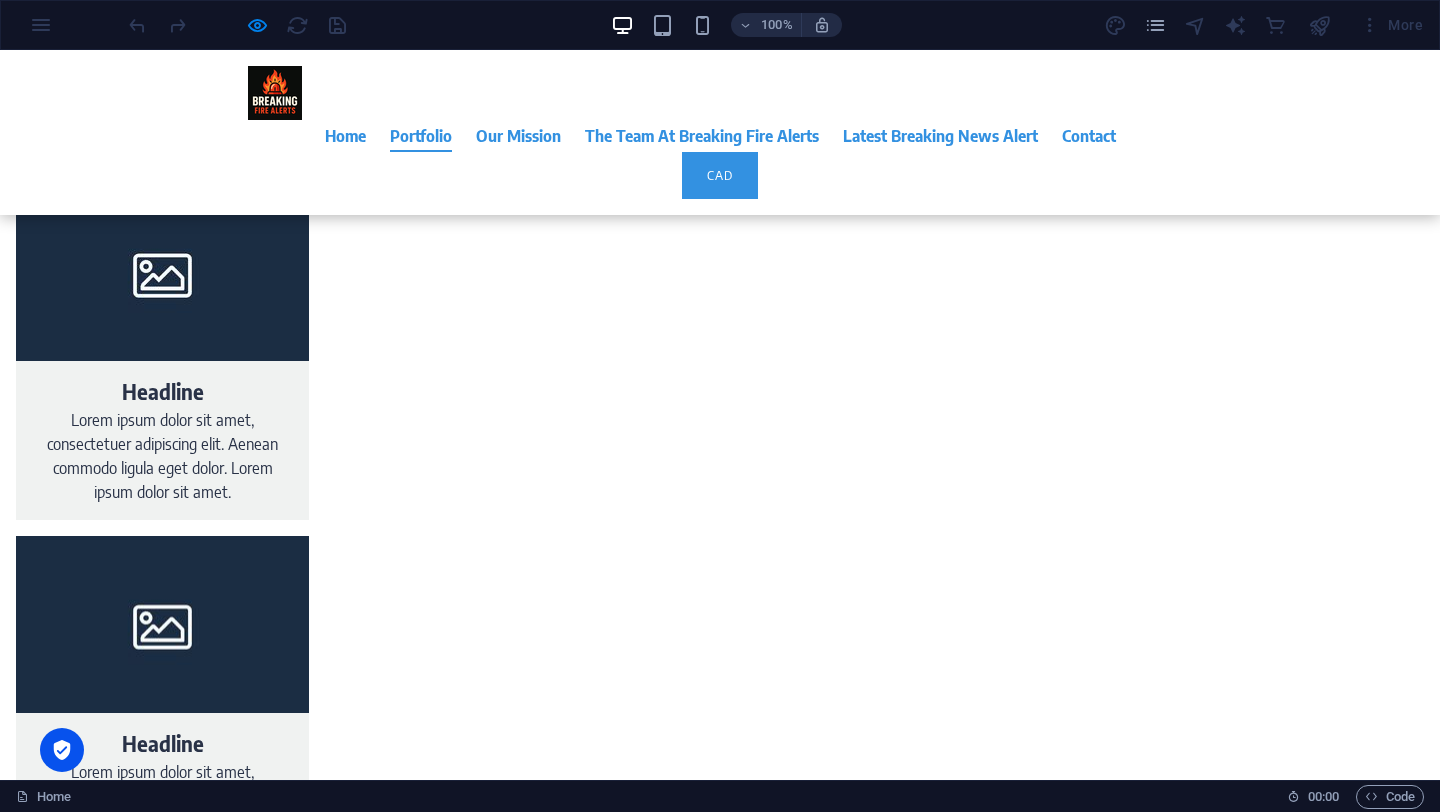 scroll, scrollTop: 1891, scrollLeft: 0, axis: vertical 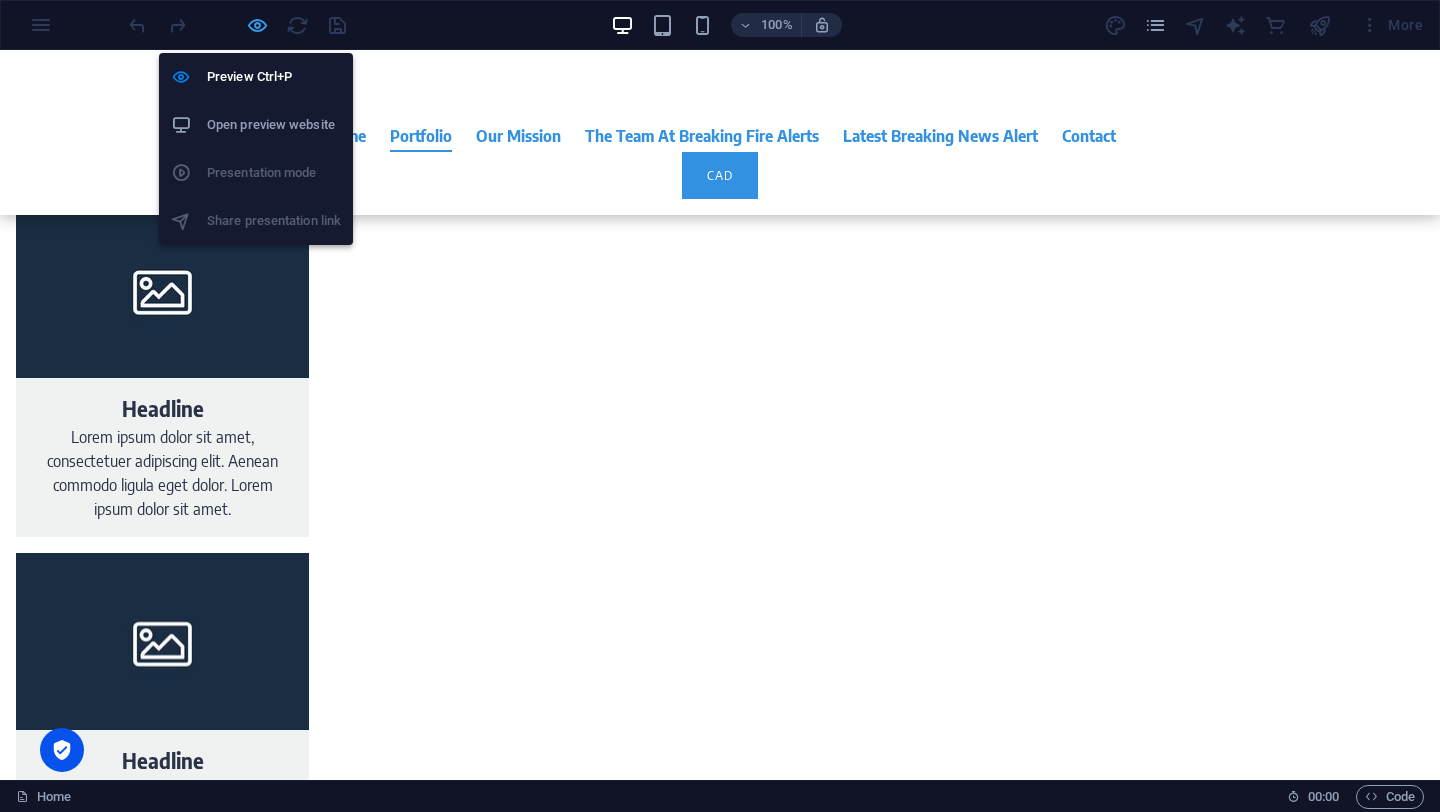 click at bounding box center [257, 25] 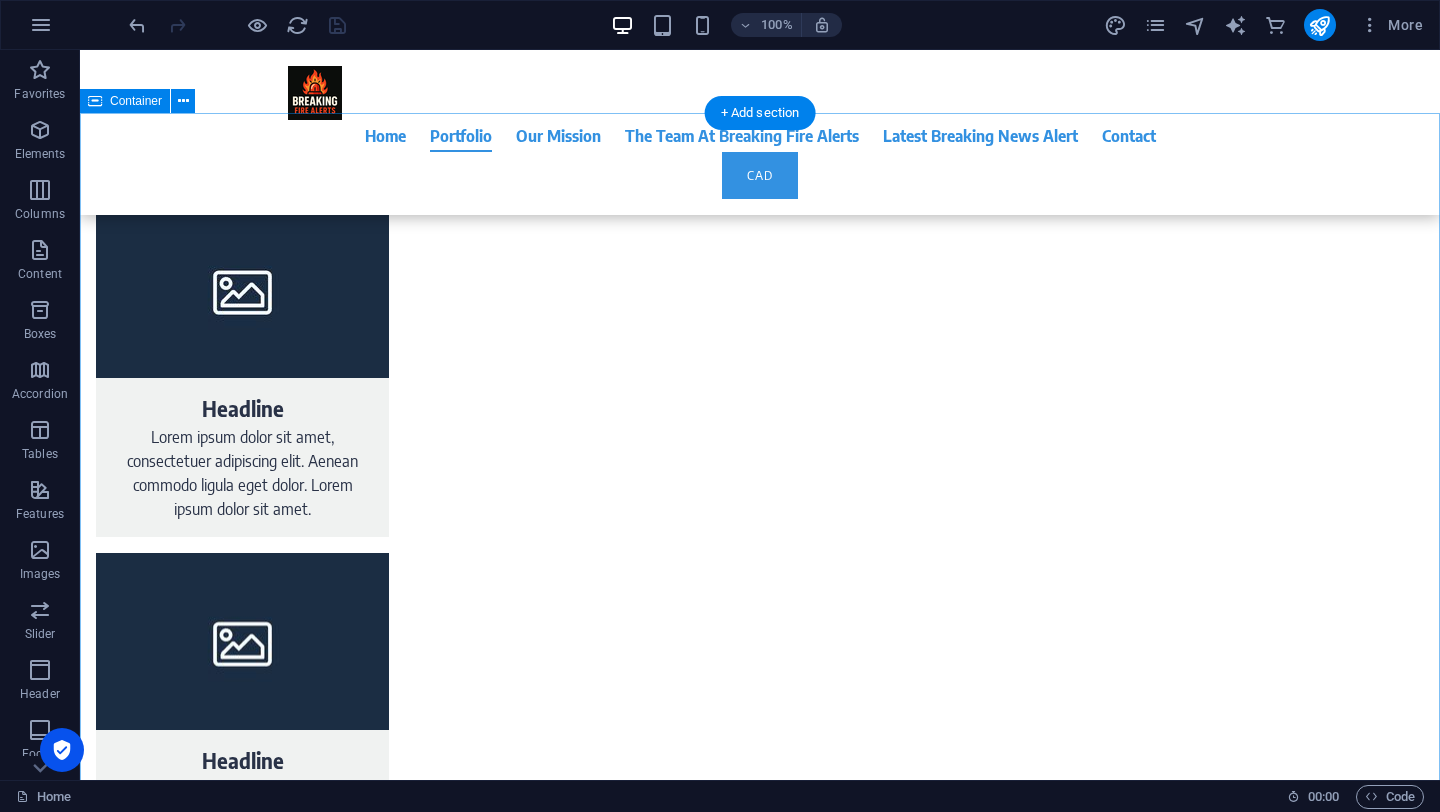 click on "Latest Breaking News Alert  Coming Soon  Why should I use Design Agency to create my website? Our service is aimed in particular at self-employed, small entrepreneurs and medium-sized companies. So for all those who have a need for a professionally created website, but want to have it created externally, for example due to a lack of time or the lack of employee capacities. For us, quality and good service do not have to be expensive. How can I prepare for the first interview? In principle, we offer our customers an all-round carefree package when creating the website. Nevertheless, it is helpful for the subsequent success of your website if we receive information from you on the following points:  Does a domain or internet address already exist?  Which products and services do you offer for which target group?  How many menu items should the website contain?  Are there already text and images?  Is there a corporate identity or logo? Will my new website run on smartphones?" at bounding box center (760, 2165) 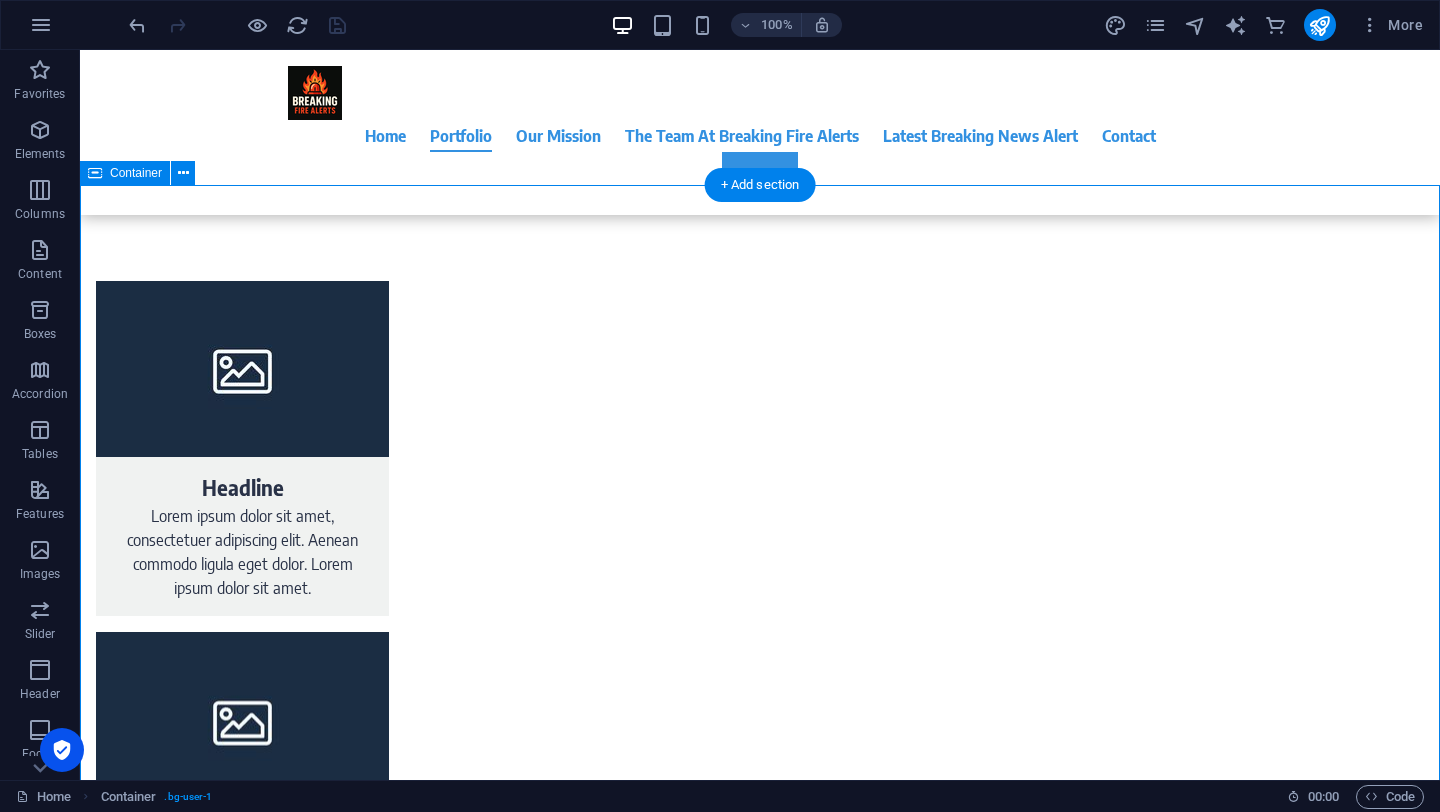 scroll, scrollTop: 1794, scrollLeft: 0, axis: vertical 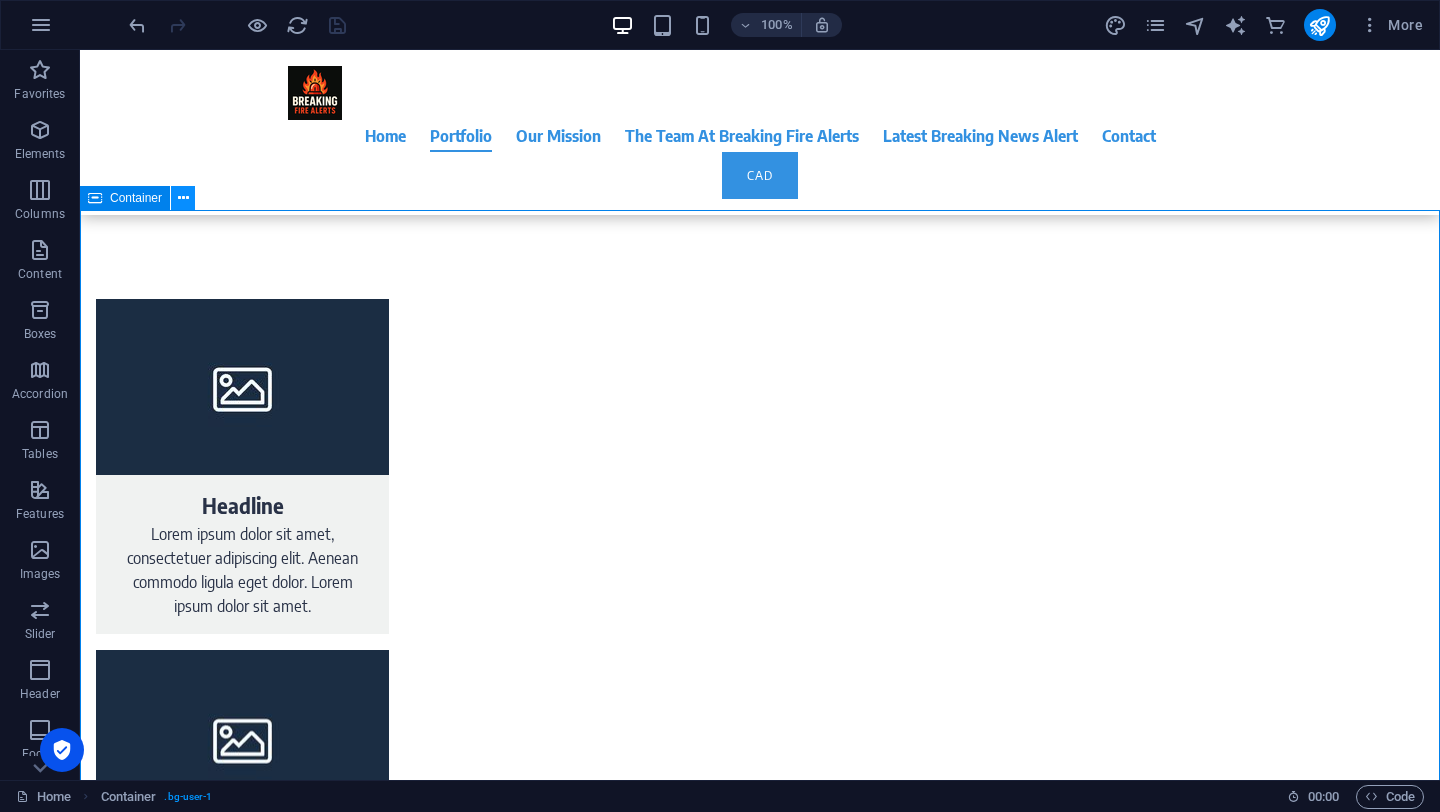 click at bounding box center (183, 198) 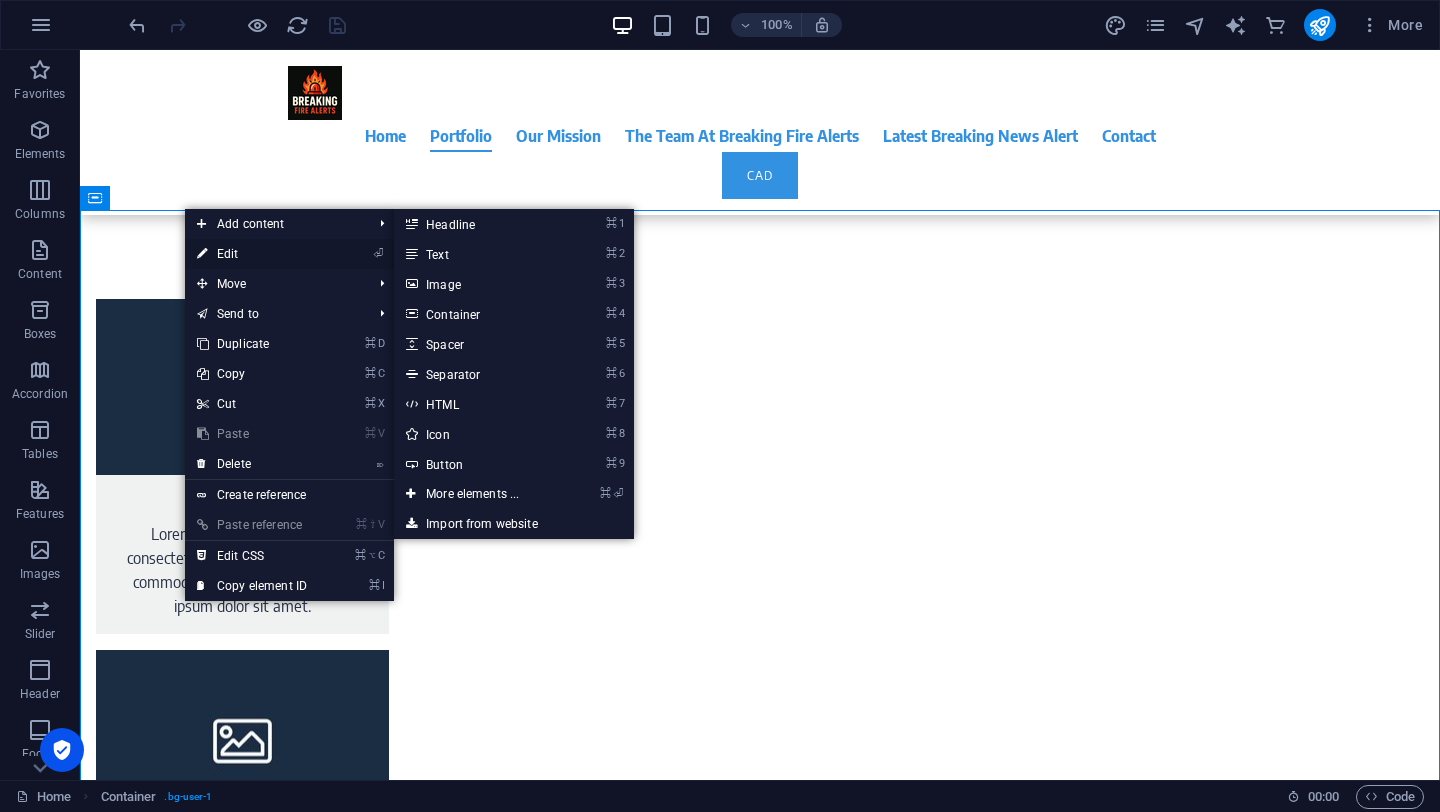 click on "⏎  Edit" at bounding box center (252, 254) 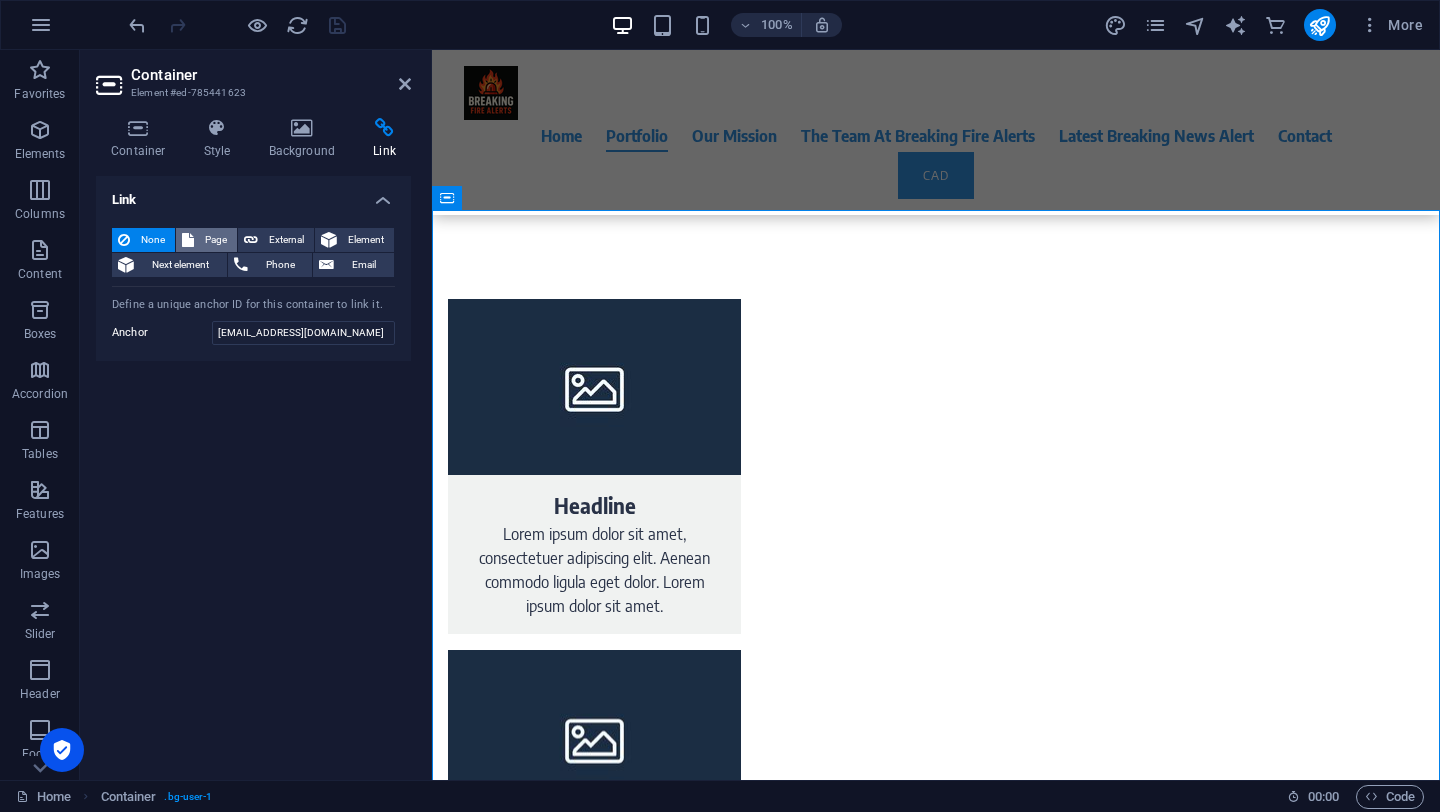 click on "Page" at bounding box center (215, 240) 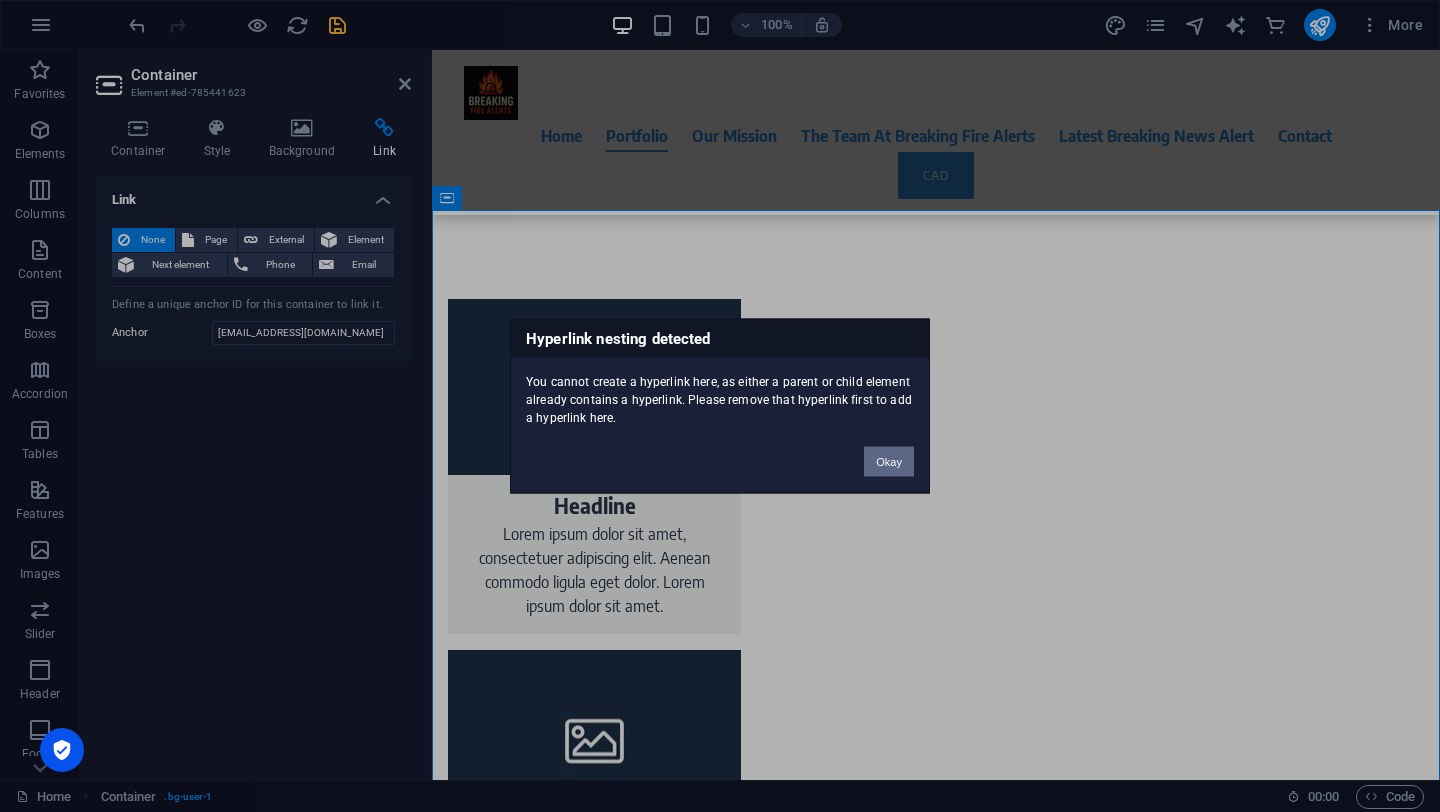 click on "Okay" at bounding box center (889, 462) 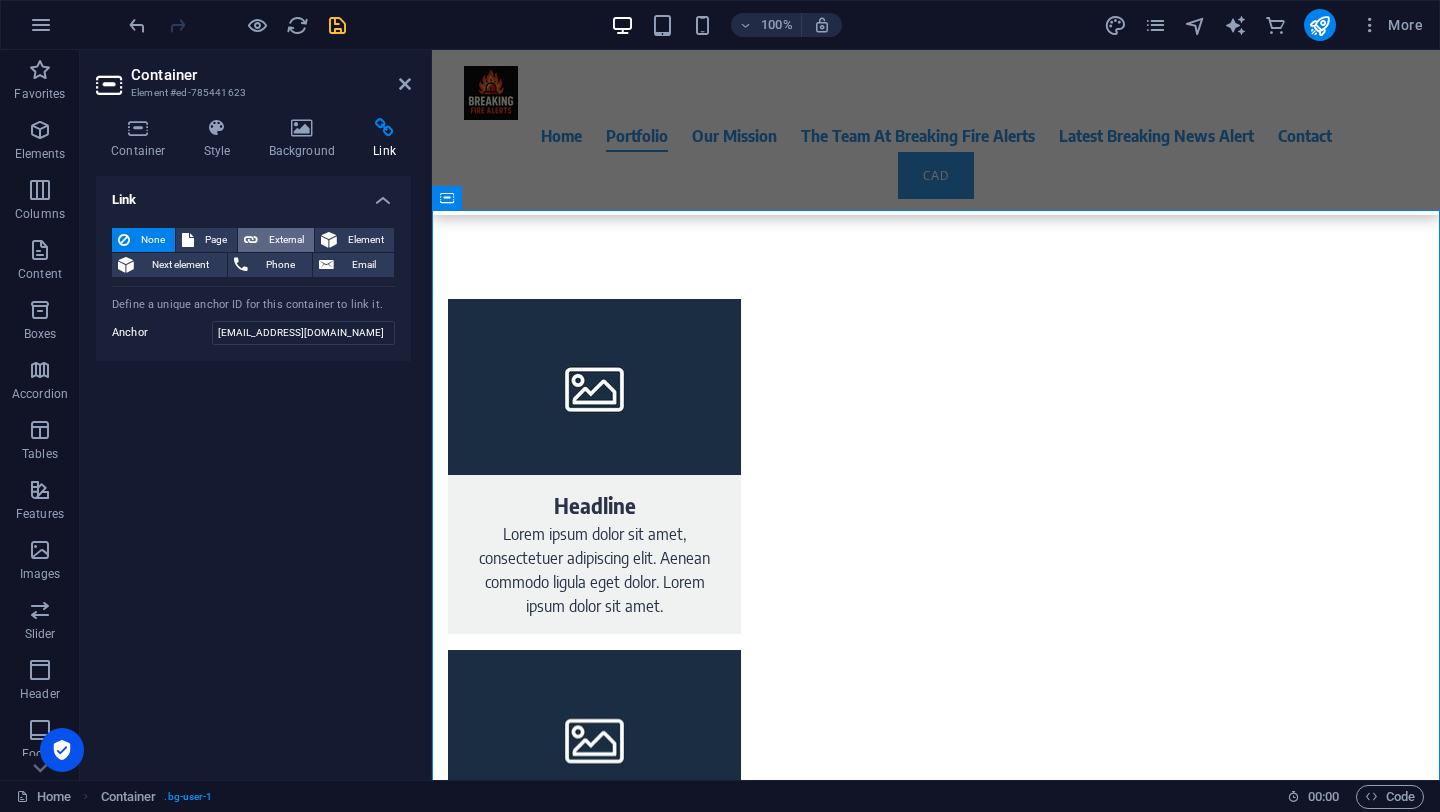 click on "External" at bounding box center [286, 240] 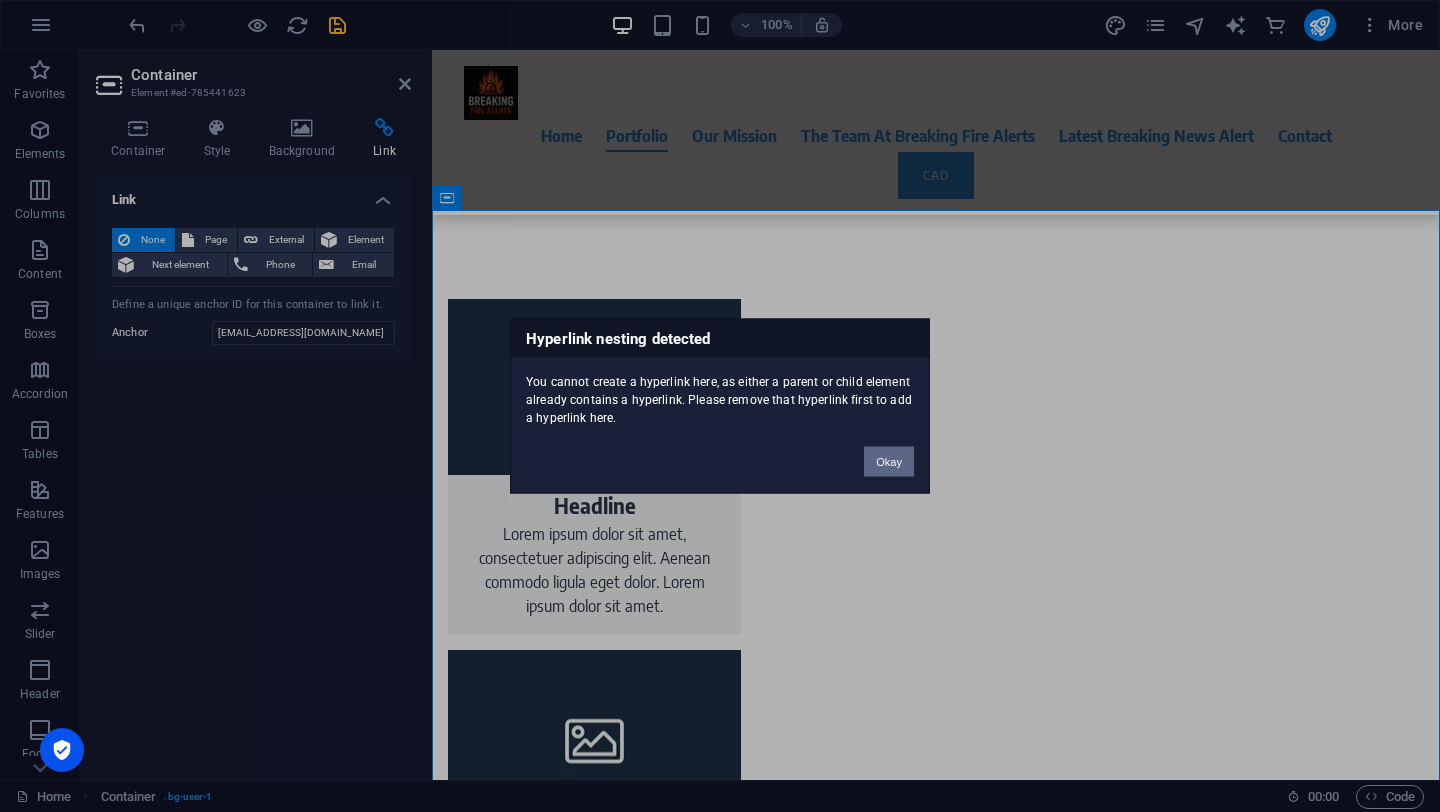 click on "Okay" at bounding box center [889, 462] 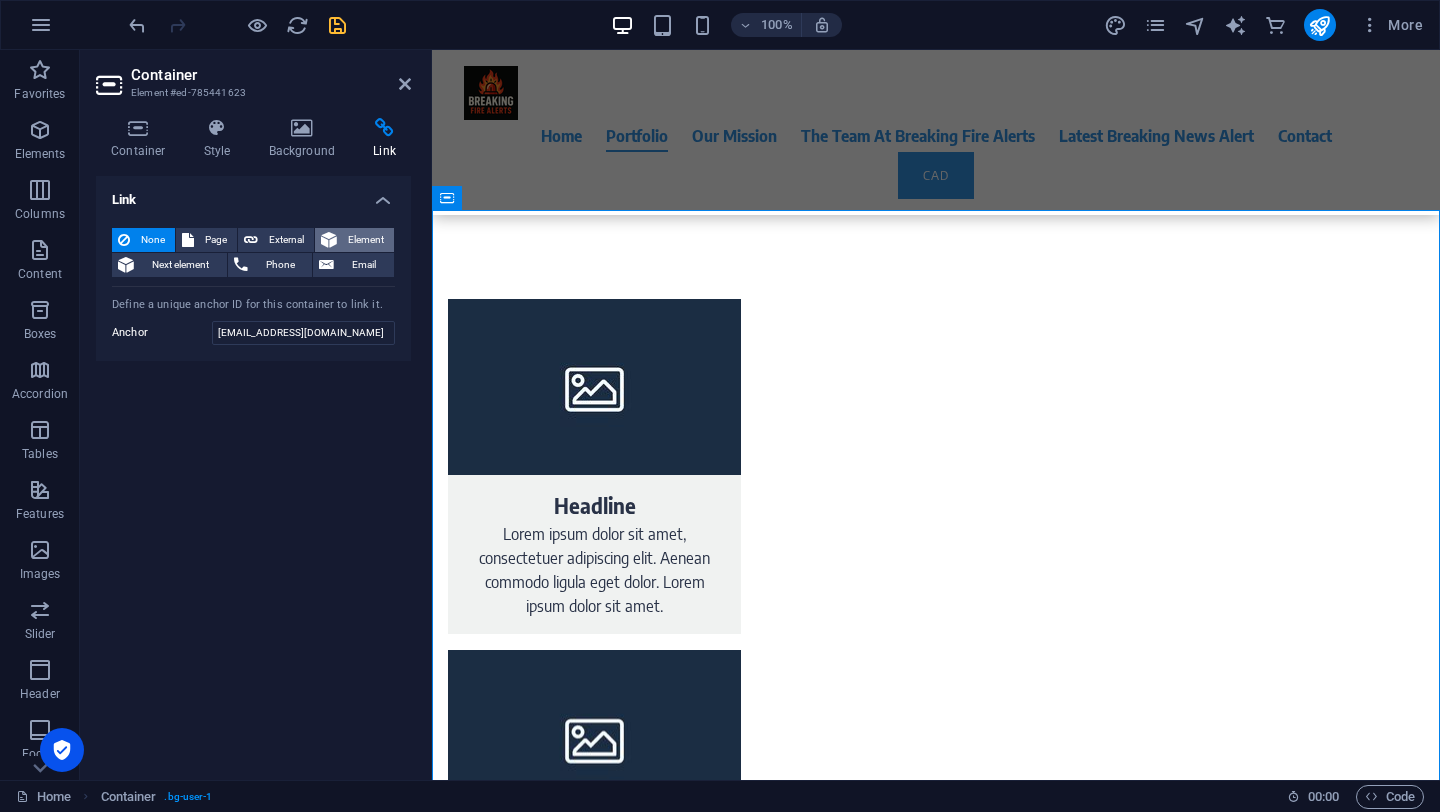 click on "Element" at bounding box center (365, 240) 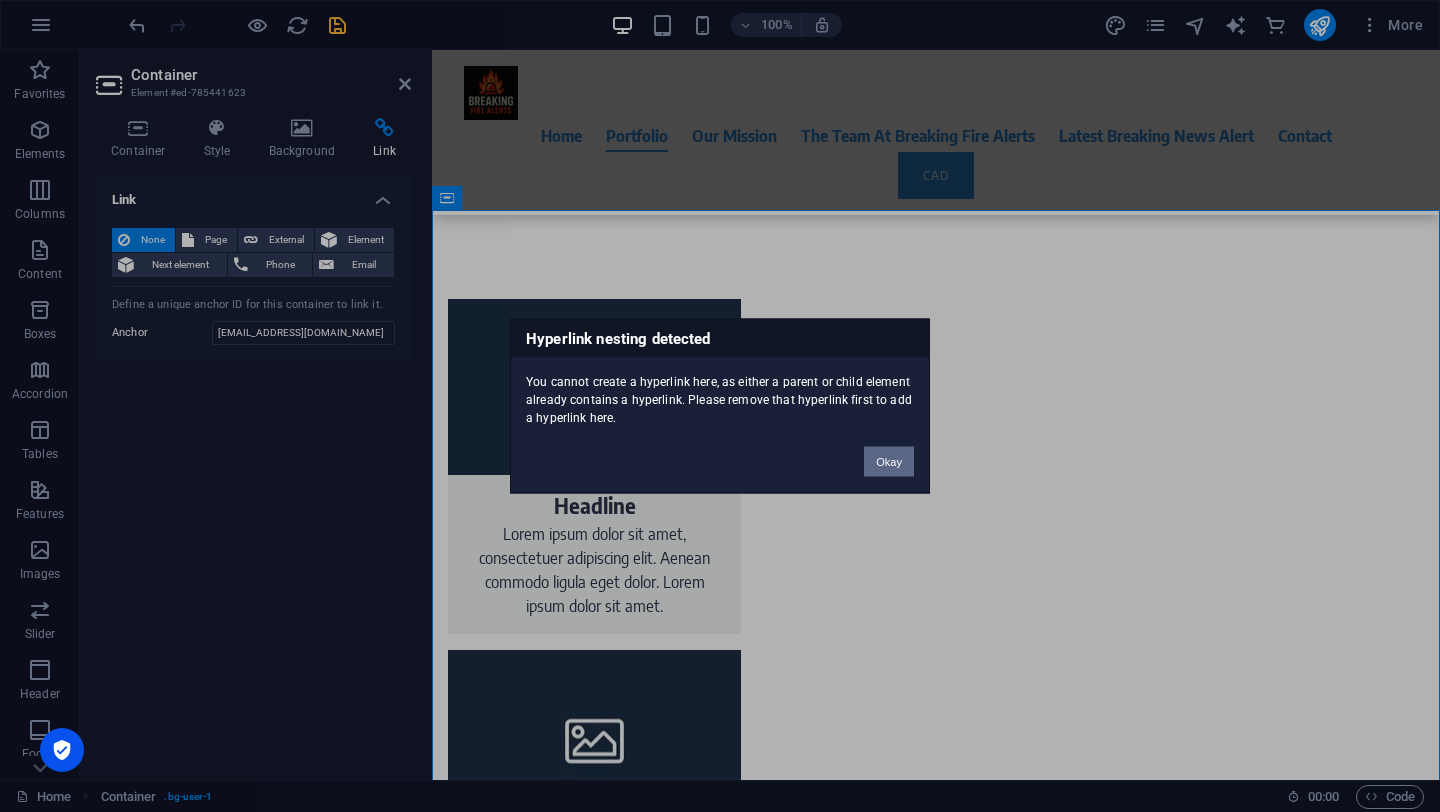 click on "Okay" at bounding box center (889, 462) 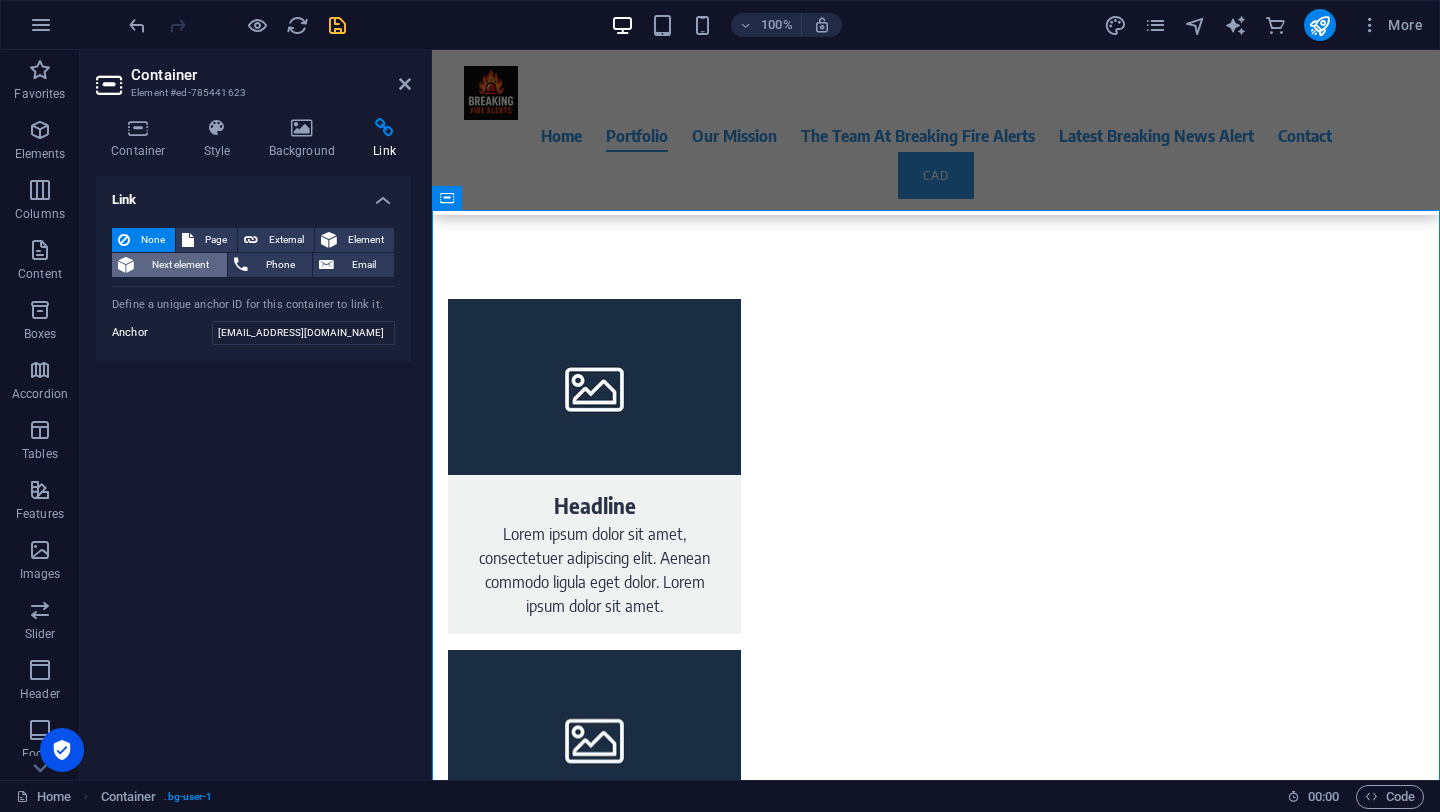 click on "Next element" at bounding box center [180, 265] 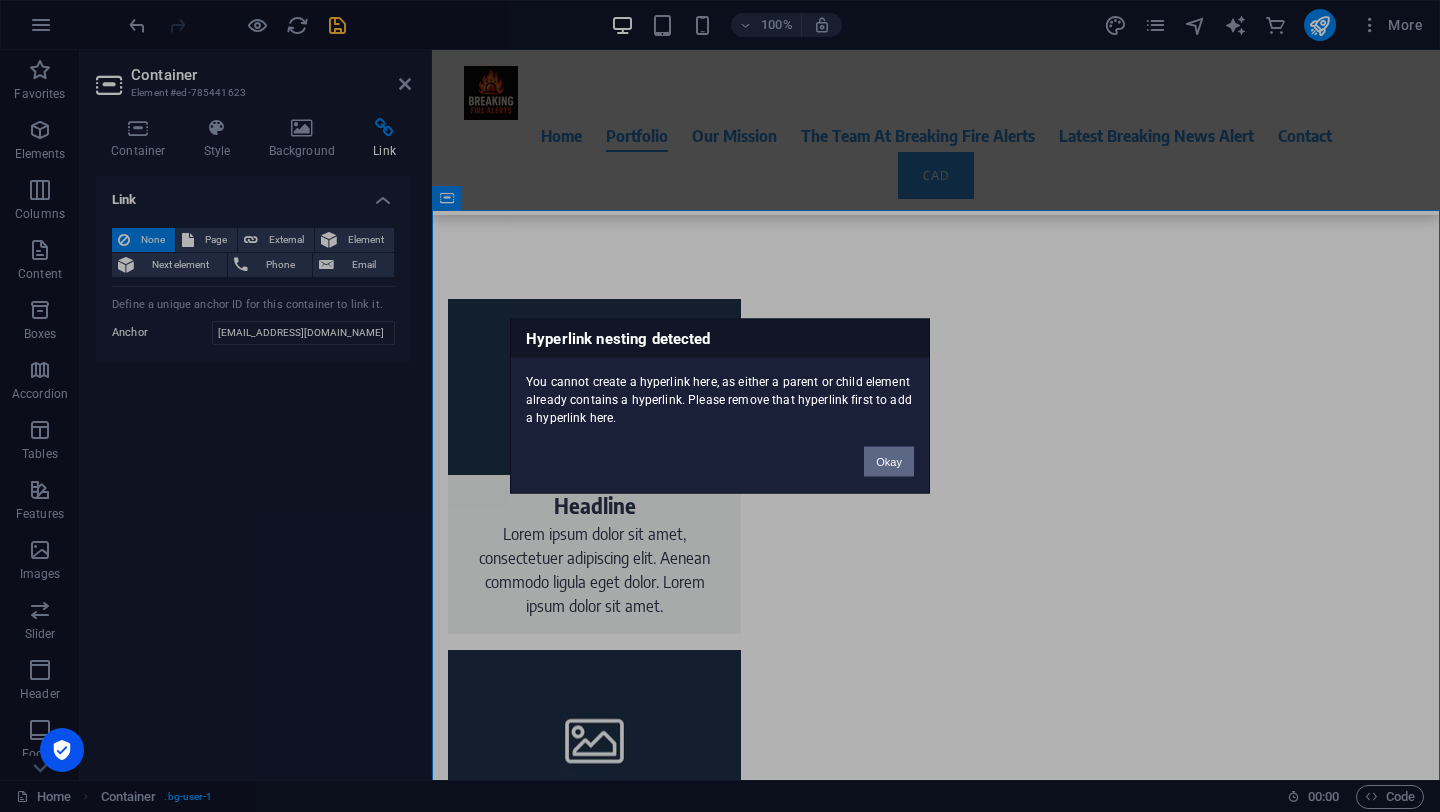 click on "Okay" at bounding box center [889, 462] 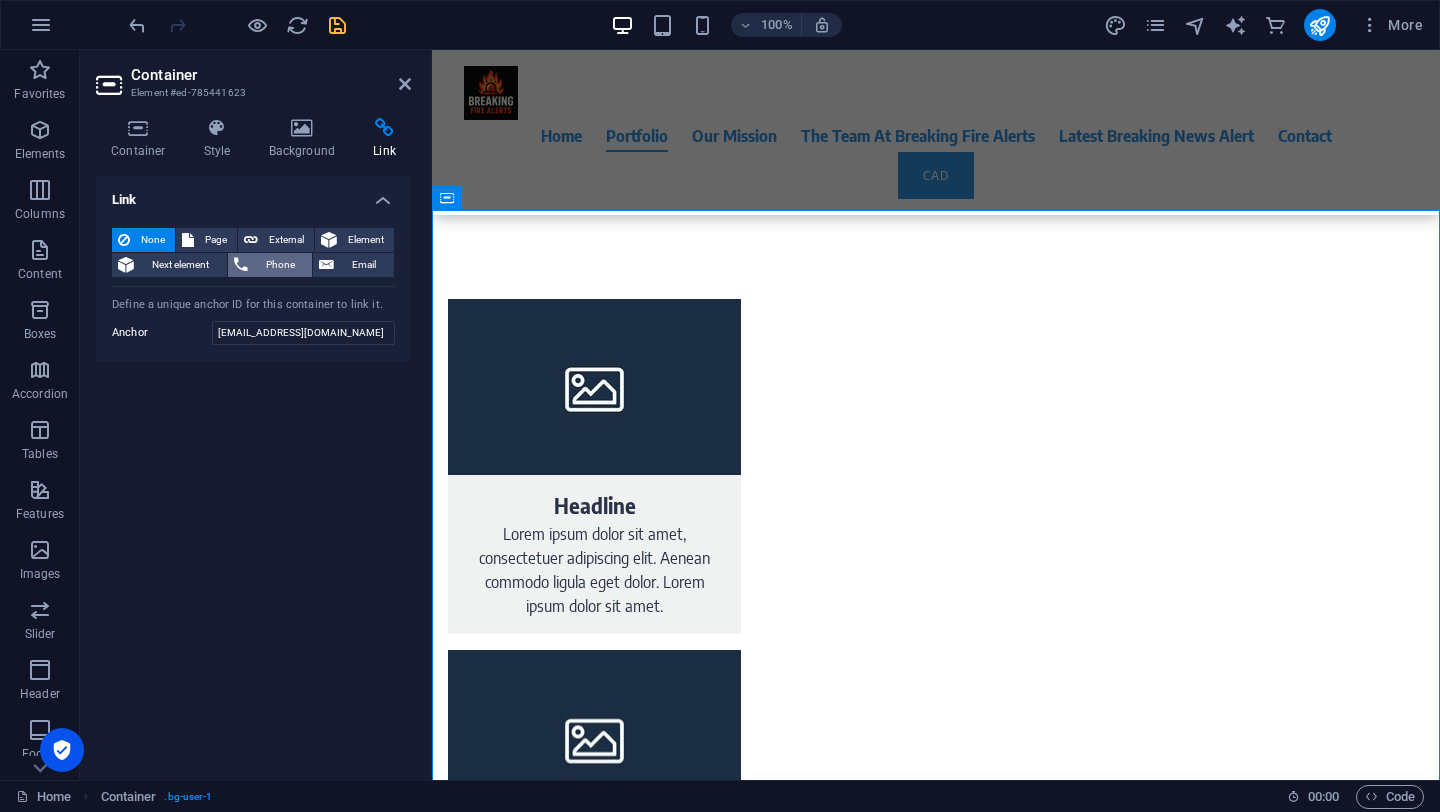 click on "Phone" at bounding box center [280, 265] 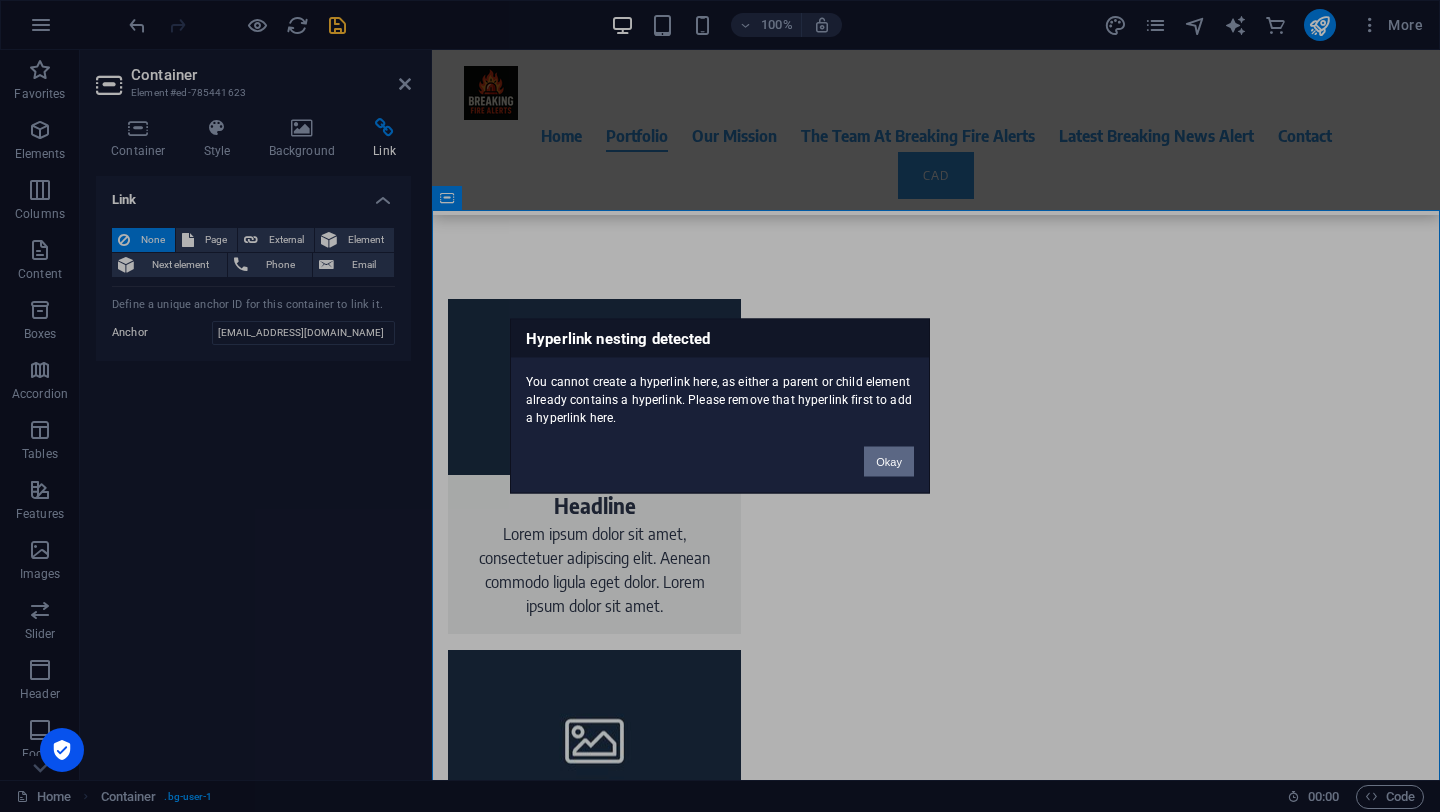 click on "Okay" at bounding box center [889, 462] 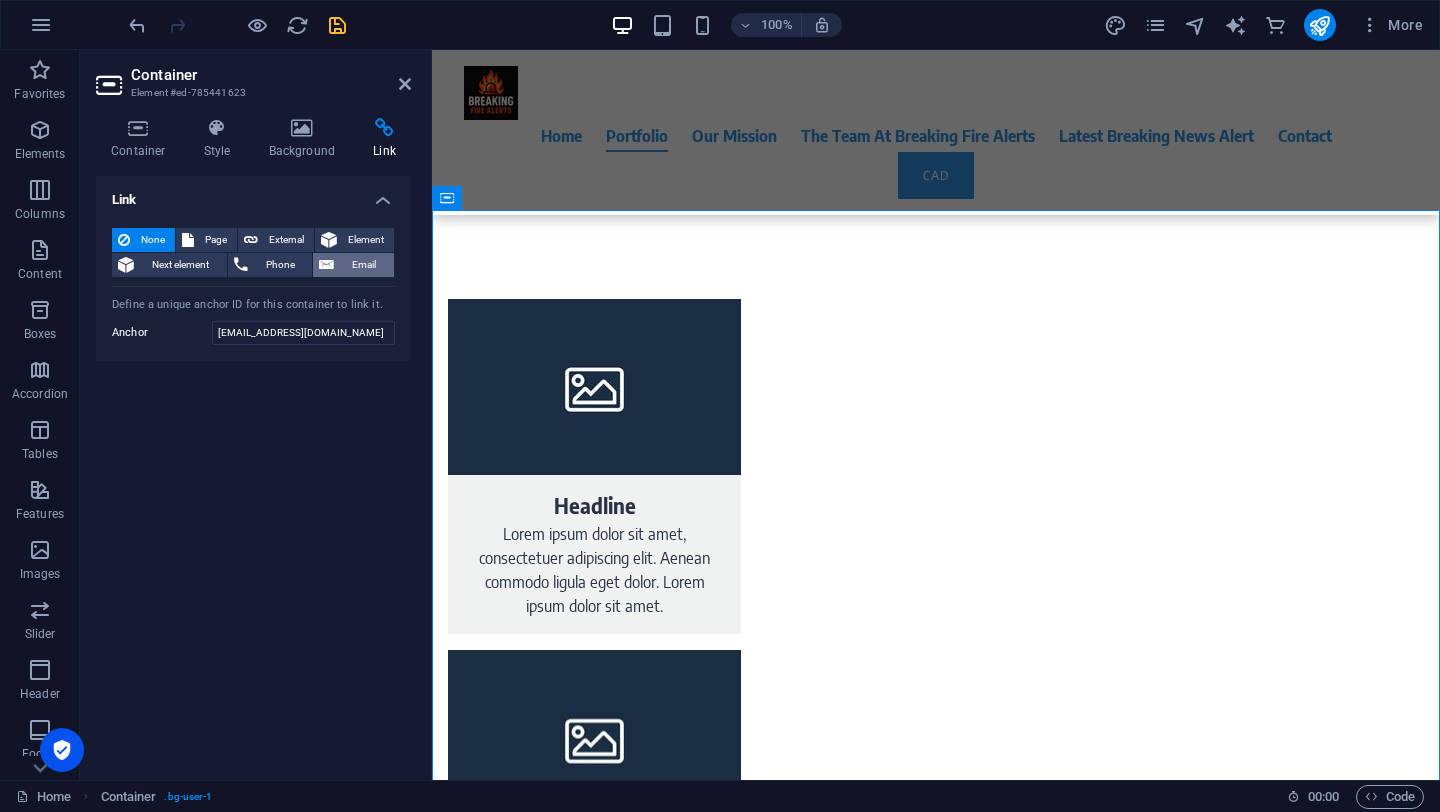 click on "Email" at bounding box center (364, 265) 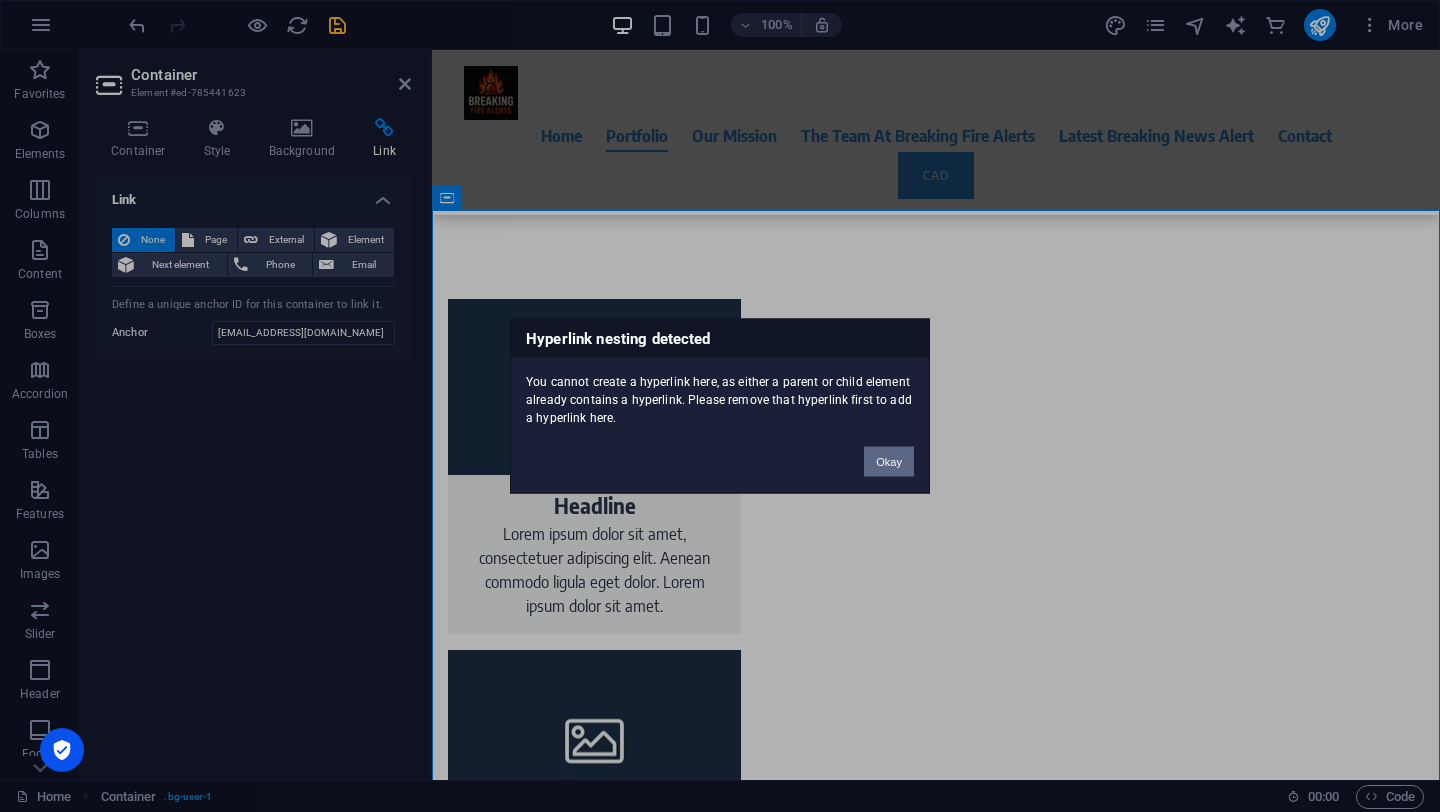 click on "Okay" at bounding box center [889, 462] 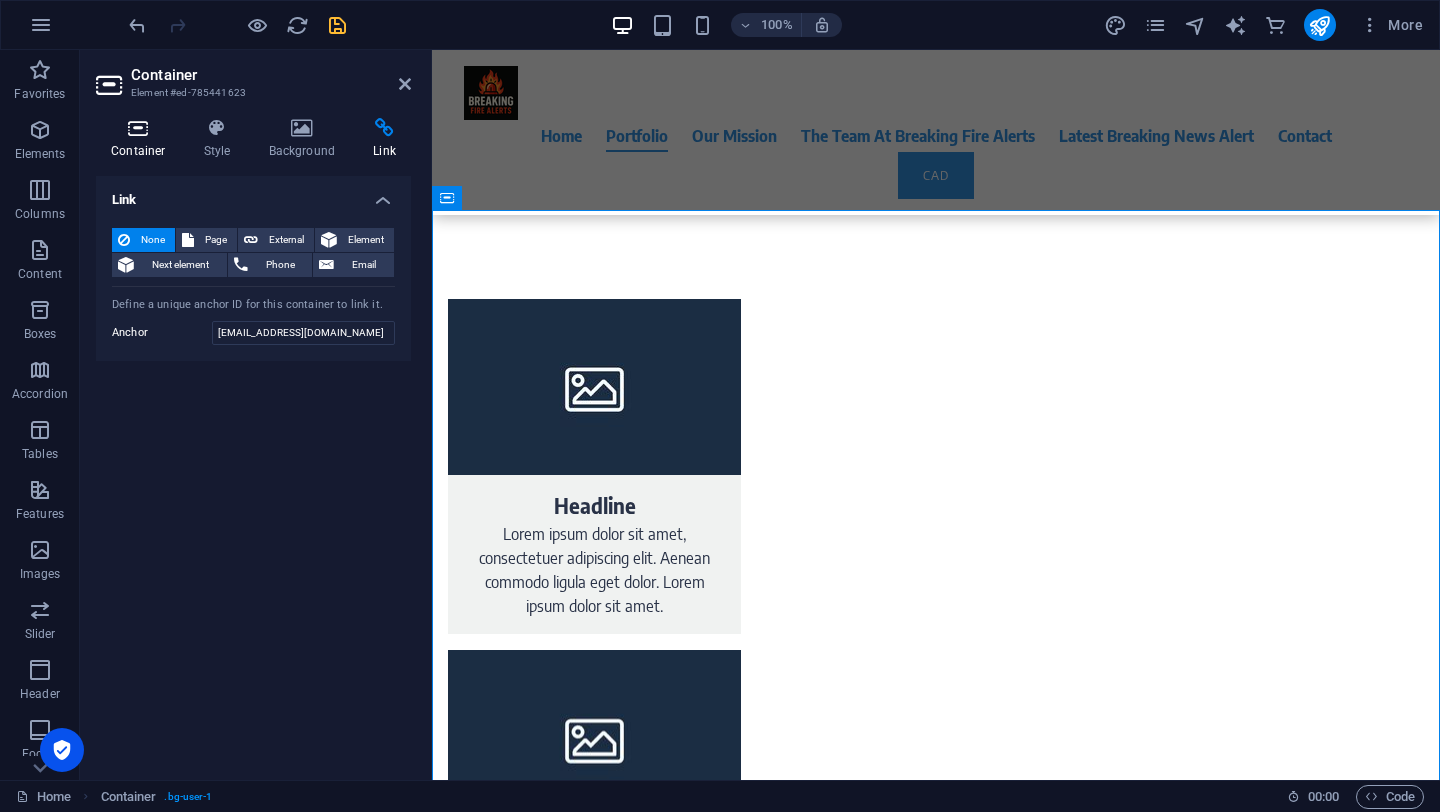 click at bounding box center [138, 128] 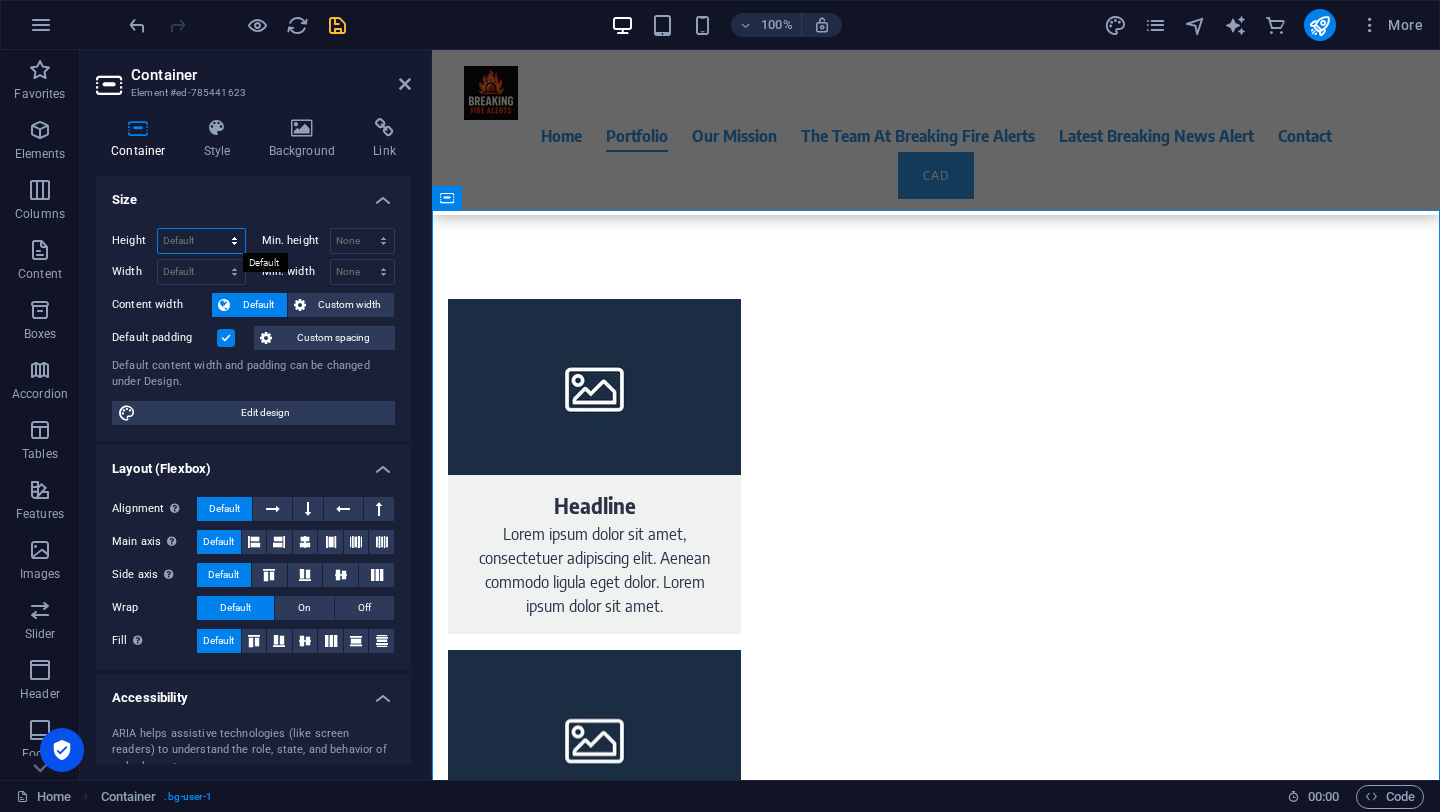 click on "Default px rem % vh vw" at bounding box center (201, 241) 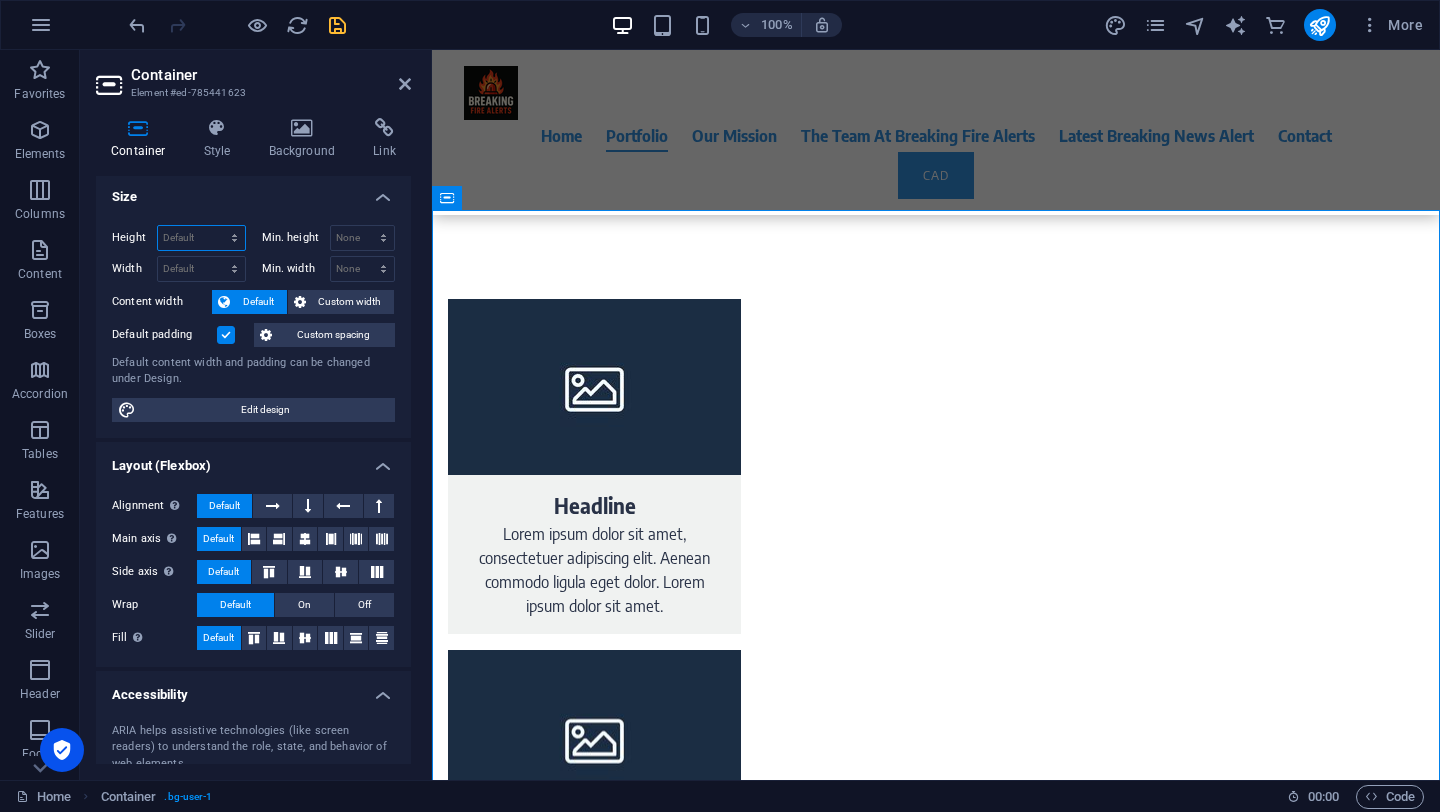 scroll, scrollTop: 1, scrollLeft: 0, axis: vertical 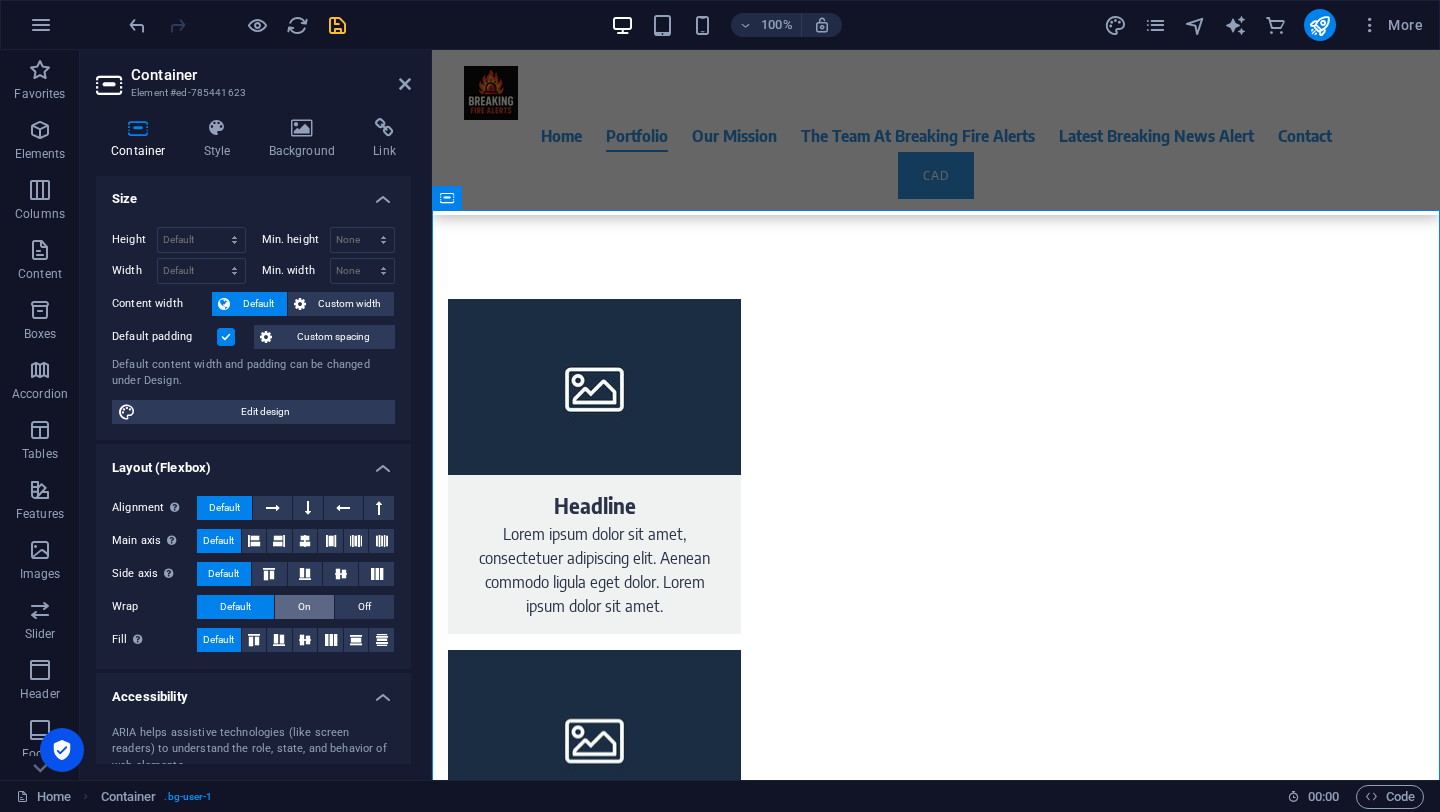 click on "On" at bounding box center [304, 607] 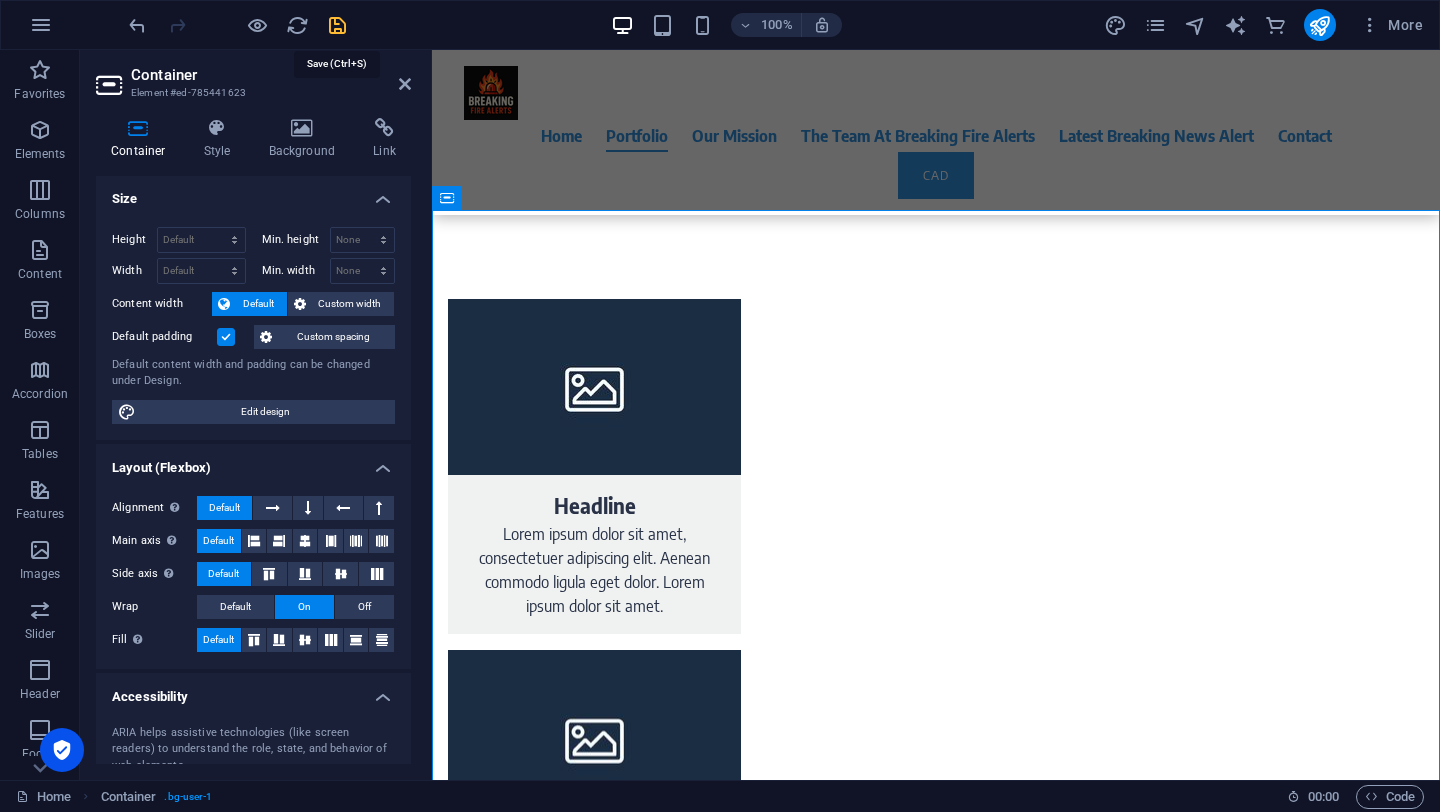 click at bounding box center (337, 25) 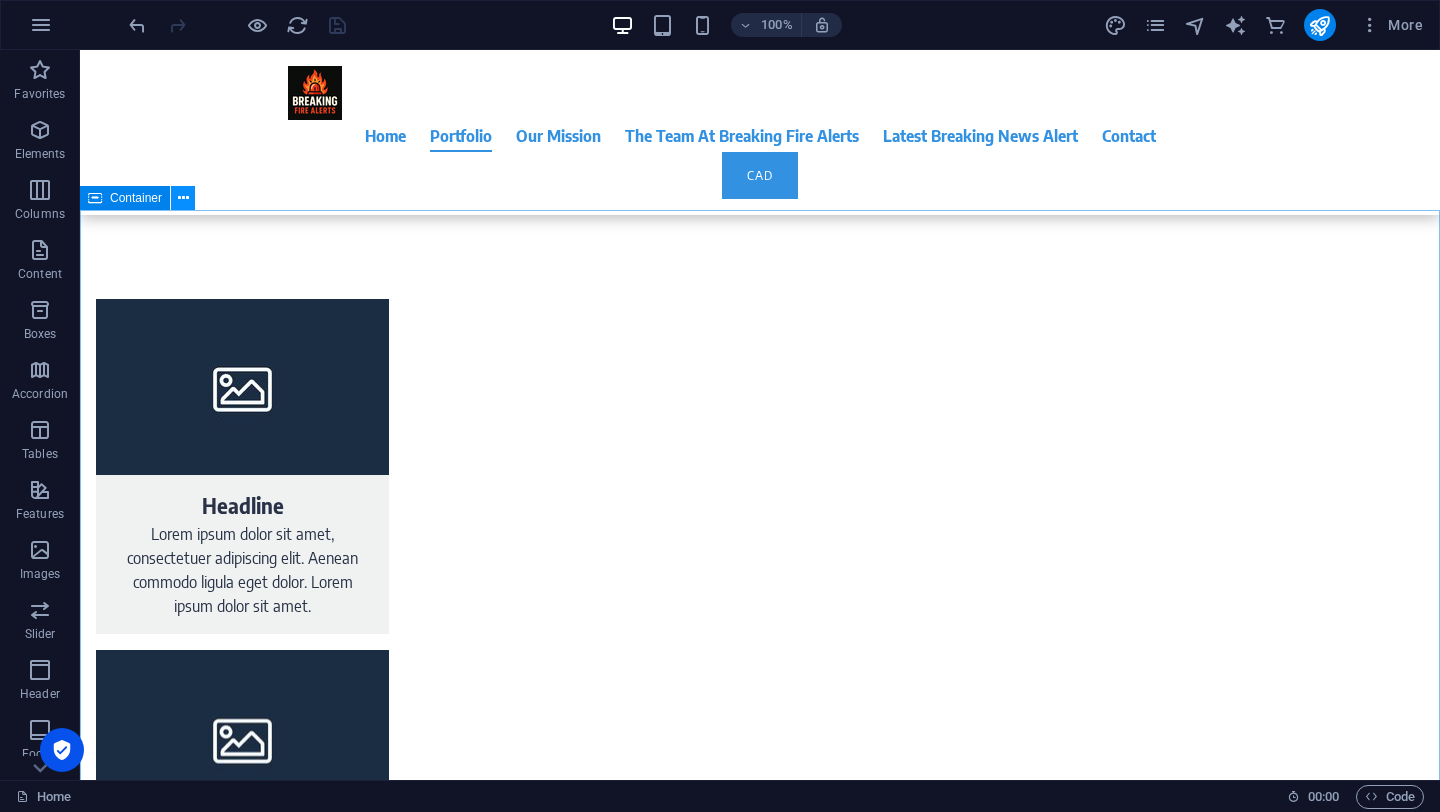 click at bounding box center [183, 198] 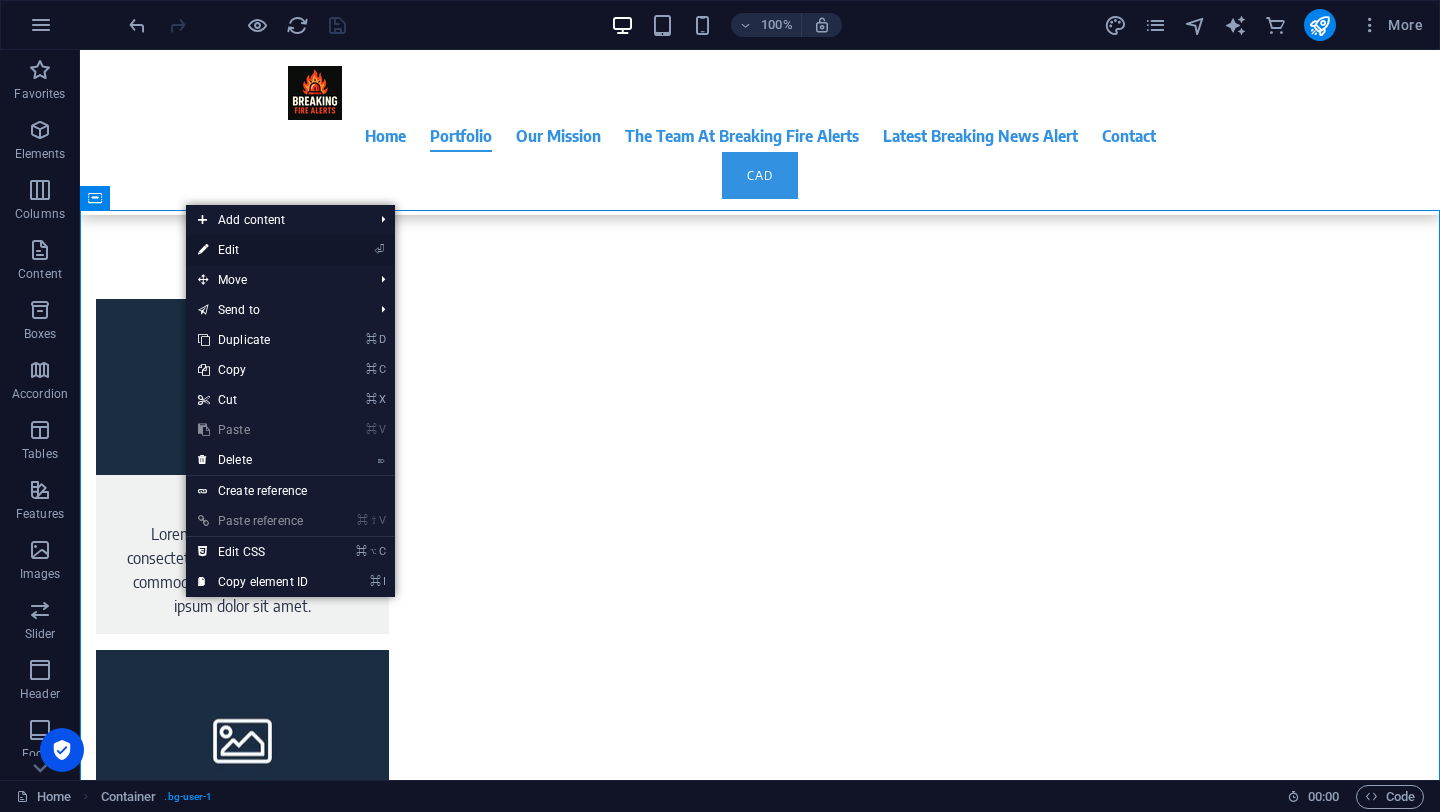 click on "⏎  Edit" at bounding box center (253, 250) 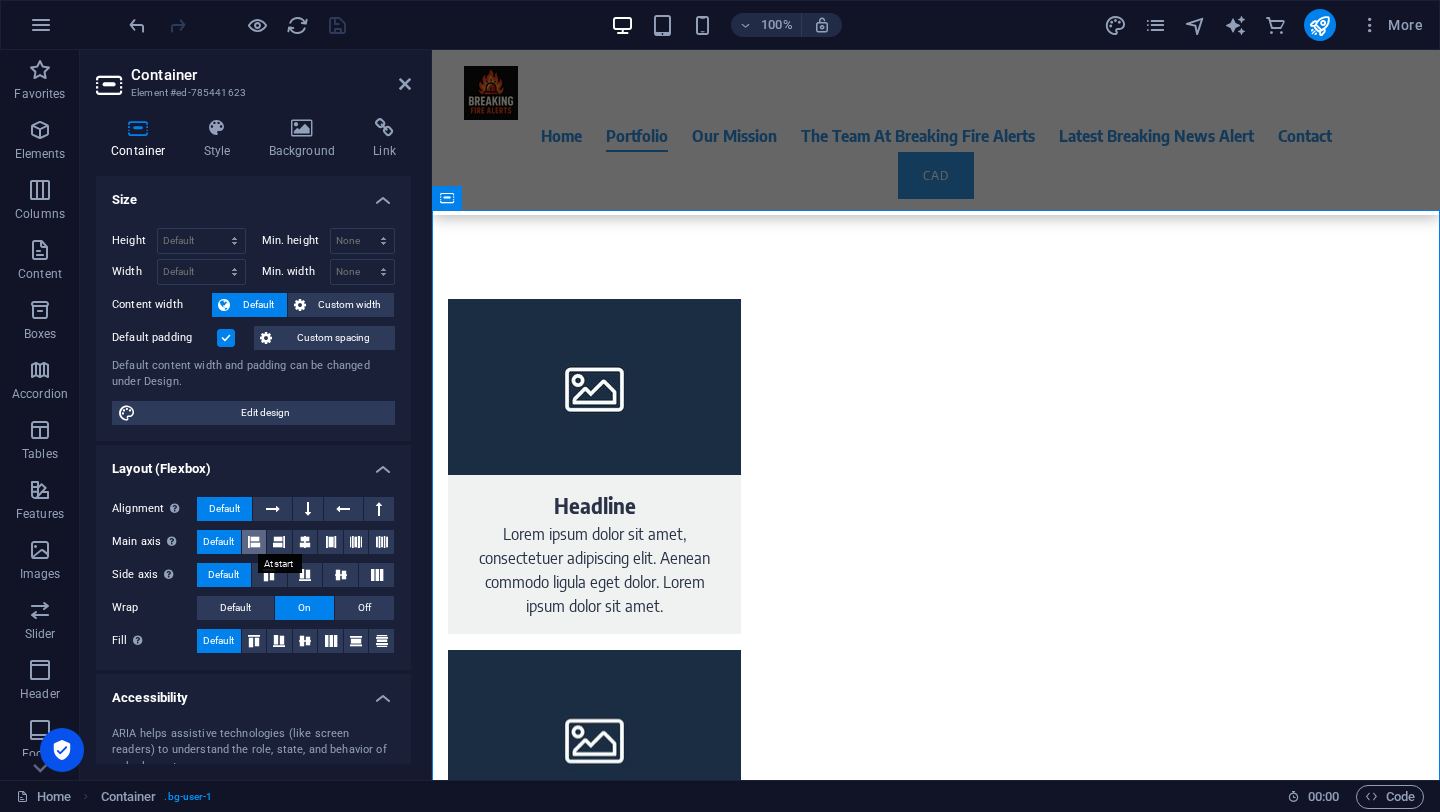 click at bounding box center (254, 542) 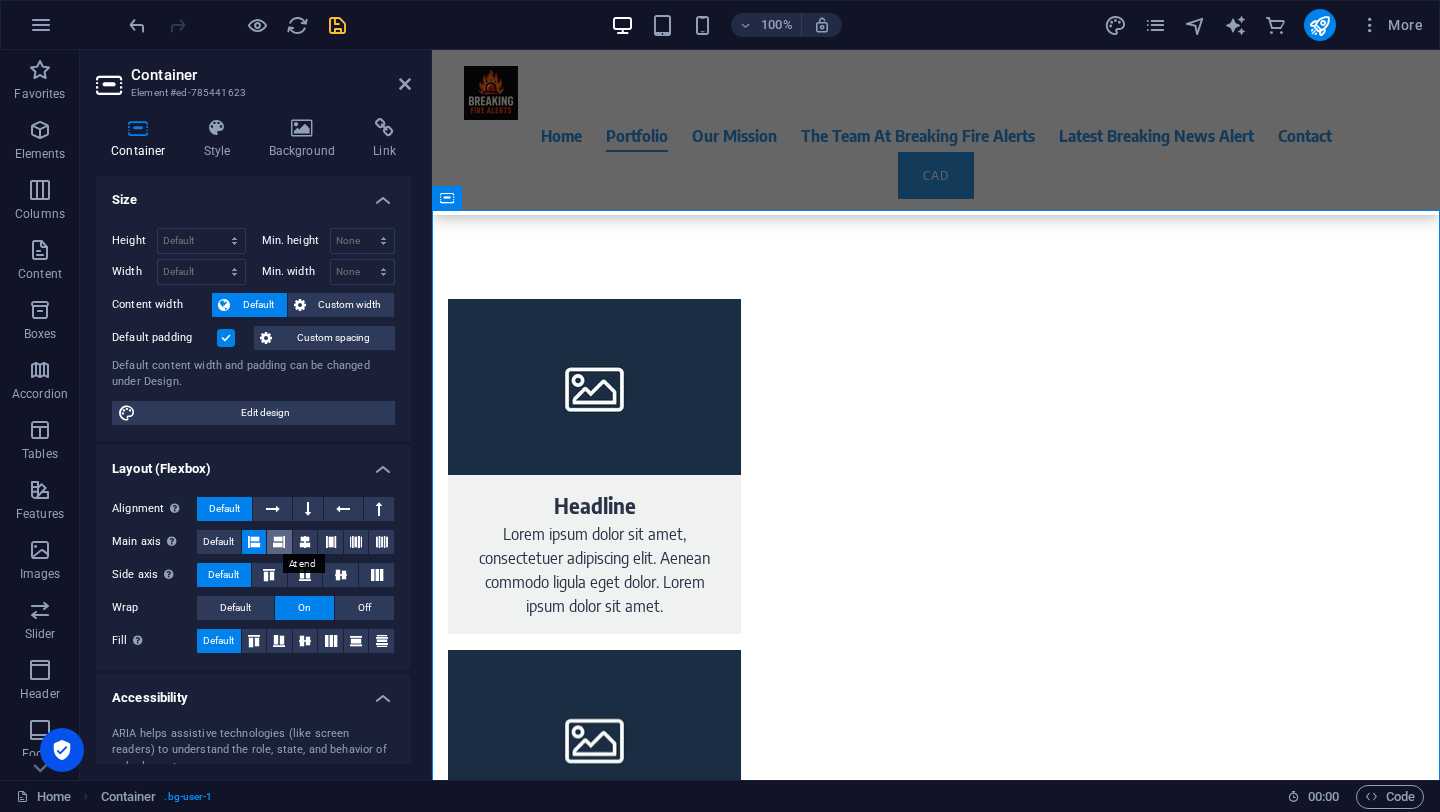 click at bounding box center (279, 542) 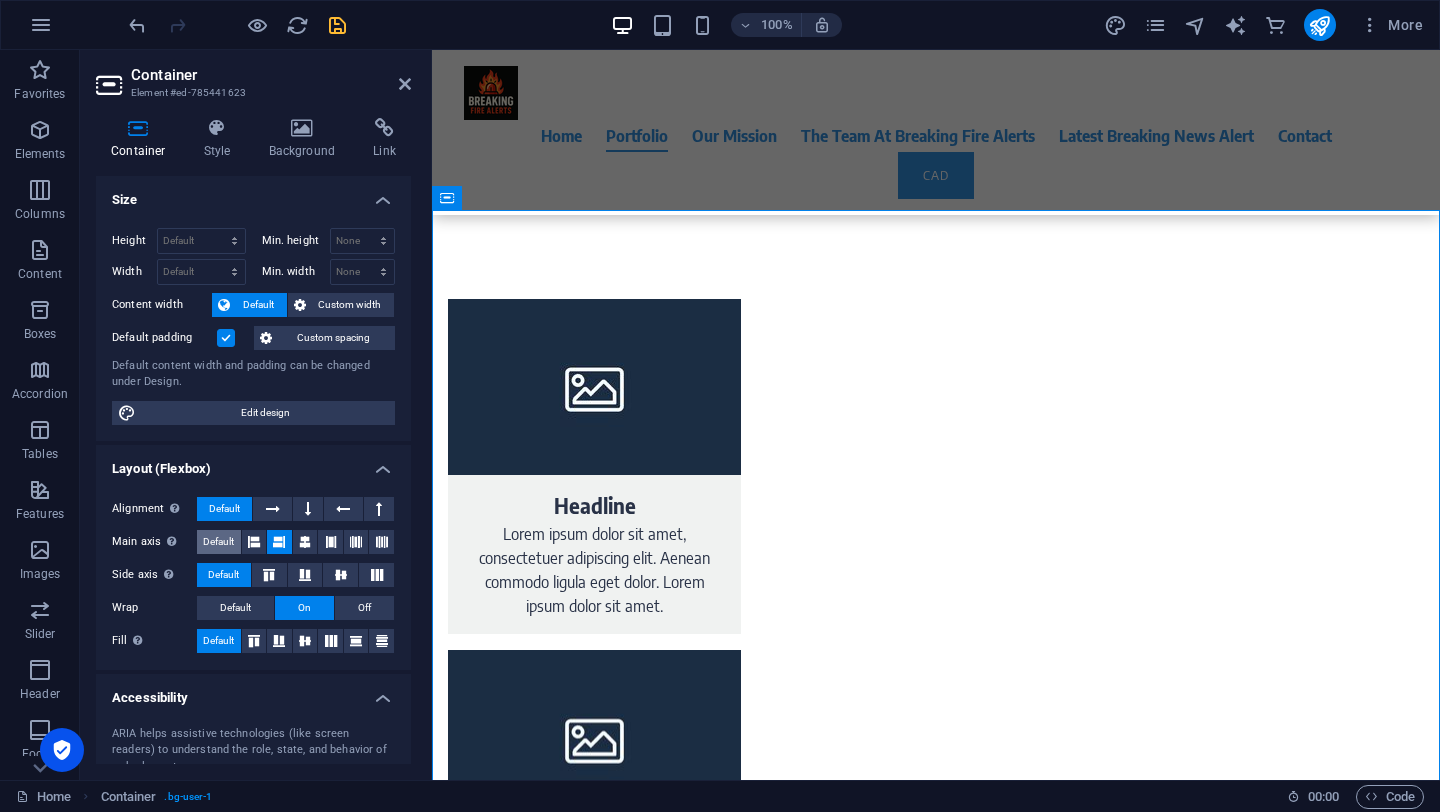 click on "Default" at bounding box center [218, 542] 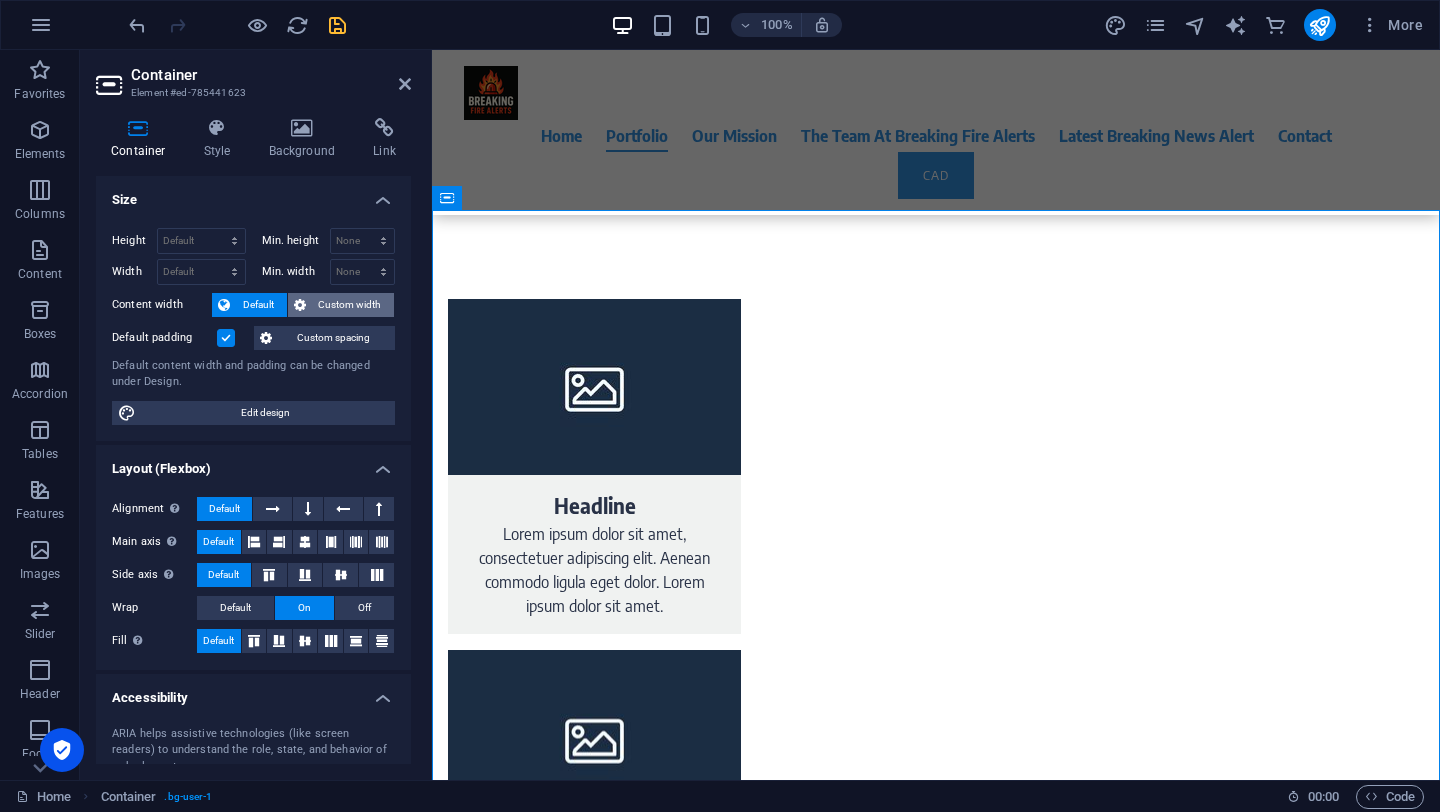 click on "Custom width" at bounding box center (350, 305) 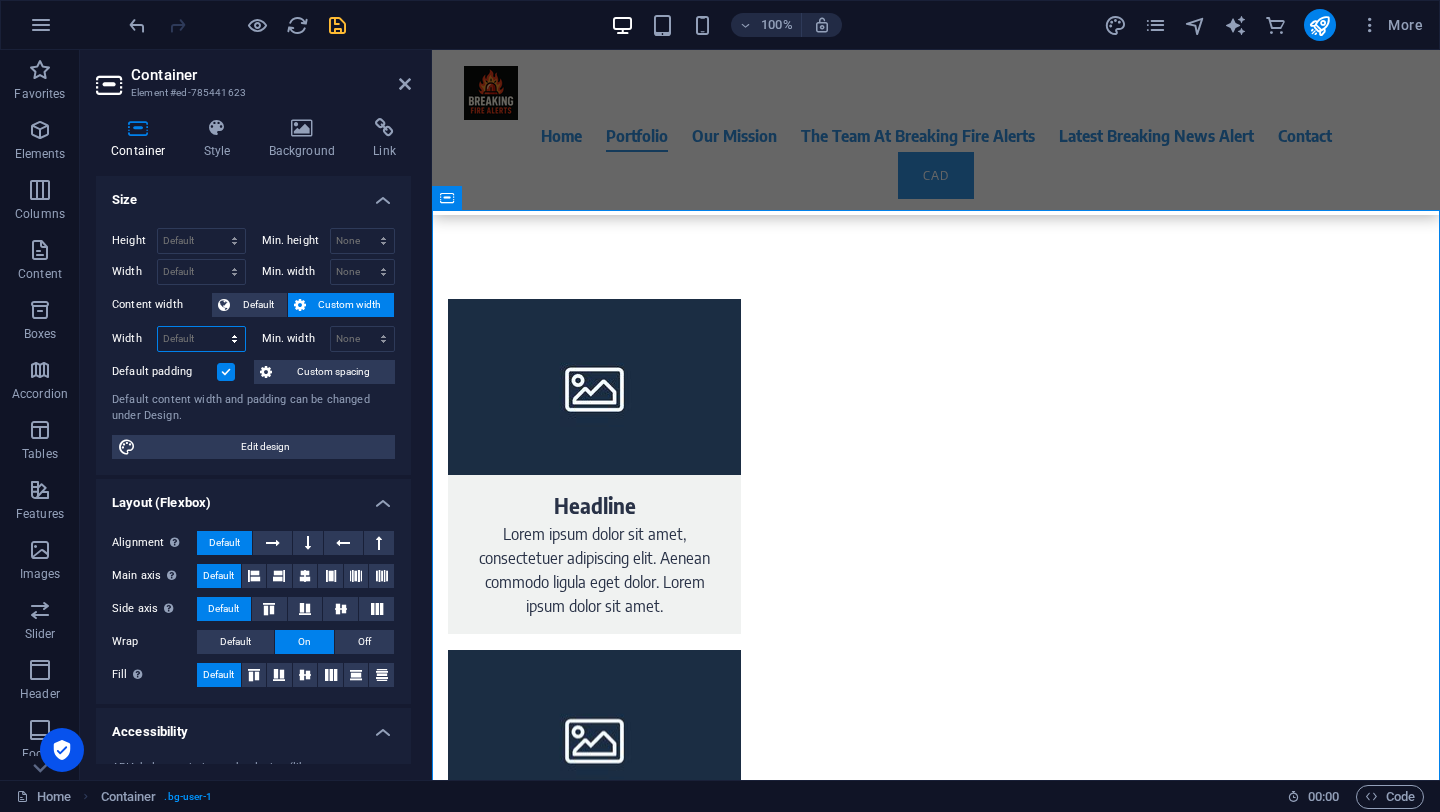 click on "Default px rem % em vh vw" at bounding box center [201, 339] 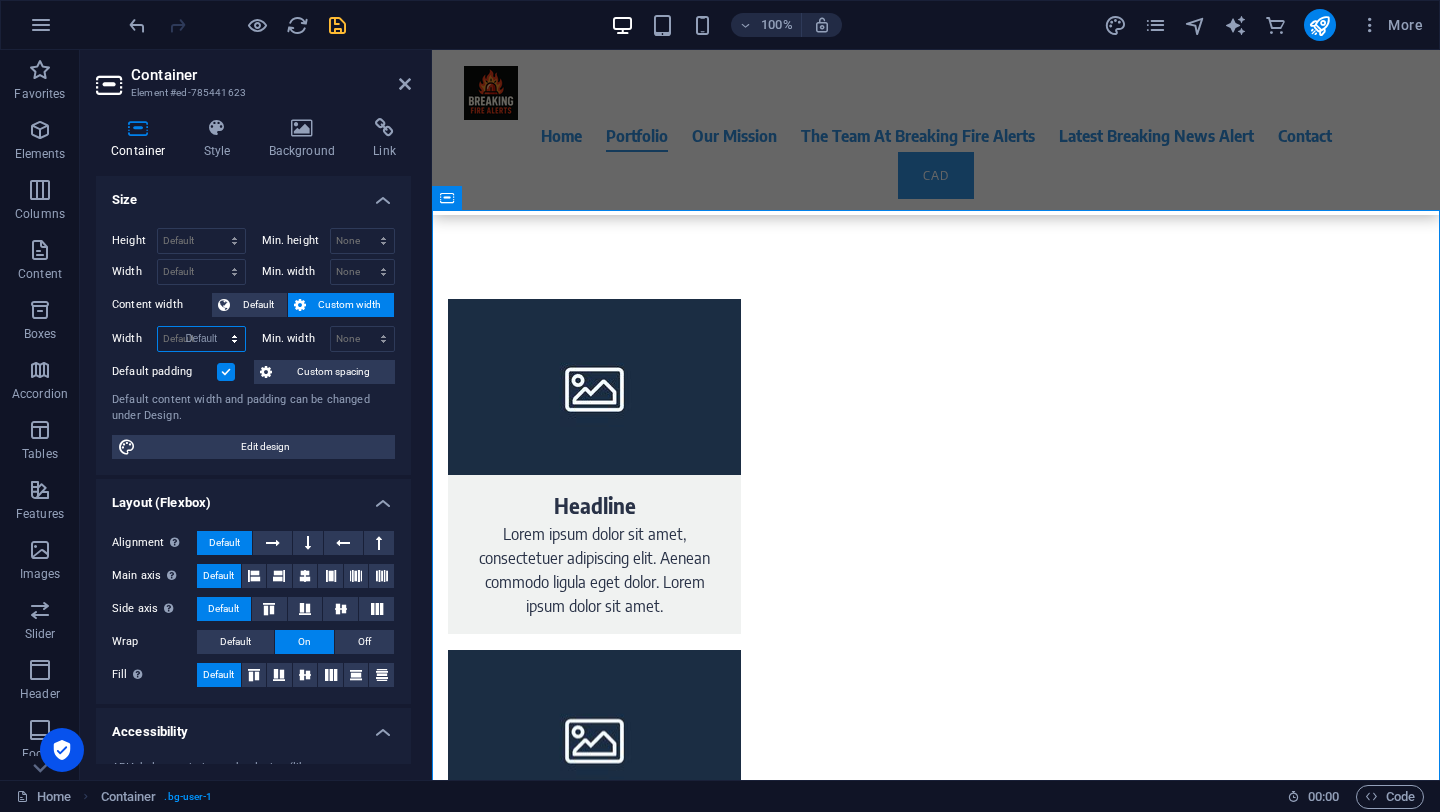 select on "DISABLED_OPTION_VALUE" 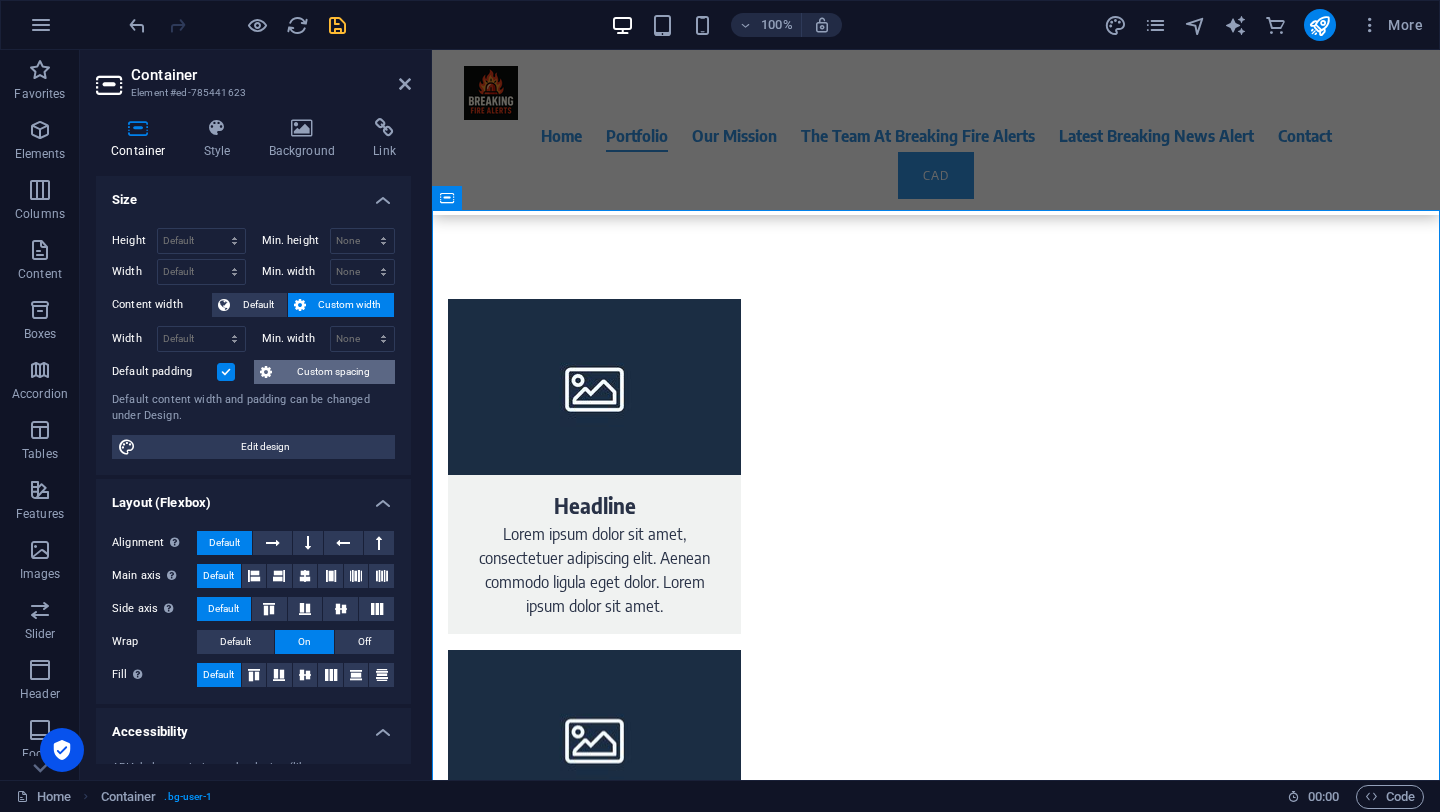 click on "Custom spacing" at bounding box center (333, 372) 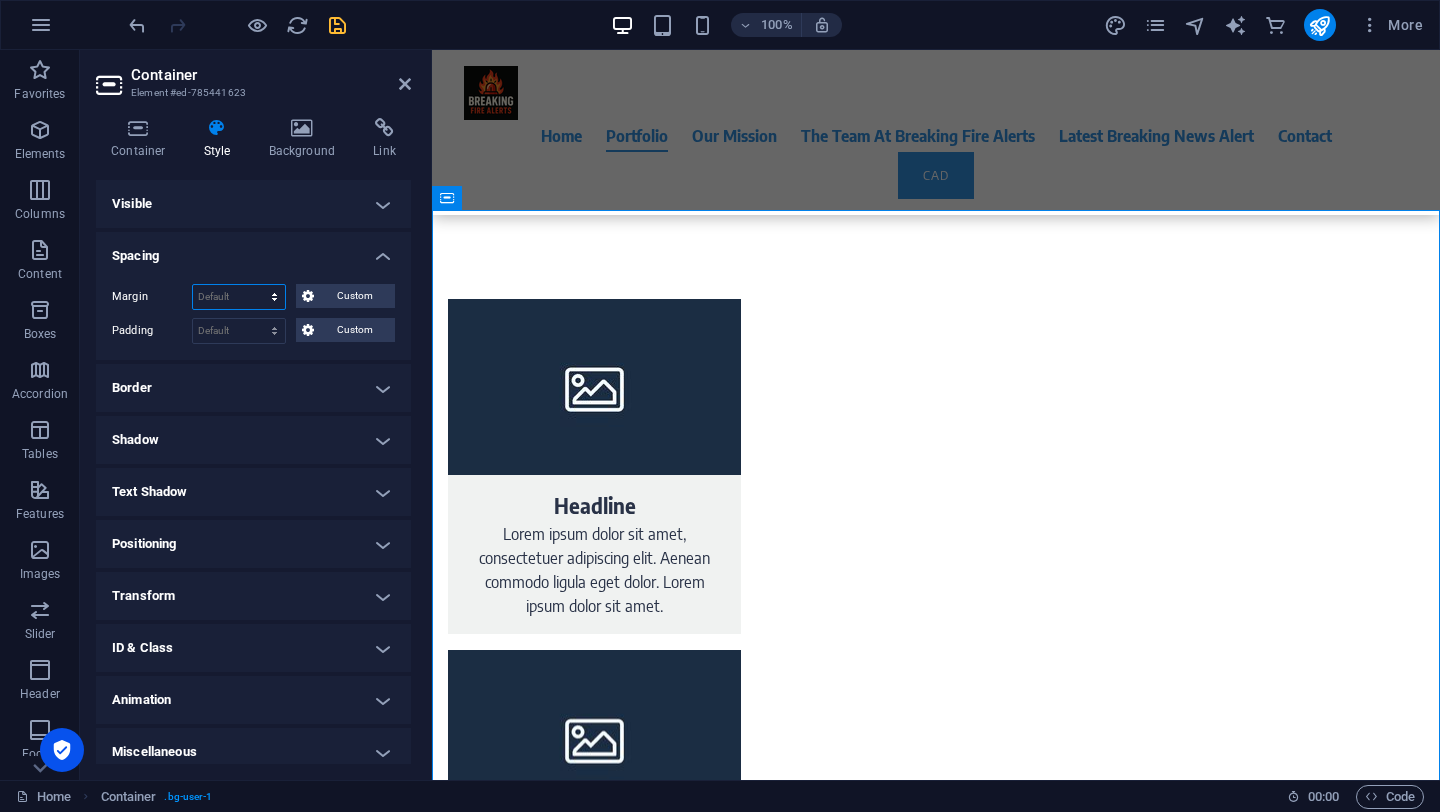 click on "Default auto px % rem vw vh Custom" at bounding box center (239, 297) 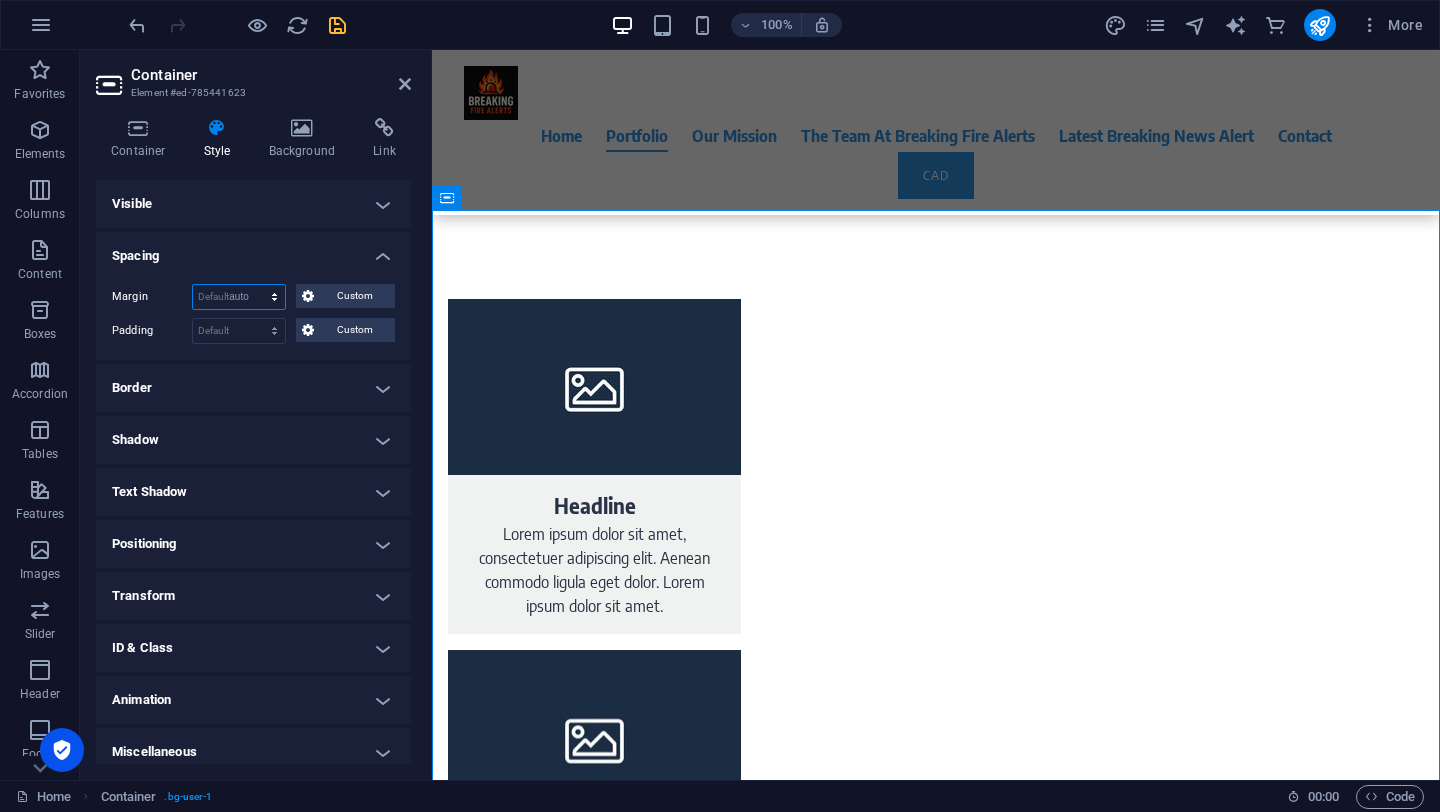 select on "DISABLED_OPTION_VALUE" 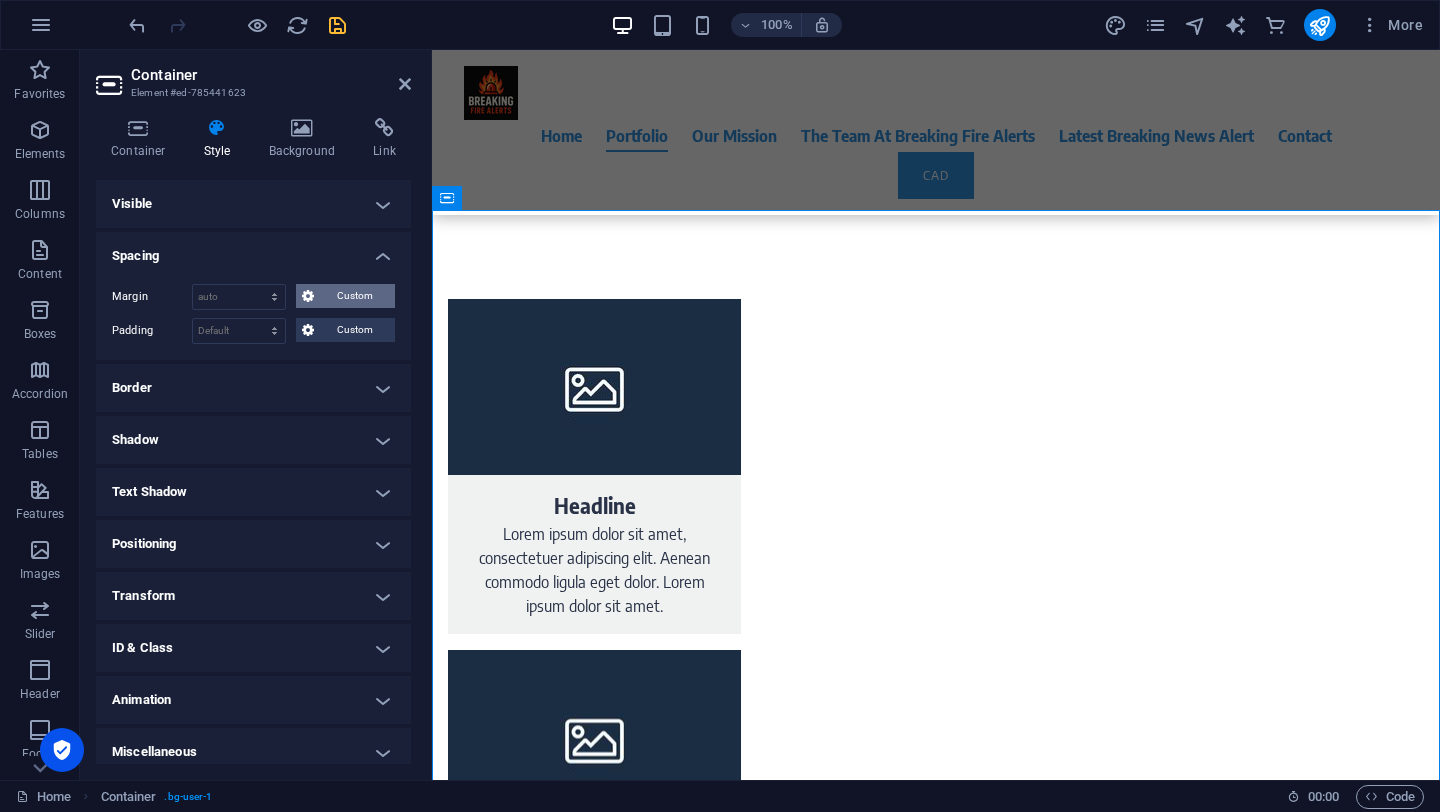 click on "Custom" at bounding box center (354, 296) 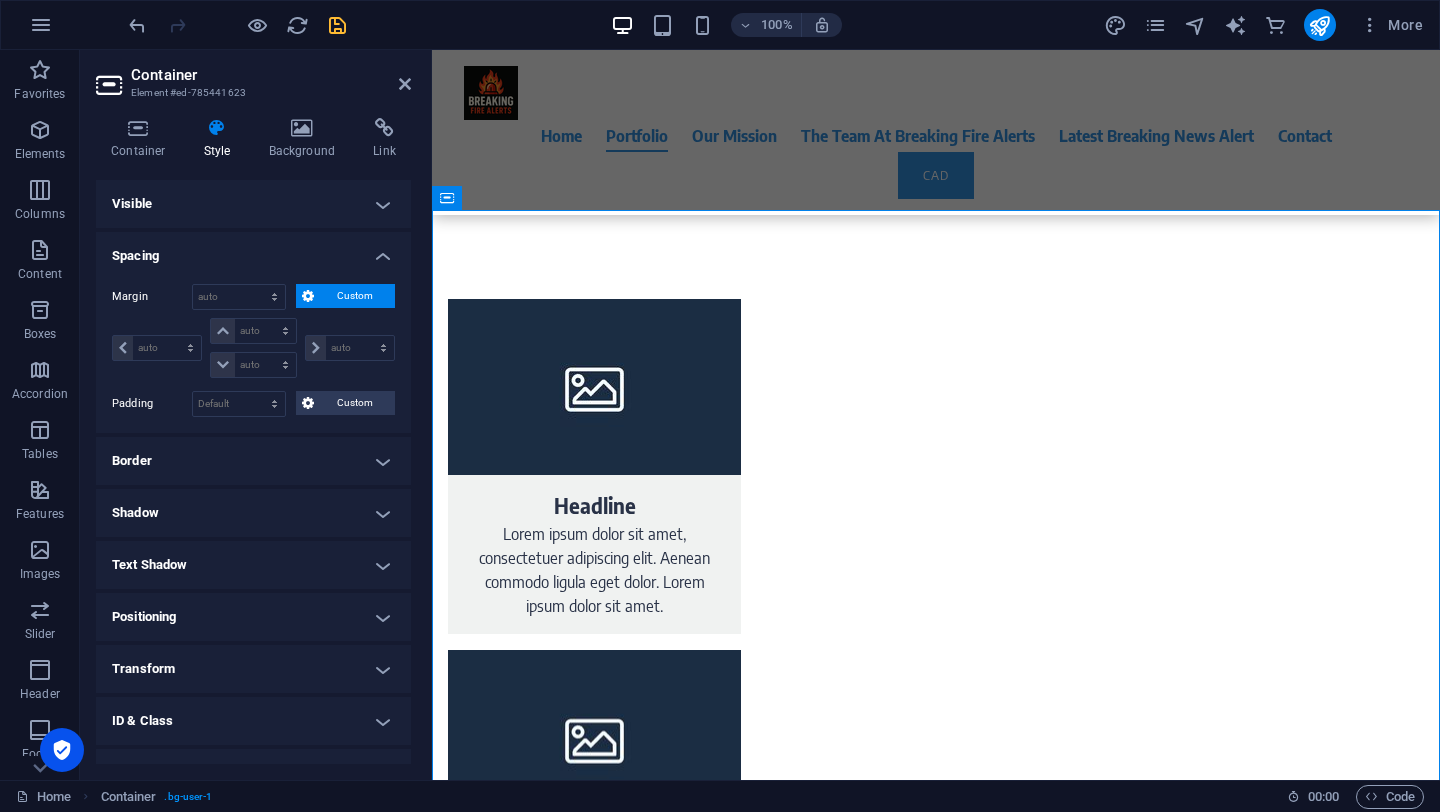 click on "Custom" at bounding box center (354, 296) 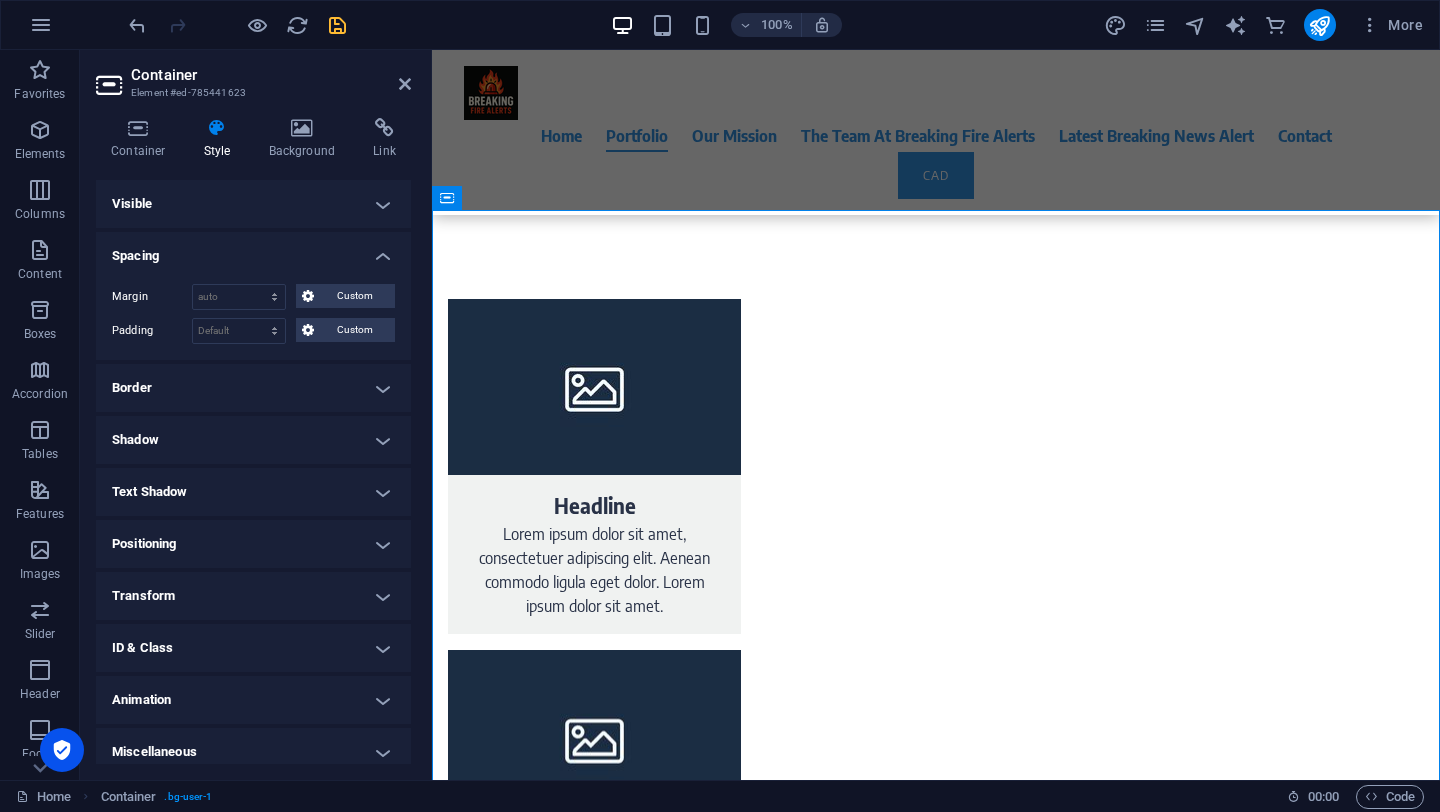 click on "Spacing" at bounding box center (253, 250) 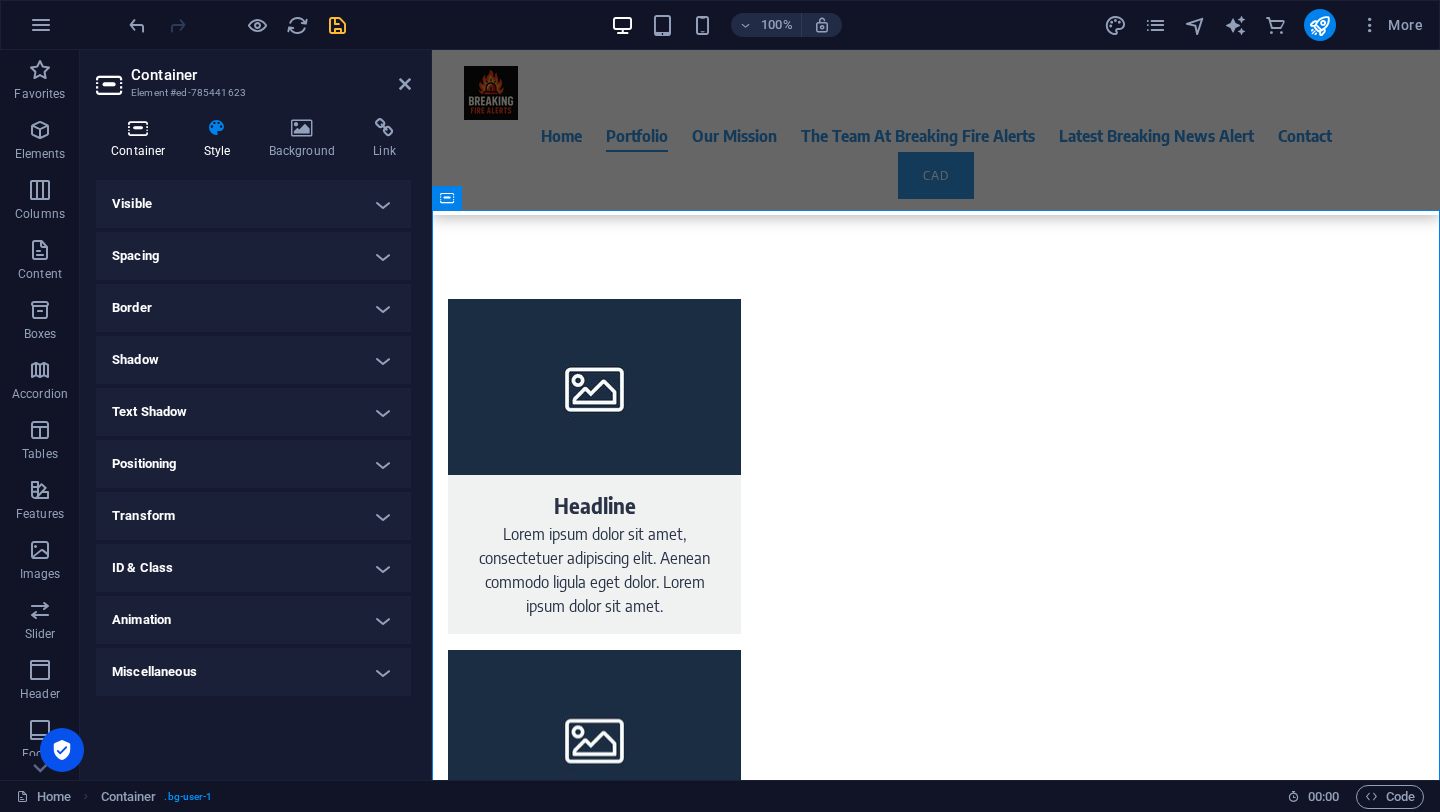 click on "Container" at bounding box center [142, 139] 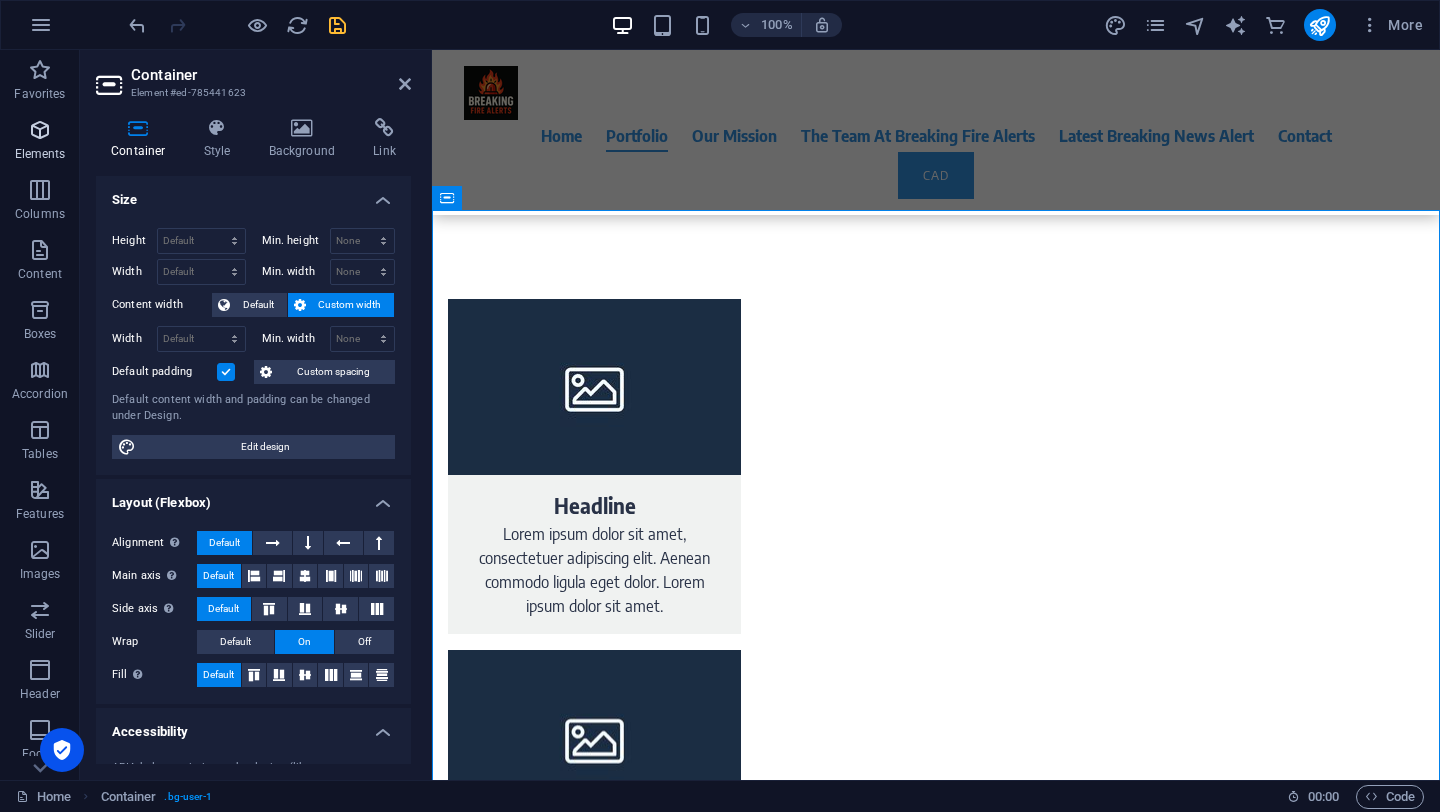 click at bounding box center (40, 130) 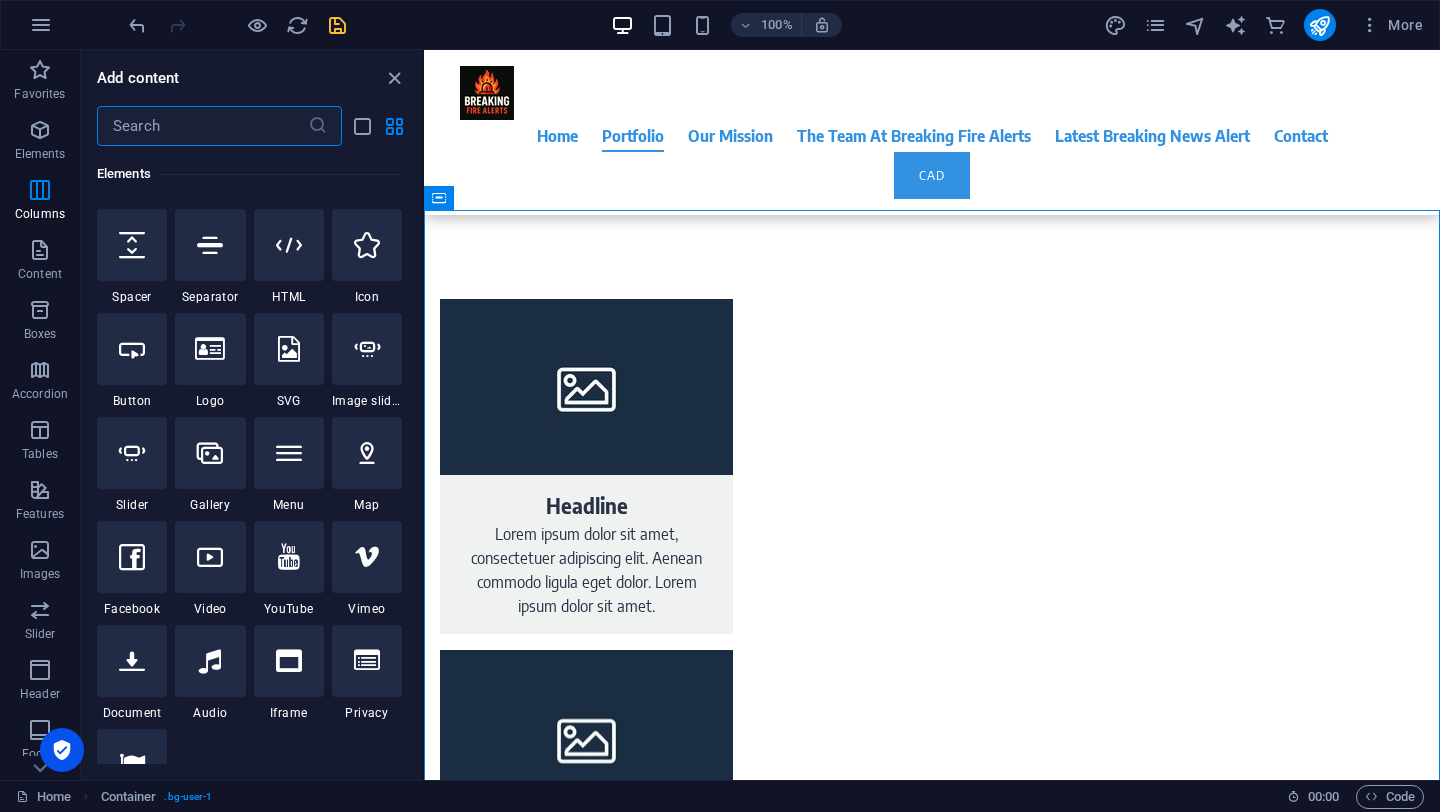 scroll, scrollTop: 0, scrollLeft: 0, axis: both 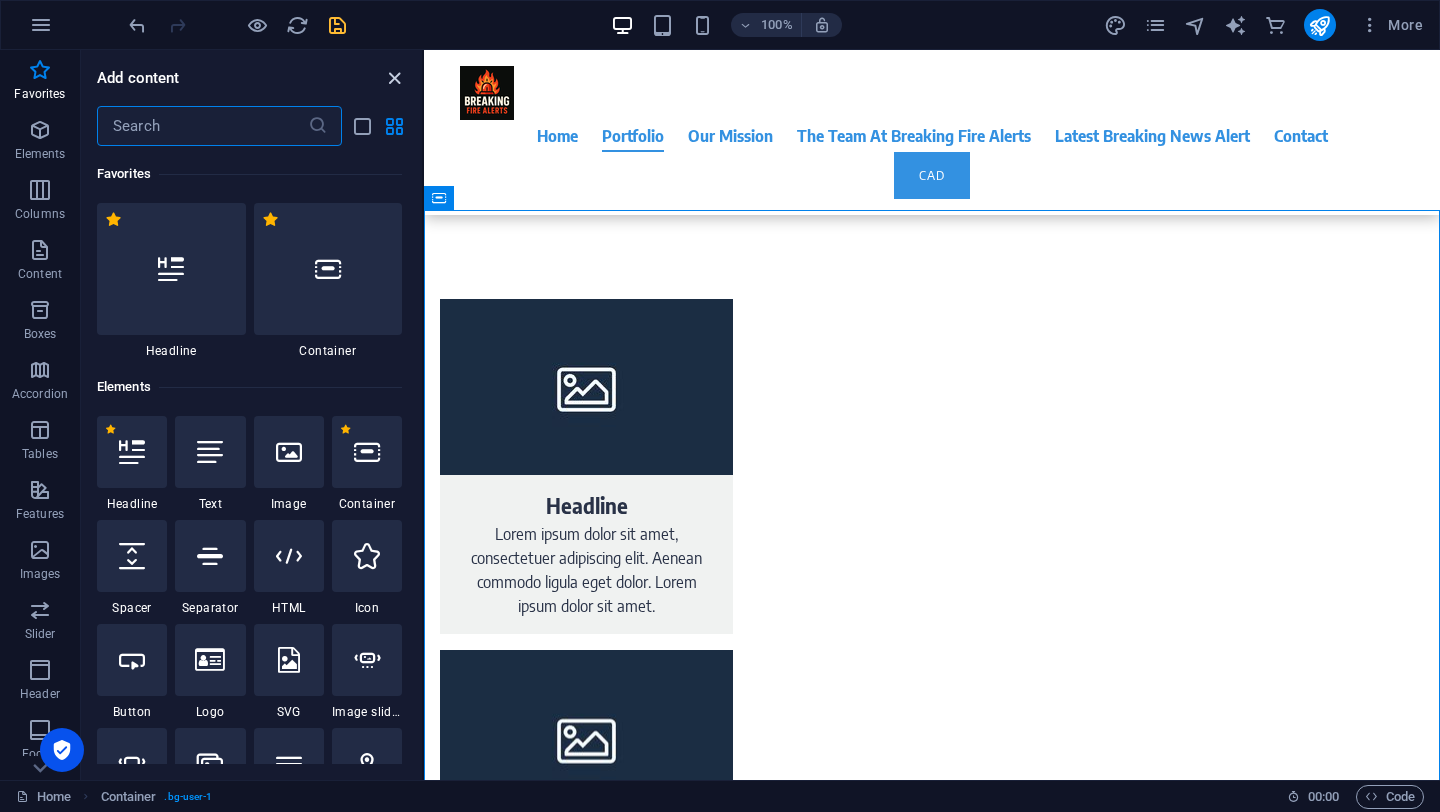 click at bounding box center [394, 78] 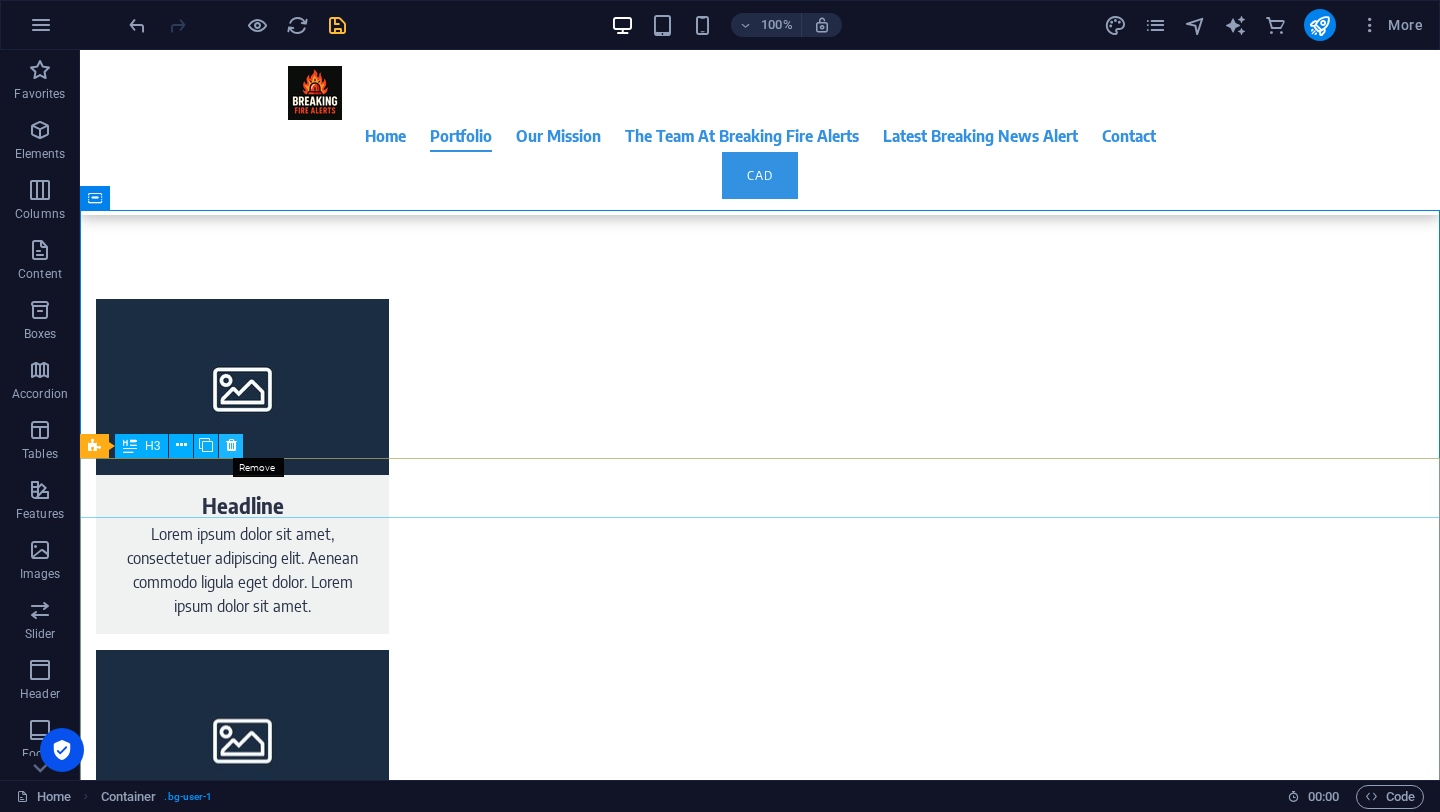 click at bounding box center [231, 445] 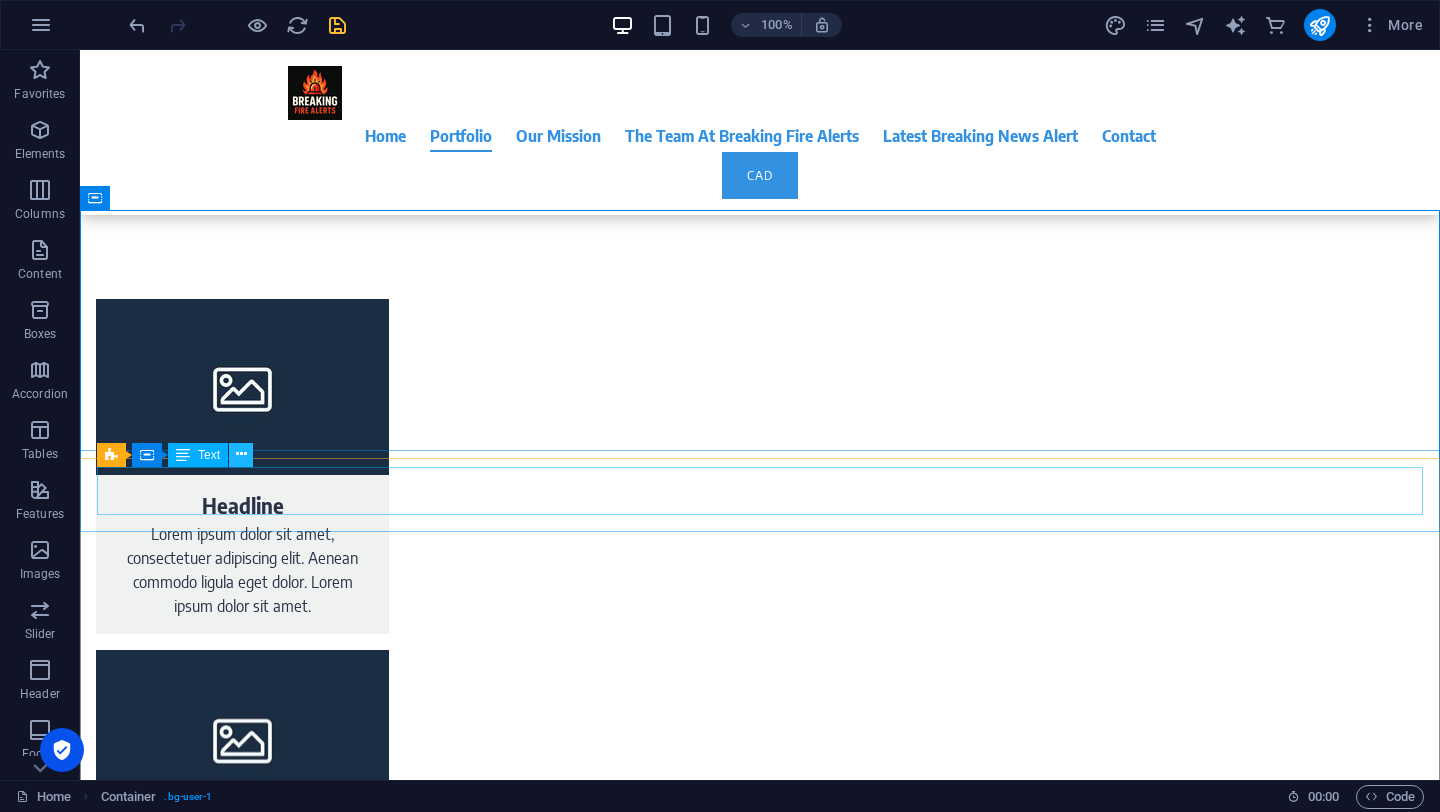 click at bounding box center [241, 454] 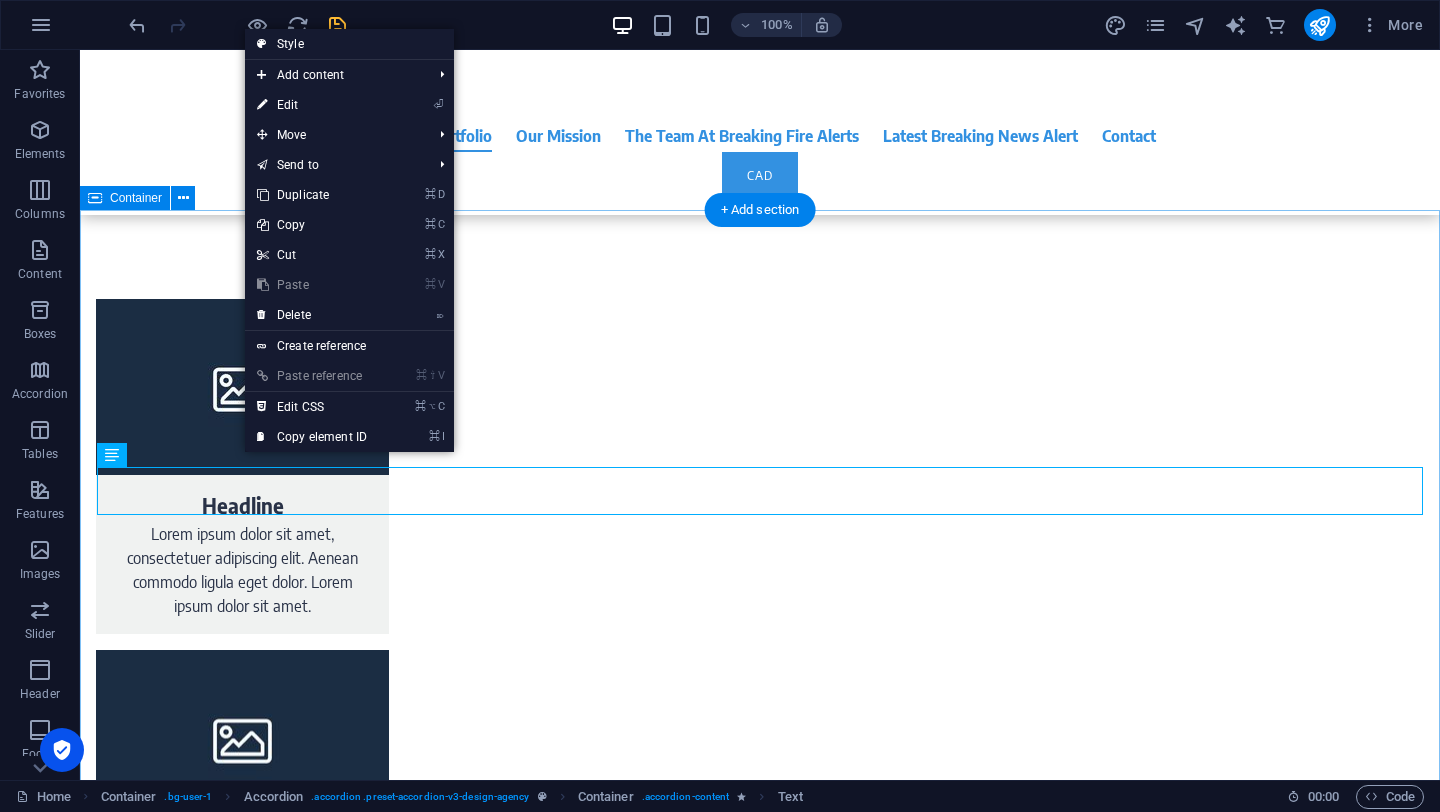 click on "Latest Breaking News Alert  Coming Soon  Our service is aimed in particular at self-employed, small entrepreneurs and medium-sized companies. So for all those who have a need for a professionally created website, but want to have it created externally, for example due to a lack of time or the lack of employee capacities. For us, quality and good service do not have to be expensive. How can I prepare for the first interview? In principle, we offer our customers an all-round carefree package when creating the website. Nevertheless, it is helpful for the subsequent success of your website if we receive information from you on the following points:  Does a domain or internet address already exist?  Which products and services do you offer for which target group?  How many menu items should the website contain?  Are there already text and images?  Is there a corporate identity or logo?  Is there an example page which you like and on which we can orient our work? Will my new website run on smartphones?" at bounding box center (760, 2196) 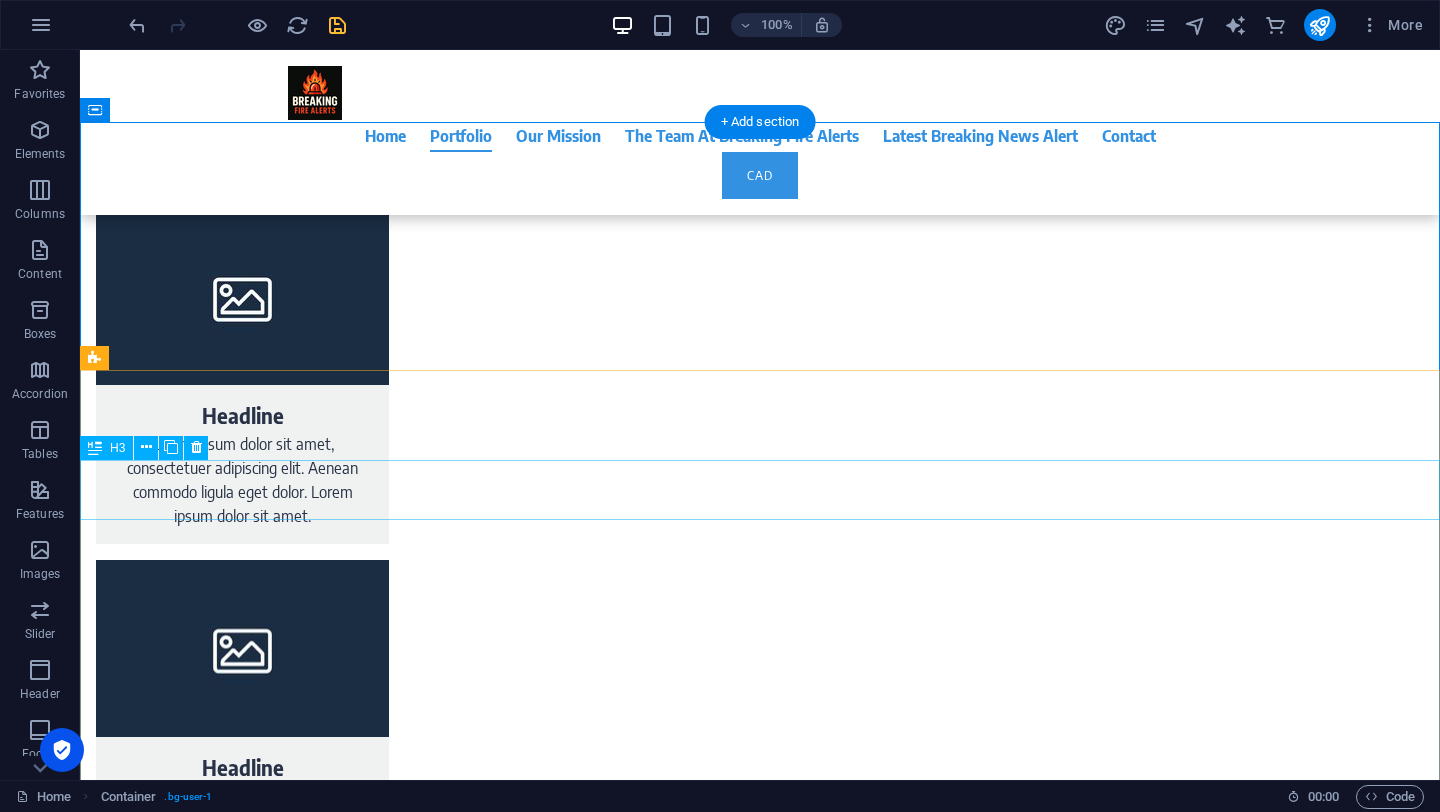 scroll, scrollTop: 1888, scrollLeft: 0, axis: vertical 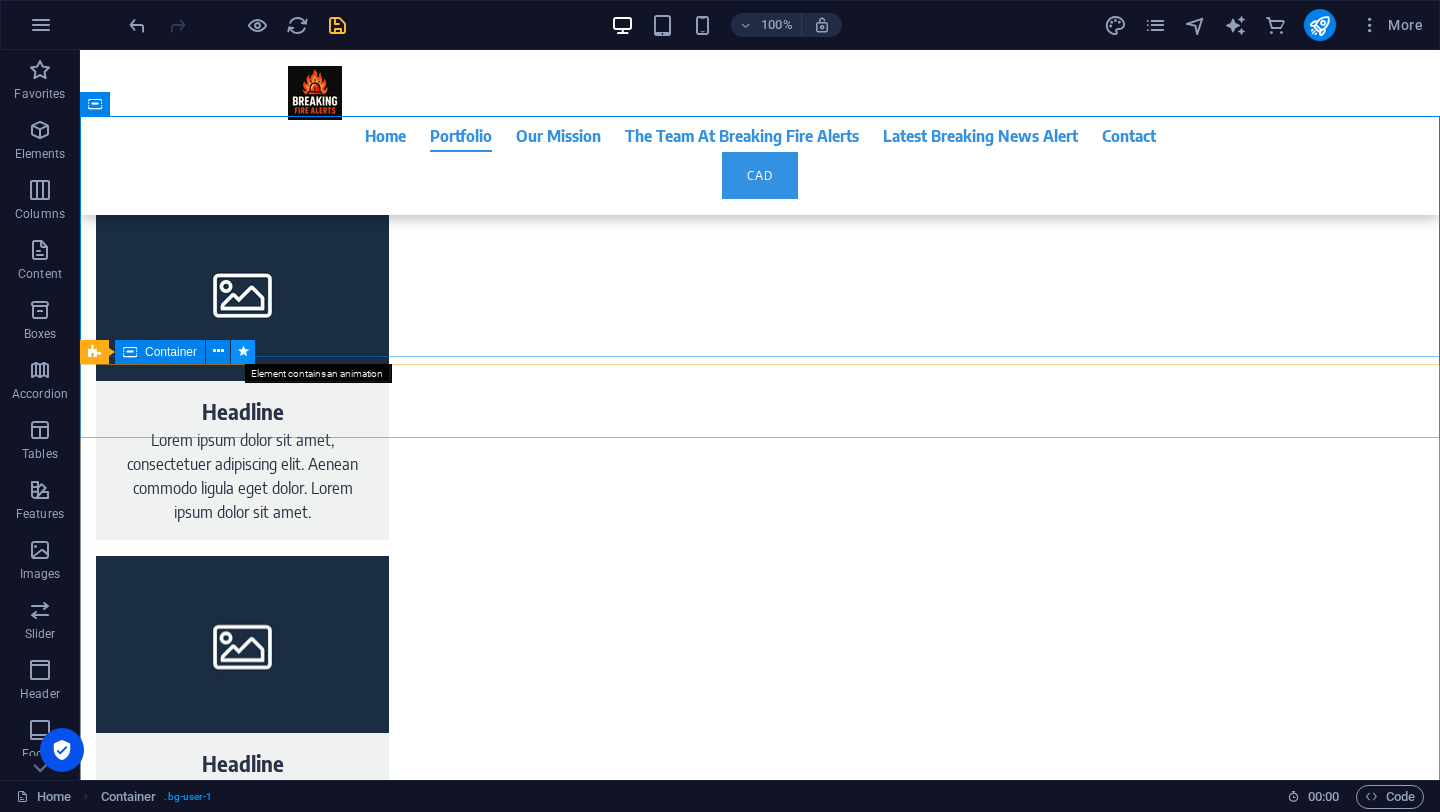 click at bounding box center (243, 351) 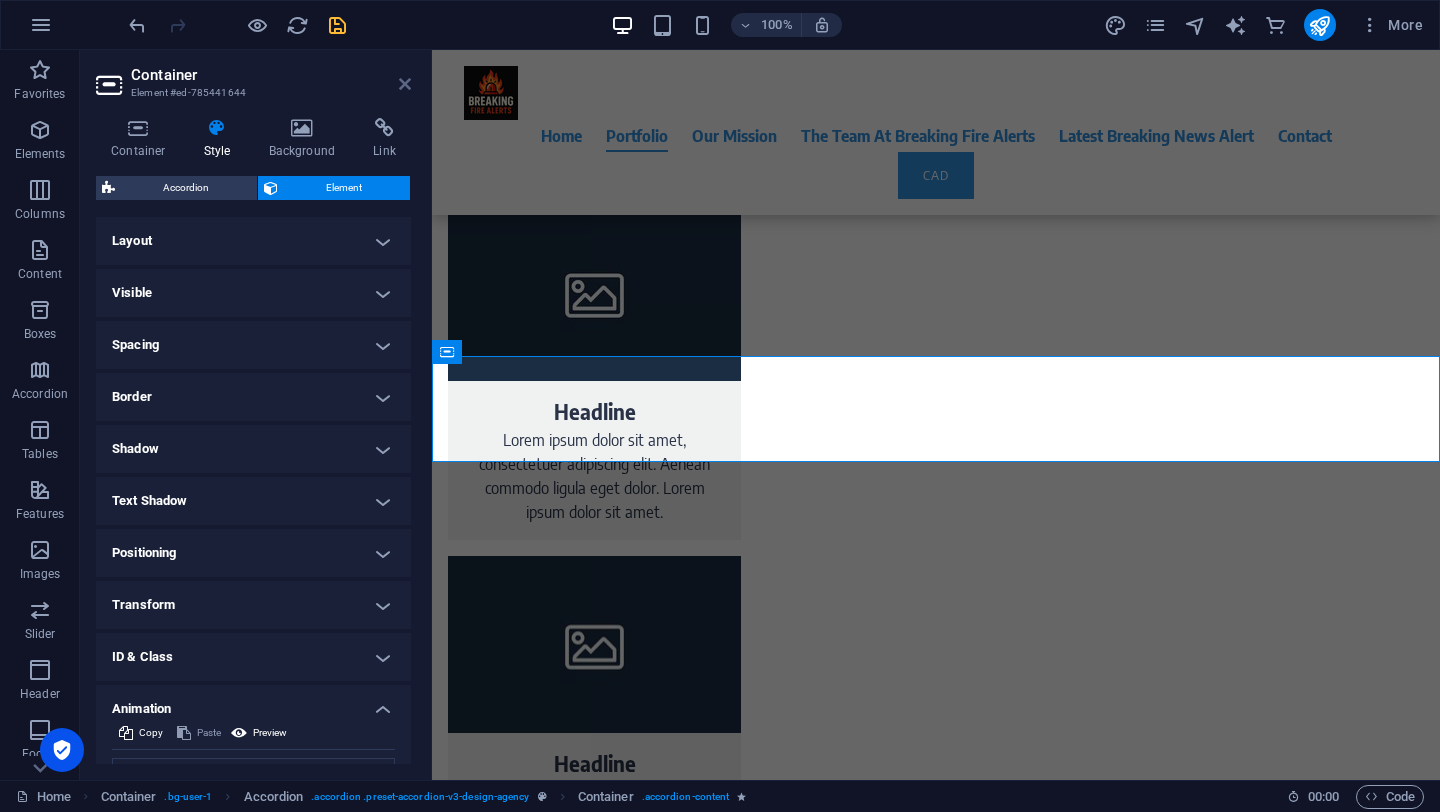 click at bounding box center [405, 84] 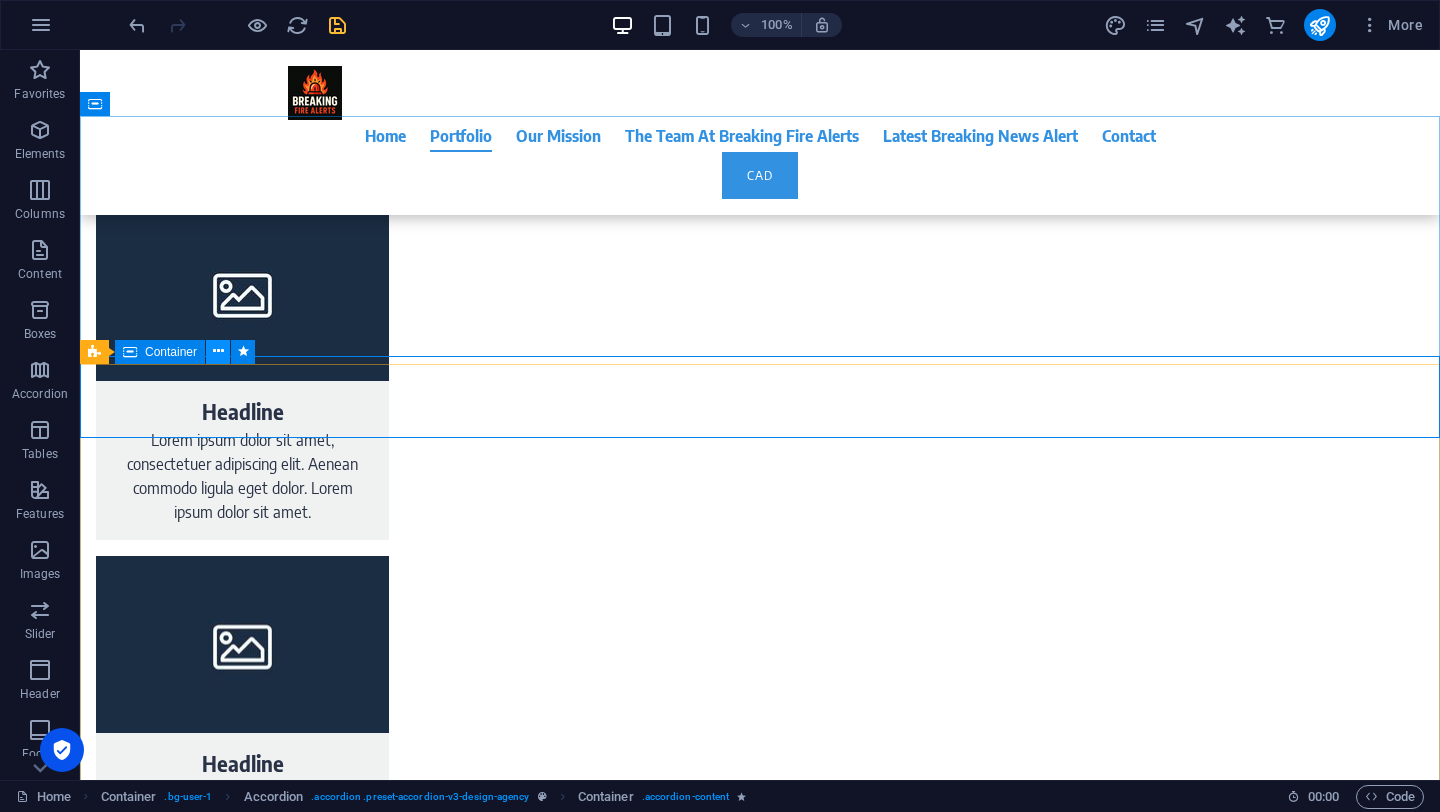 click at bounding box center [218, 351] 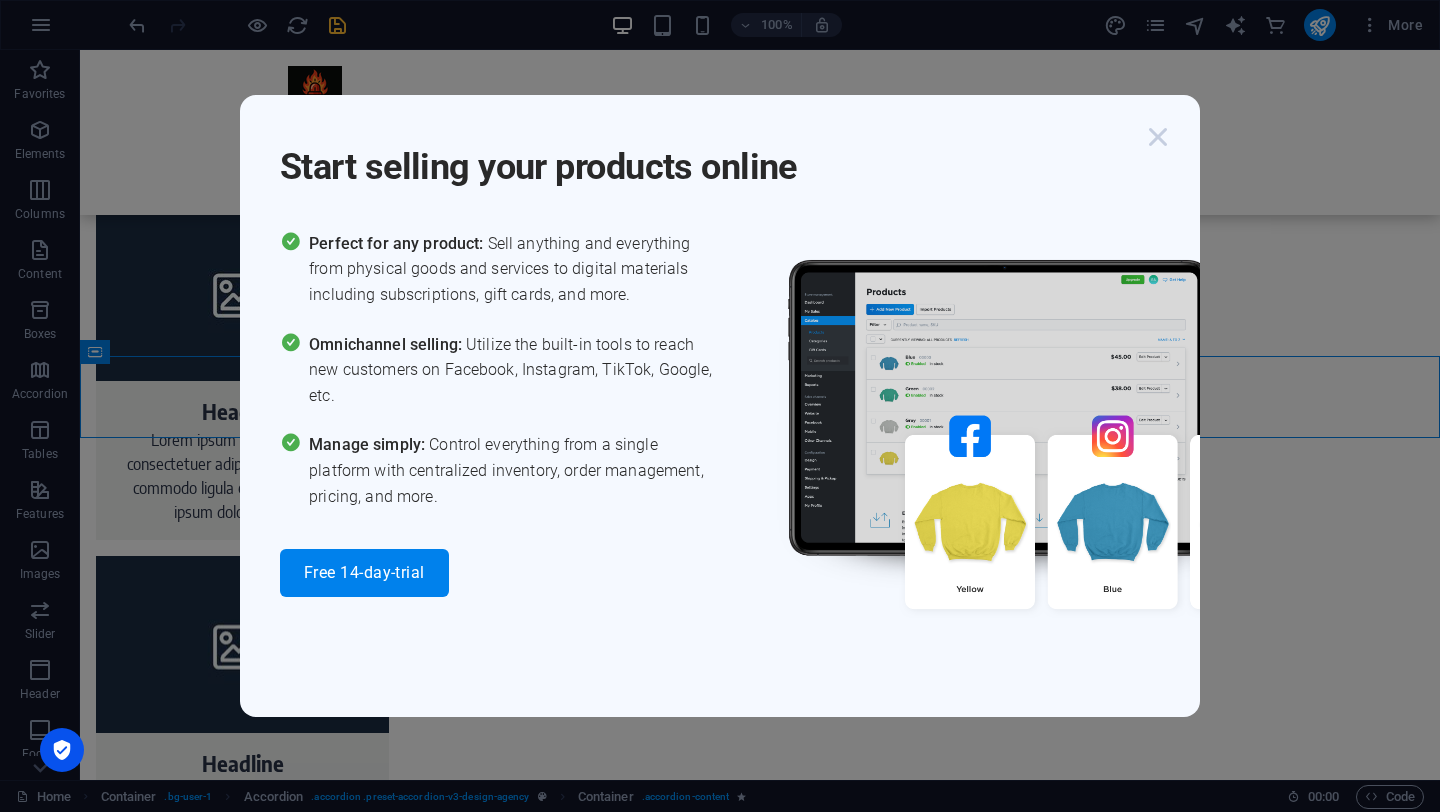 click at bounding box center (1158, 137) 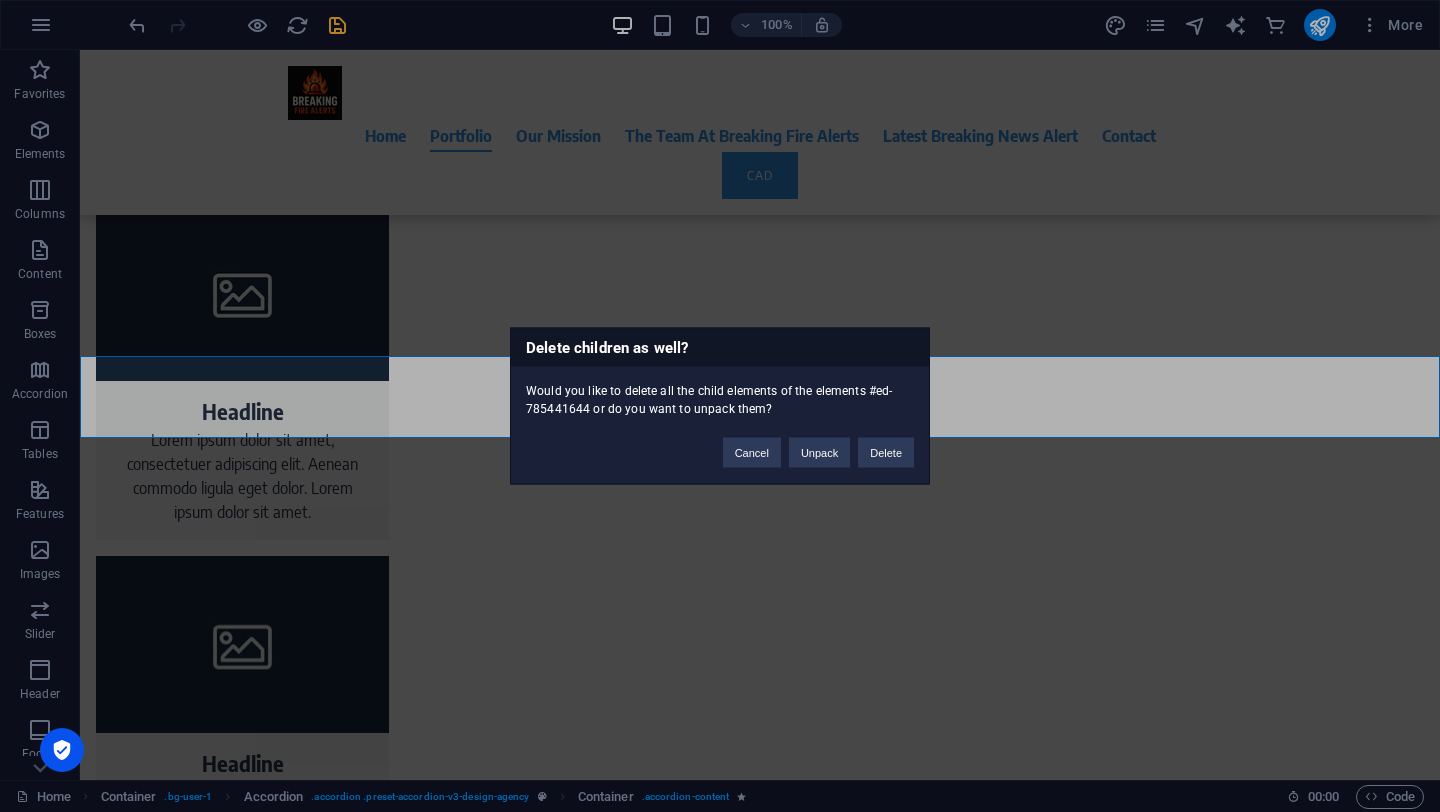 type 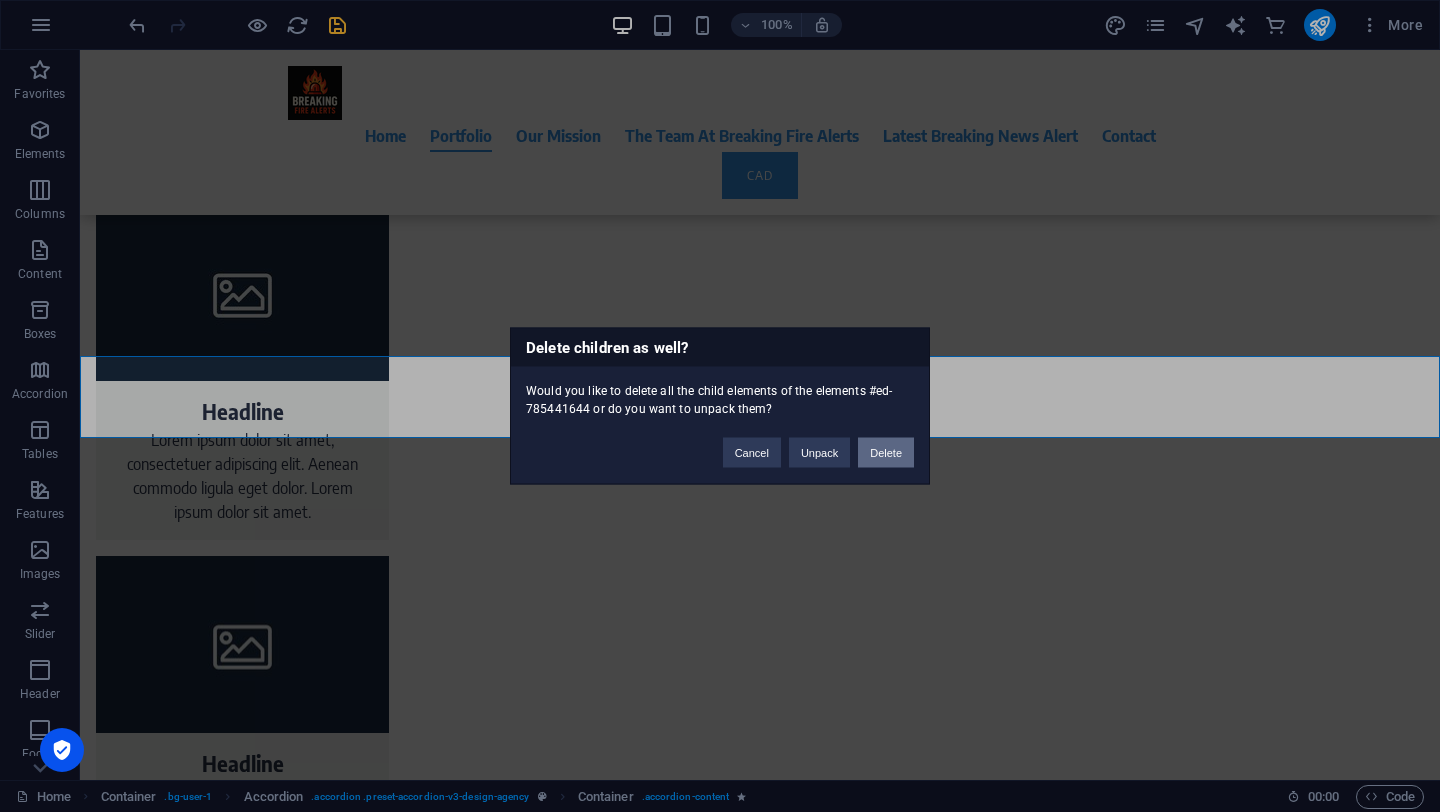 click on "Delete" at bounding box center (886, 453) 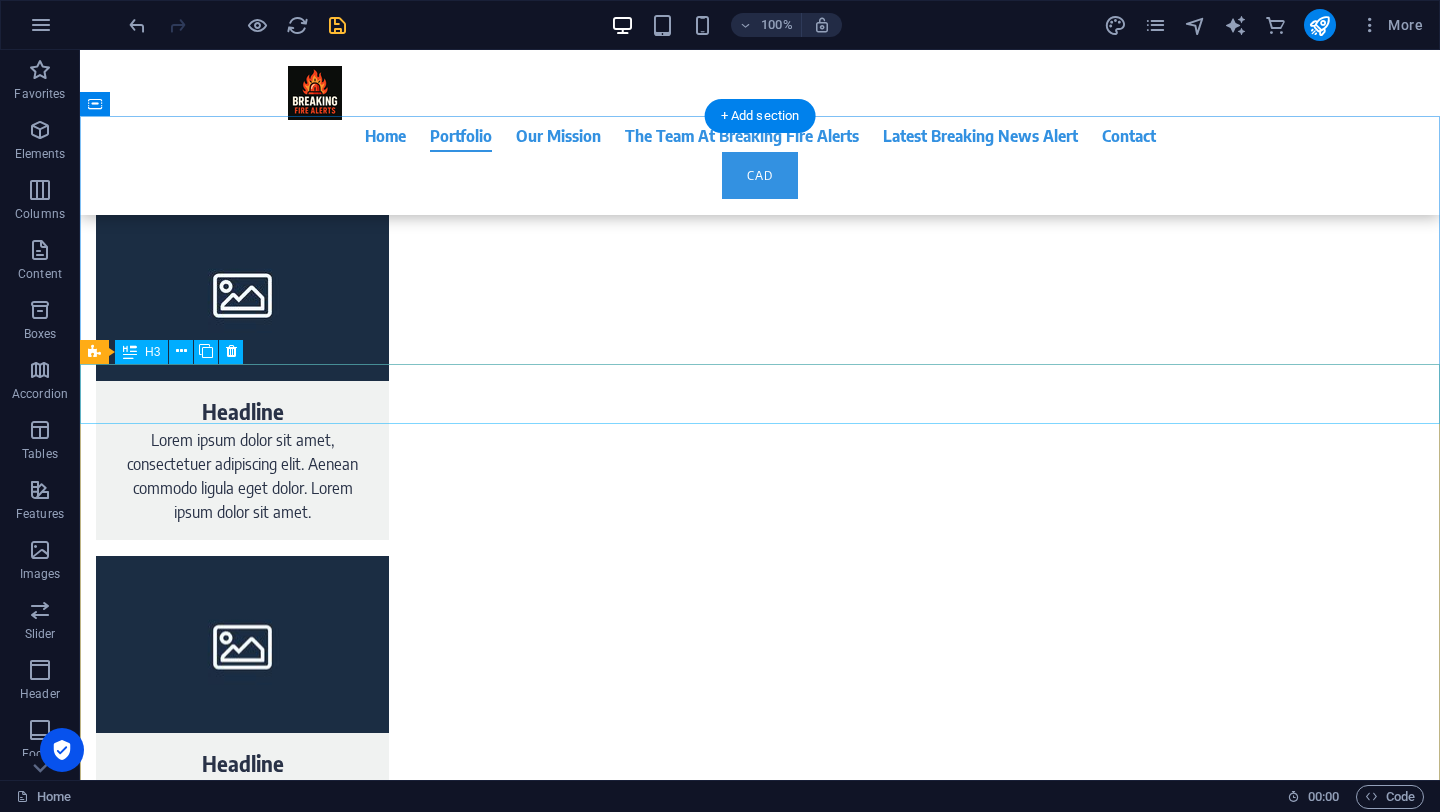 click on "How can I prepare for the first interview?" at bounding box center (760, 1824) 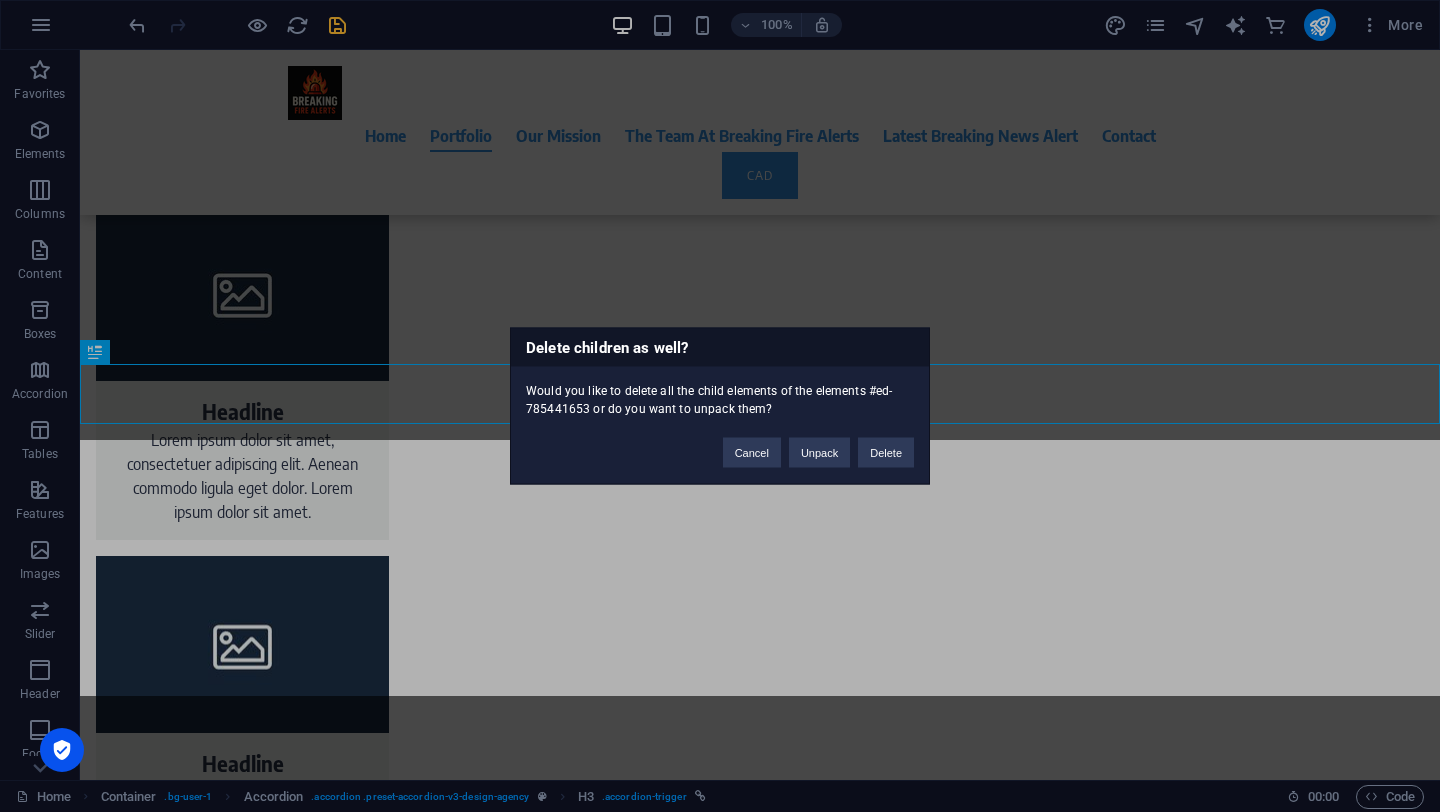 type 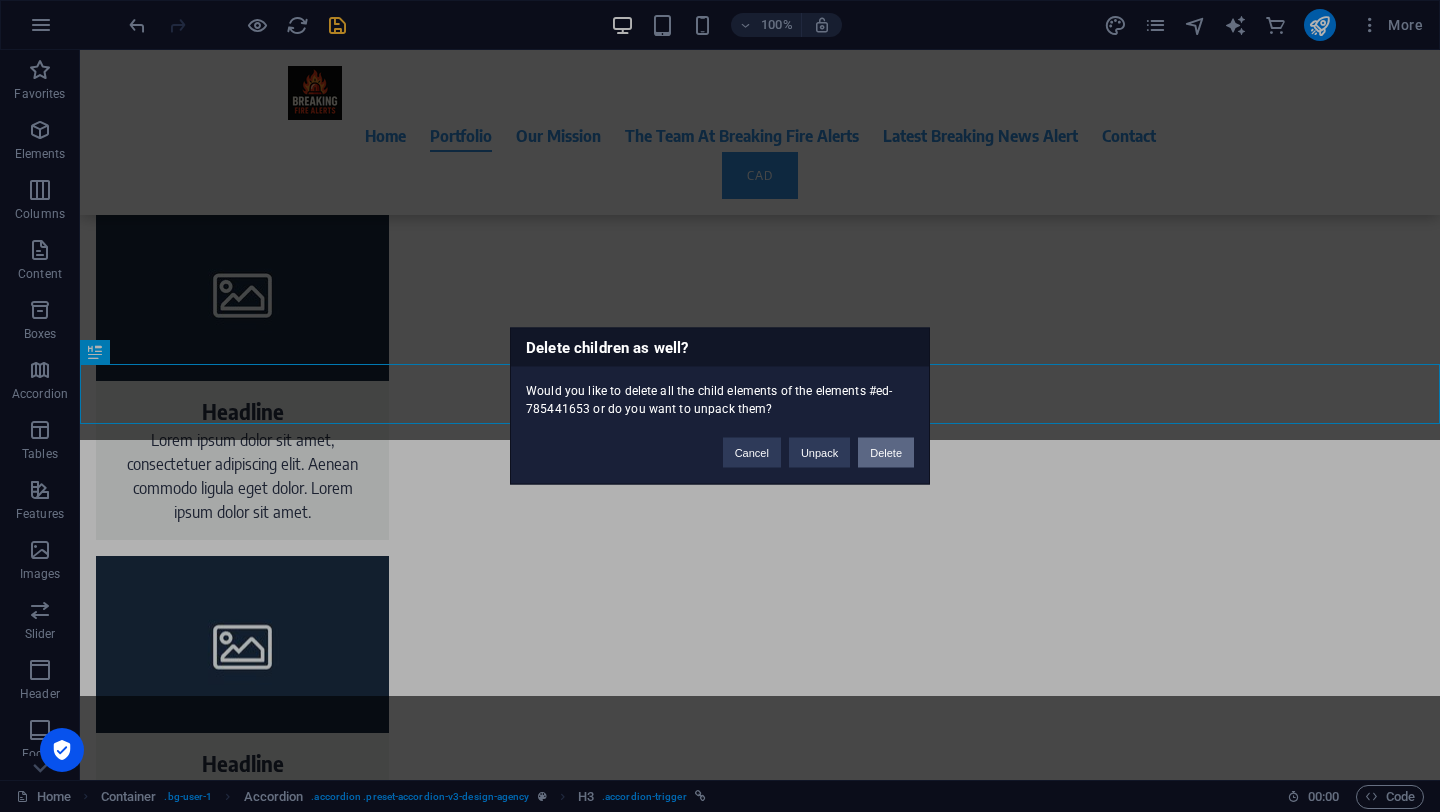 click on "Delete" at bounding box center [886, 453] 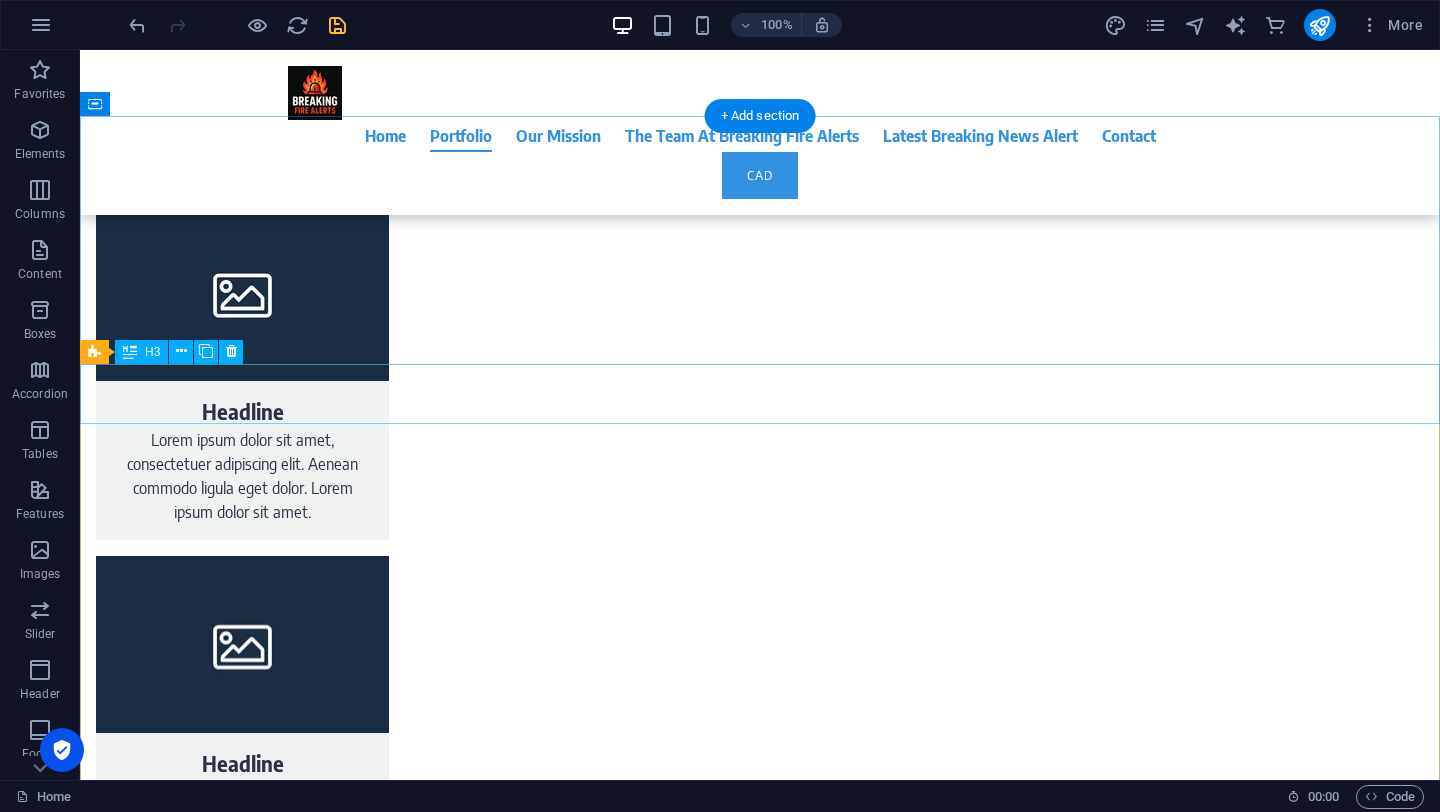 click on "Will my new website run on smartphones?" at bounding box center (760, 1824) 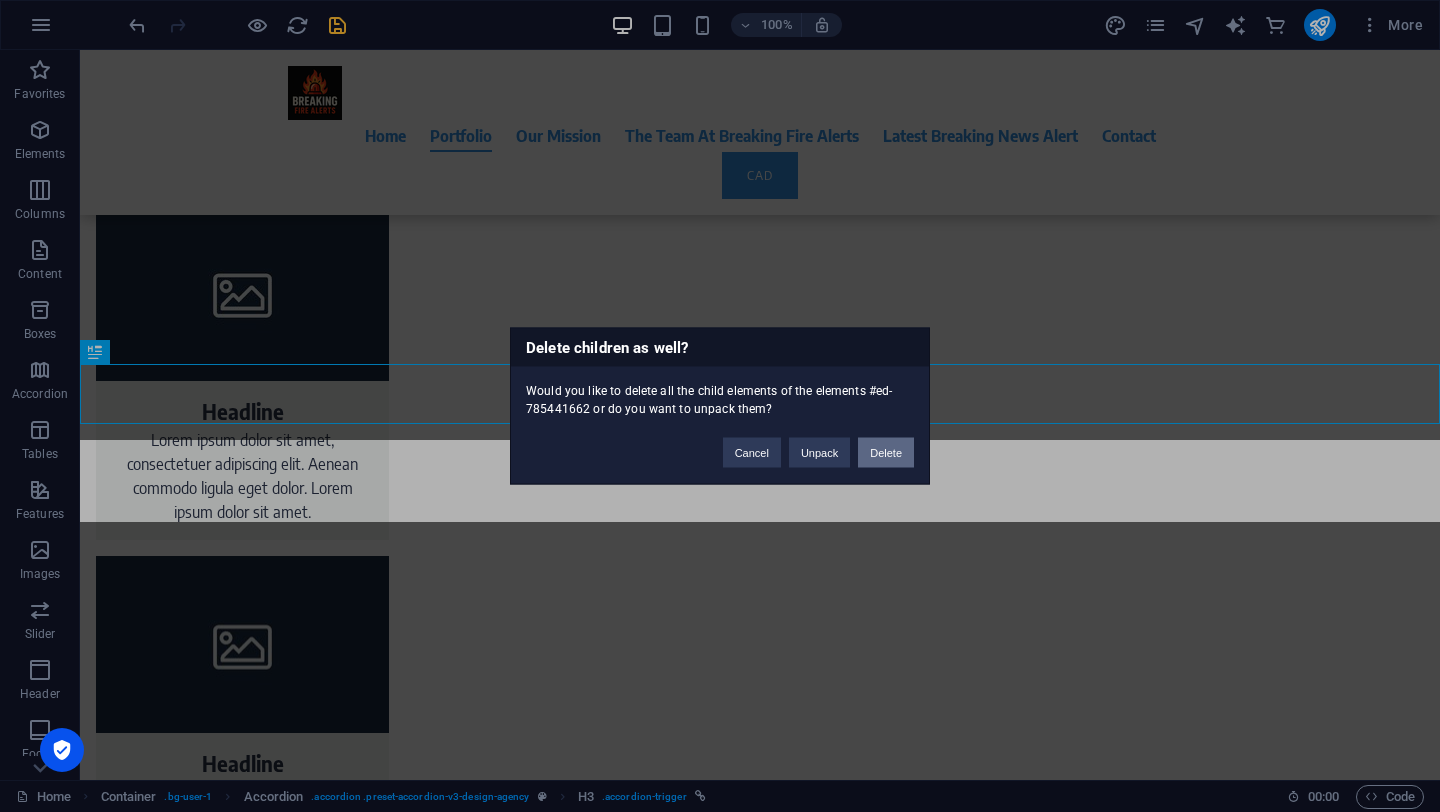 click on "Delete" at bounding box center [886, 453] 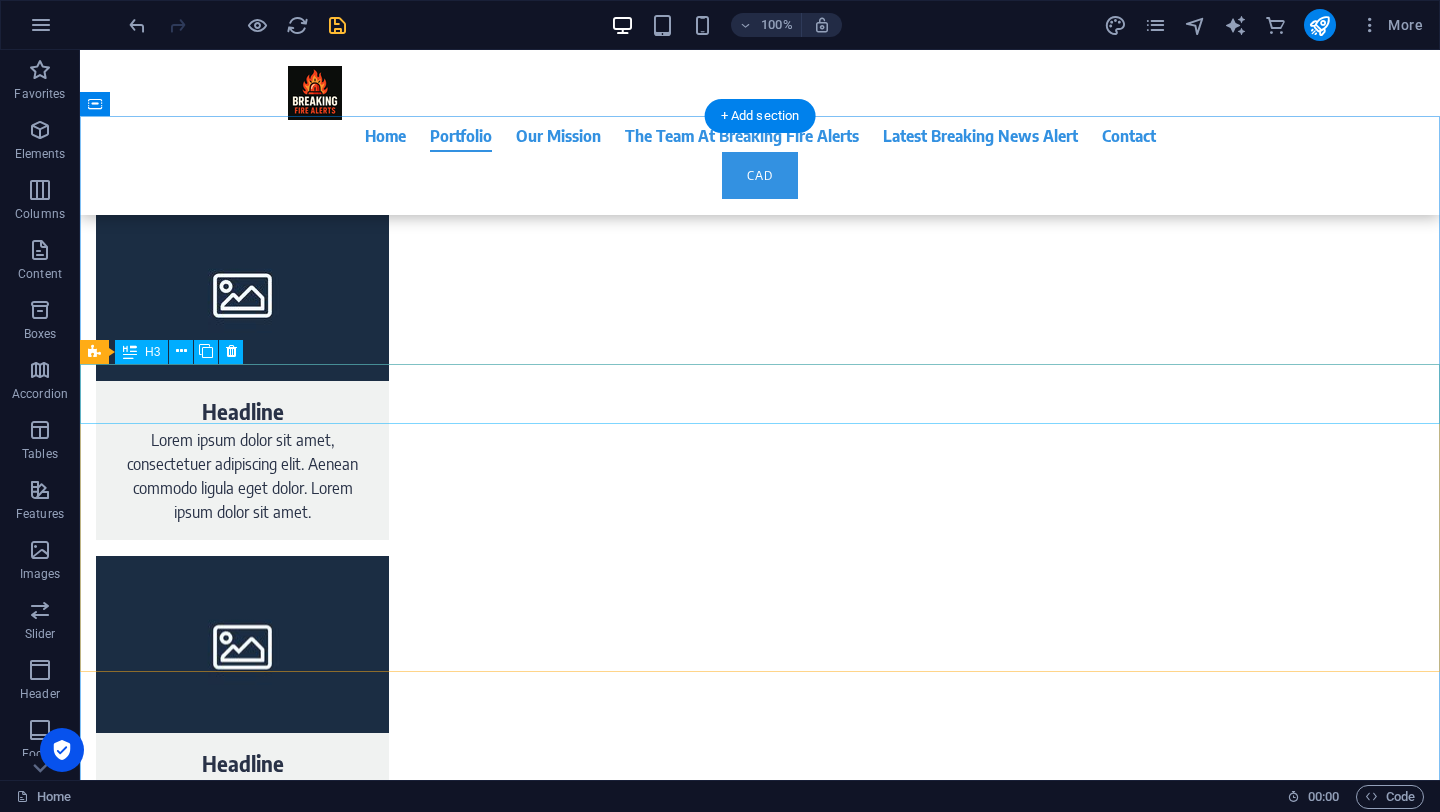 click on "If I have my website created by Design Agency, how long does it take to go online?" at bounding box center [760, 1824] 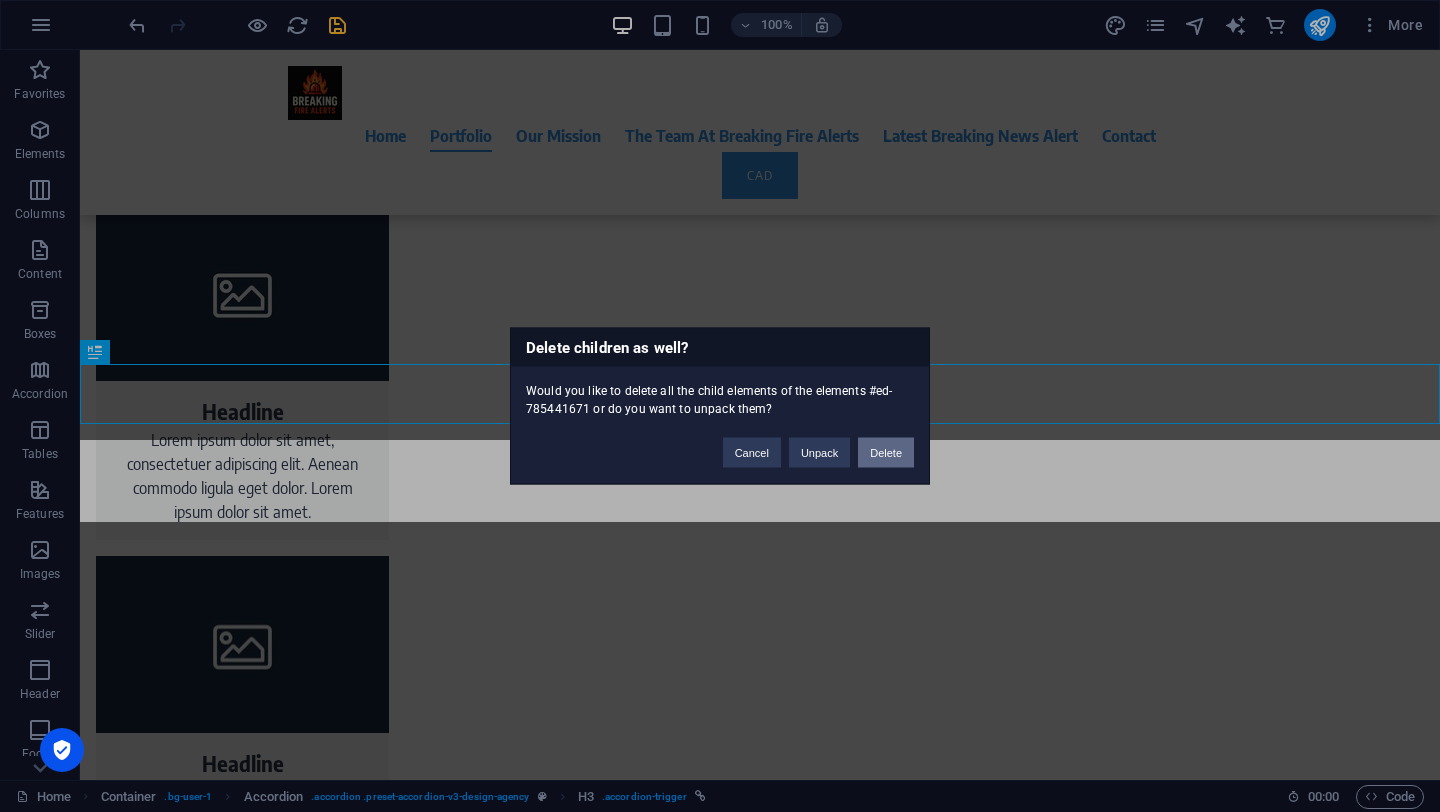 type 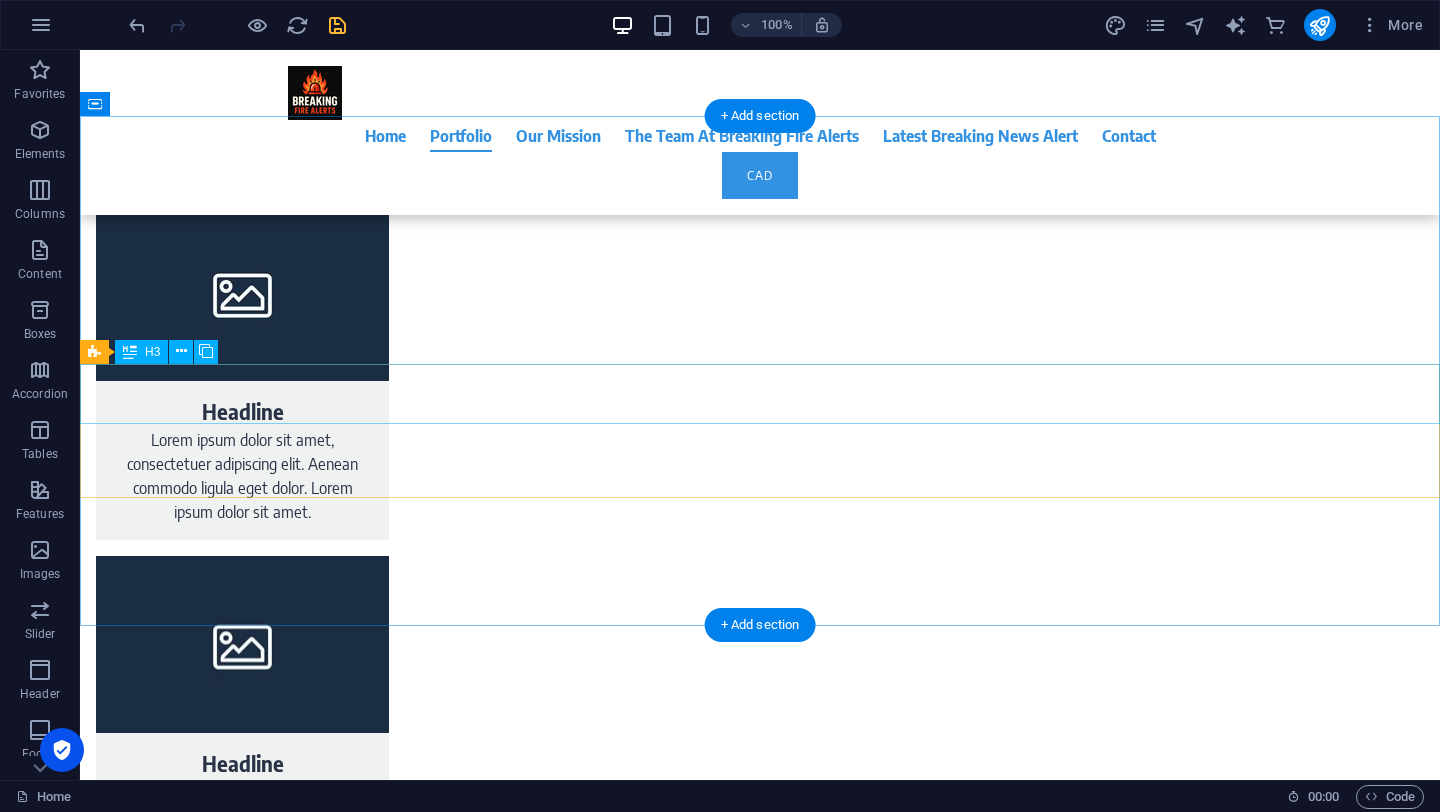 click on "Can I also have an existing Design Agency website redesigned?" at bounding box center [760, 1824] 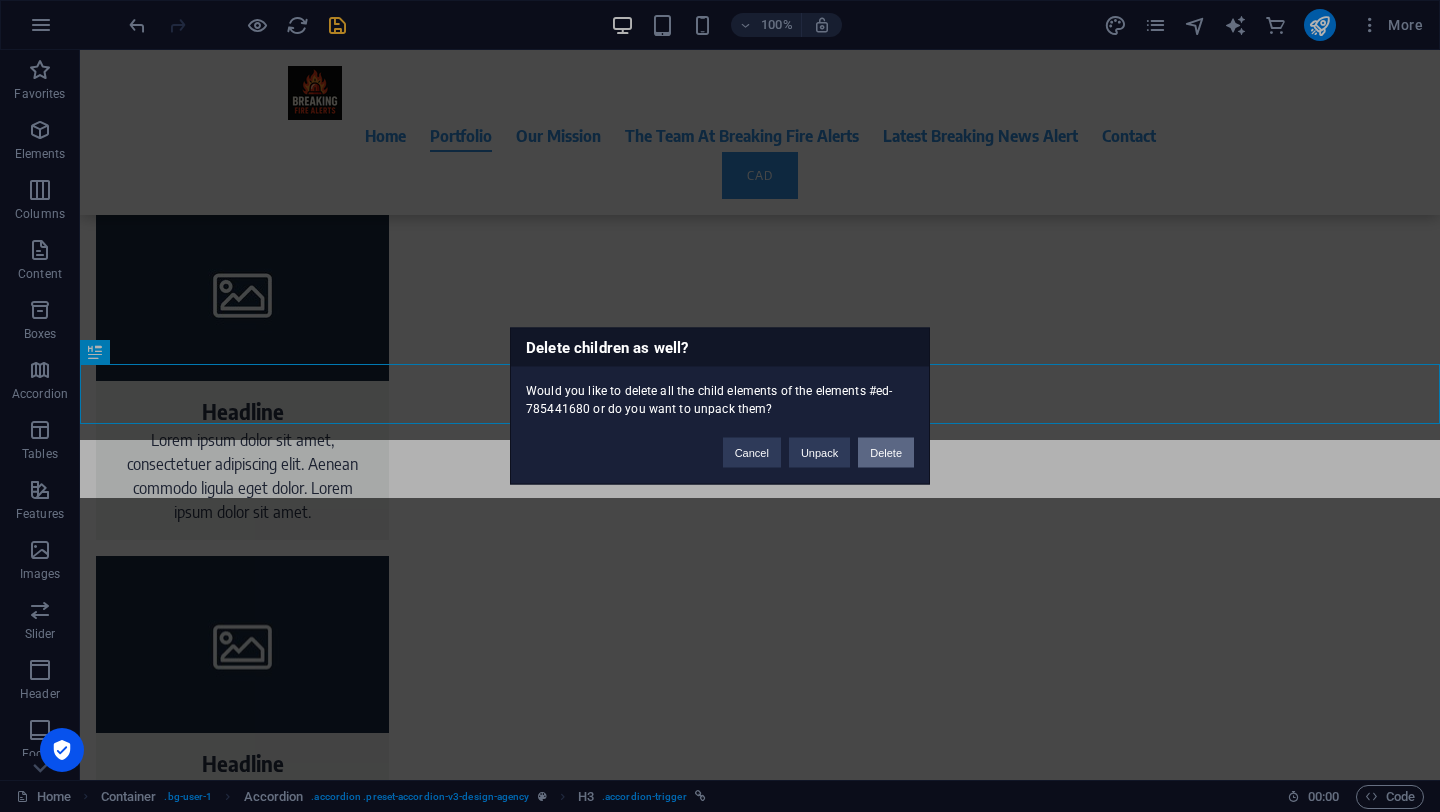 click on "Delete" at bounding box center [886, 453] 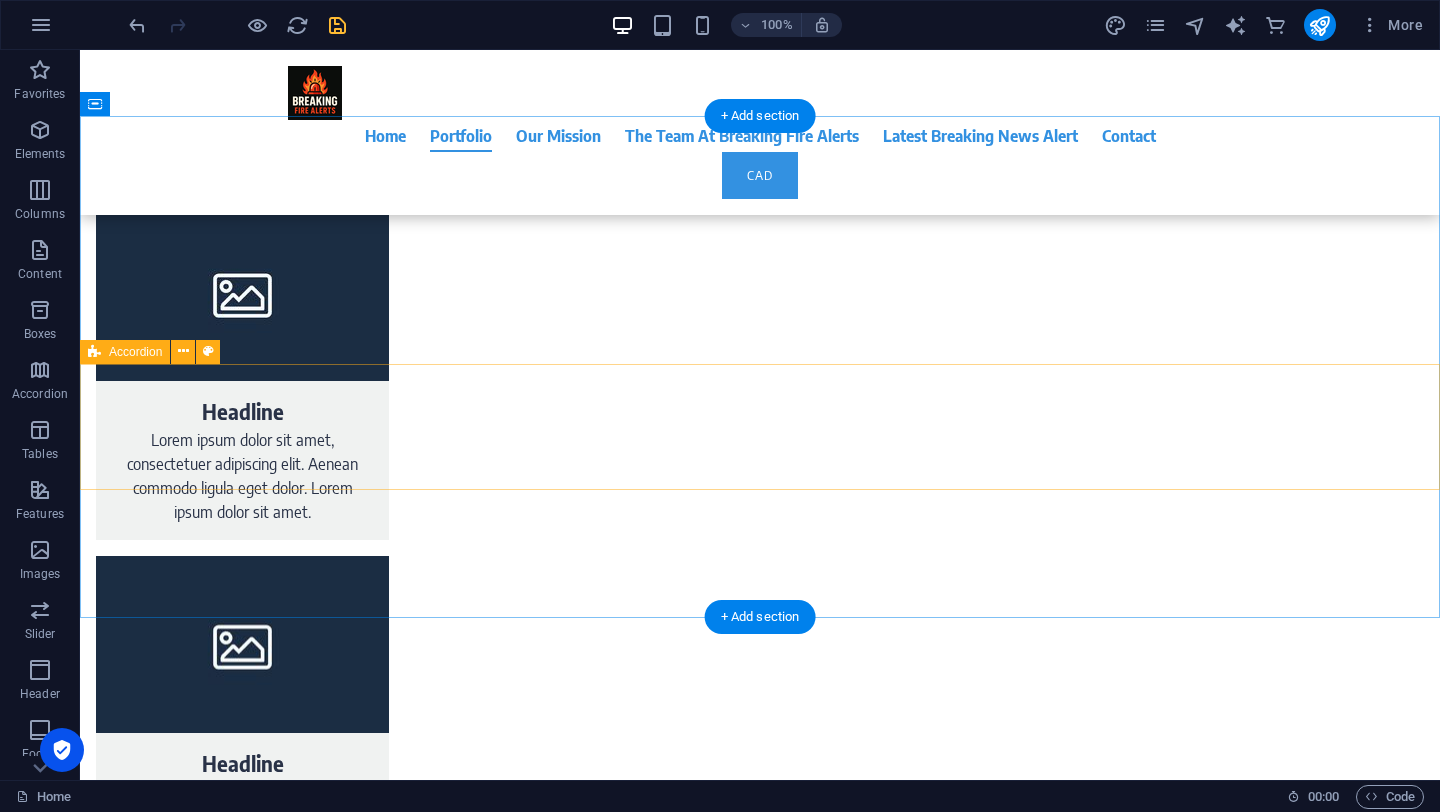 click on "Drop content here or  Add elements  Paste clipboard" at bounding box center [752, 1857] 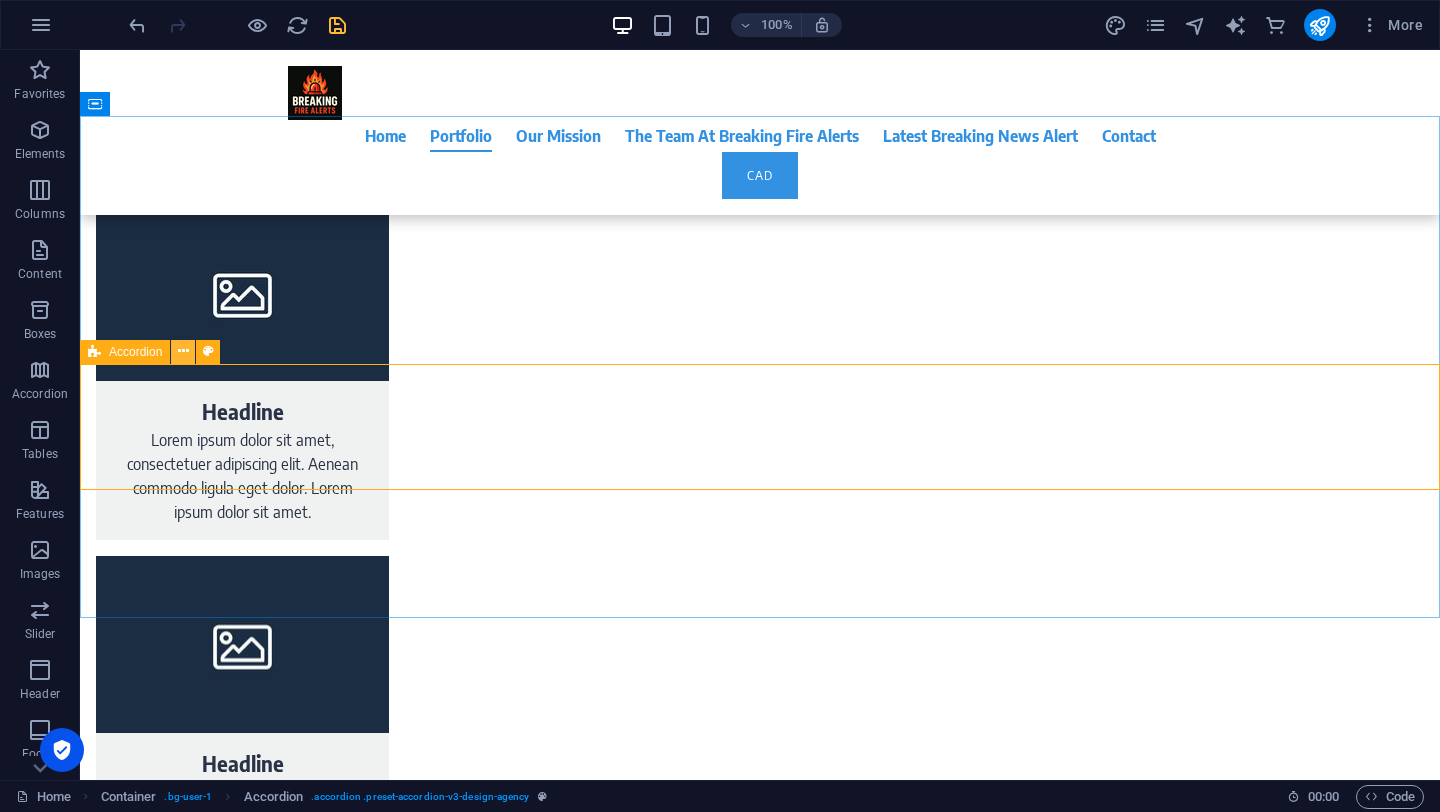 click at bounding box center [183, 351] 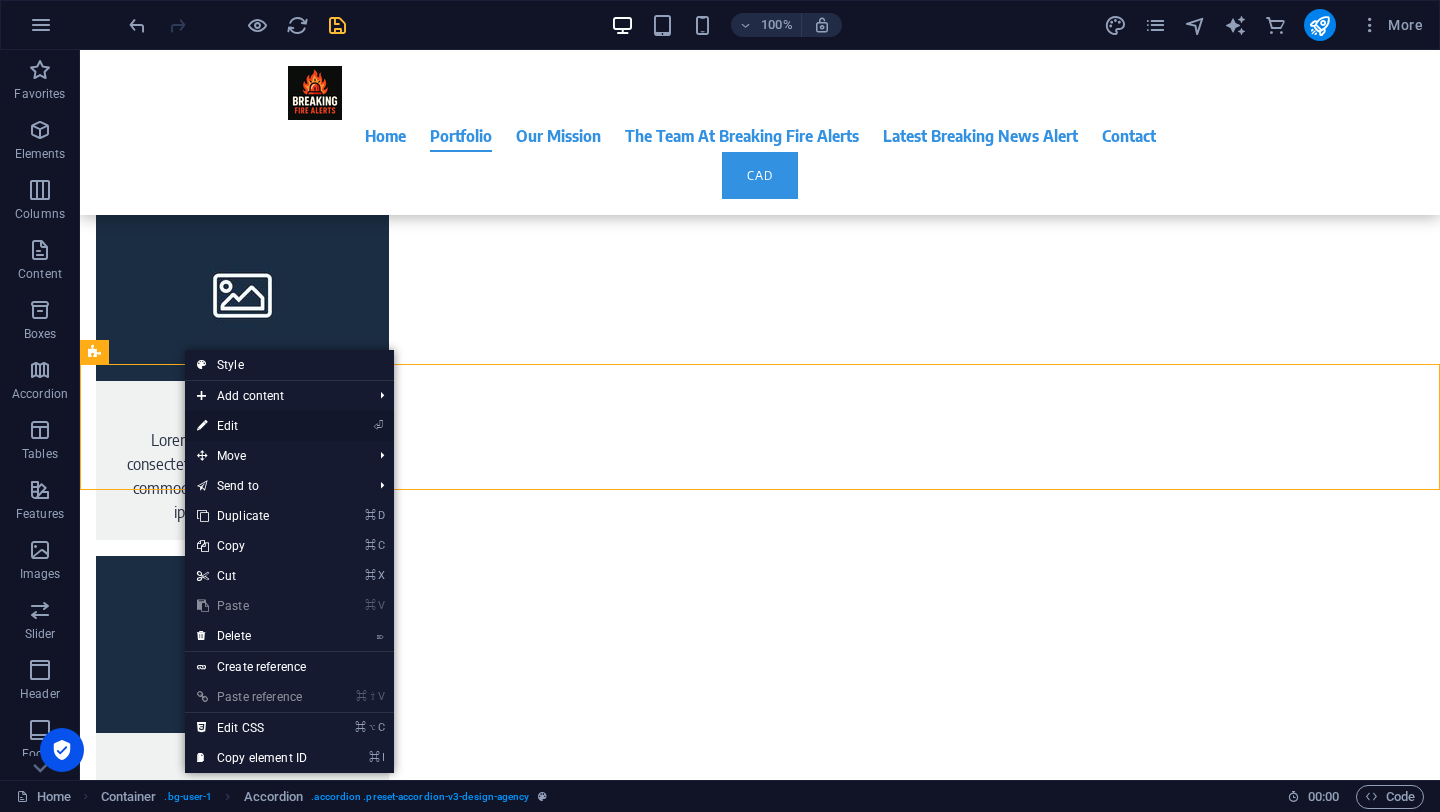 click on "⏎  Edit" at bounding box center (252, 426) 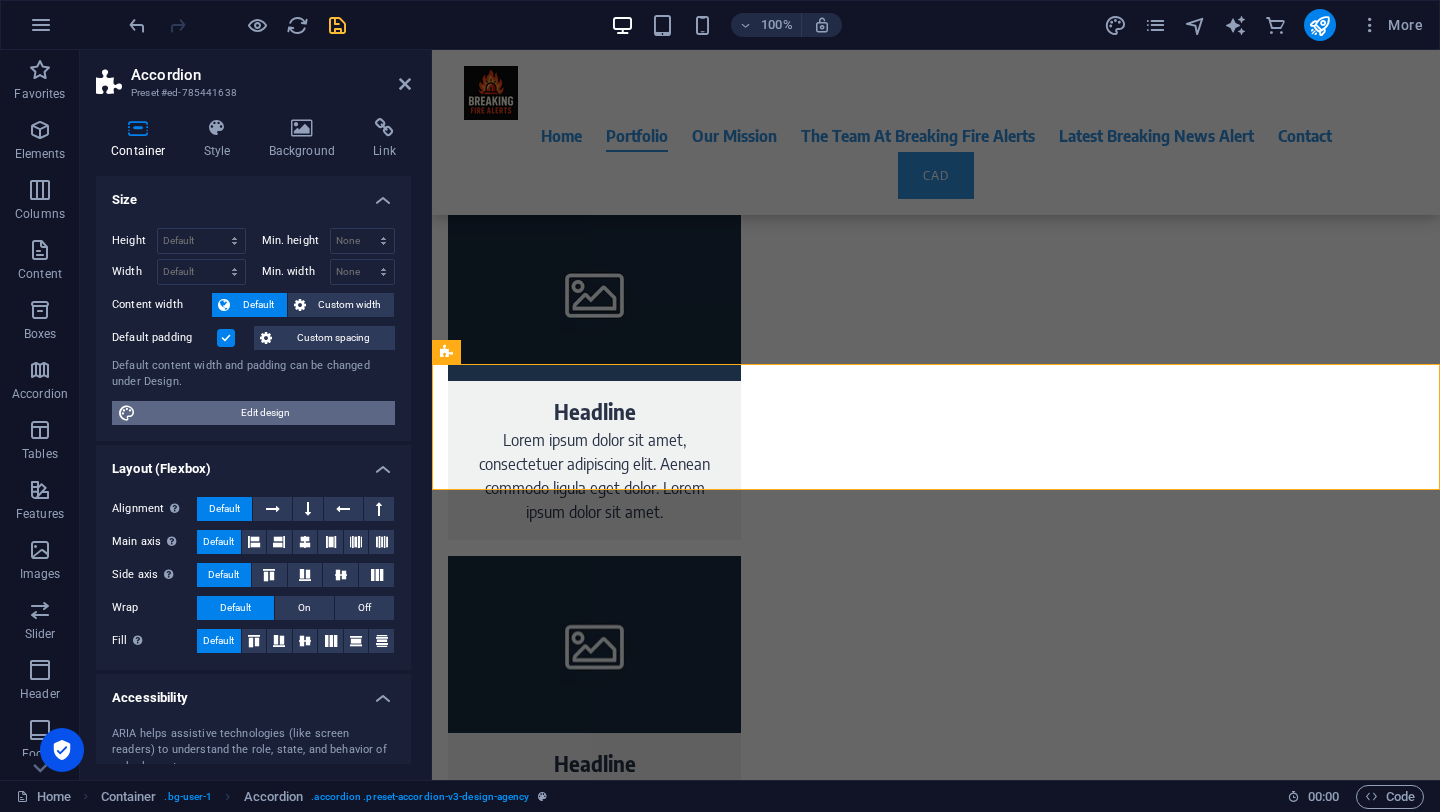 click on "Edit design" at bounding box center [265, 413] 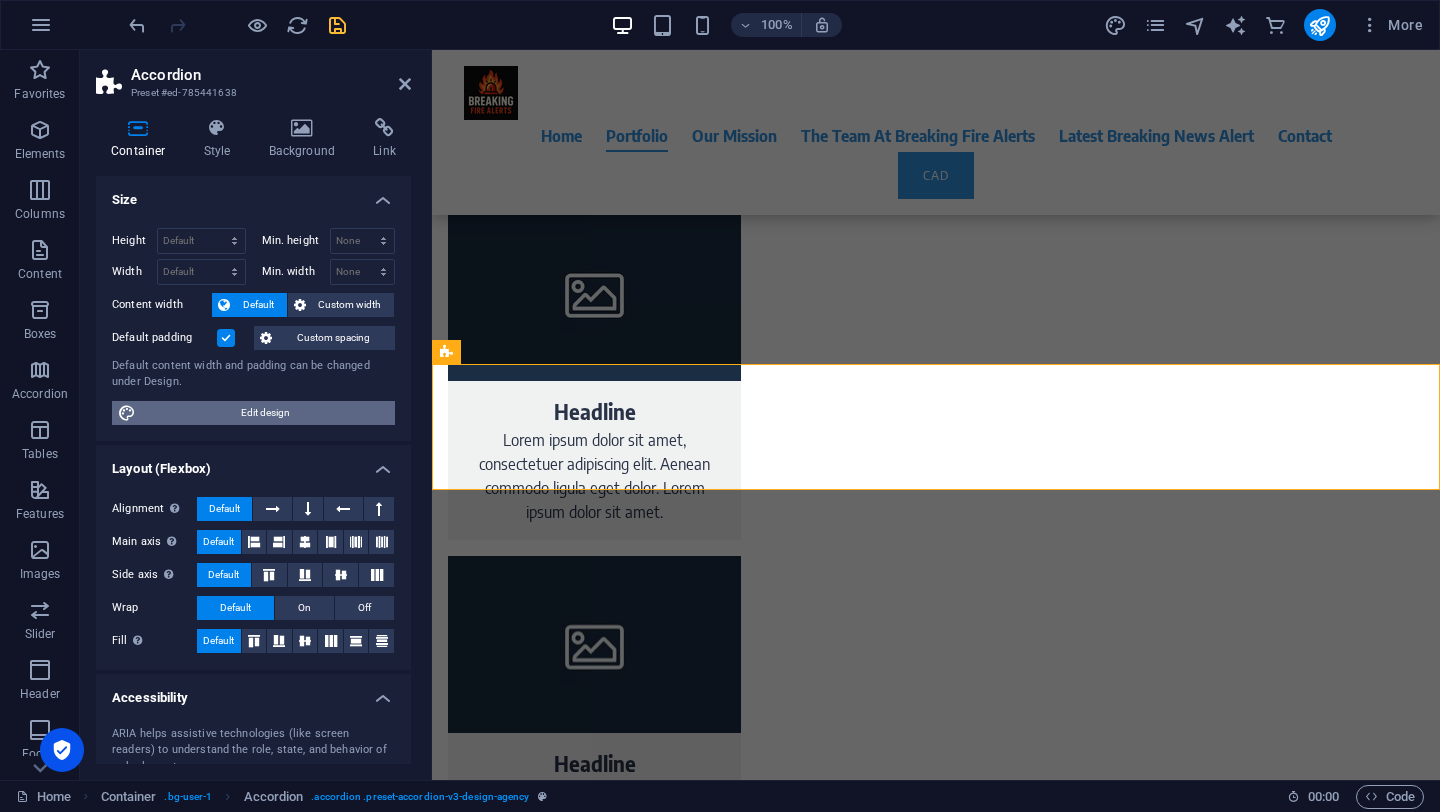 select on "400" 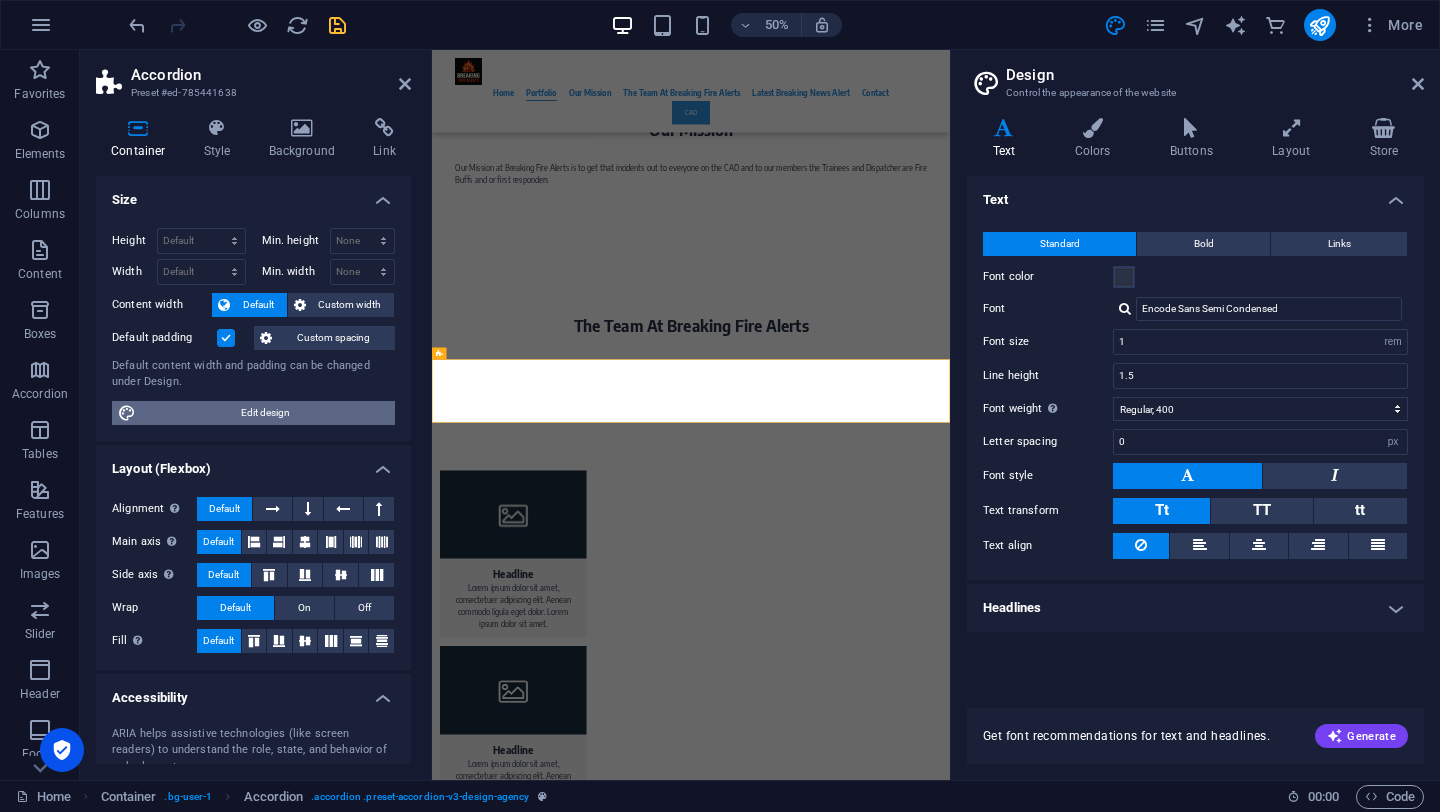 scroll, scrollTop: 2240, scrollLeft: 0, axis: vertical 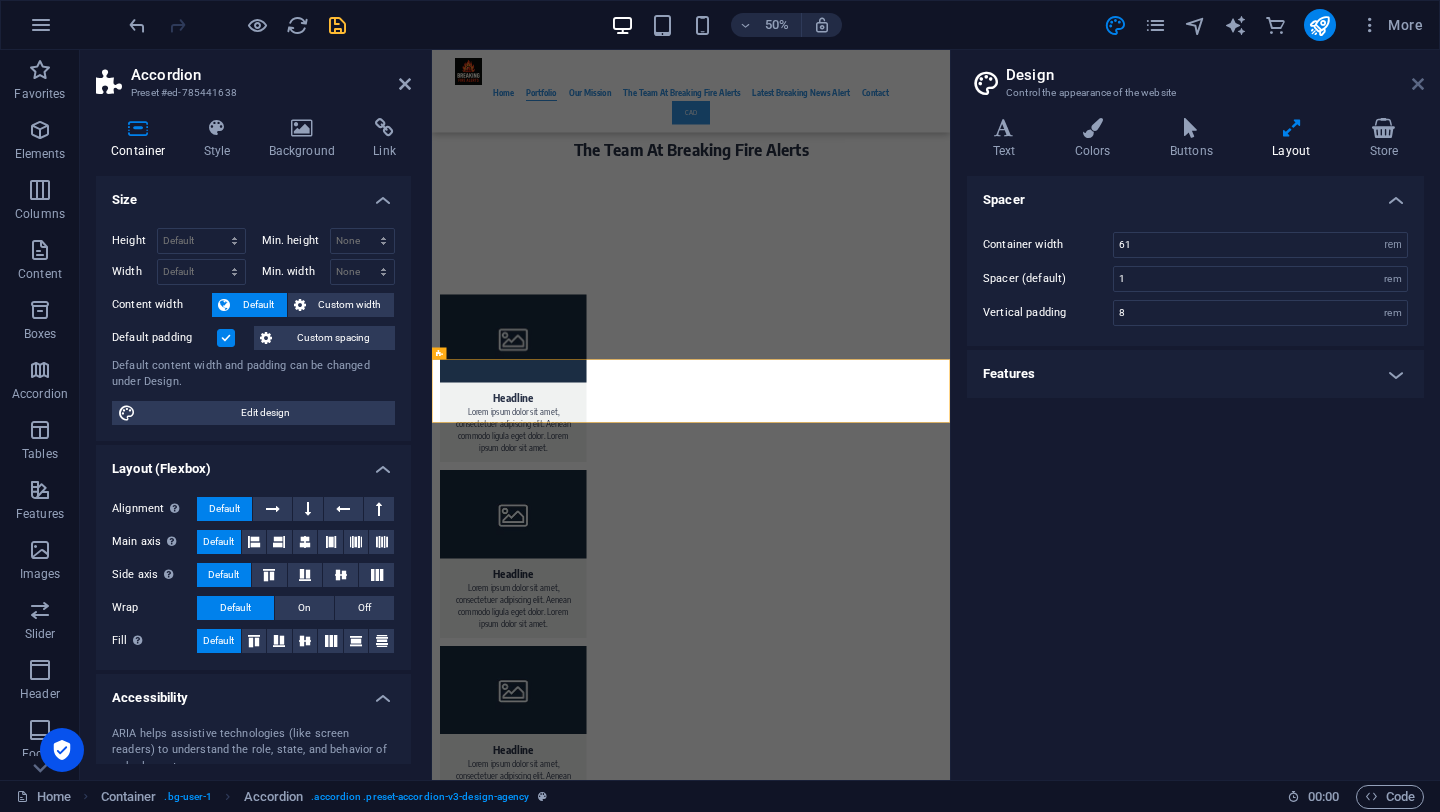 click at bounding box center [1418, 84] 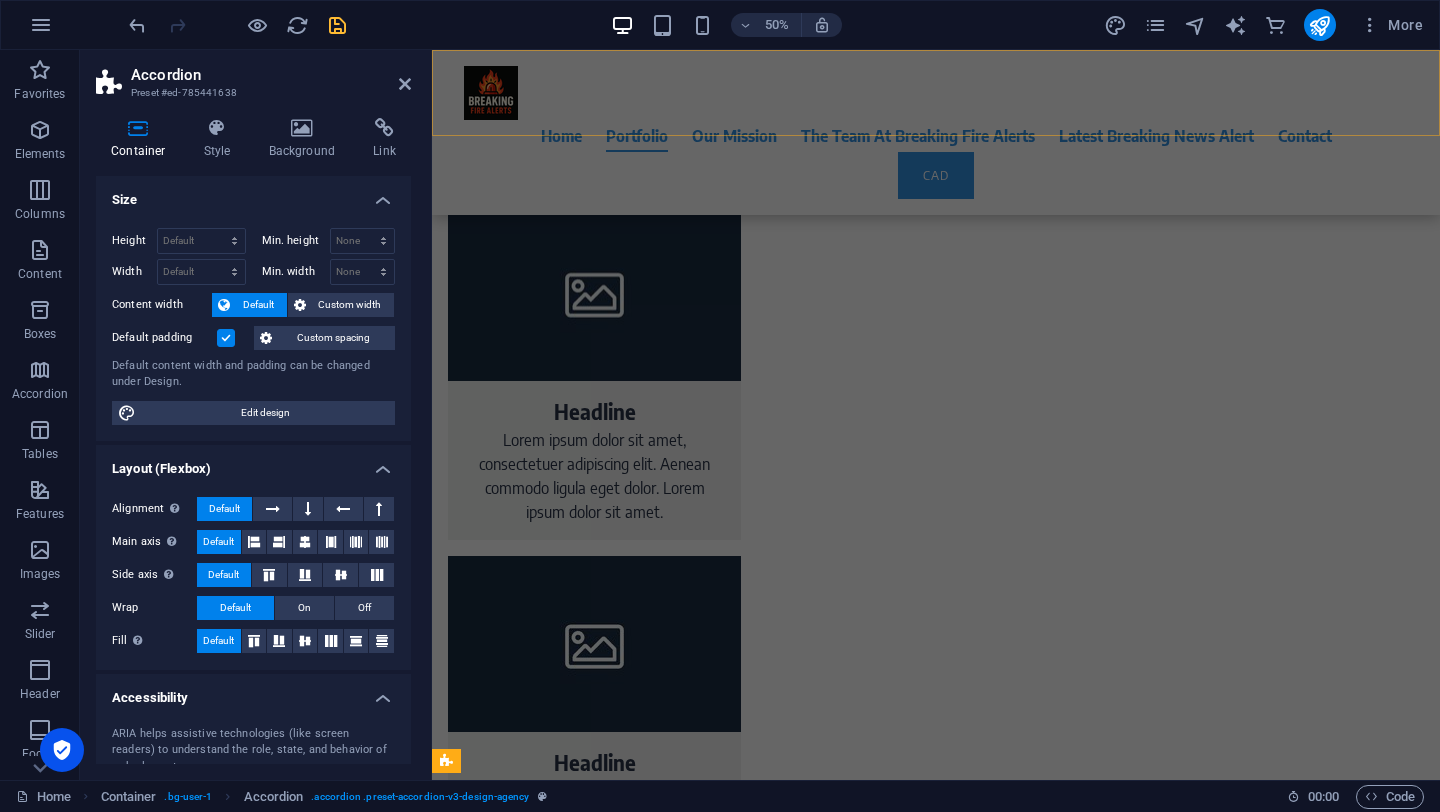 scroll, scrollTop: 1888, scrollLeft: 0, axis: vertical 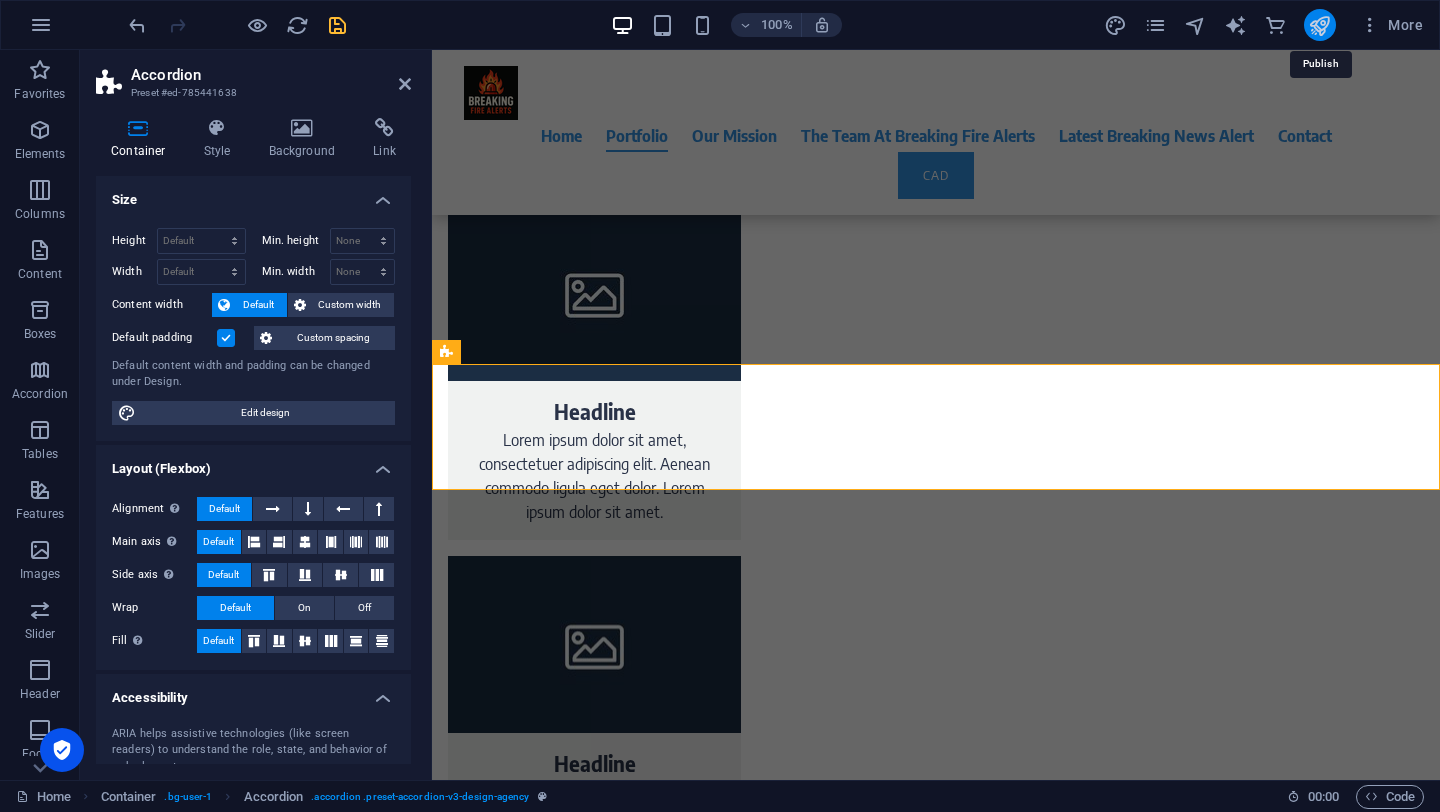 click at bounding box center [1319, 25] 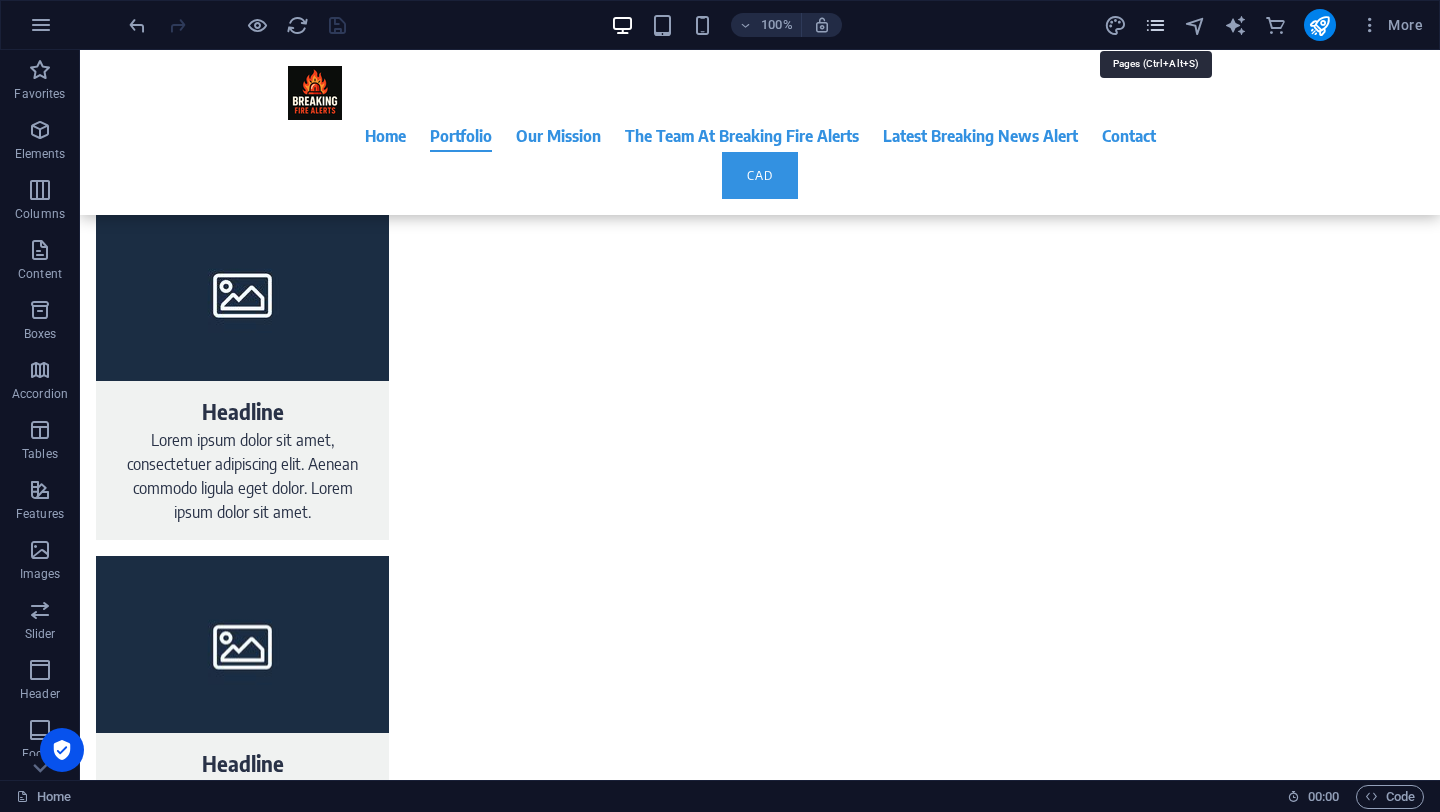 click at bounding box center [1155, 25] 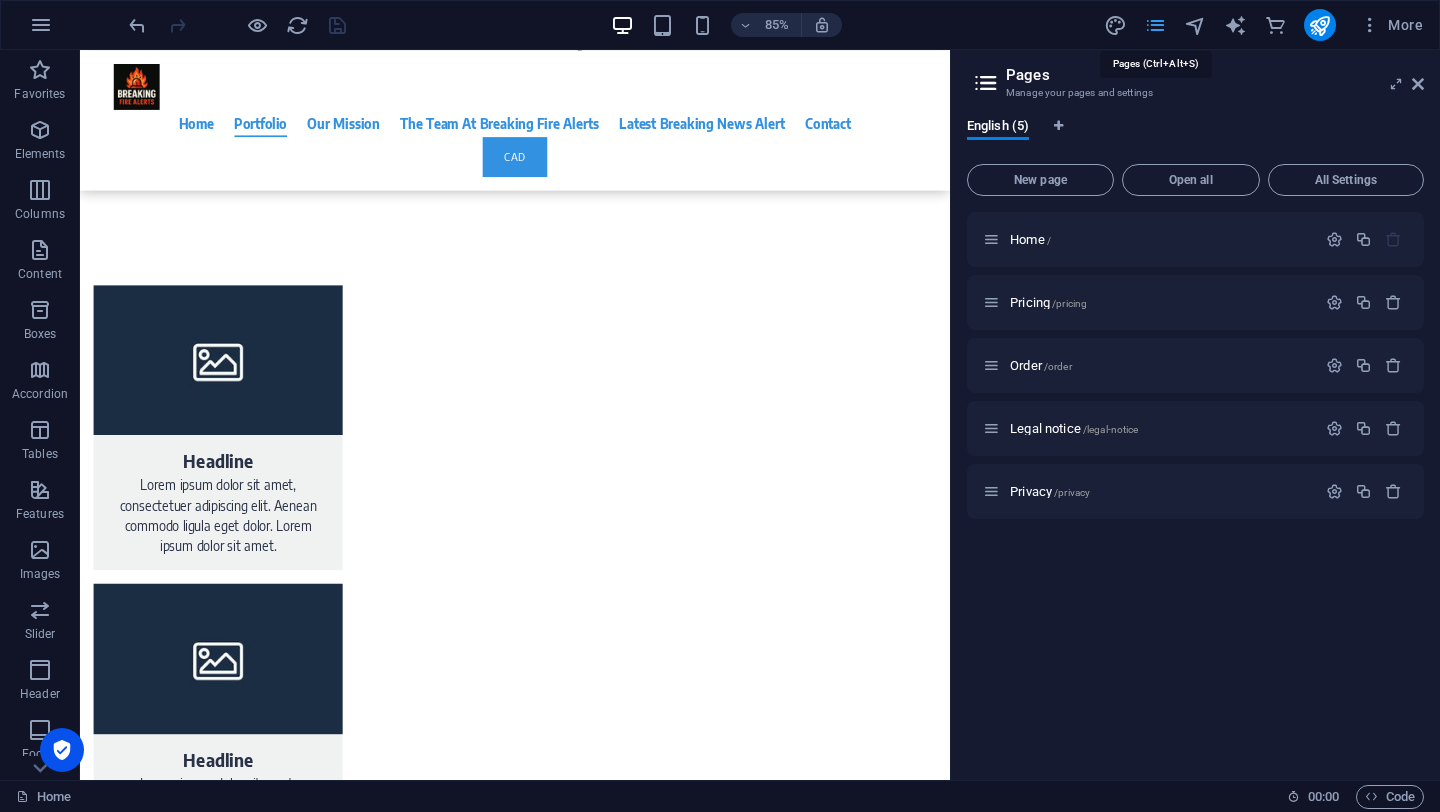 scroll, scrollTop: 2004, scrollLeft: 0, axis: vertical 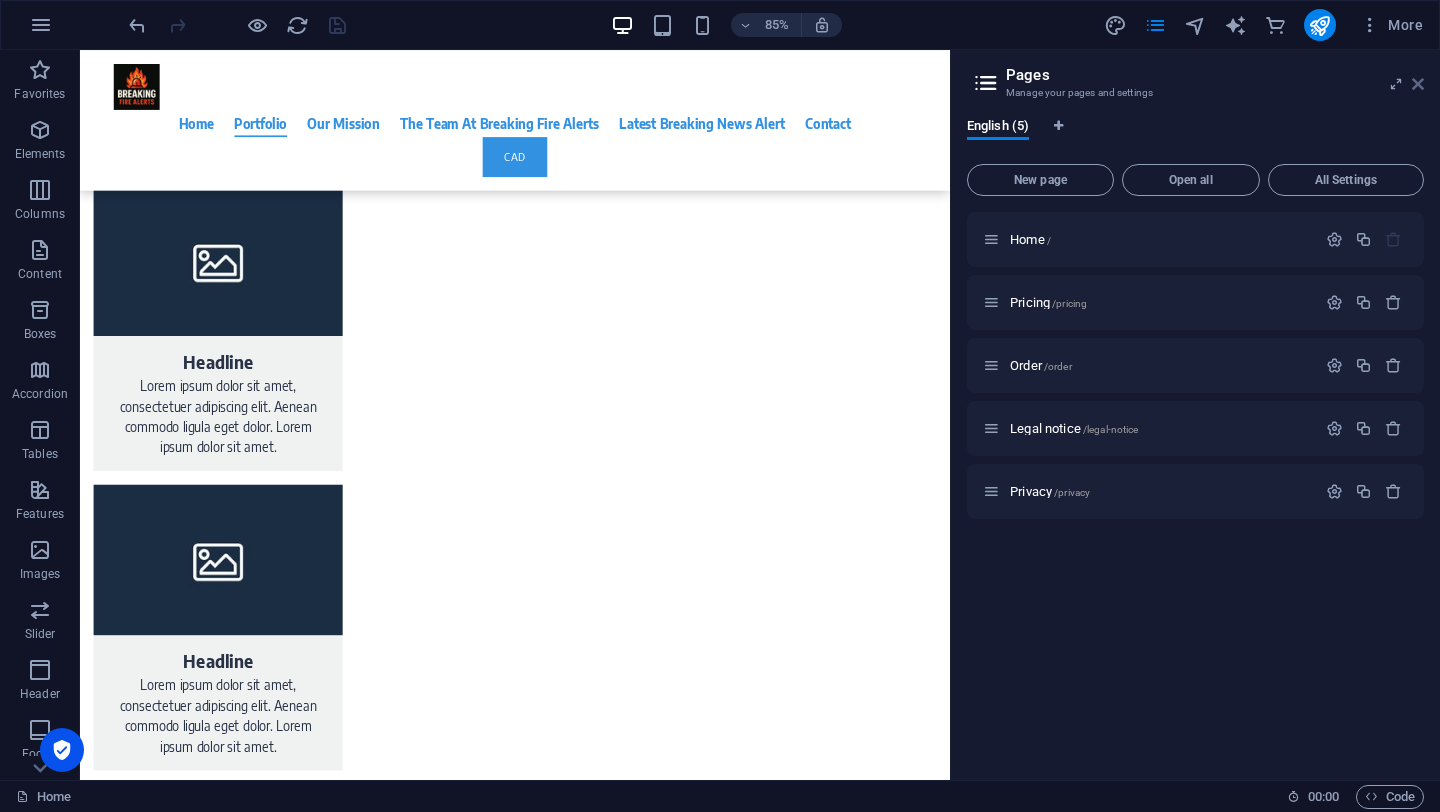 click at bounding box center (1418, 84) 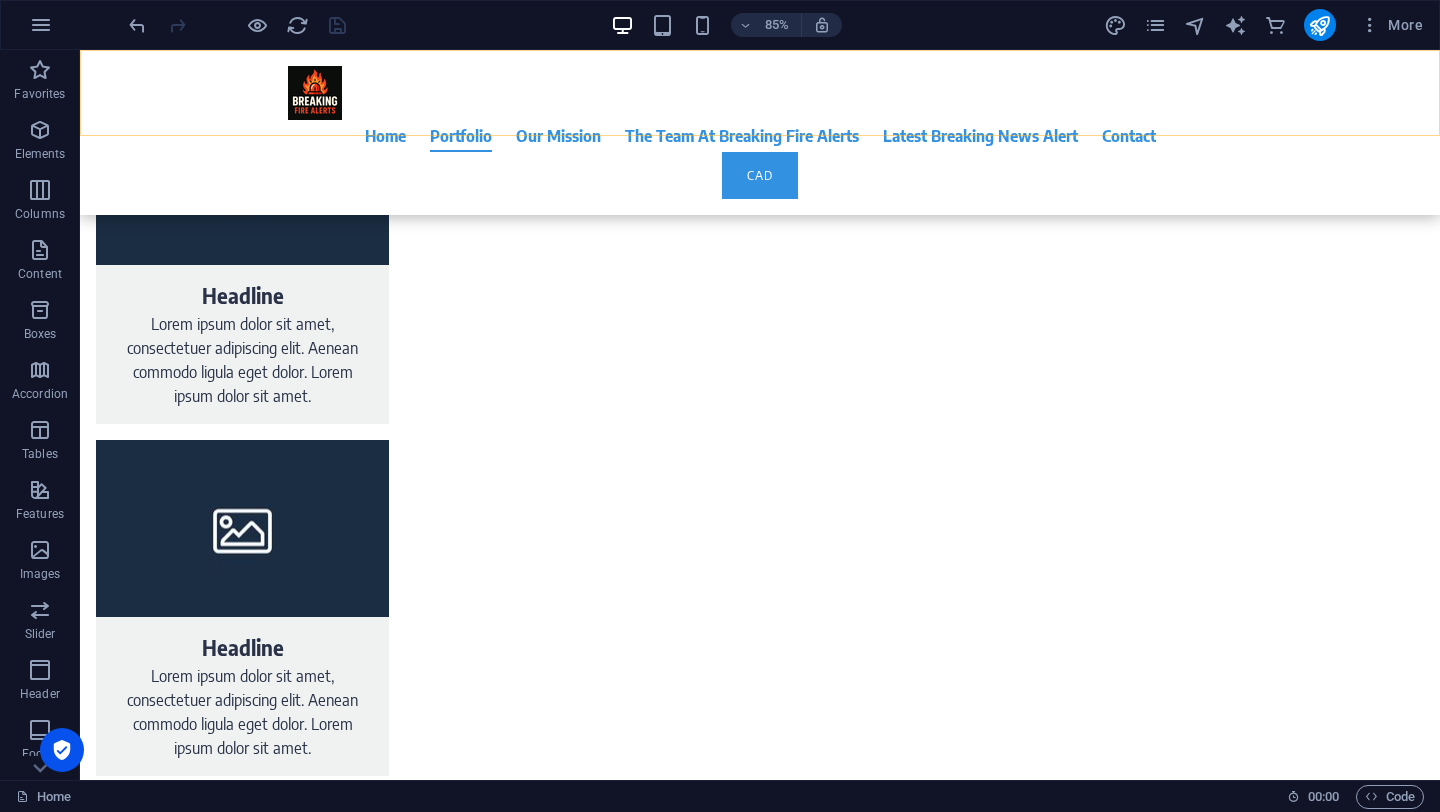 scroll, scrollTop: 1888, scrollLeft: 0, axis: vertical 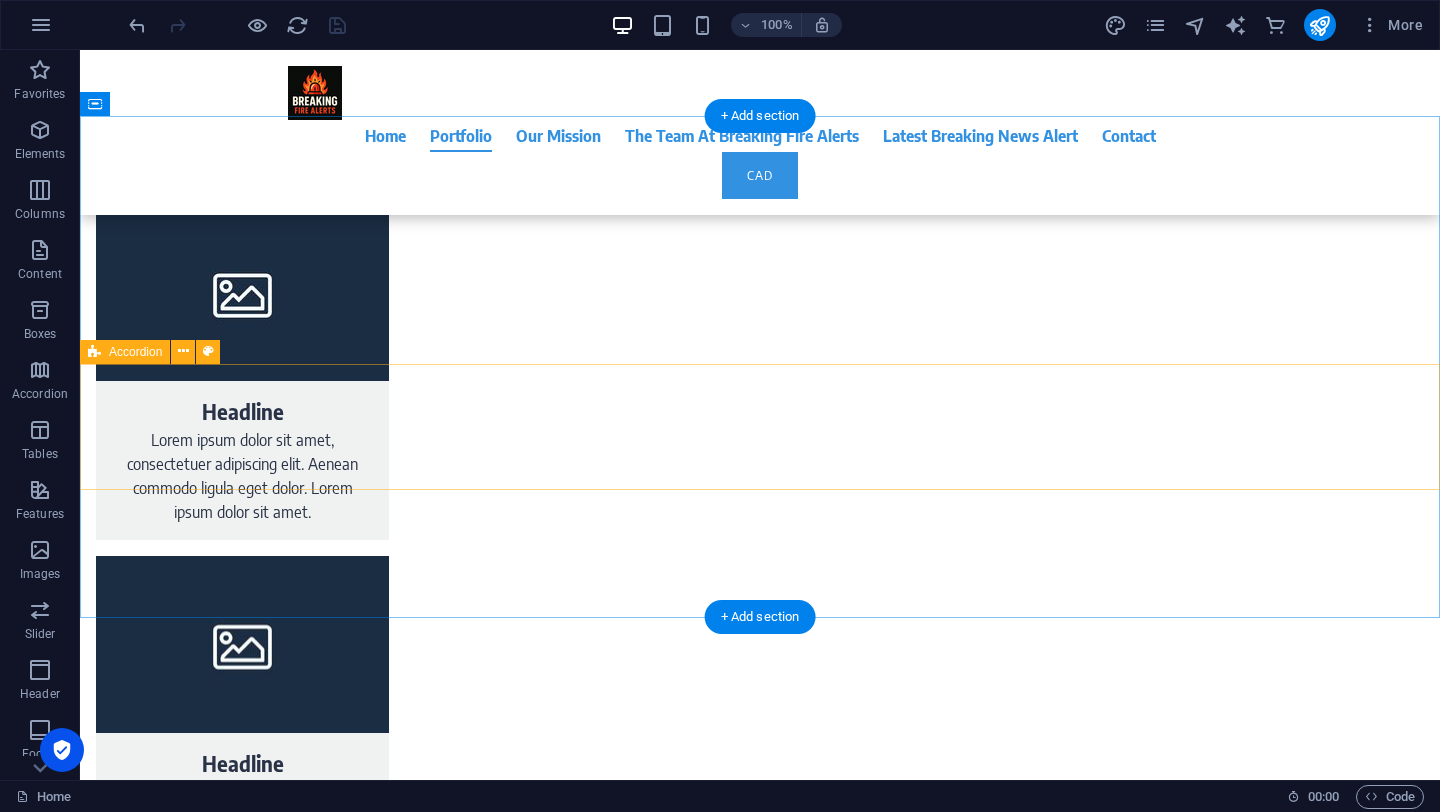 click on "Drop content here or  Add elements  Paste clipboard" at bounding box center [752, 1857] 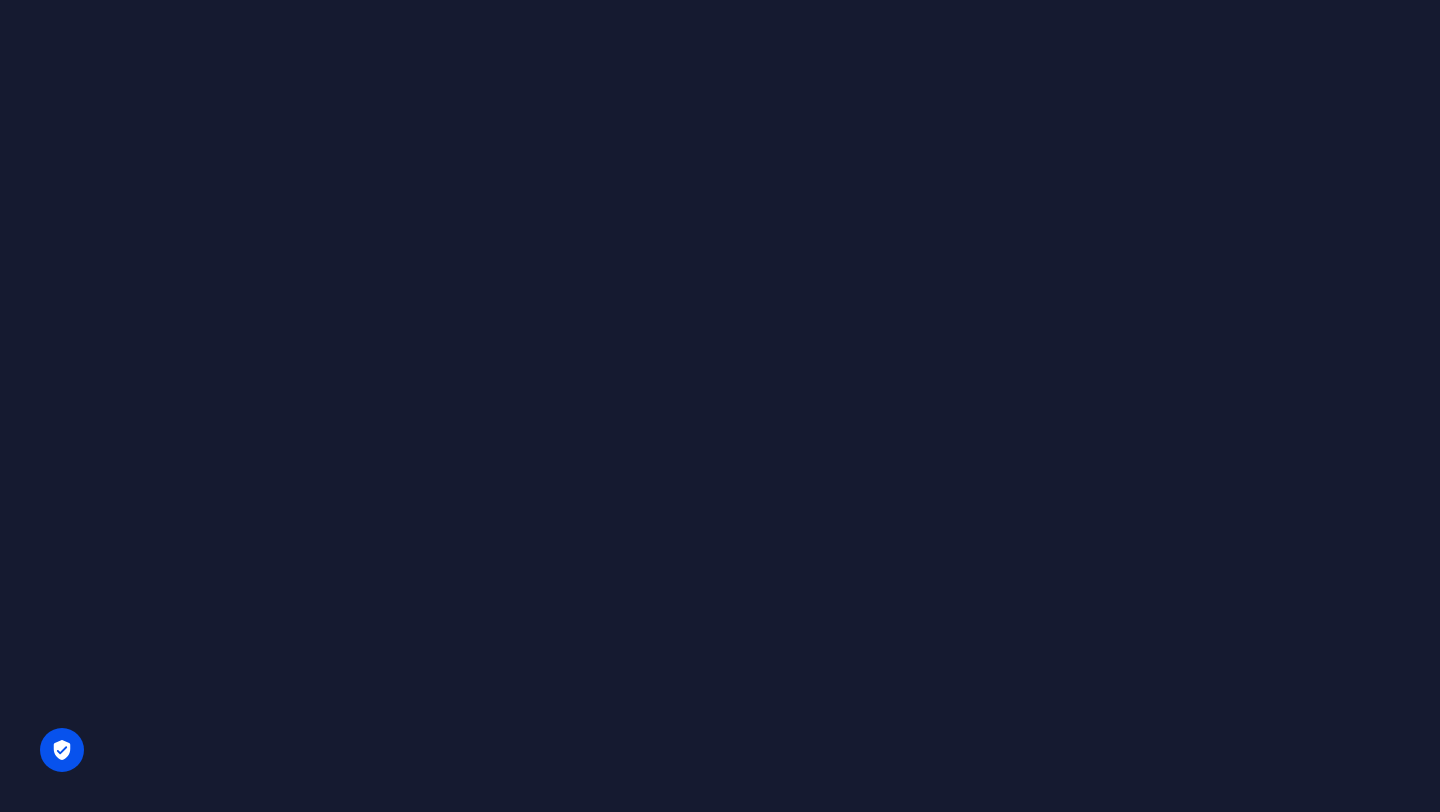 scroll, scrollTop: 0, scrollLeft: 0, axis: both 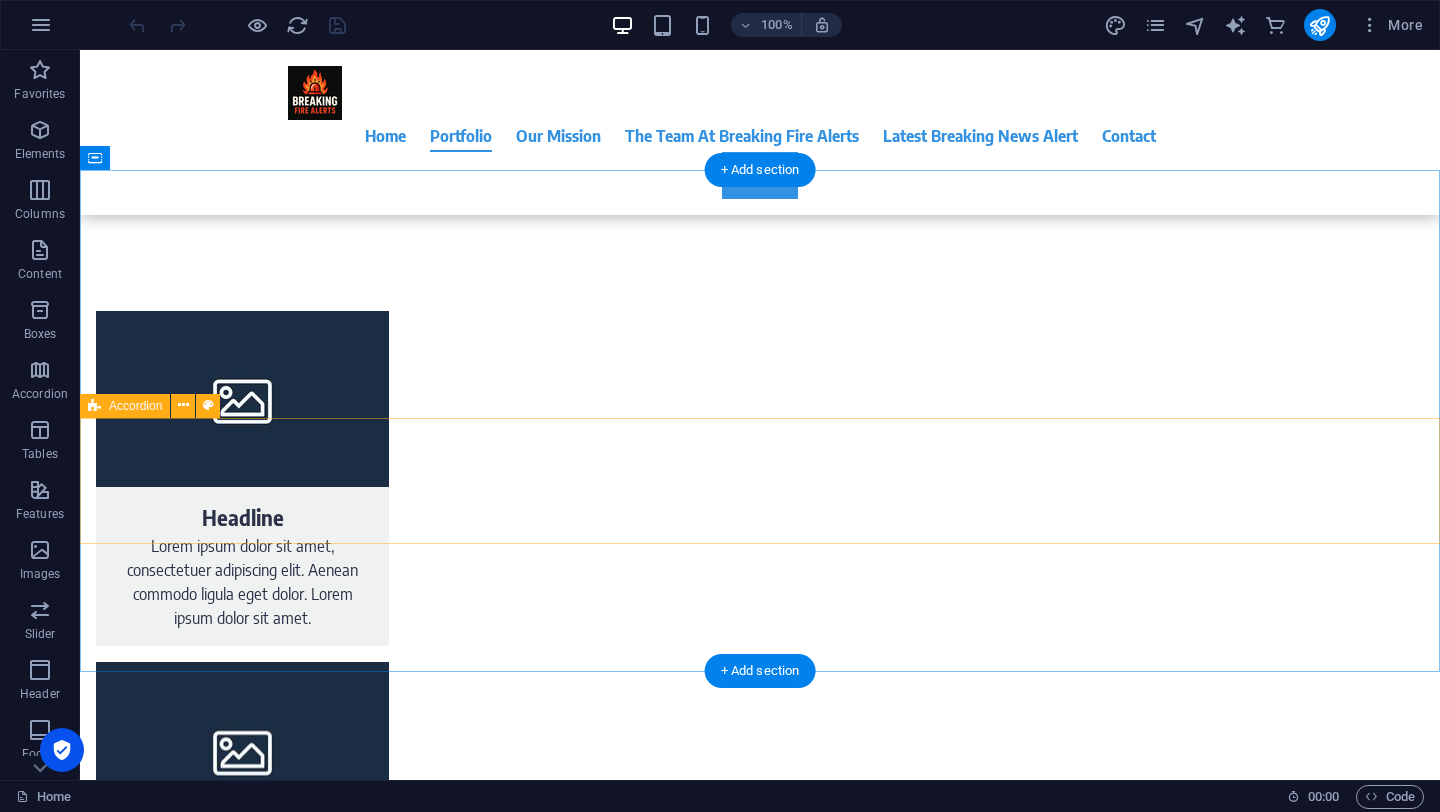 click on "Drop content here or  Add elements  Paste clipboard" at bounding box center [752, 1963] 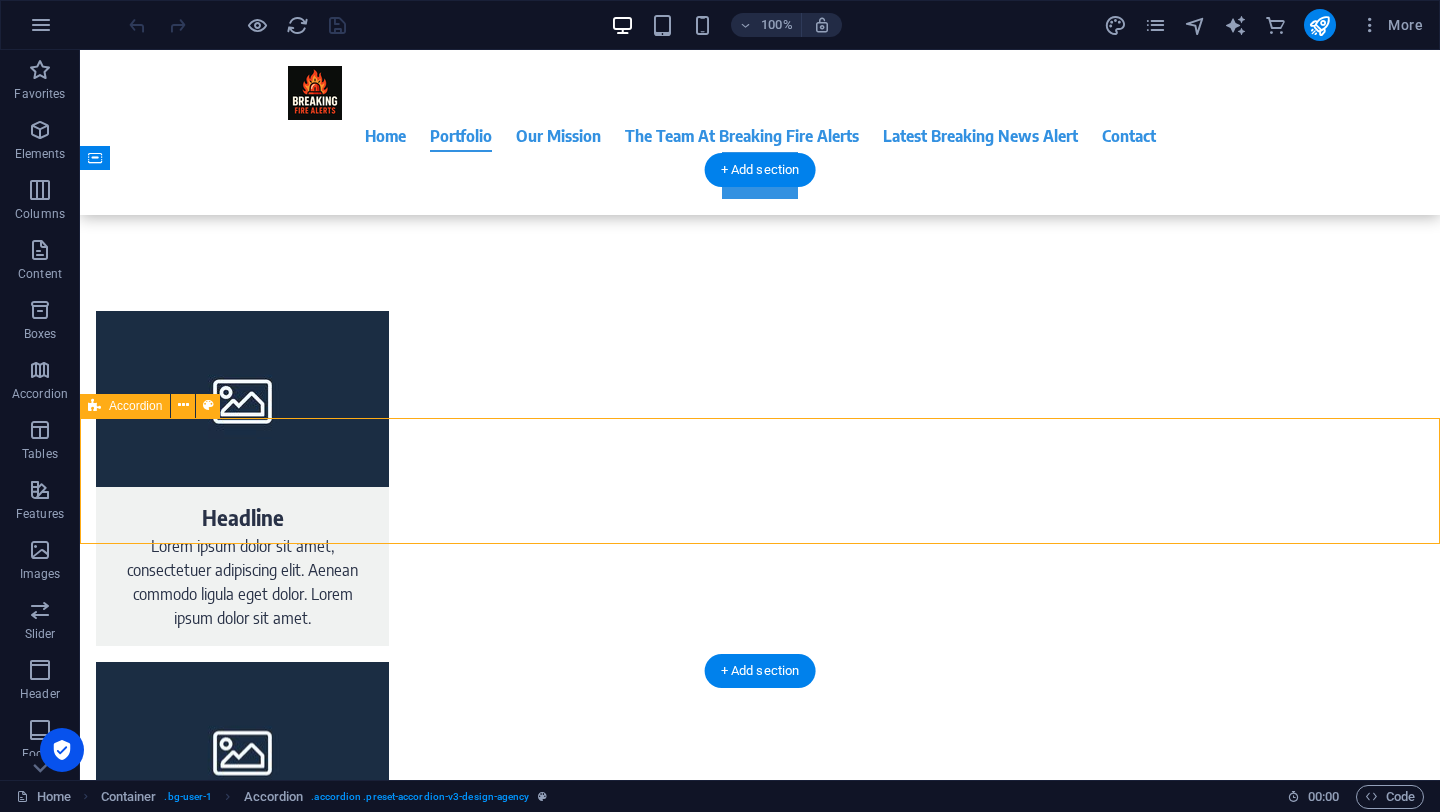 click on "Paste clipboard" at bounding box center [806, 1993] 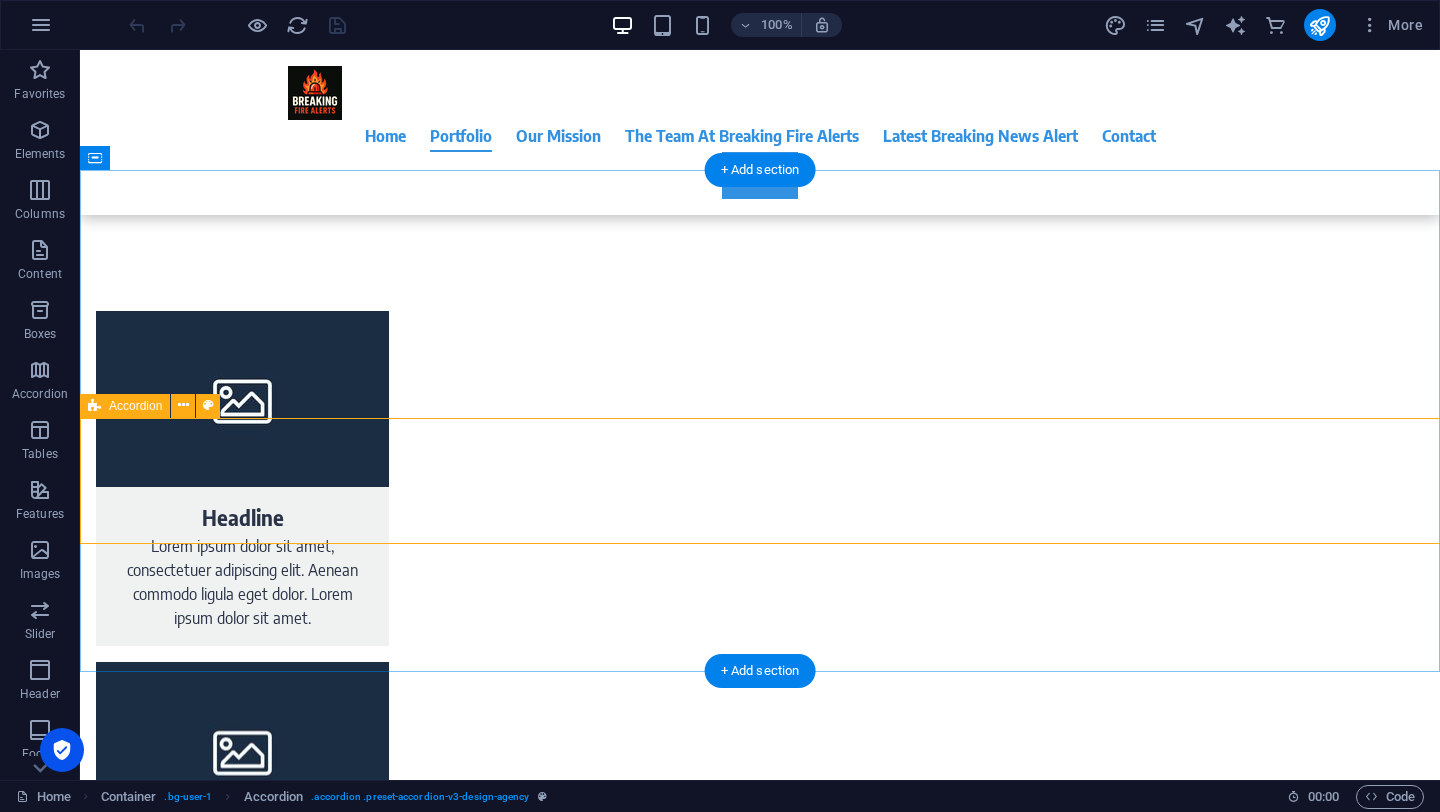 click on "Paste clipboard" at bounding box center (806, 1993) 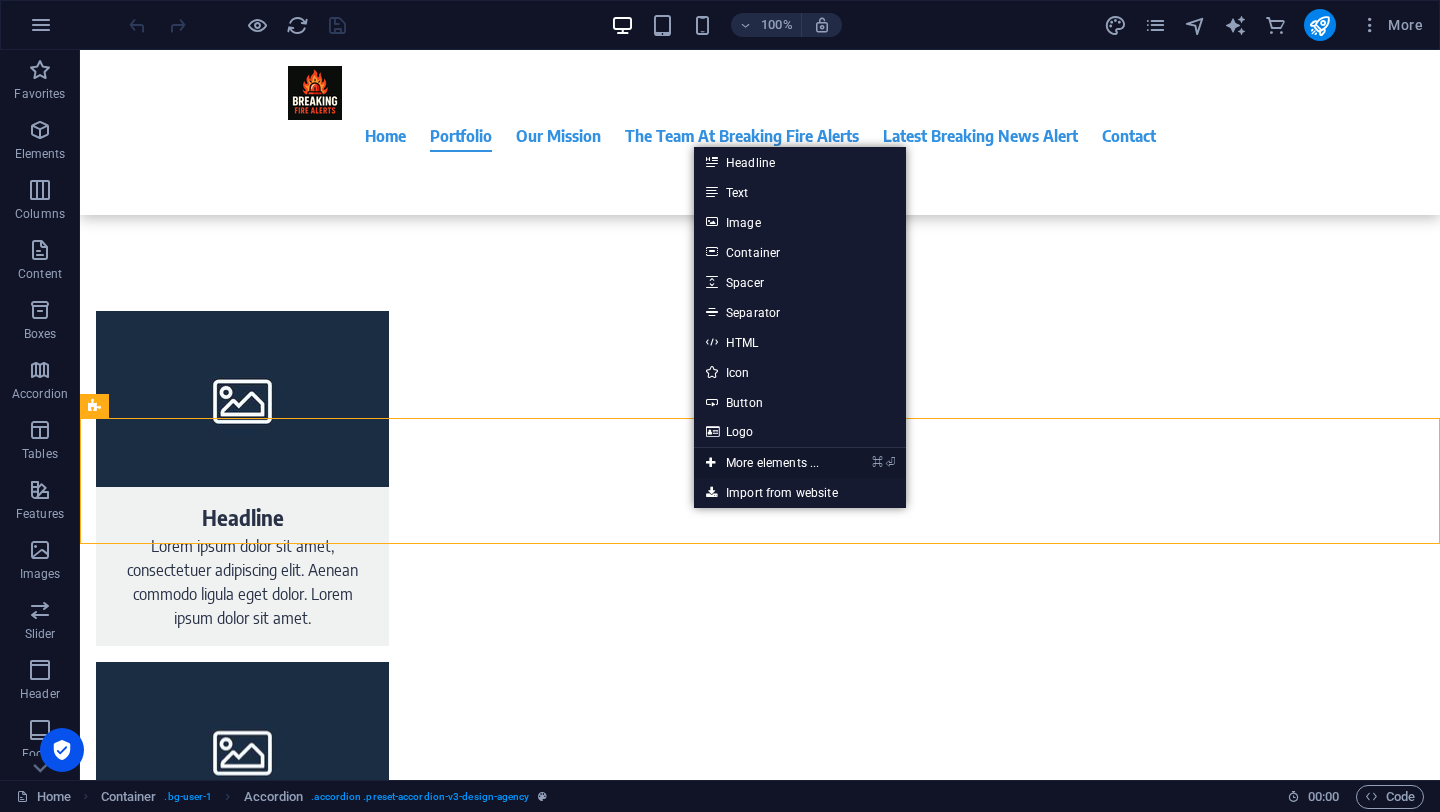 click on "⌘ ⏎  More elements ..." at bounding box center [762, 463] 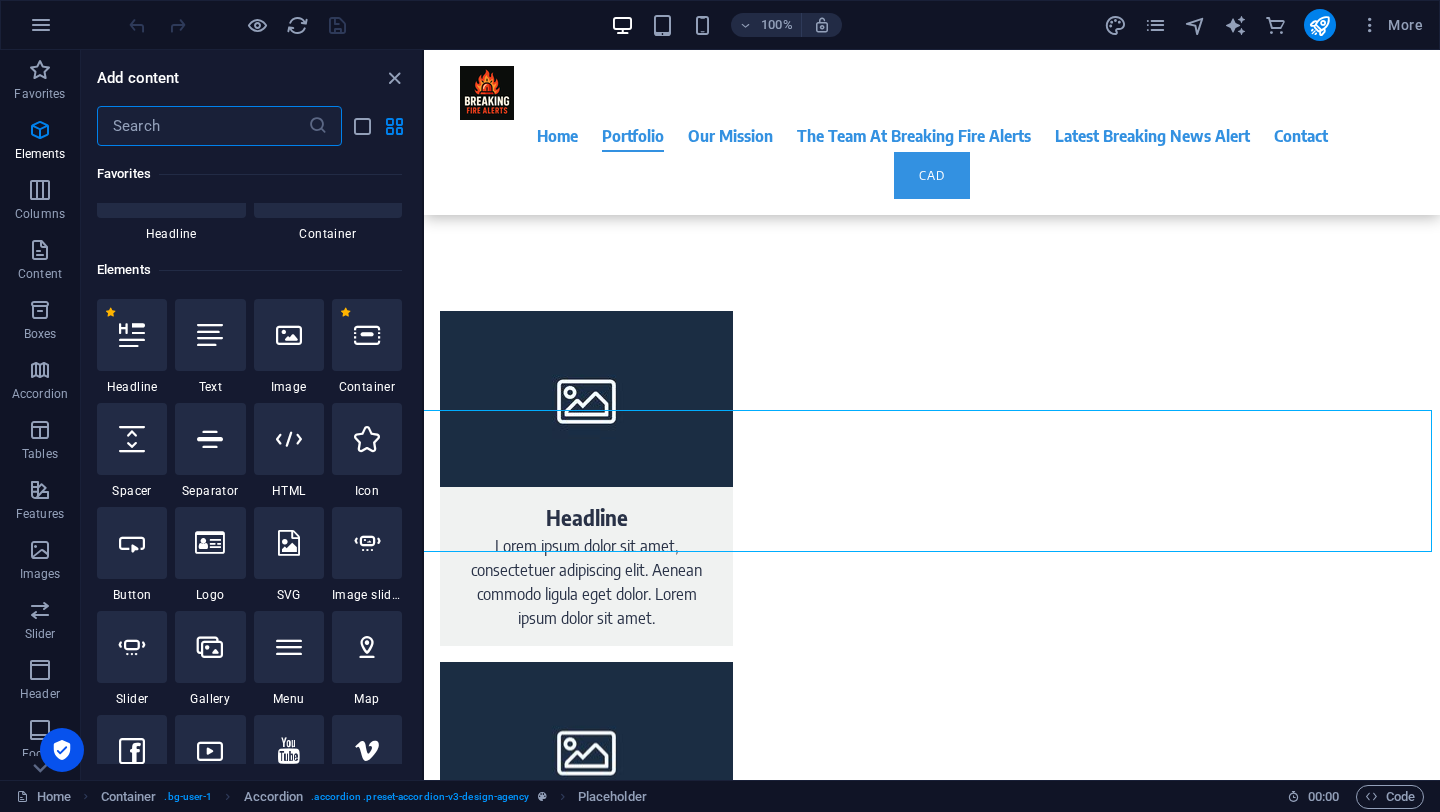 scroll, scrollTop: 0, scrollLeft: 0, axis: both 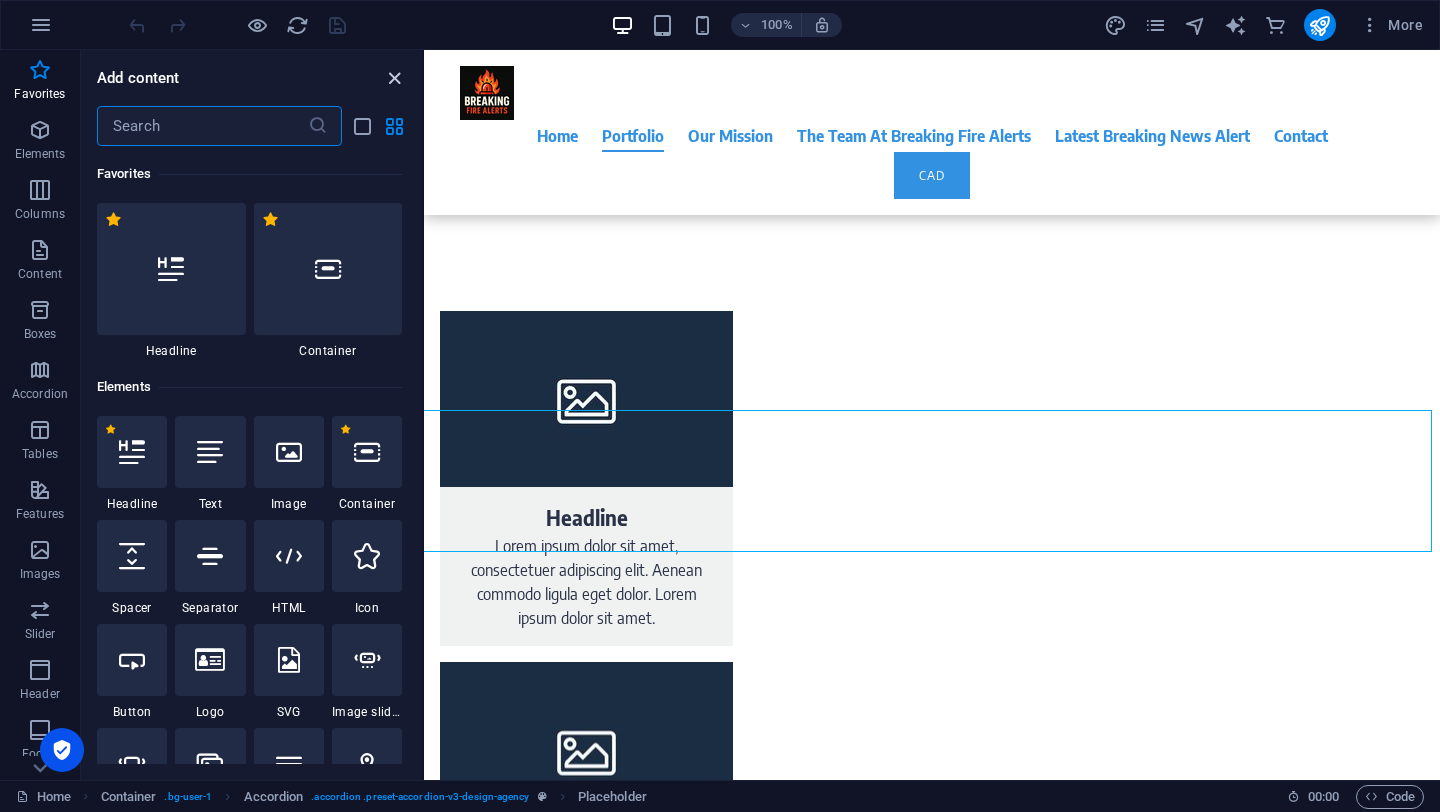 click at bounding box center (394, 78) 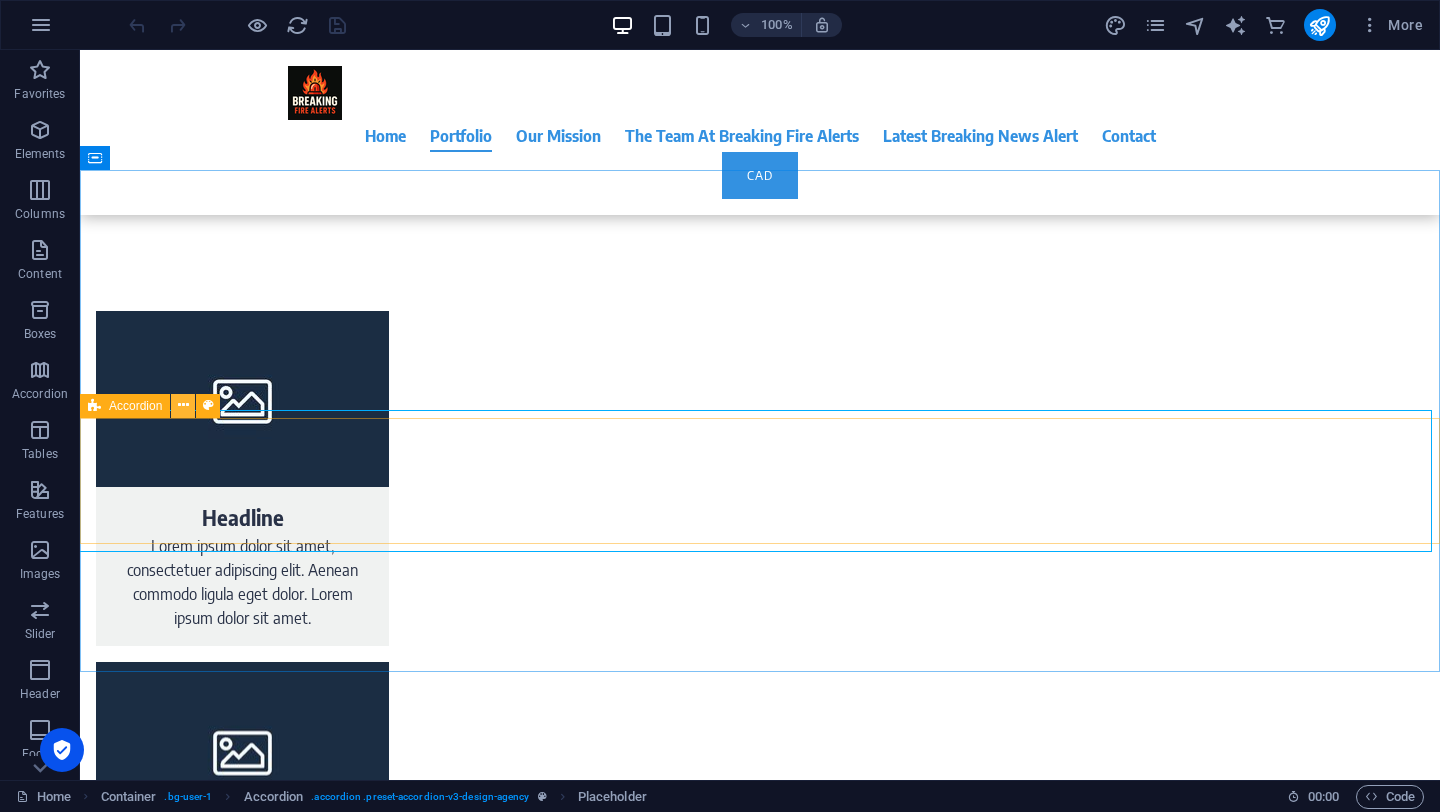 click at bounding box center (183, 406) 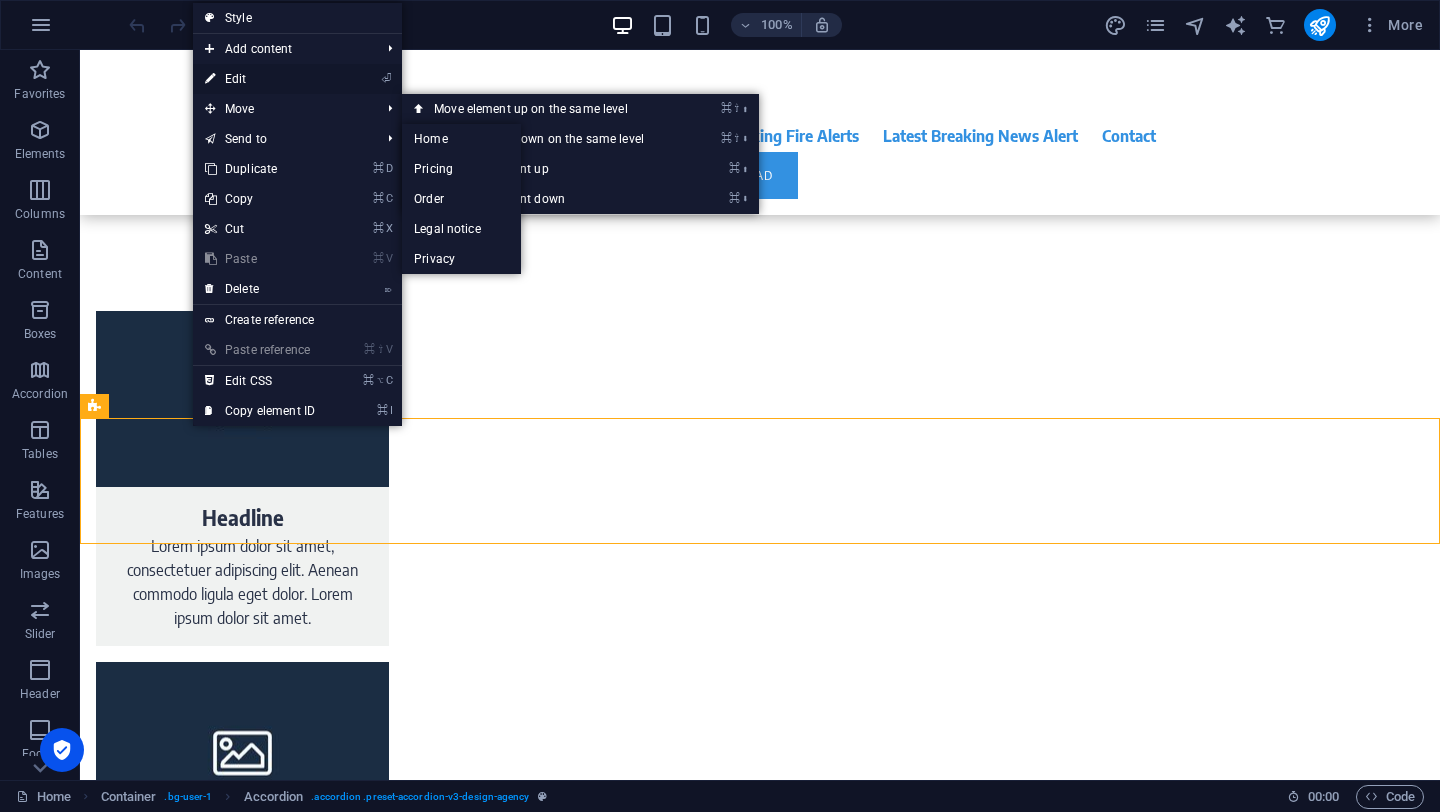 click on "⏎  Edit" at bounding box center (260, 79) 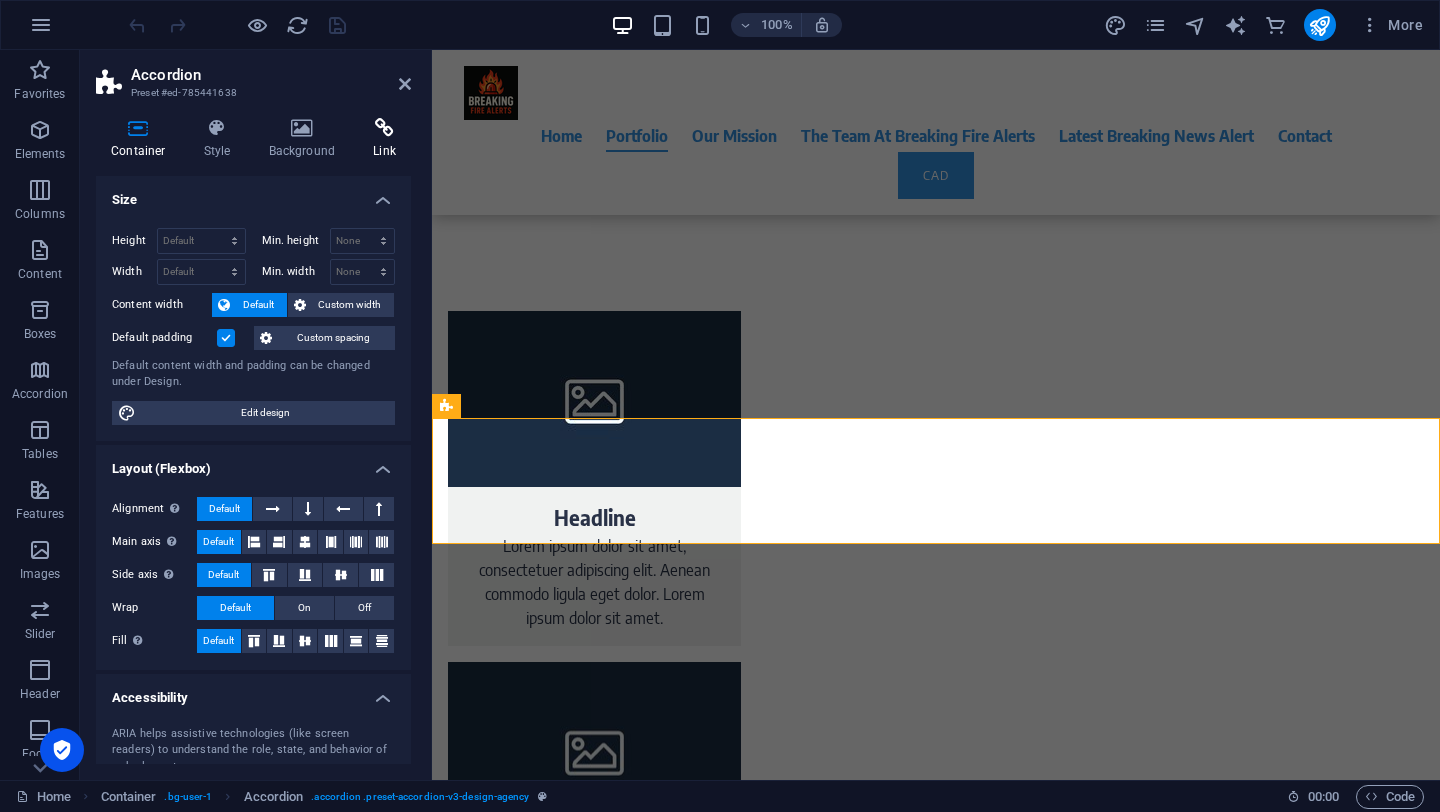 click at bounding box center (384, 128) 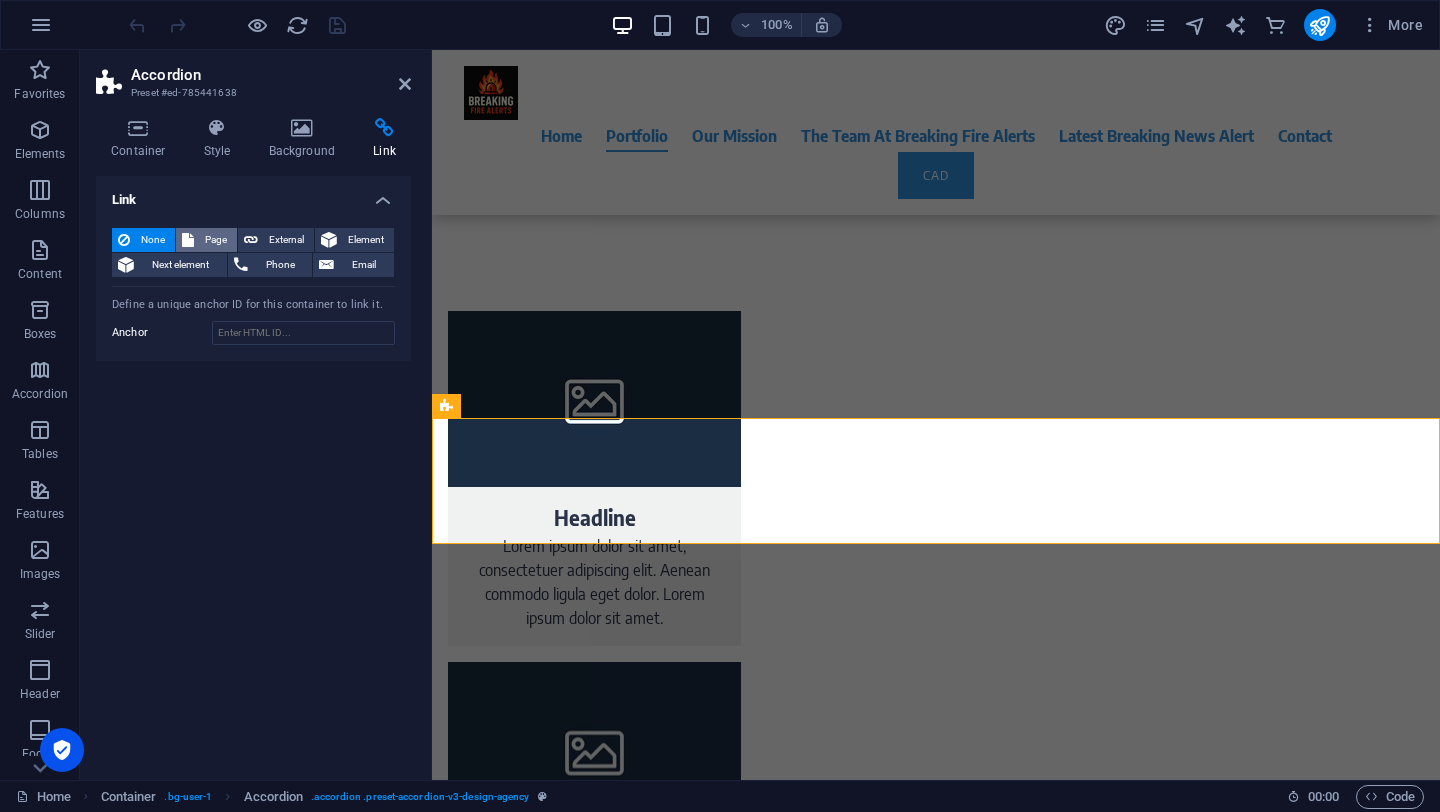 click on "Page" at bounding box center [215, 240] 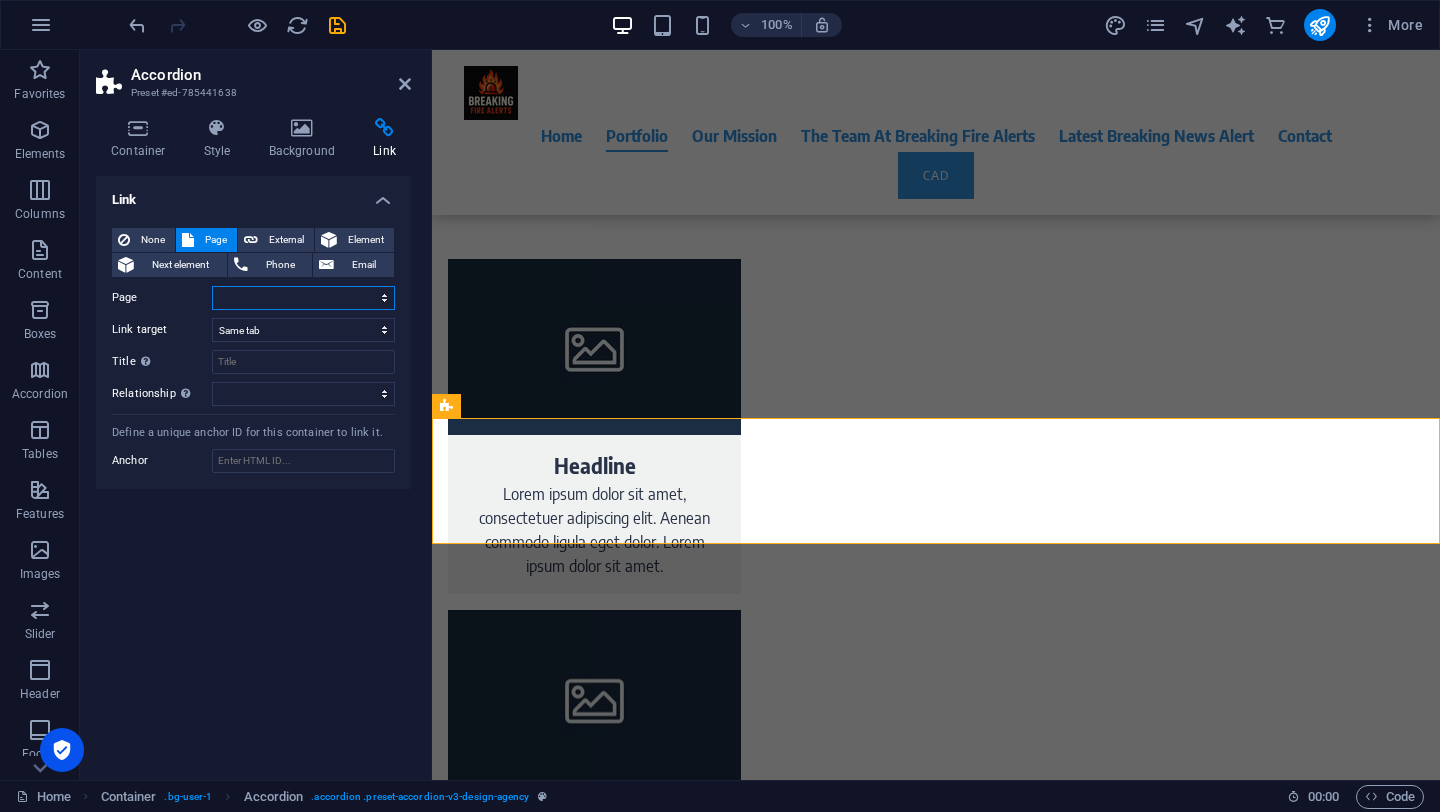 click on "Home Pricing Order Legal notice Privacy" at bounding box center [303, 298] 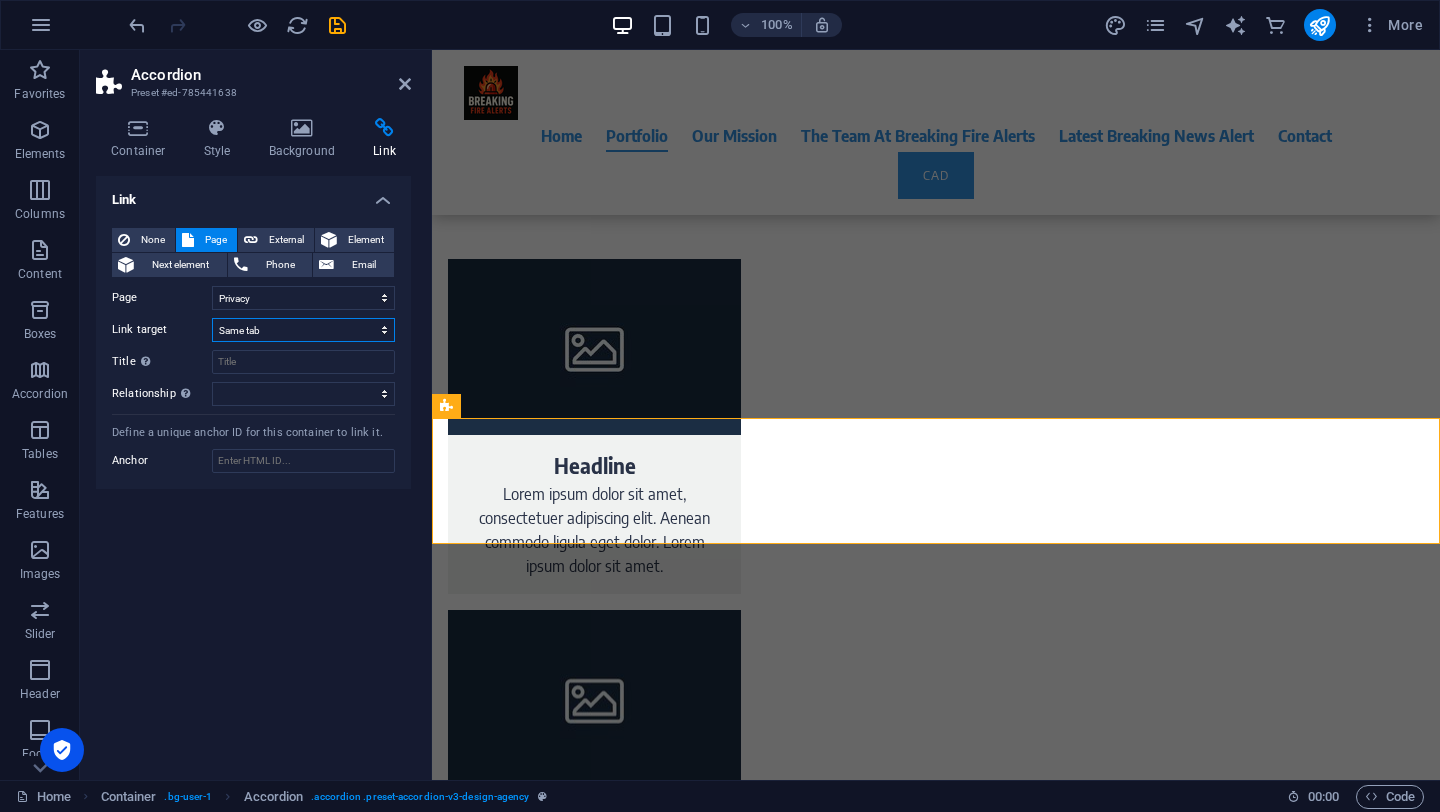 click on "New tab Same tab Overlay" at bounding box center [303, 330] 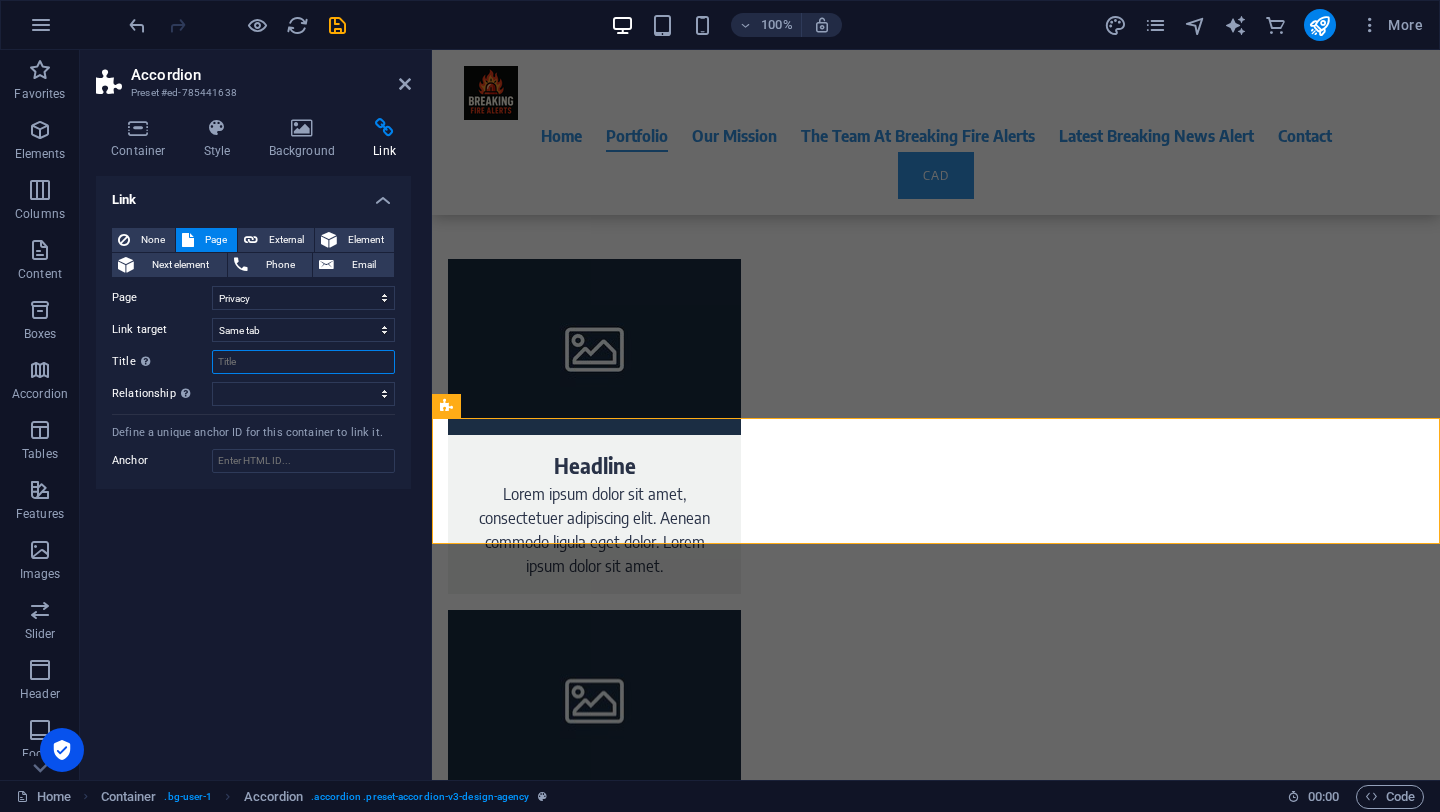 click on "Title Additional link description, should not be the same as the link text. The title is most often shown as a tooltip text when the mouse moves over the element. Leave empty if uncertain." at bounding box center (303, 362) 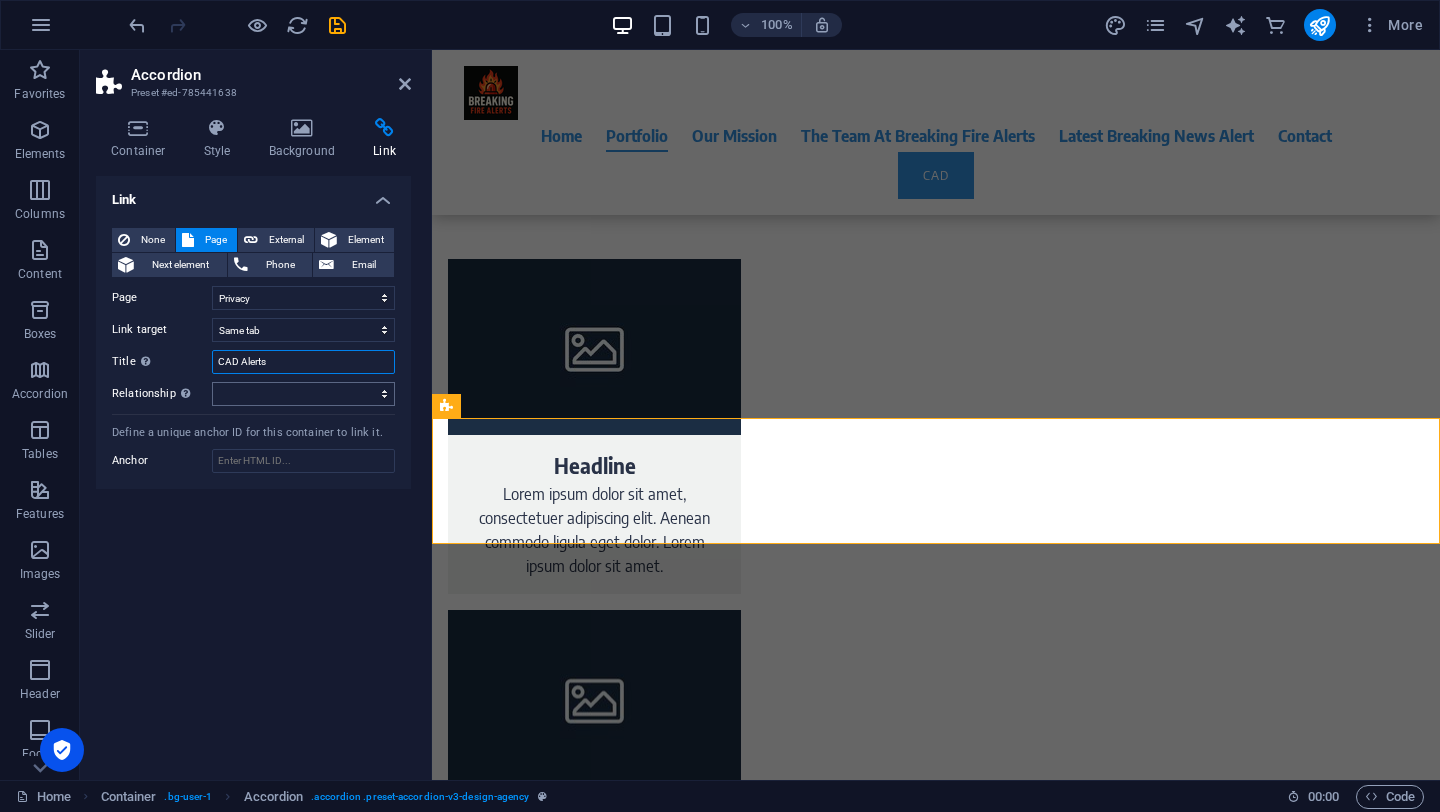 type on "CAD Alerts" 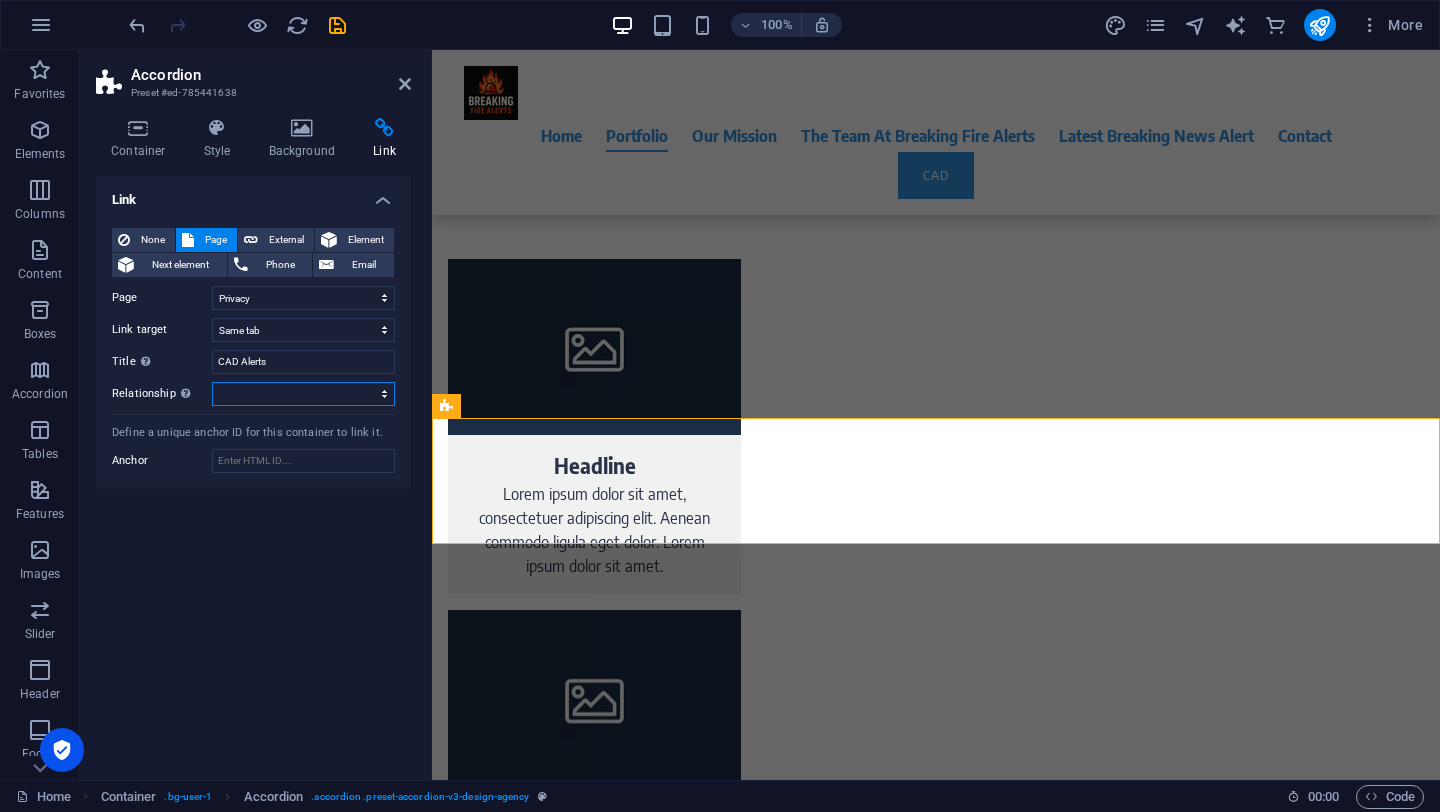 click on "alternate author bookmark external help license next nofollow noreferrer noopener prev search tag" at bounding box center (303, 394) 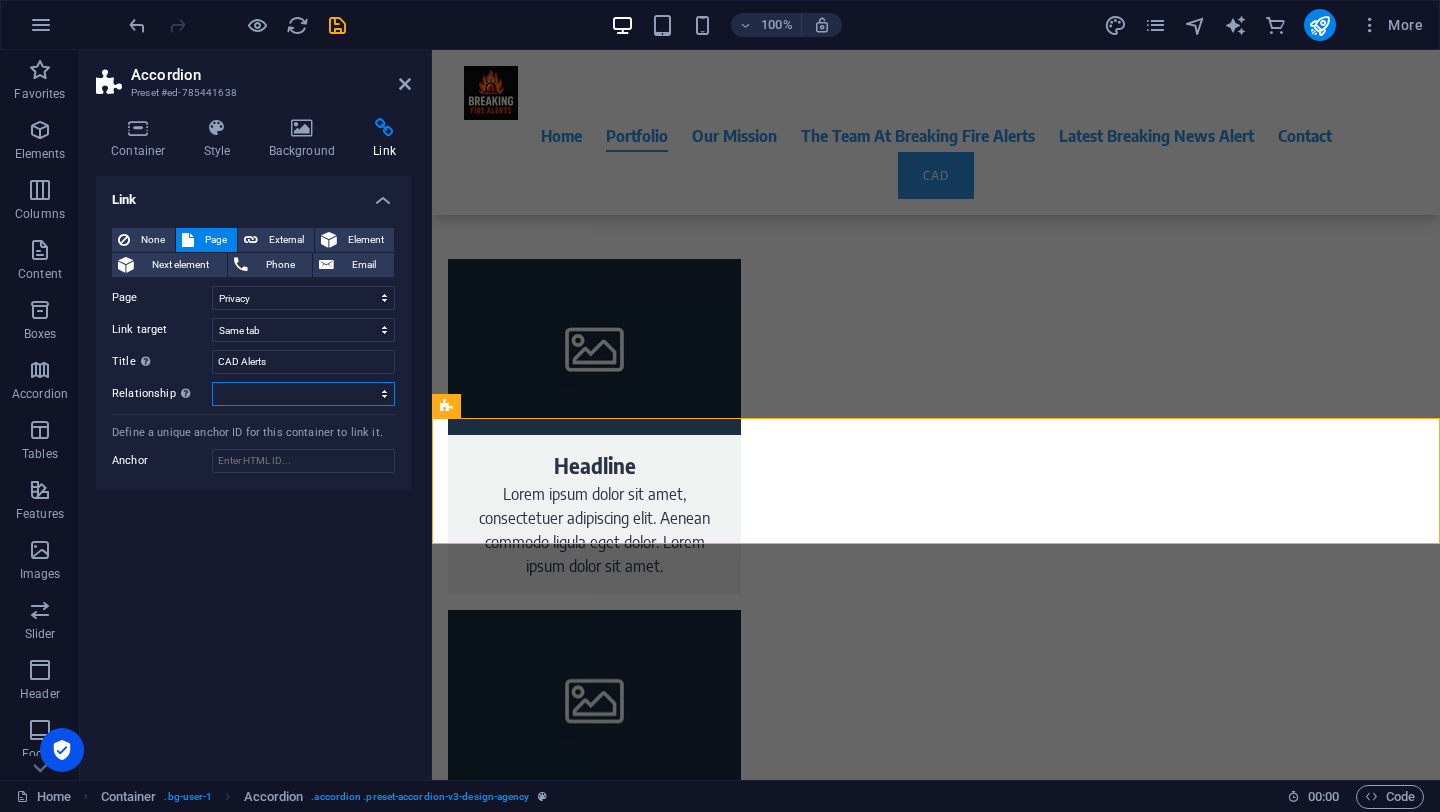 select on "tag" 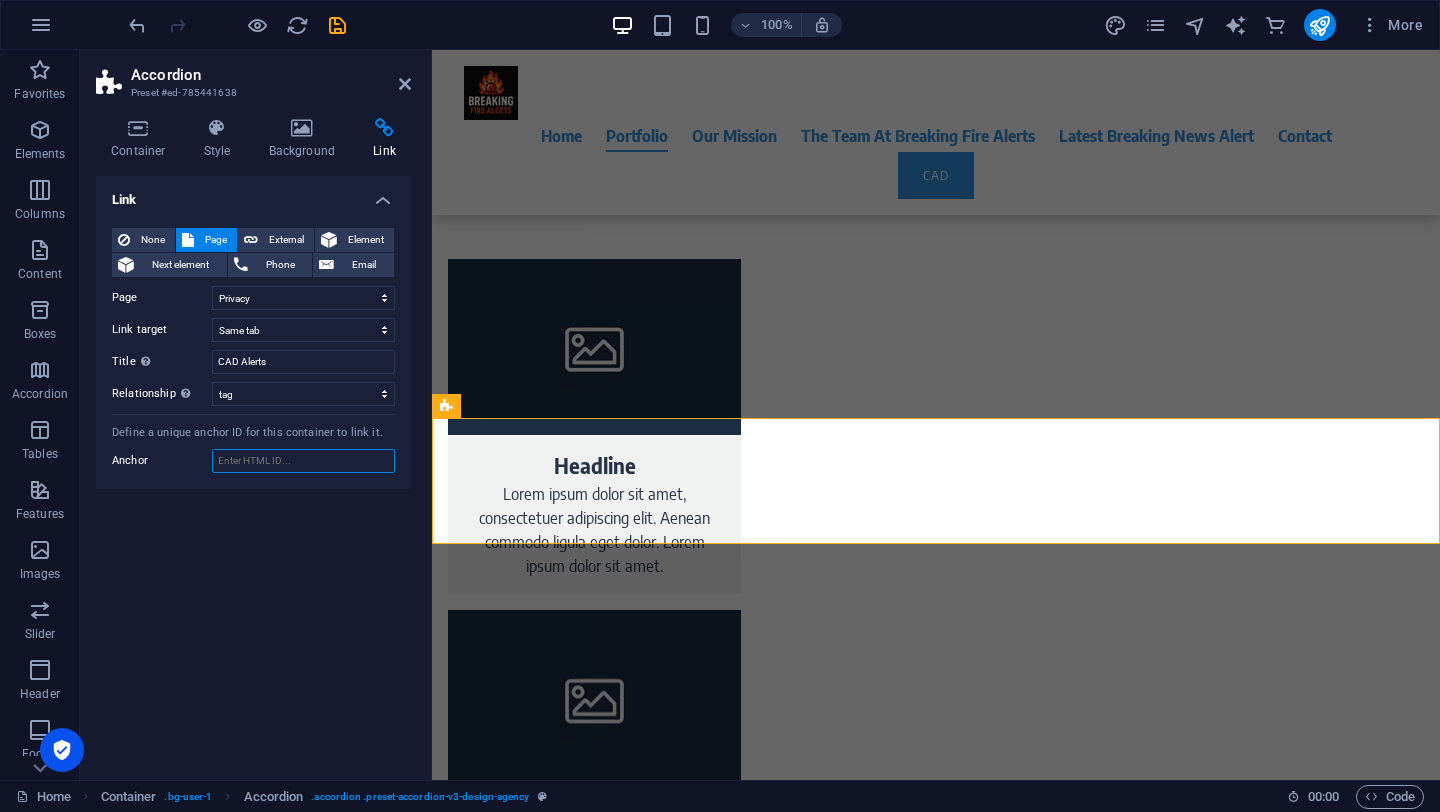 click on "Anchor" at bounding box center (303, 461) 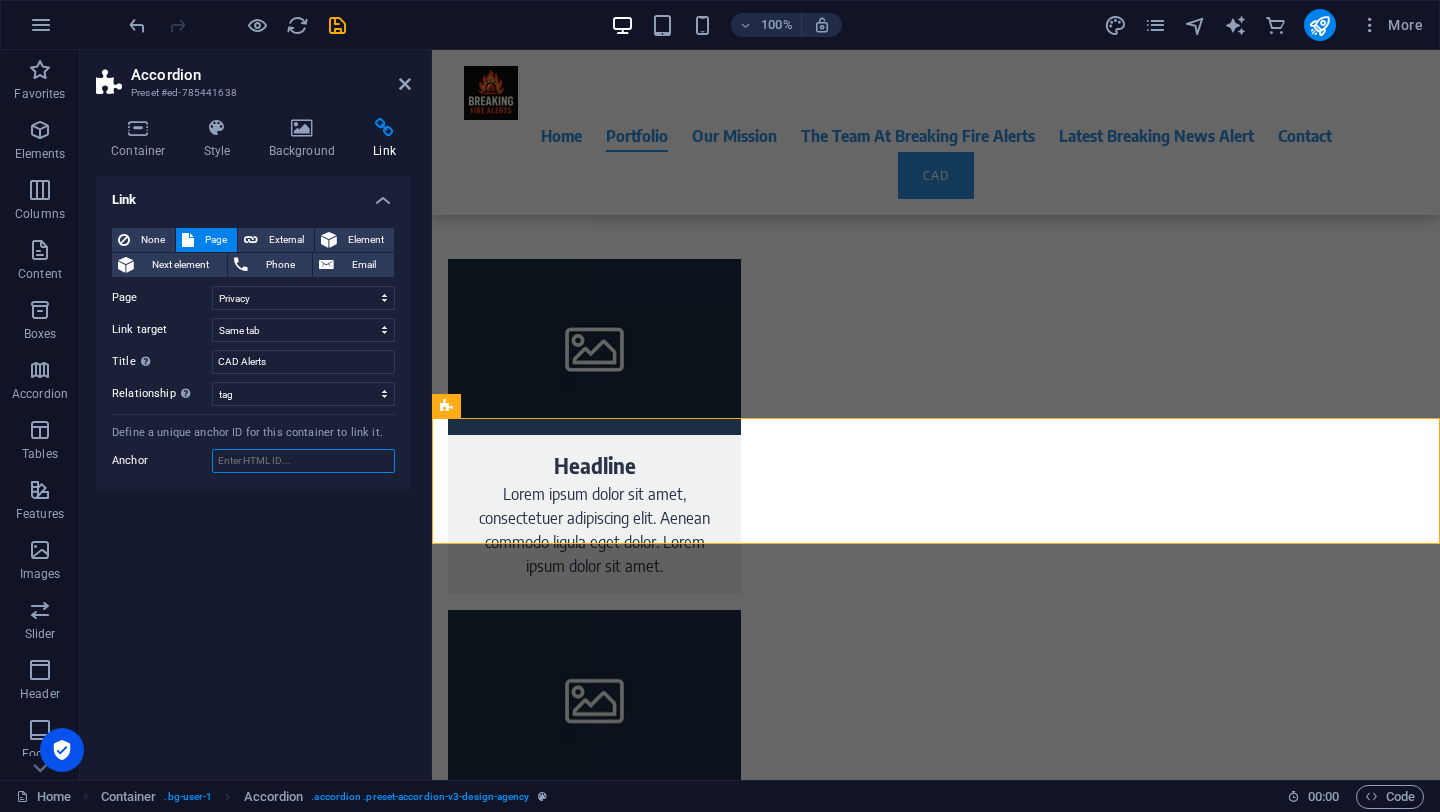 paste on "[EMAIL_ADDRESS][DOMAIN_NAME]" 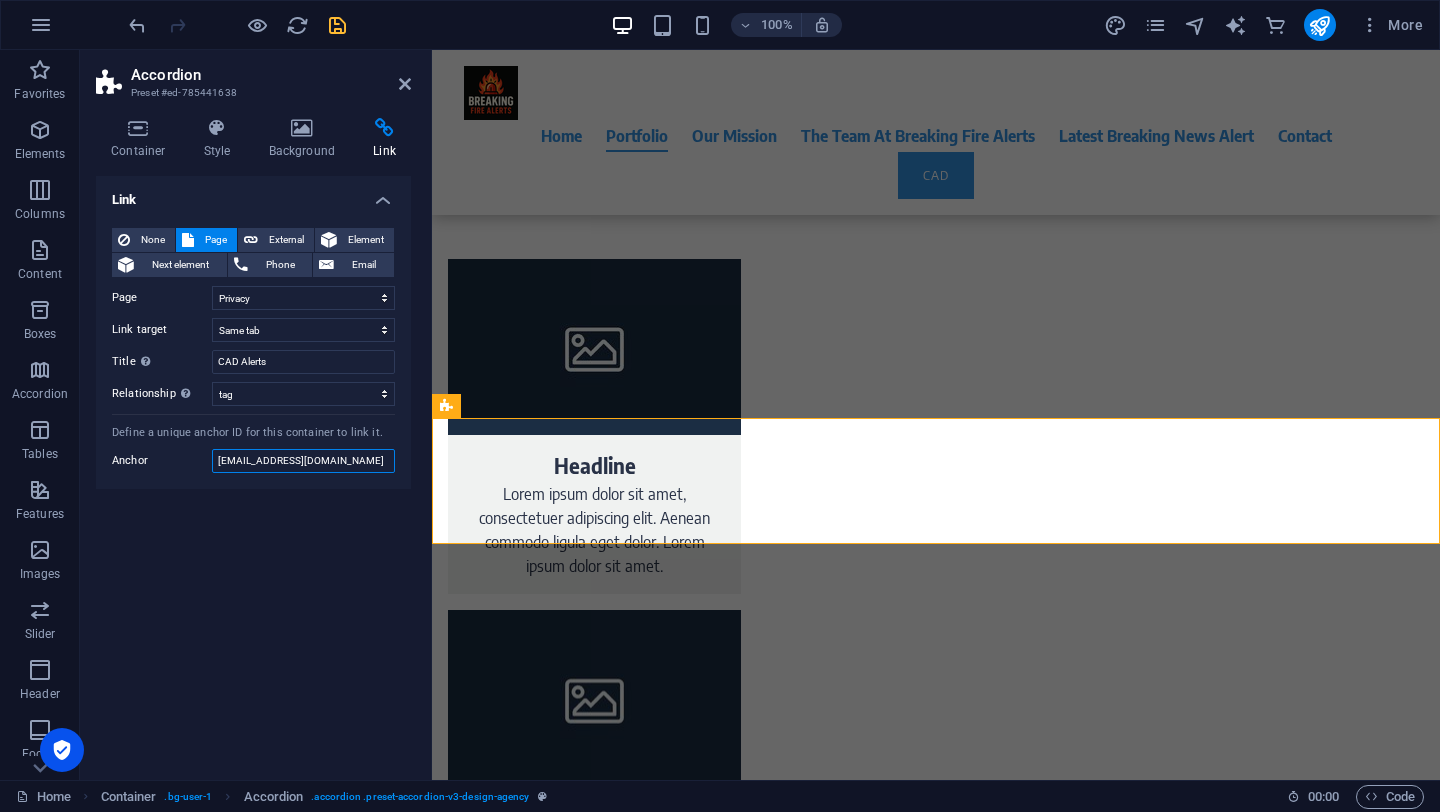 type on "[EMAIL_ADDRESS][DOMAIN_NAME]" 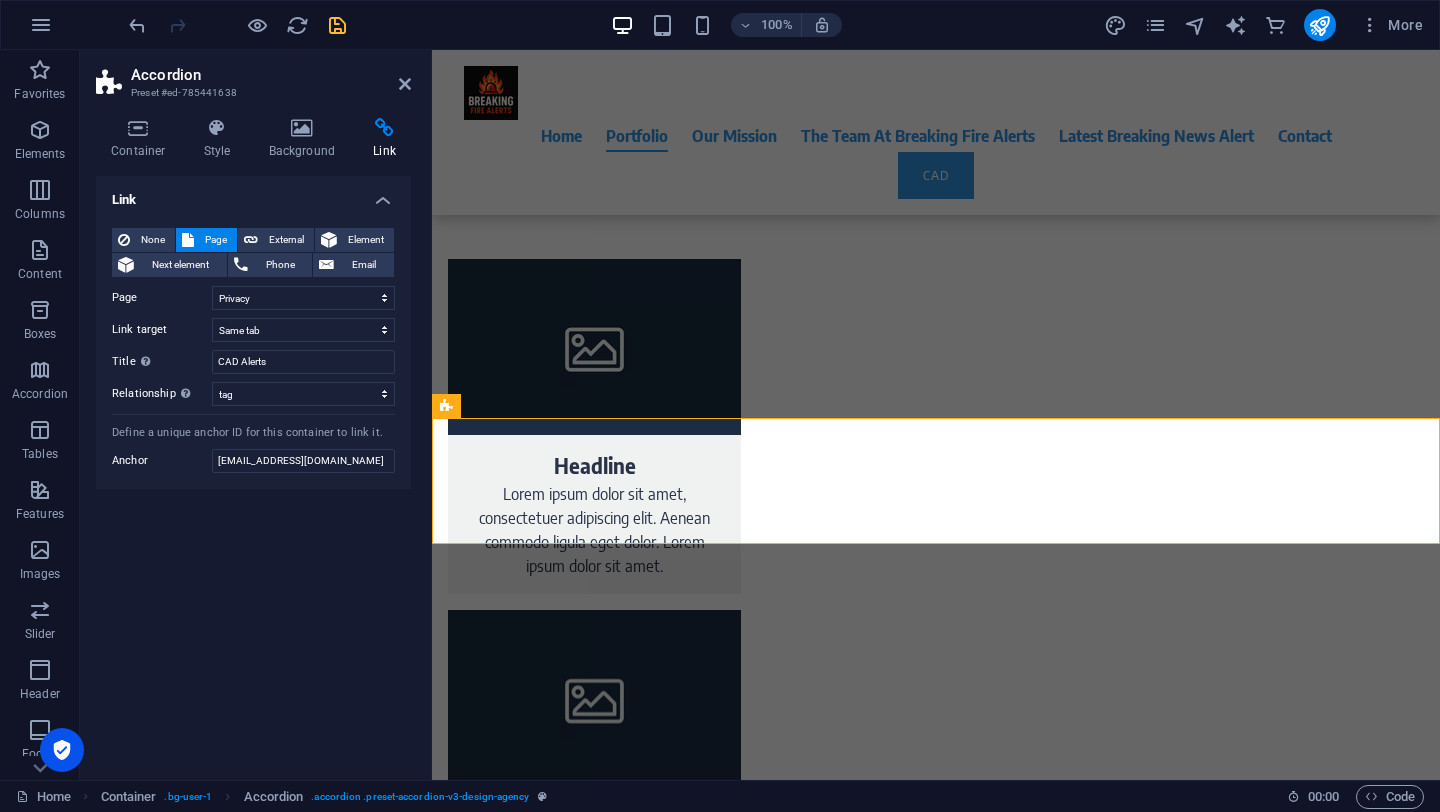 click at bounding box center [337, 25] 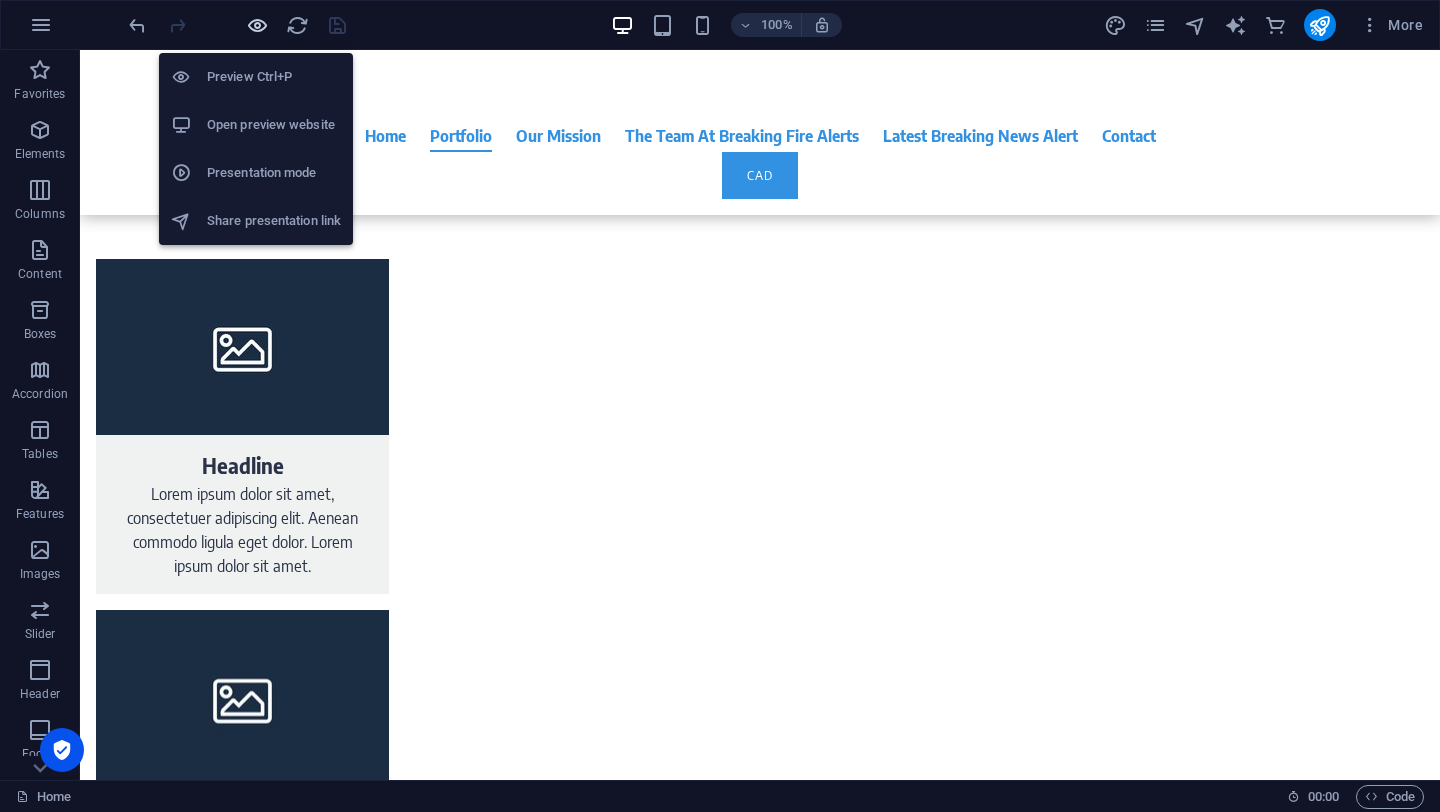 click at bounding box center [257, 25] 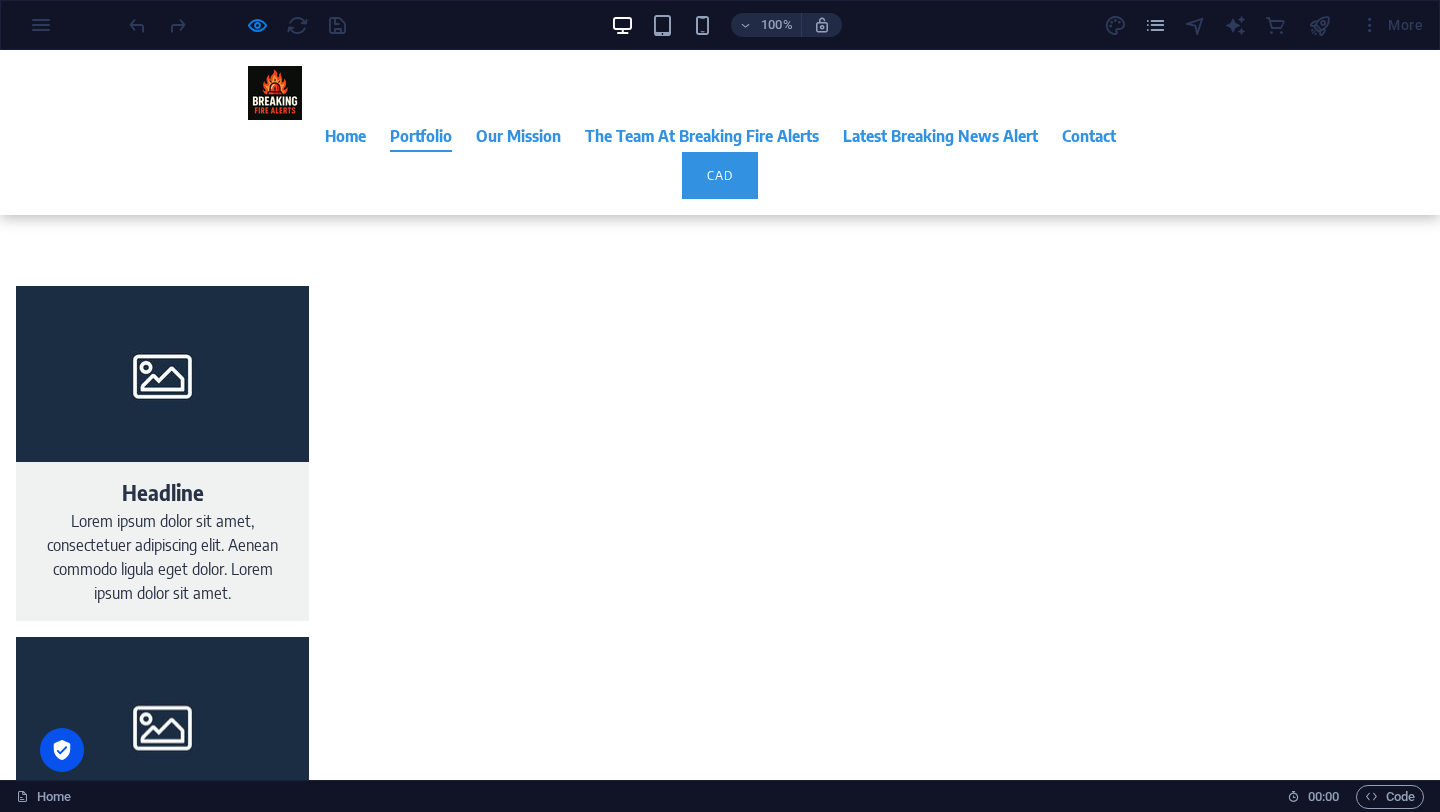 scroll, scrollTop: 1802, scrollLeft: 0, axis: vertical 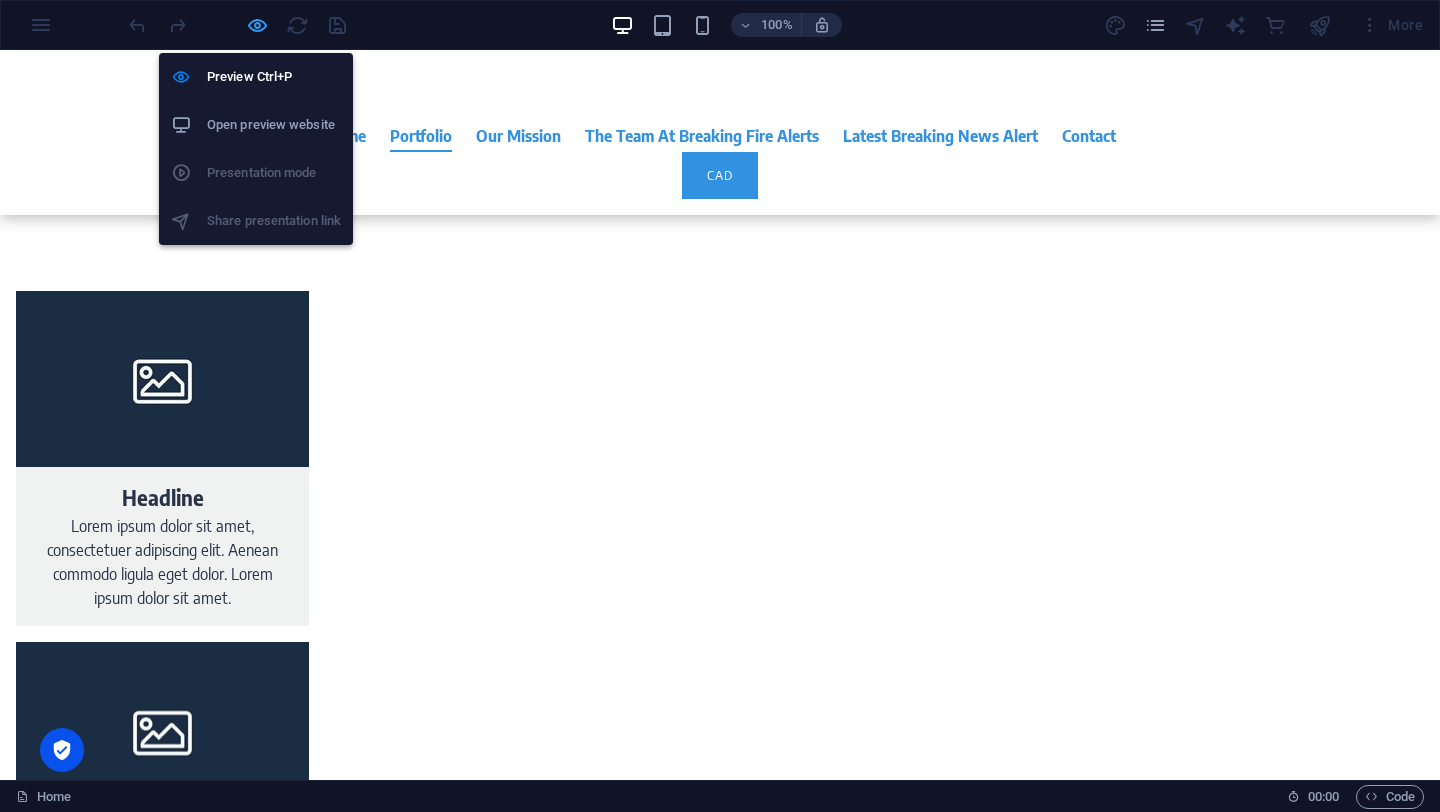 click at bounding box center [257, 25] 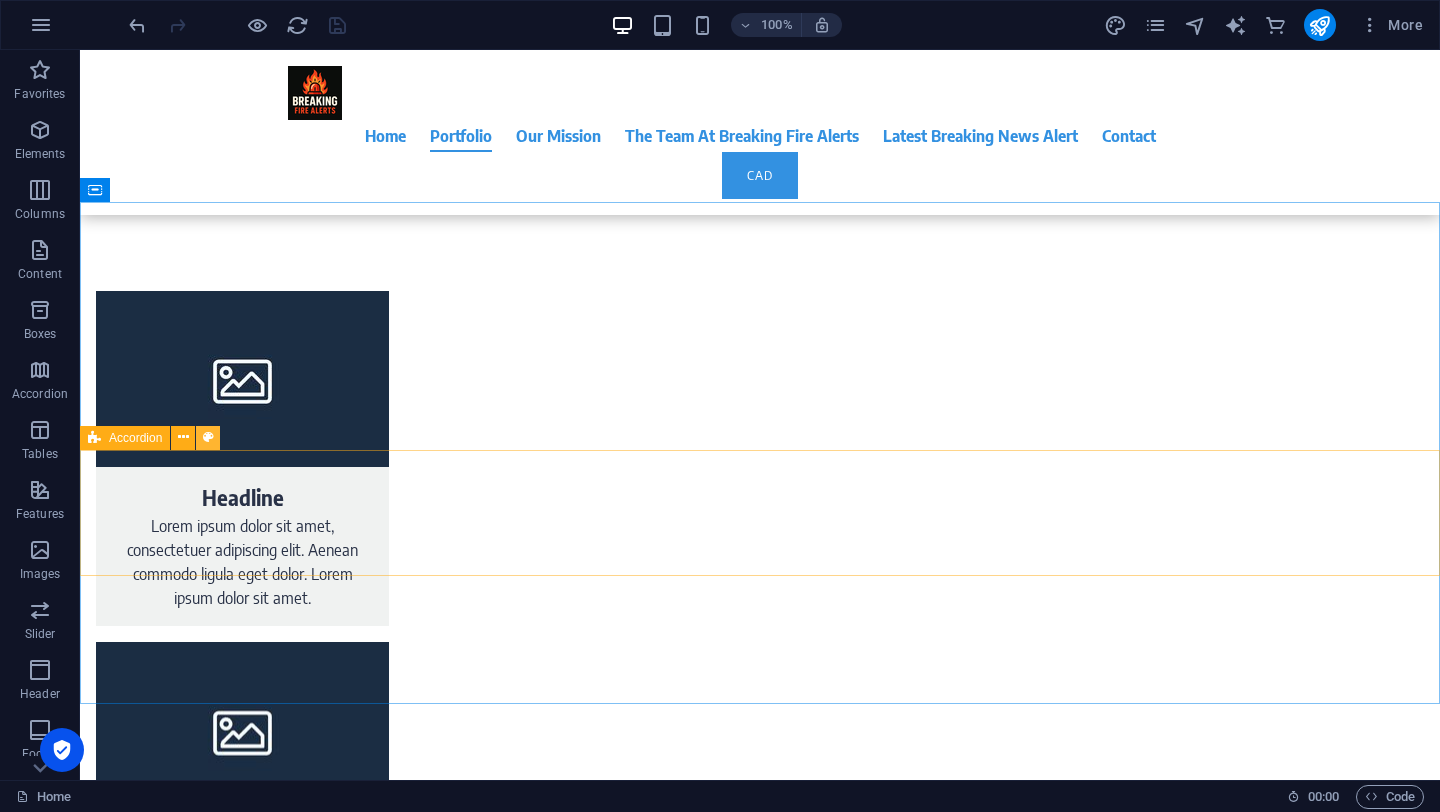 click at bounding box center [208, 437] 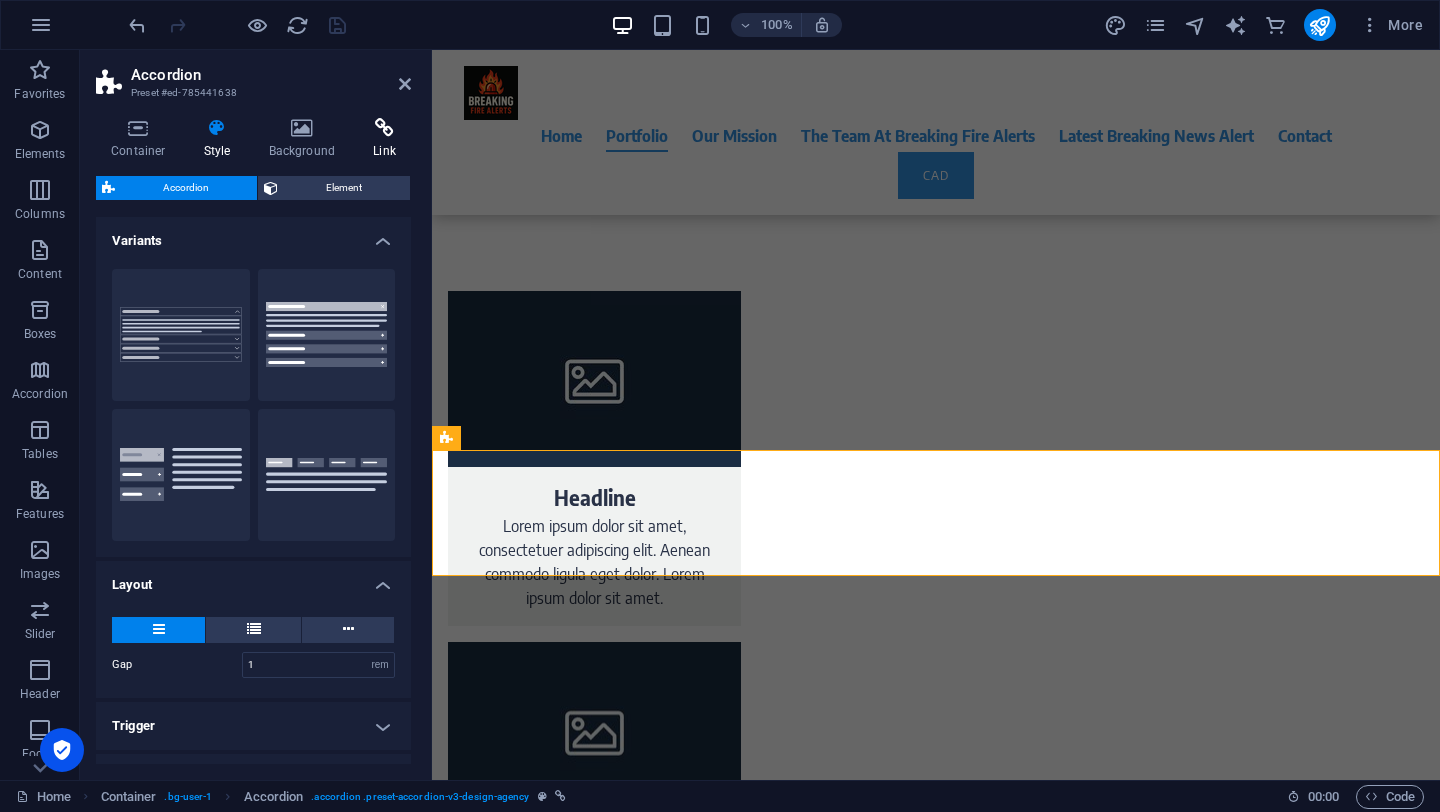 click on "Link" at bounding box center [384, 139] 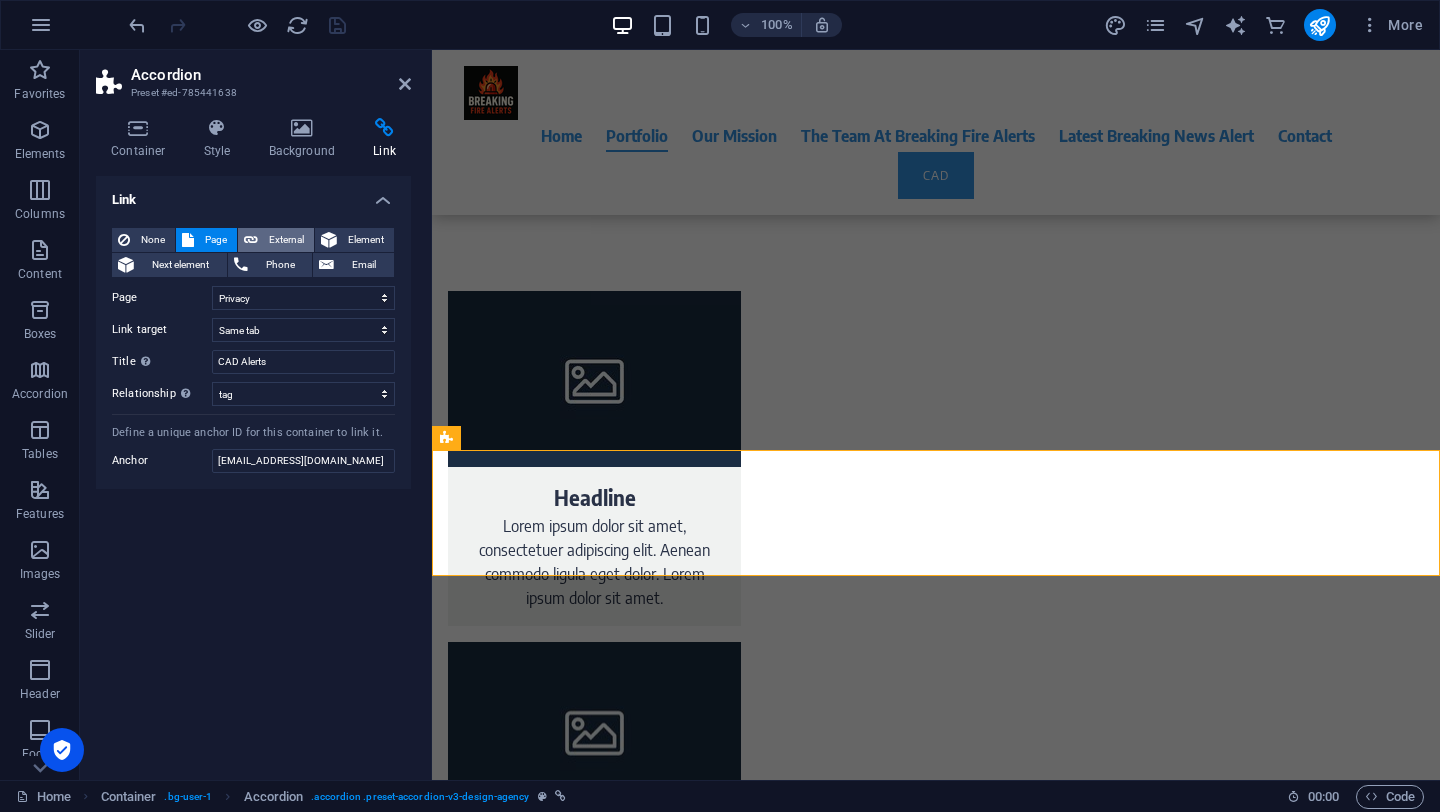 click on "External" at bounding box center [286, 240] 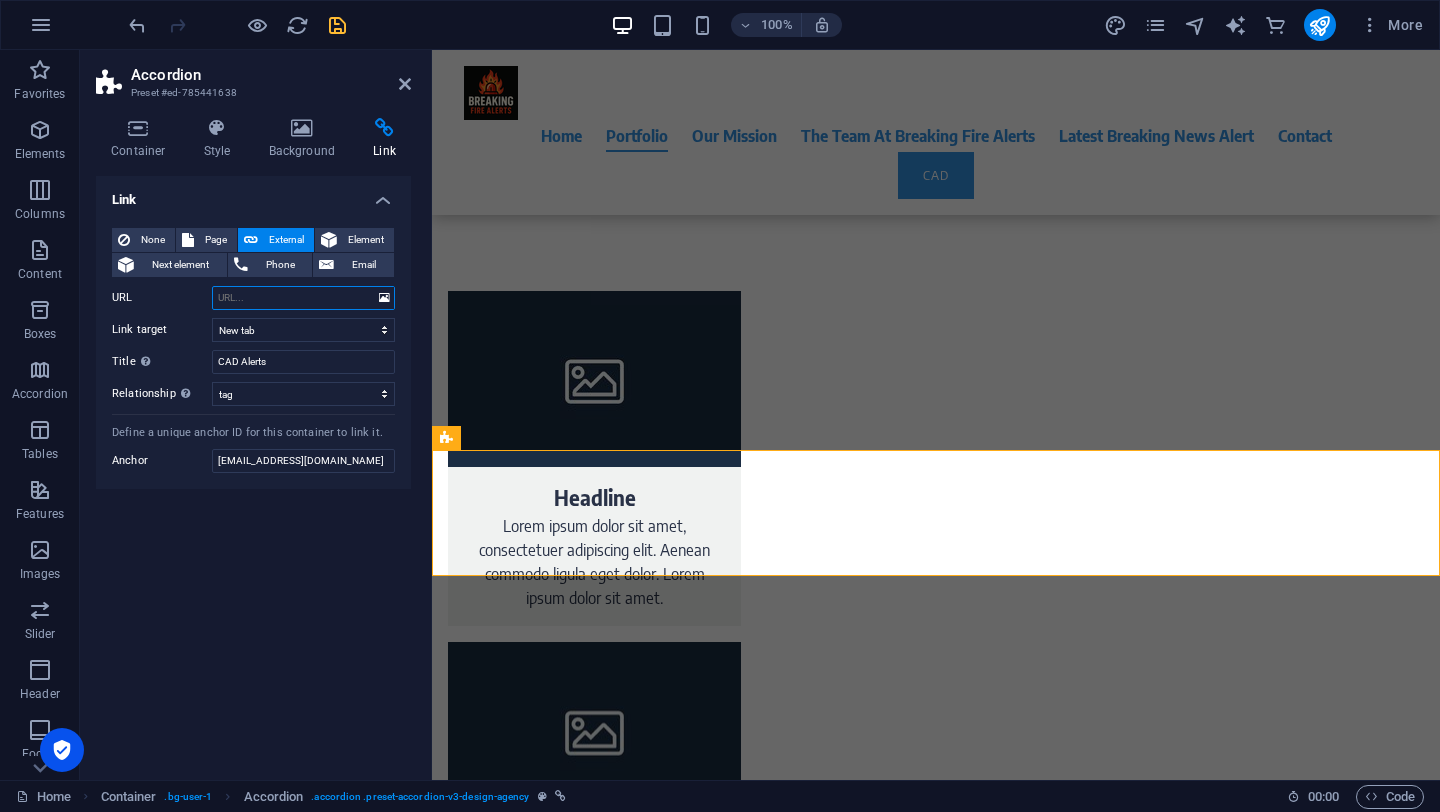 paste on "[EMAIL_ADDRESS][DOMAIN_NAME]" 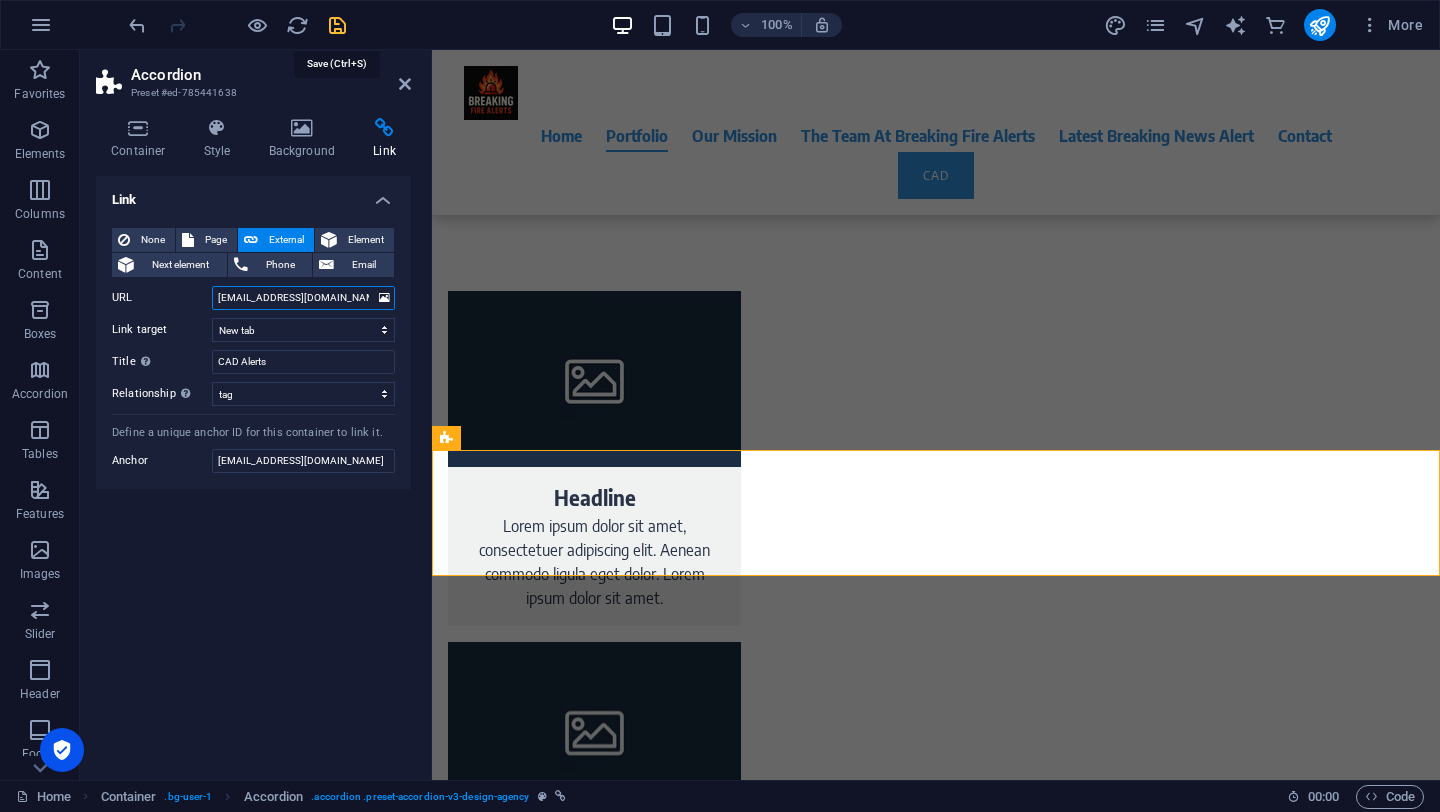 type on "[EMAIL_ADDRESS][DOMAIN_NAME]" 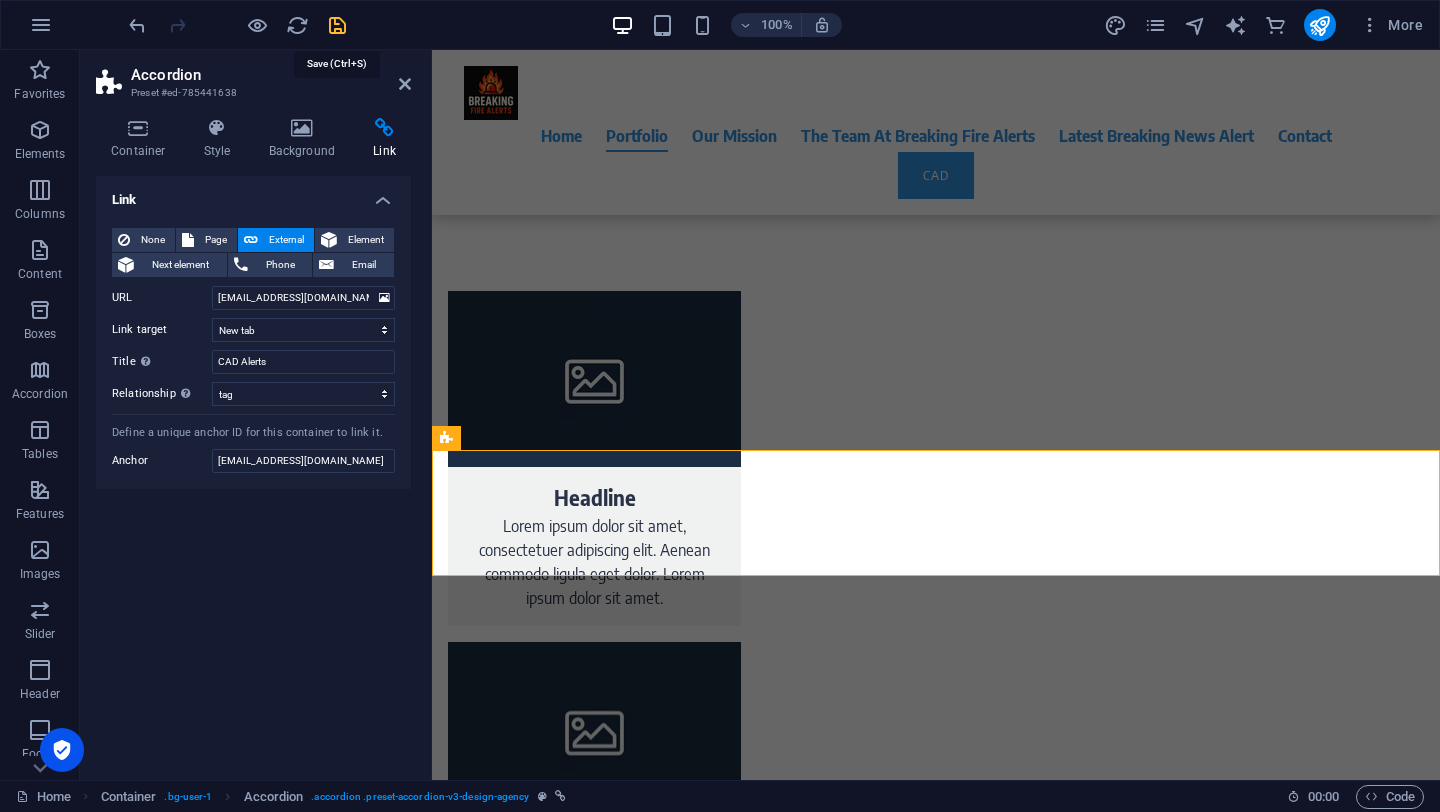 click at bounding box center [337, 25] 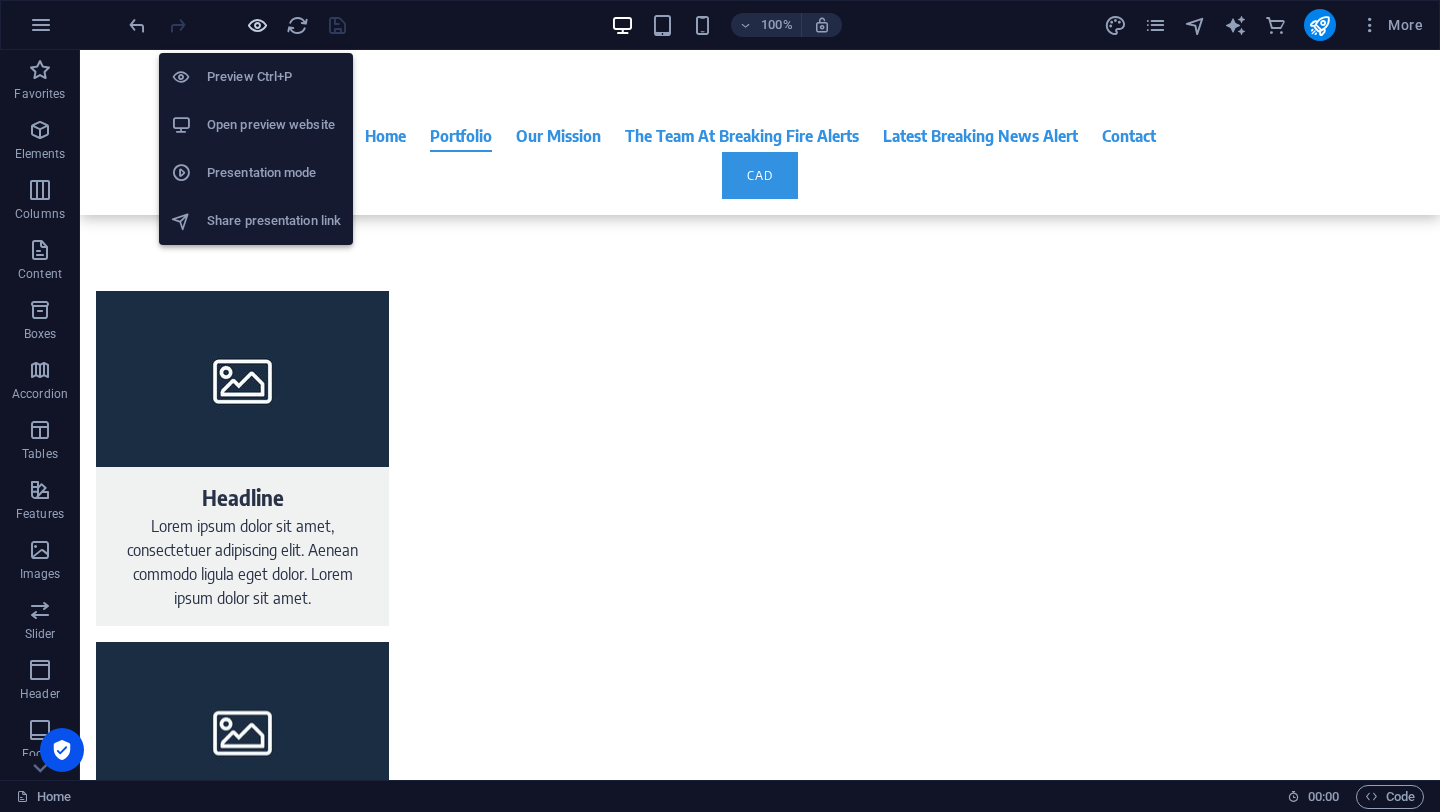 click at bounding box center (257, 25) 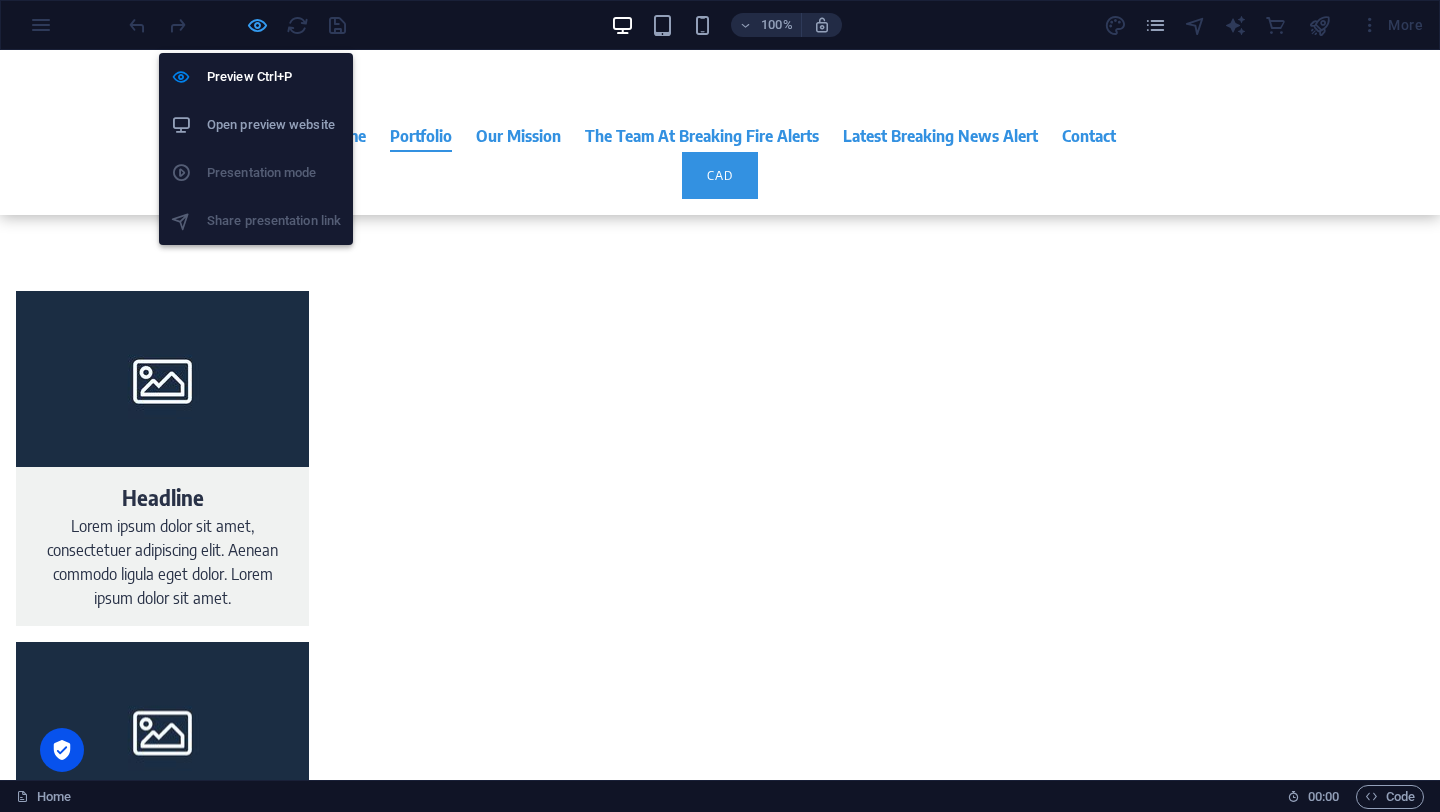 click at bounding box center [257, 25] 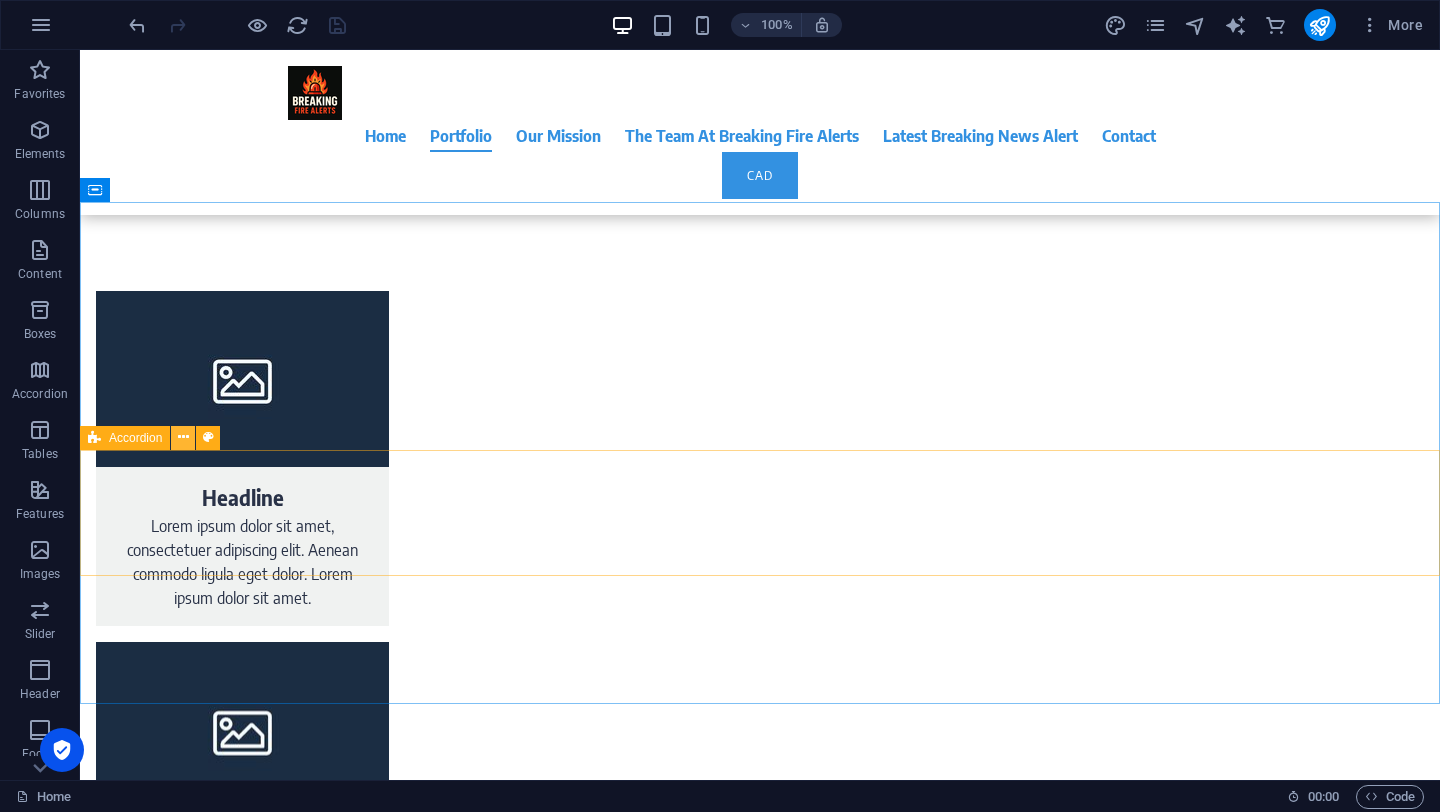 click at bounding box center (183, 437) 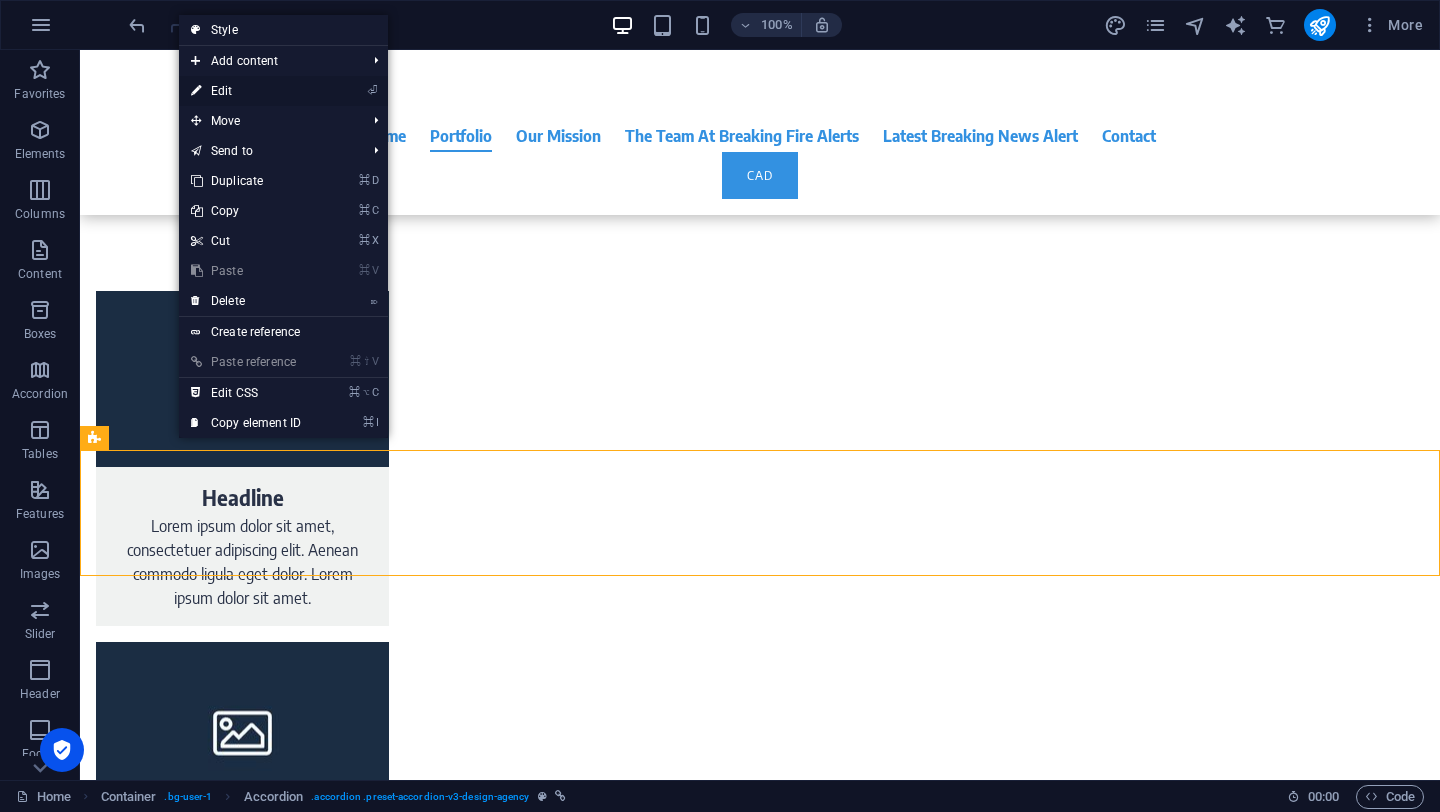 click on "⏎  Edit" at bounding box center (246, 91) 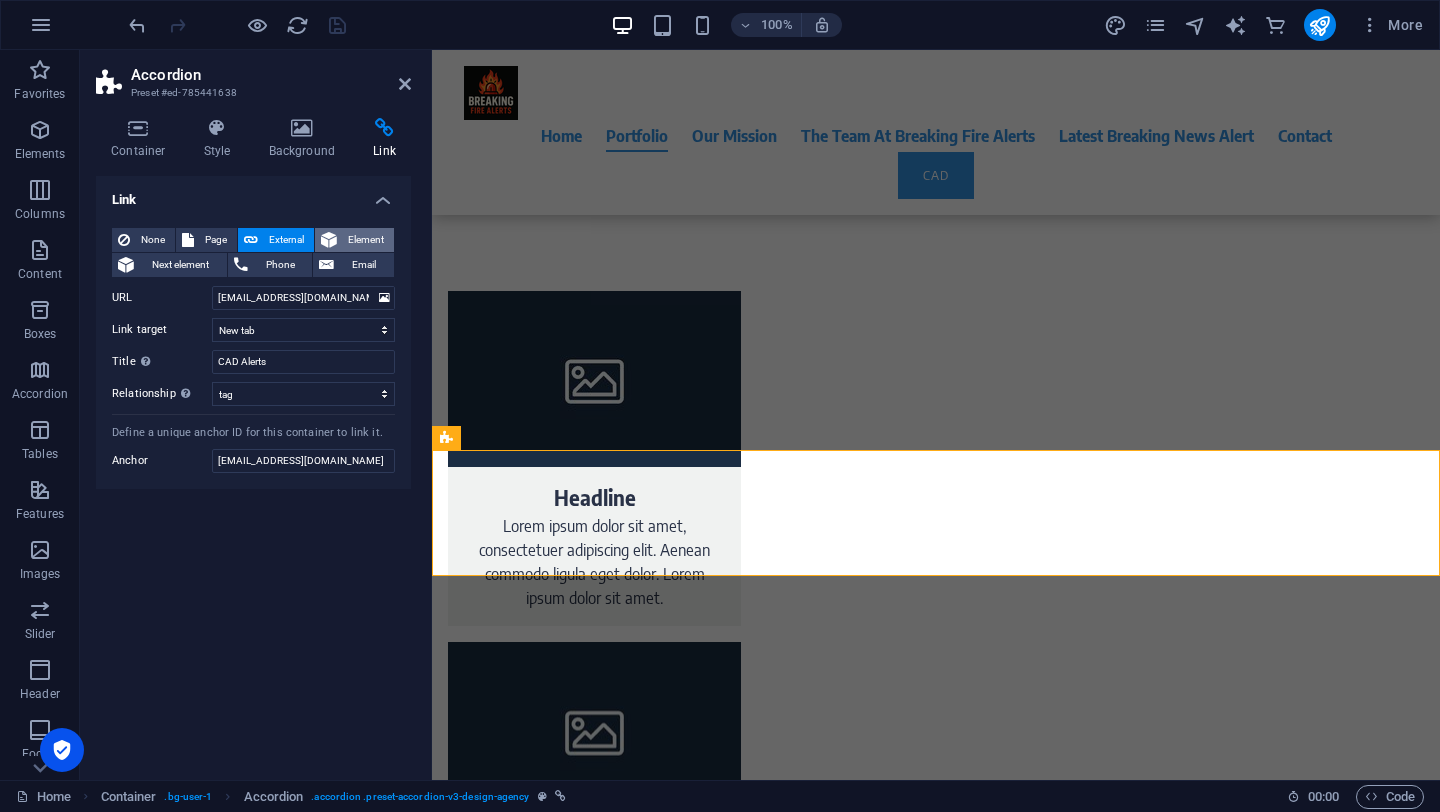 click on "Element" at bounding box center [365, 240] 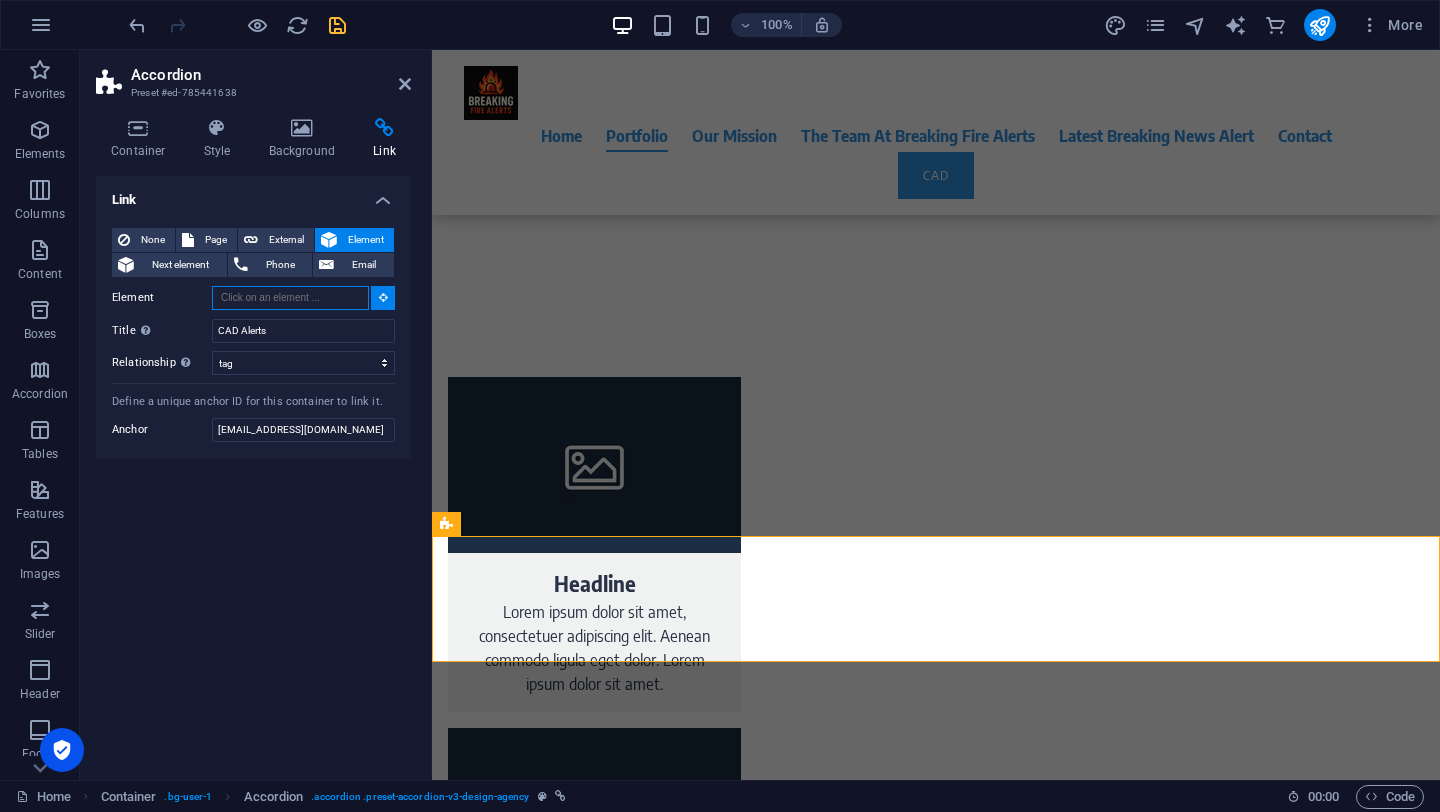 scroll, scrollTop: 1630, scrollLeft: 0, axis: vertical 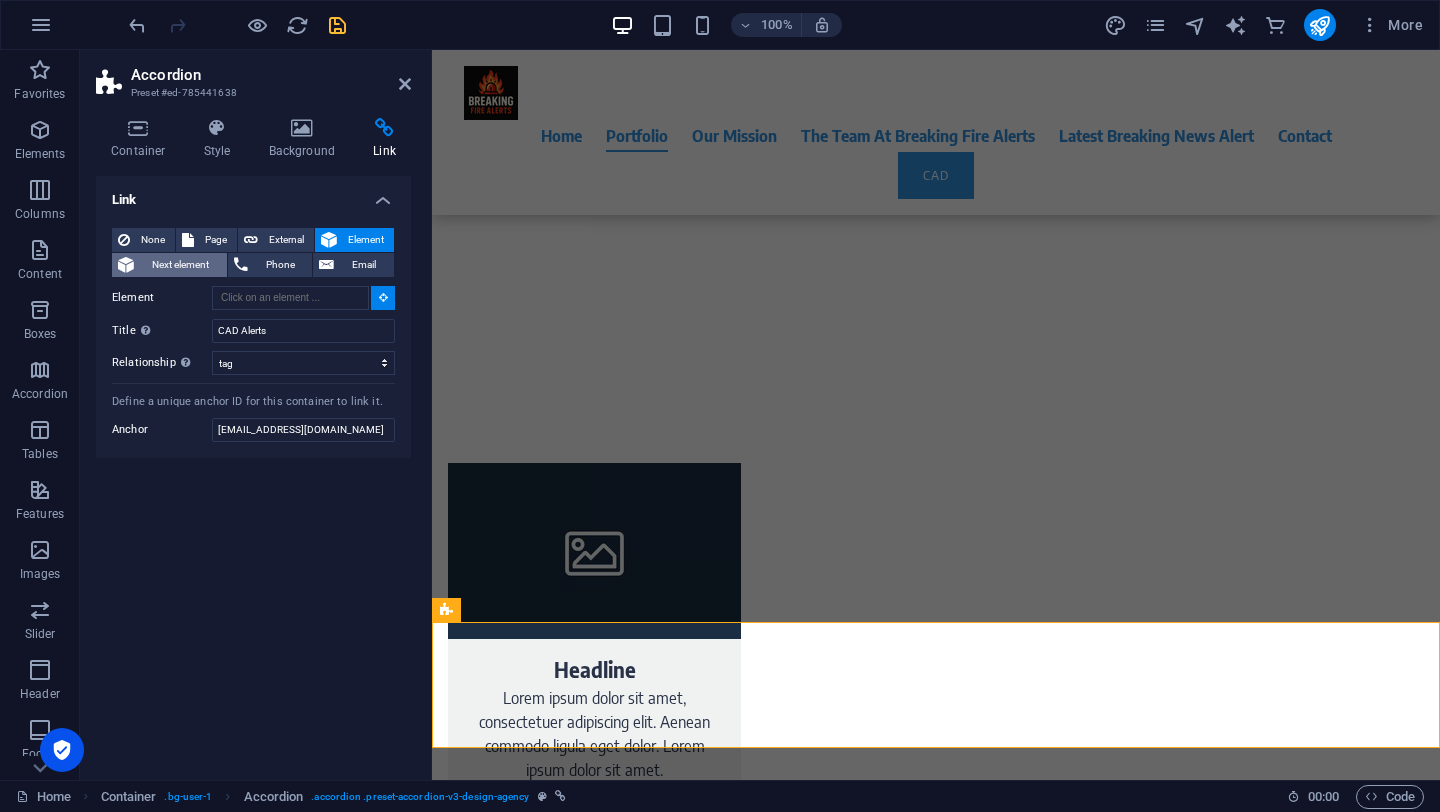 click on "Next element" at bounding box center [180, 265] 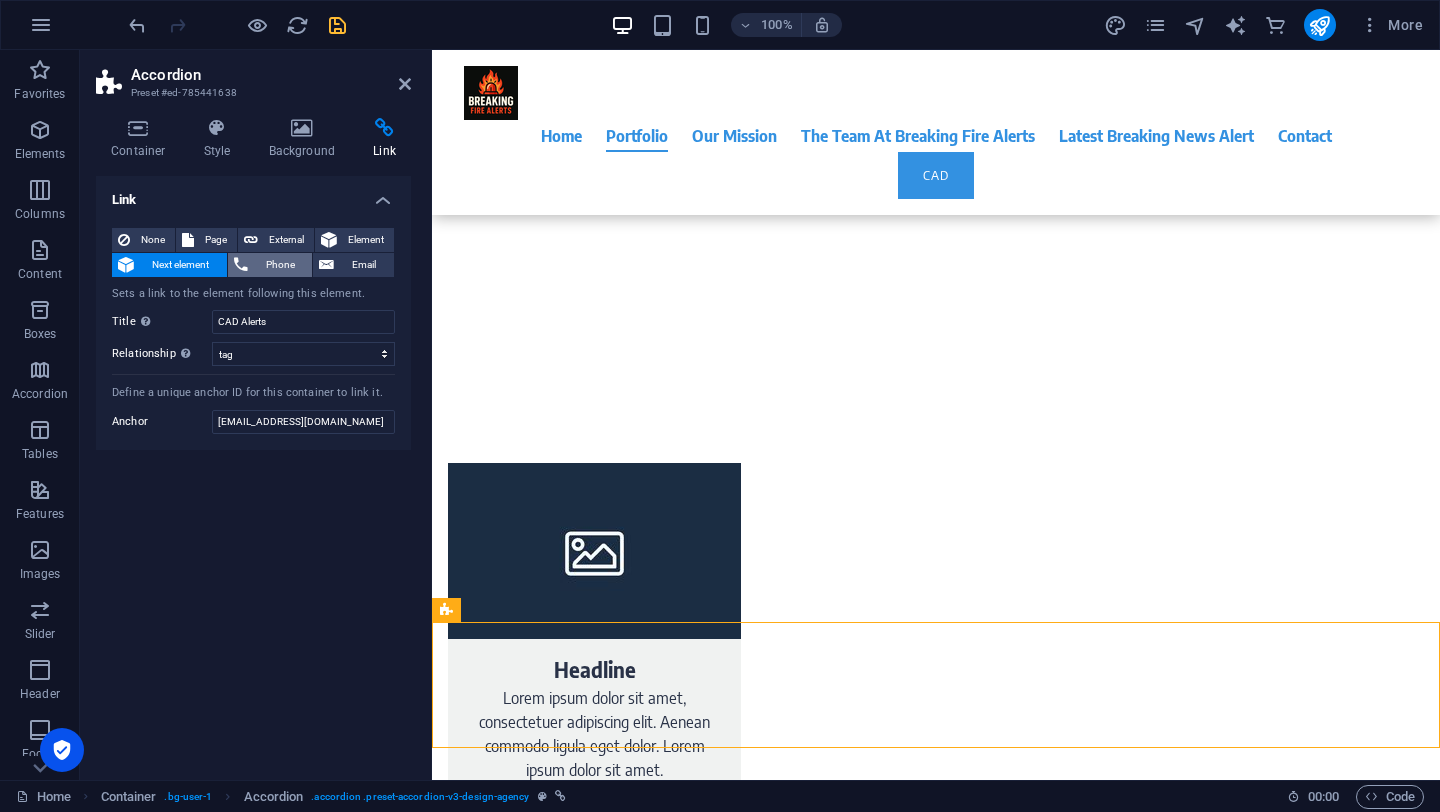 click on "Phone" at bounding box center [280, 265] 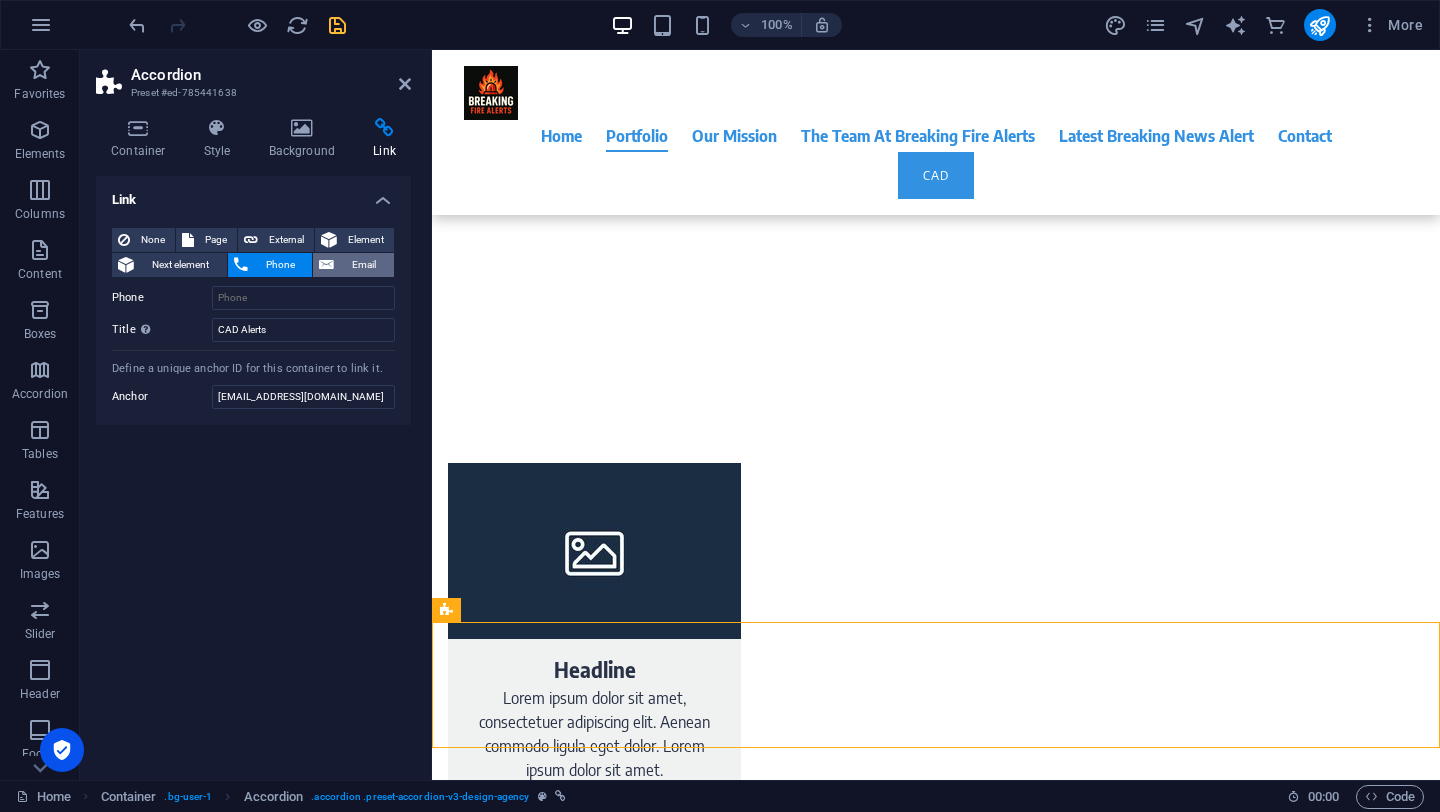 click on "Email" at bounding box center [364, 265] 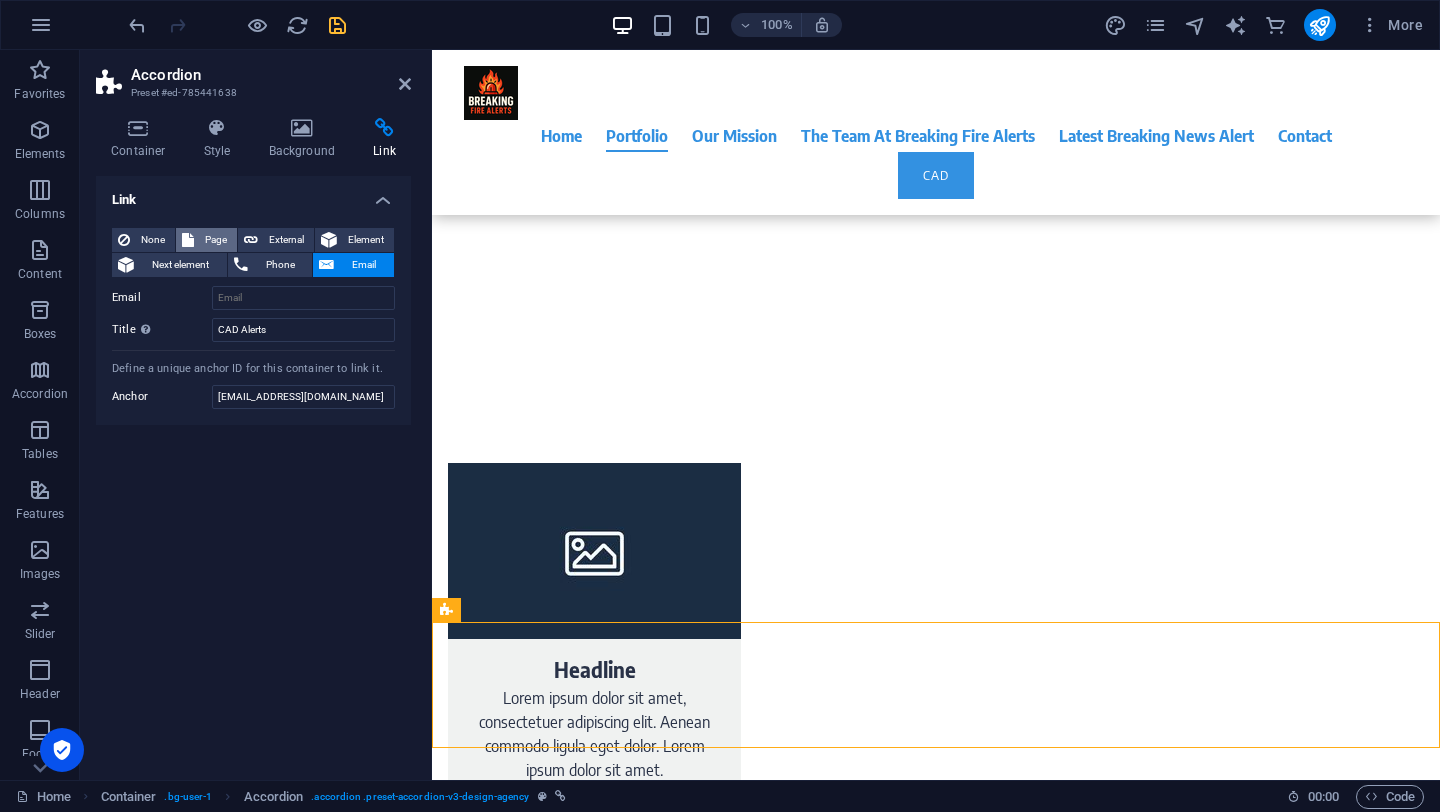 click on "Page" at bounding box center (206, 240) 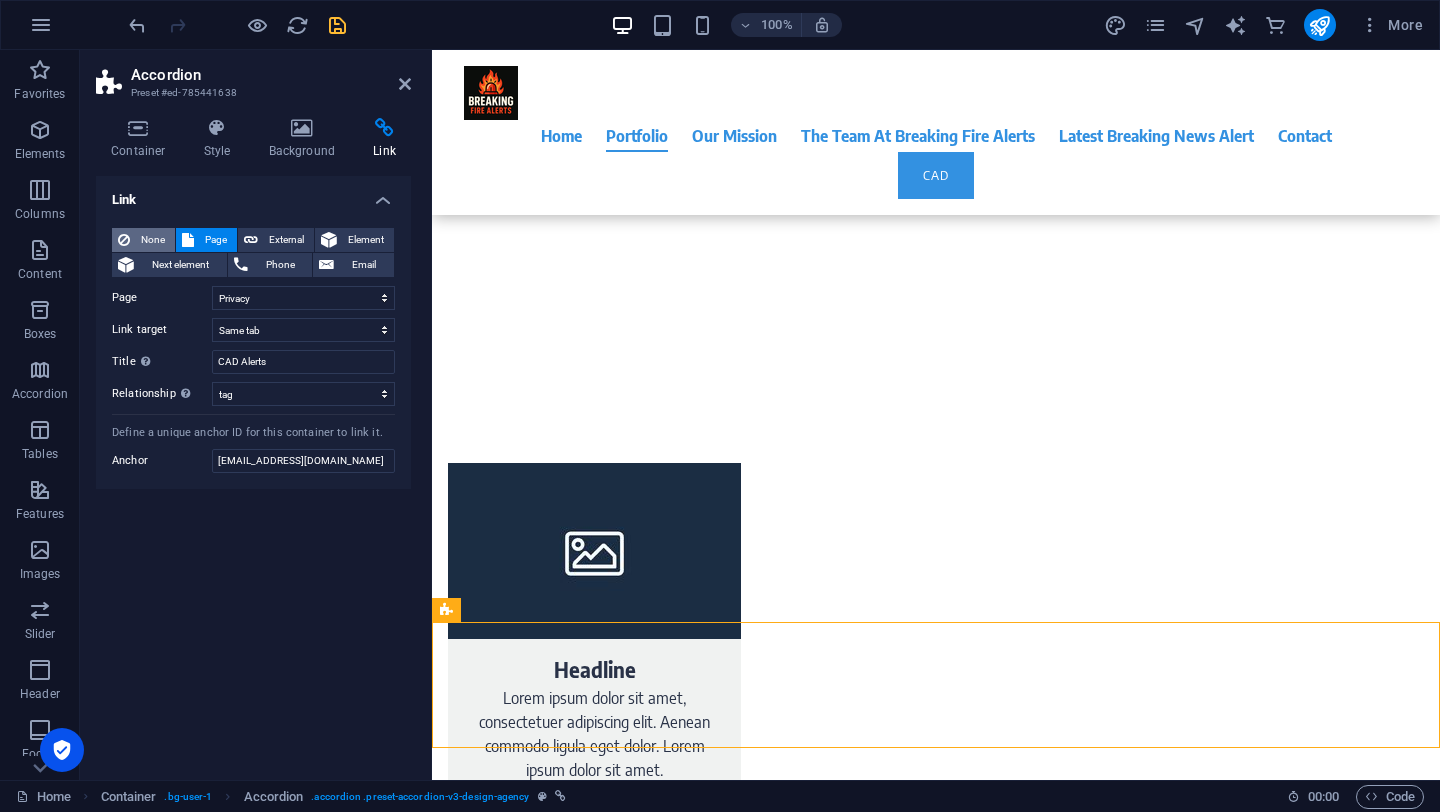 click on "None" at bounding box center [152, 240] 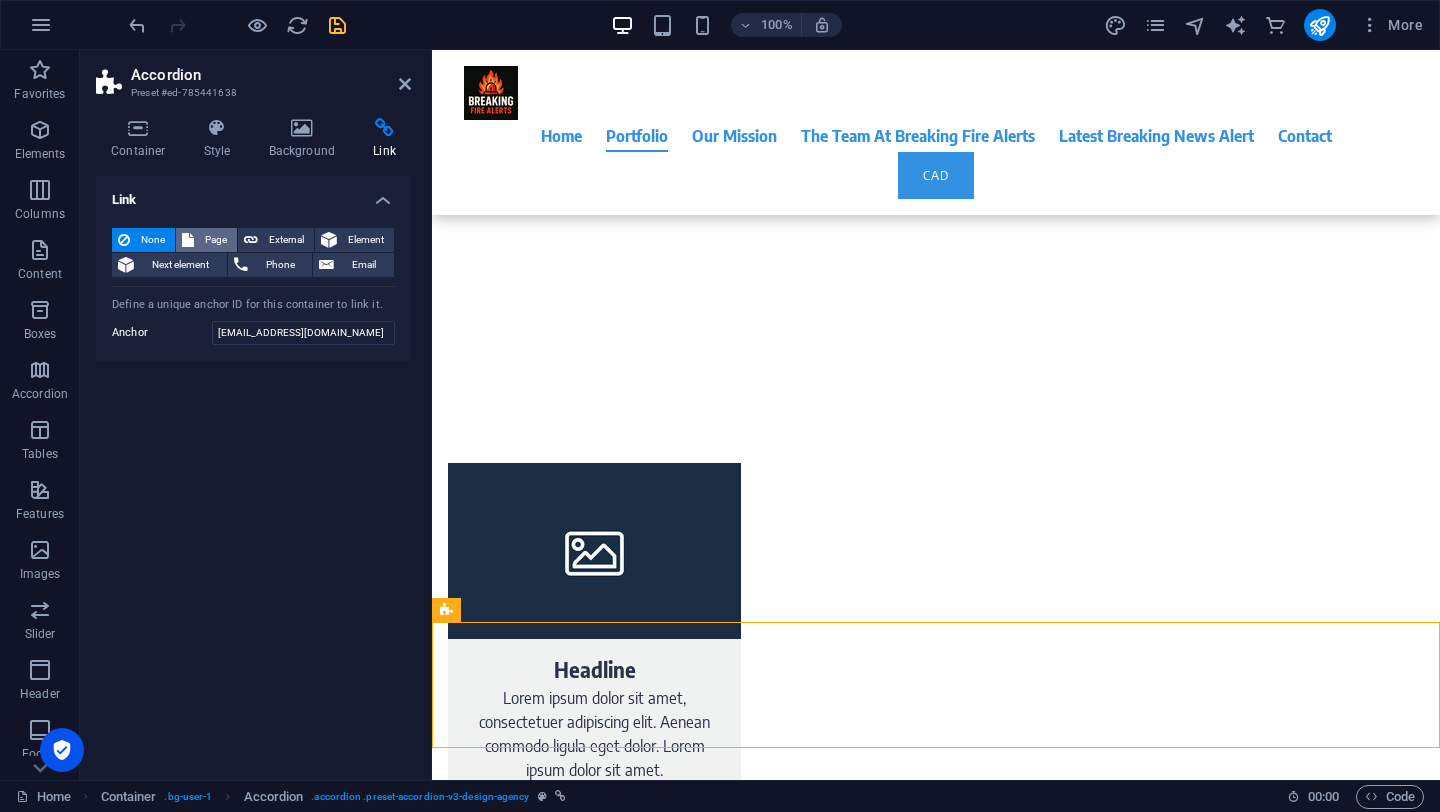 click on "Page" at bounding box center (215, 240) 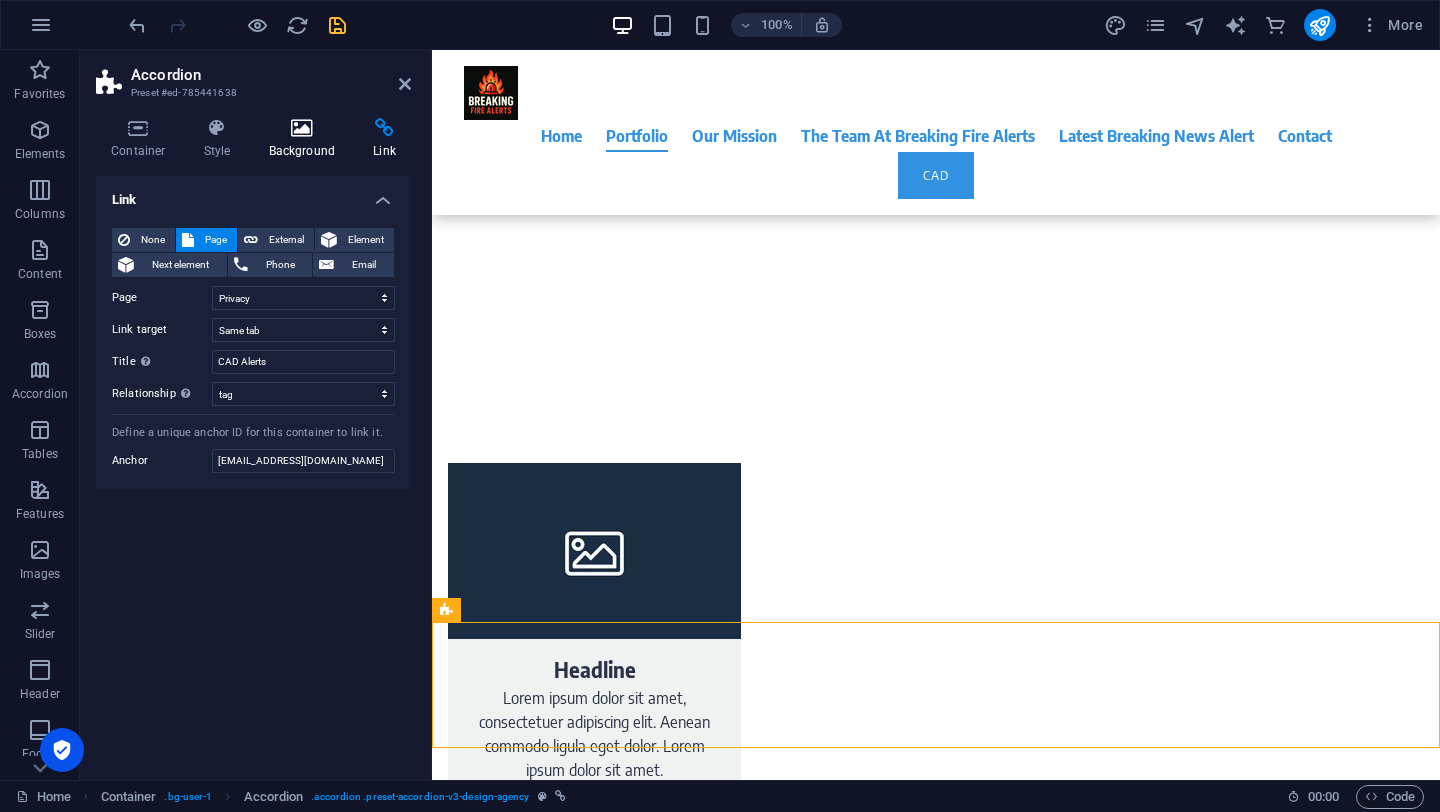click at bounding box center [302, 128] 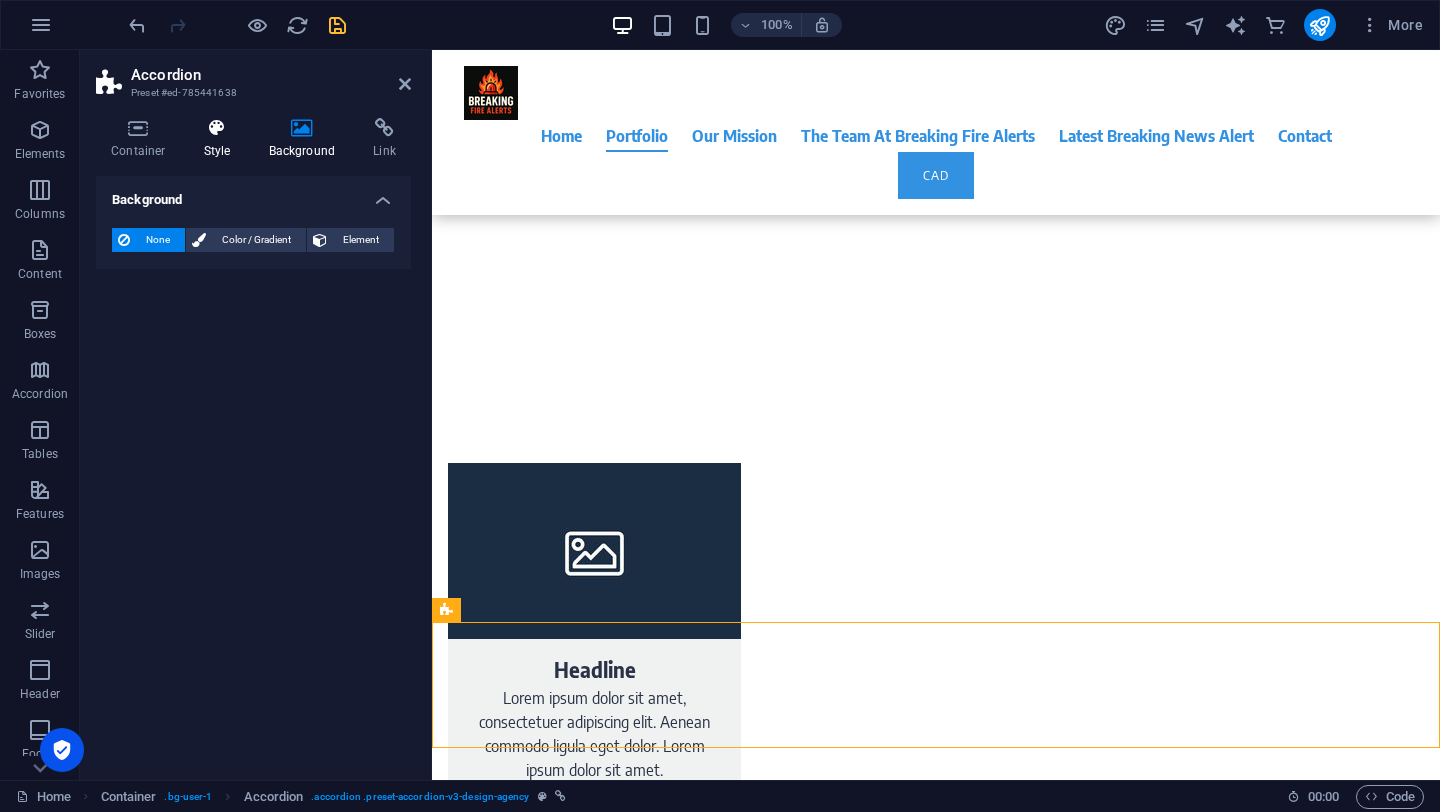 click at bounding box center (217, 128) 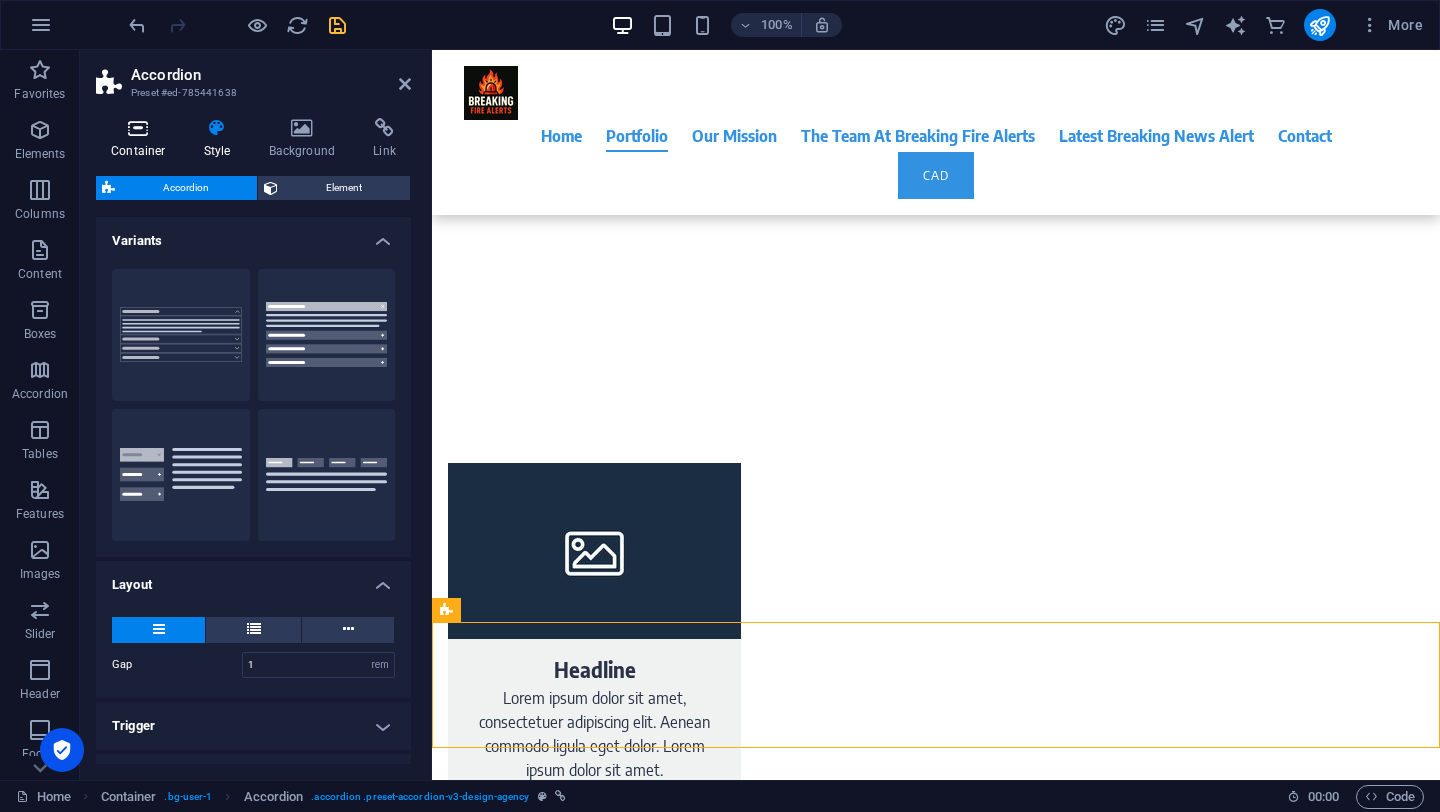 click at bounding box center [138, 128] 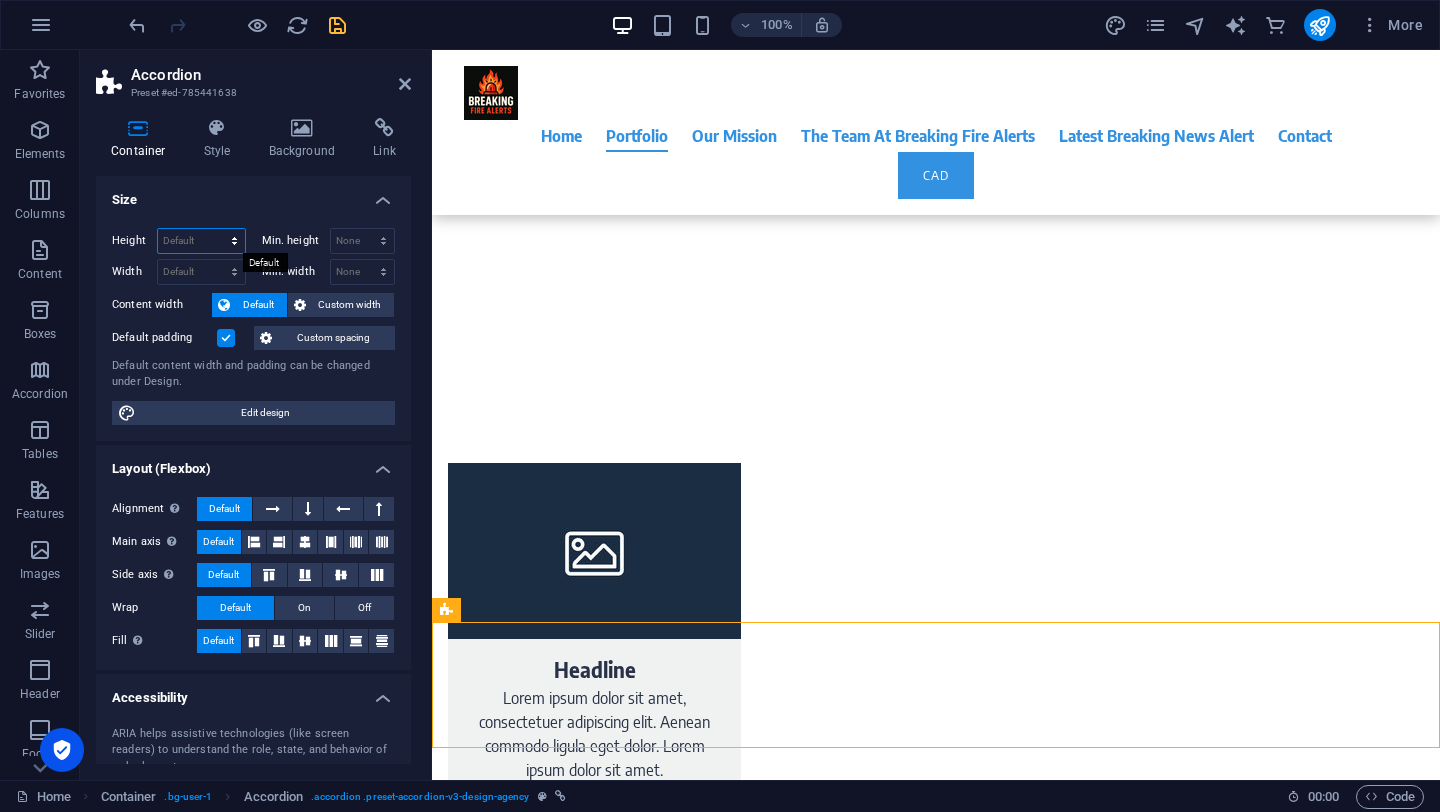 click on "Default px rem % vh vw" at bounding box center [201, 241] 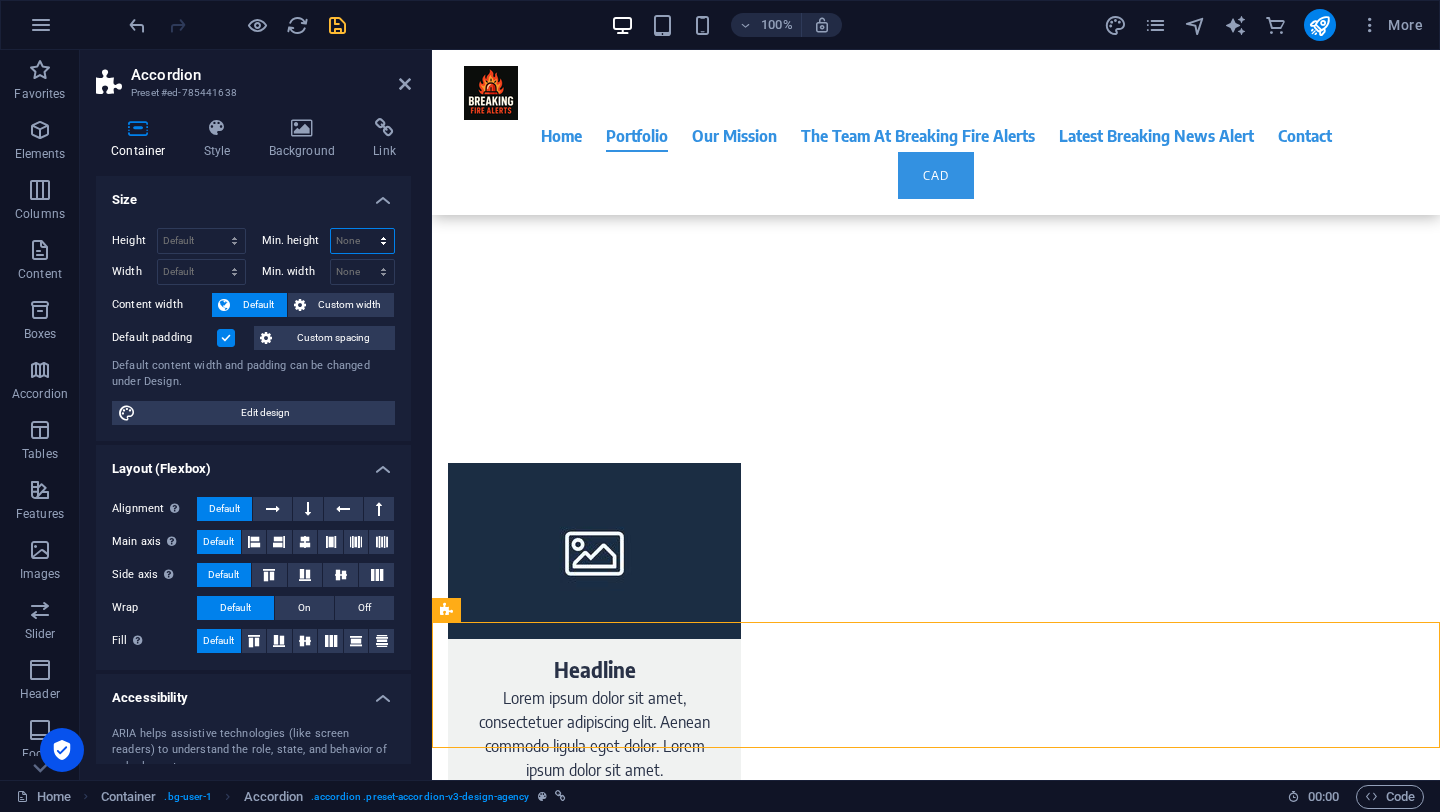 click on "None px rem % vh vw" at bounding box center [363, 241] 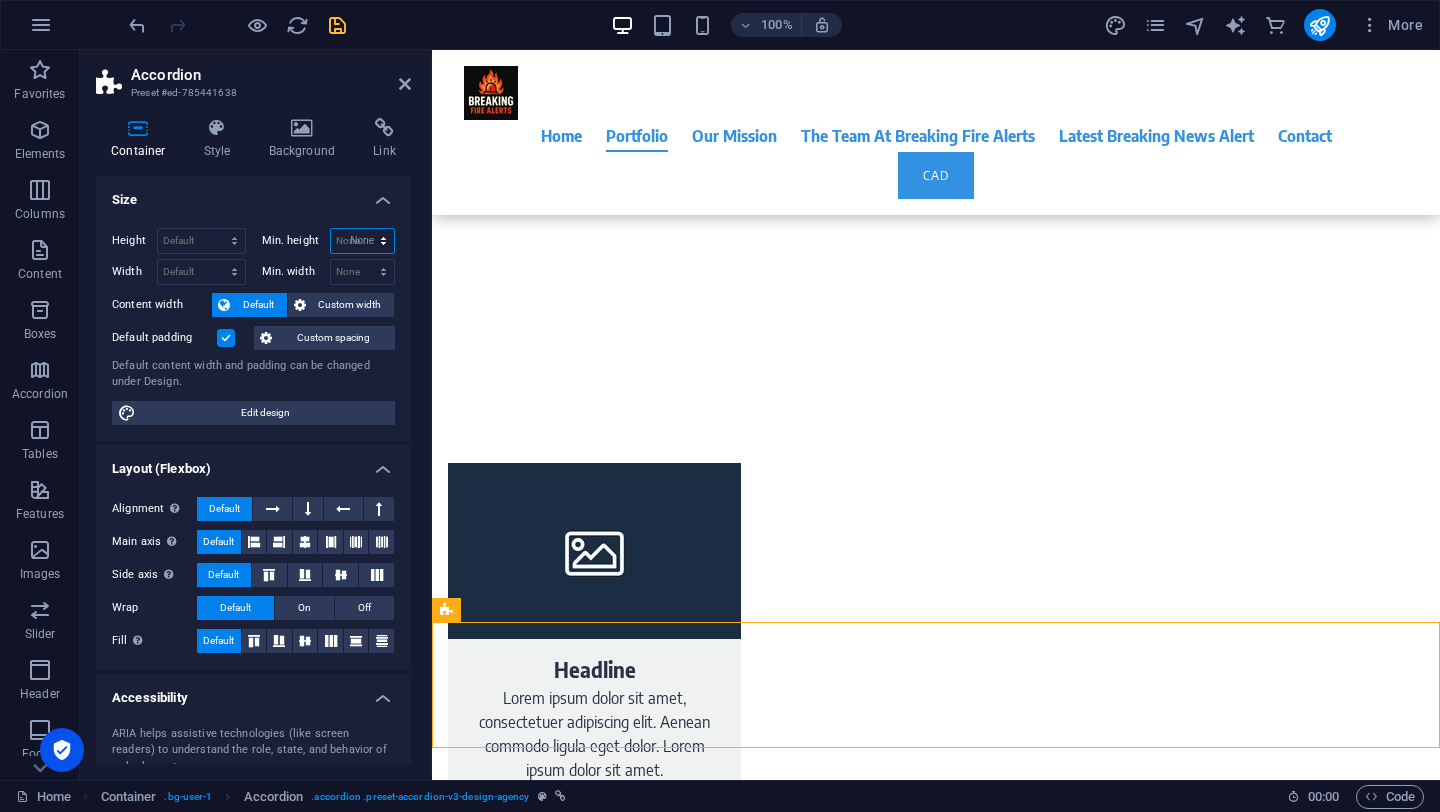 select on "DISABLED_OPTION_VALUE" 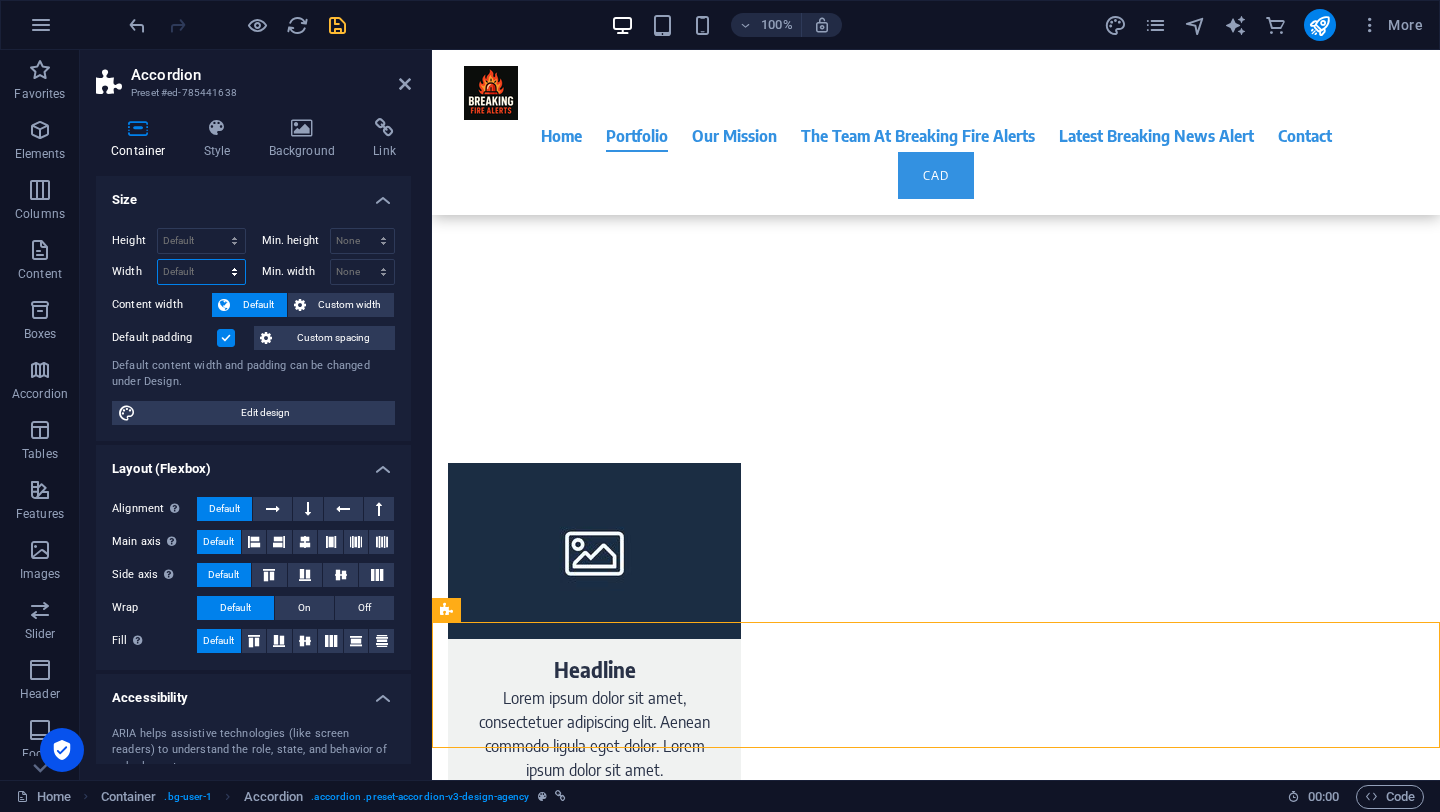 click on "Default px rem % em vh vw" at bounding box center (201, 272) 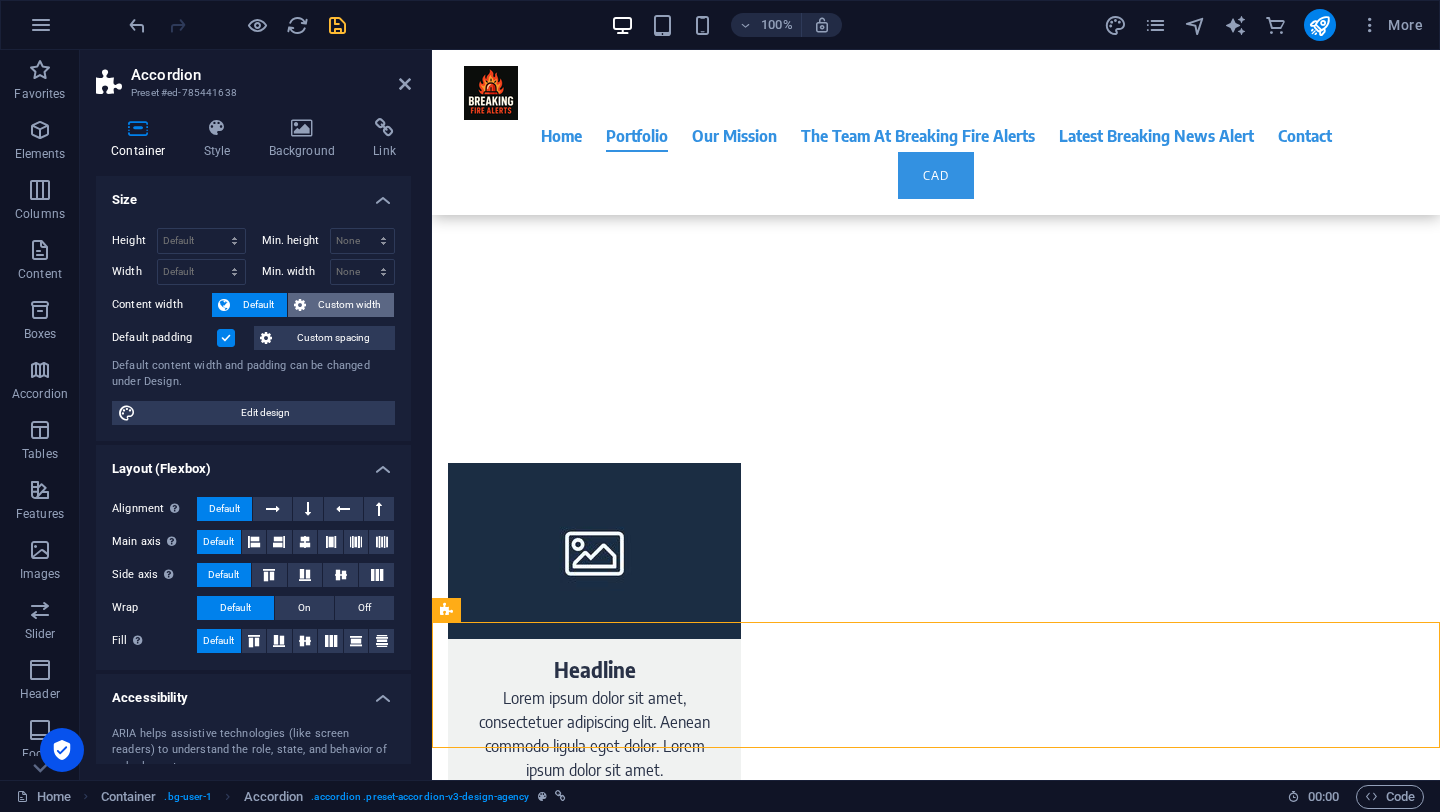 click on "Custom width" at bounding box center [350, 305] 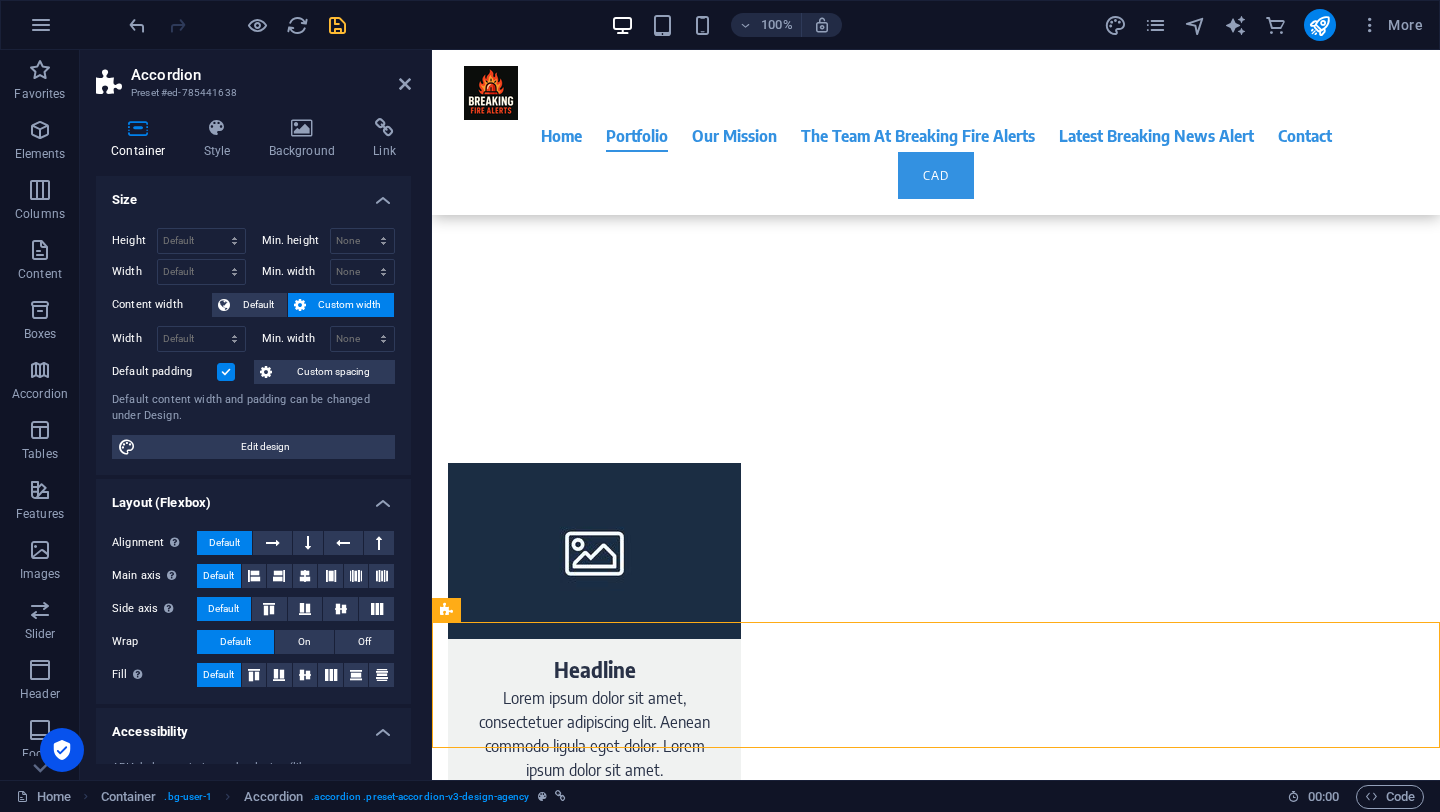 click on "Custom width" at bounding box center (350, 305) 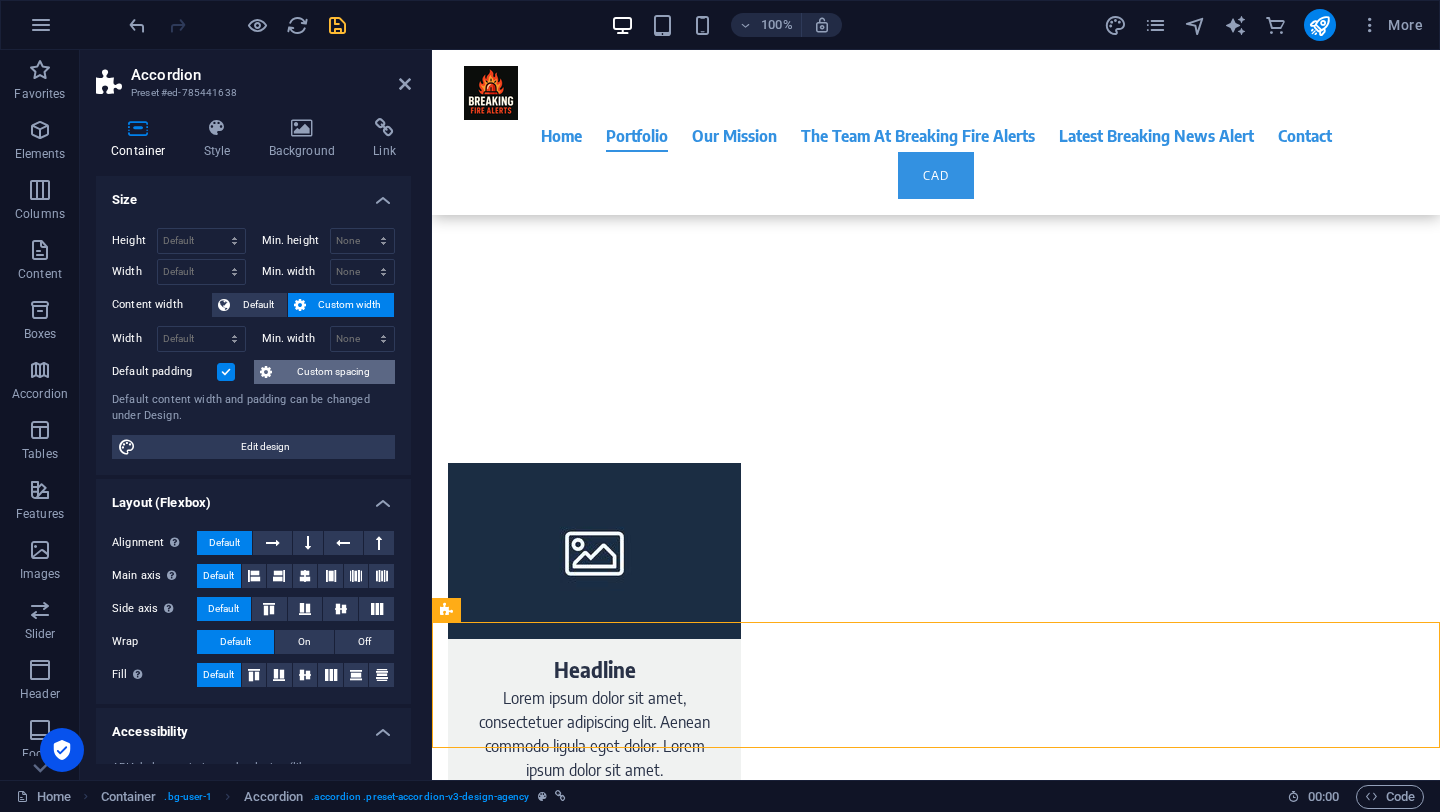 click on "Custom spacing" at bounding box center [333, 372] 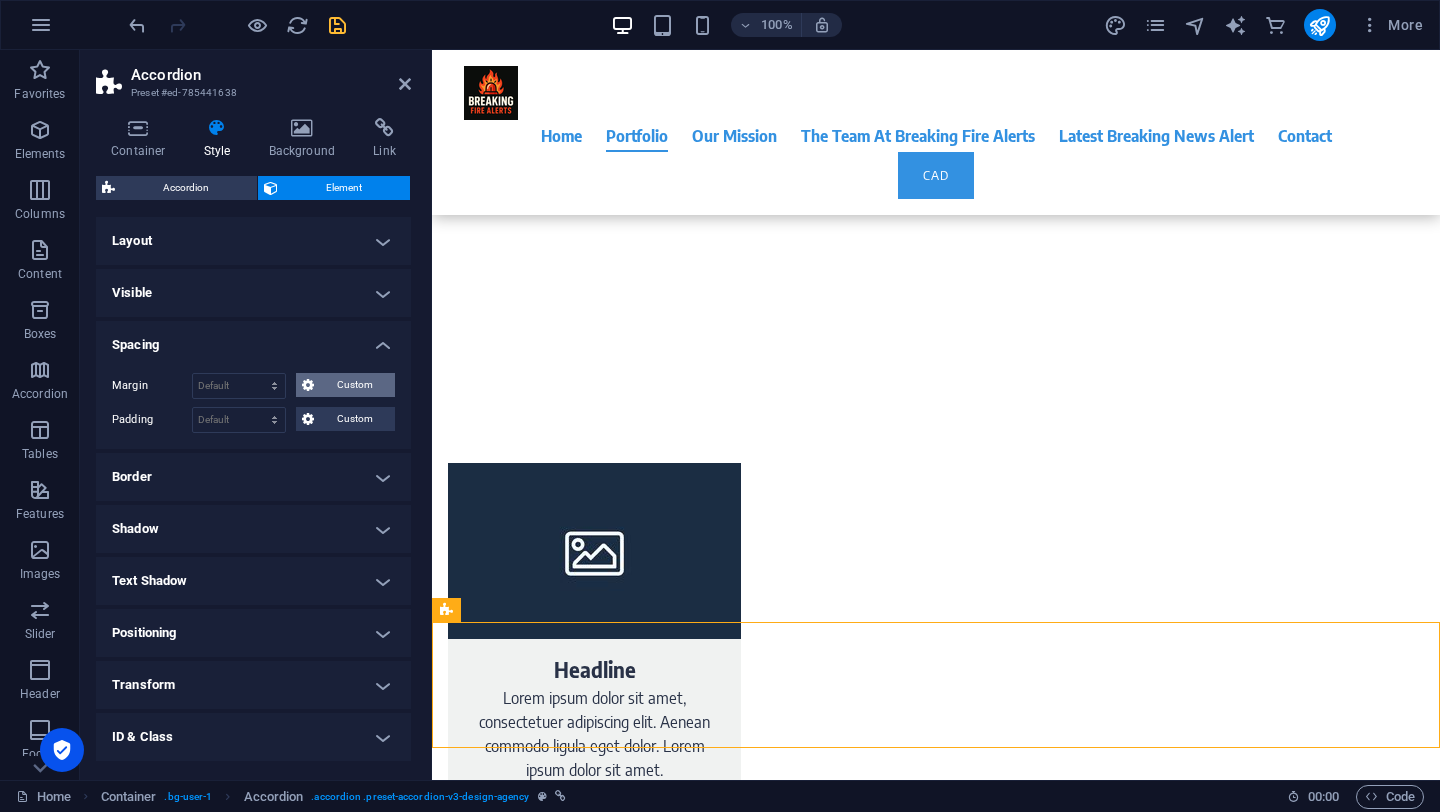 scroll, scrollTop: 100, scrollLeft: 0, axis: vertical 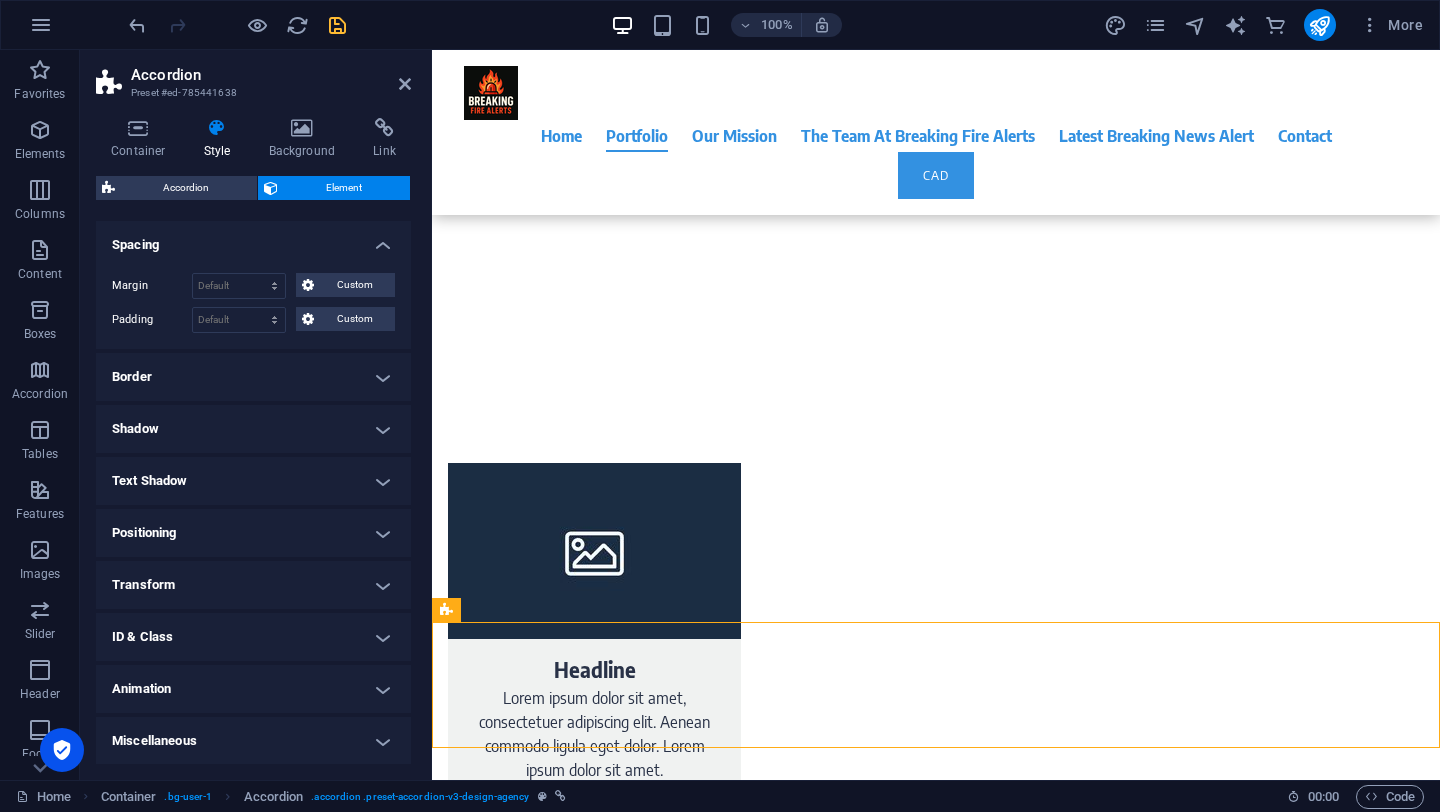 click on "ID & Class" at bounding box center (253, 637) 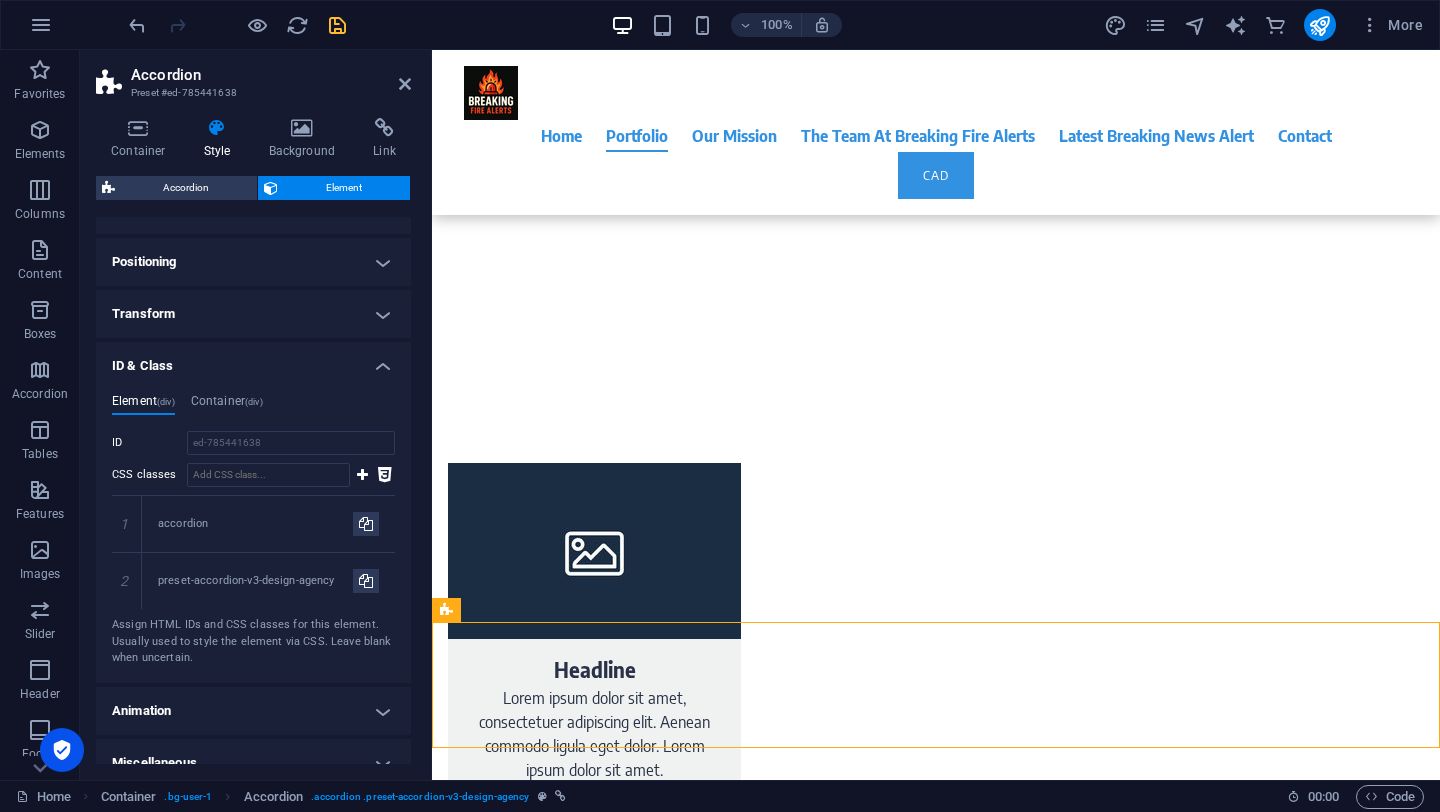 scroll, scrollTop: 393, scrollLeft: 0, axis: vertical 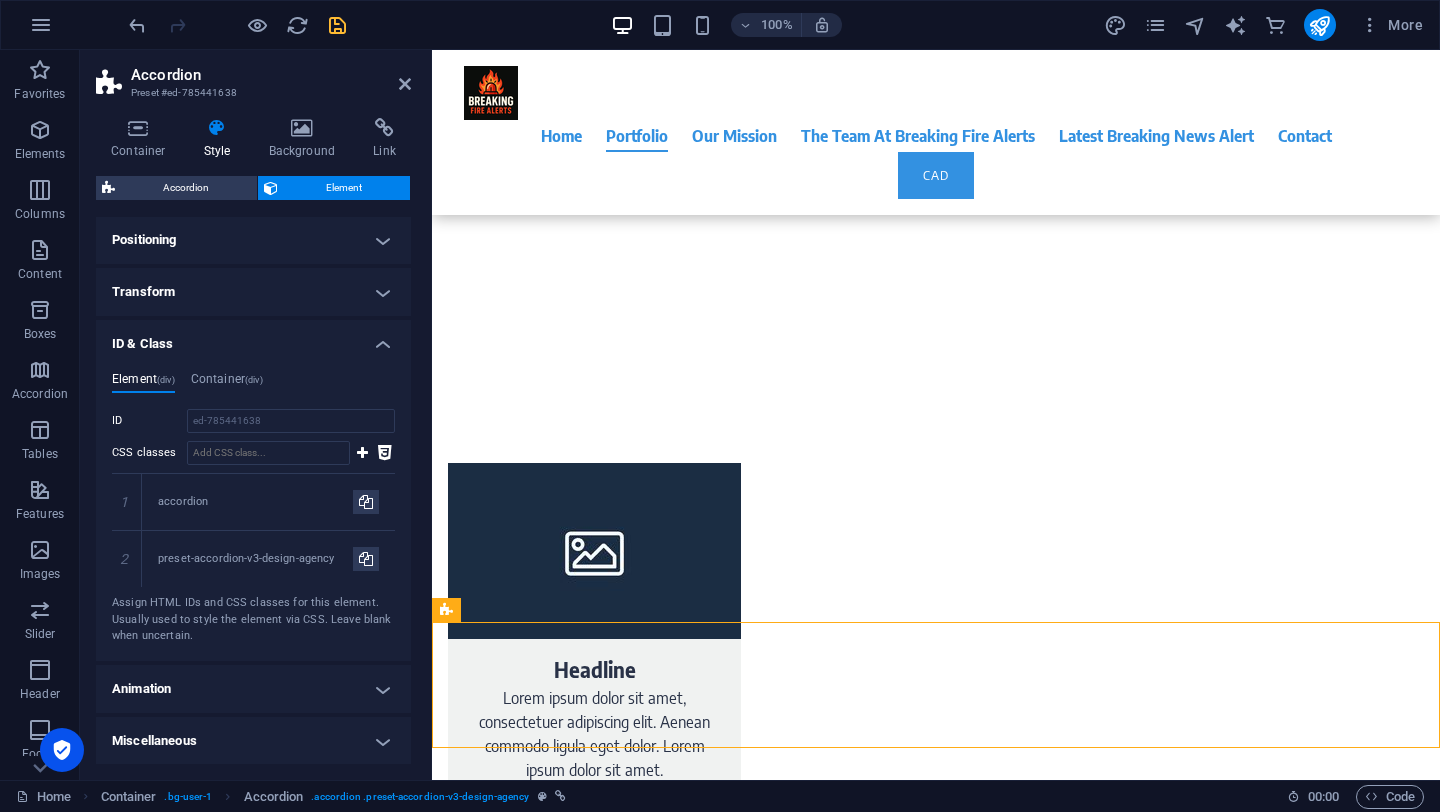click on "Animation" at bounding box center [253, 689] 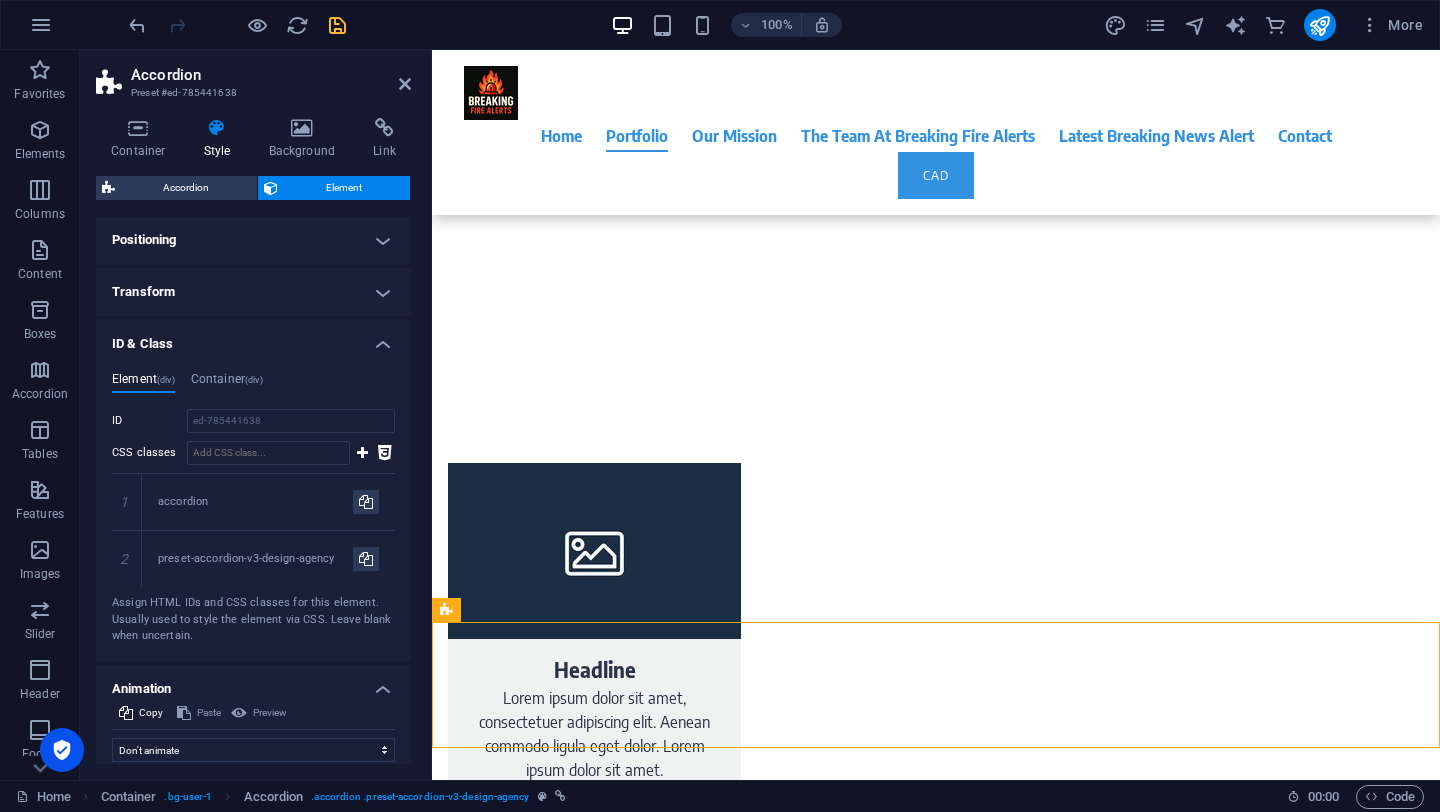 scroll, scrollTop: 458, scrollLeft: 0, axis: vertical 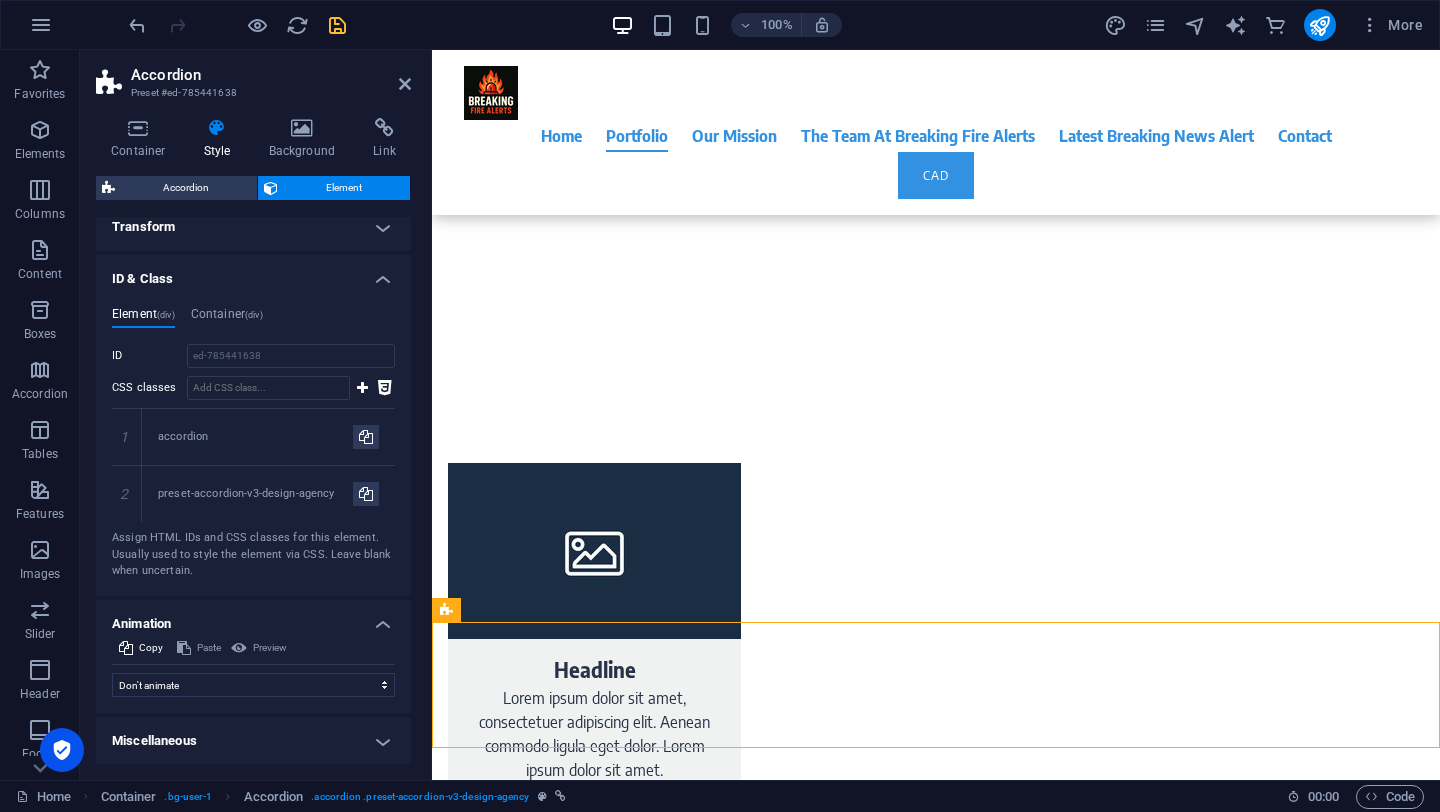 click on "Element  (div) Container  (div) ID ed-785441638 CSS classes 1 accordion 2 preset-accordion-v3-design-agency Assign HTML IDs and CSS classes for this element. Usually used to style the element via CSS. Leave blank when uncertain. ID Space and special character (except "-" or "_") are not accepted alerts@breakingfirealerts.com CSS classes Assign HTML IDs and CSS classes for this element. Usually used to style the element via CSS. Leave blank when uncertain." at bounding box center (253, 443) 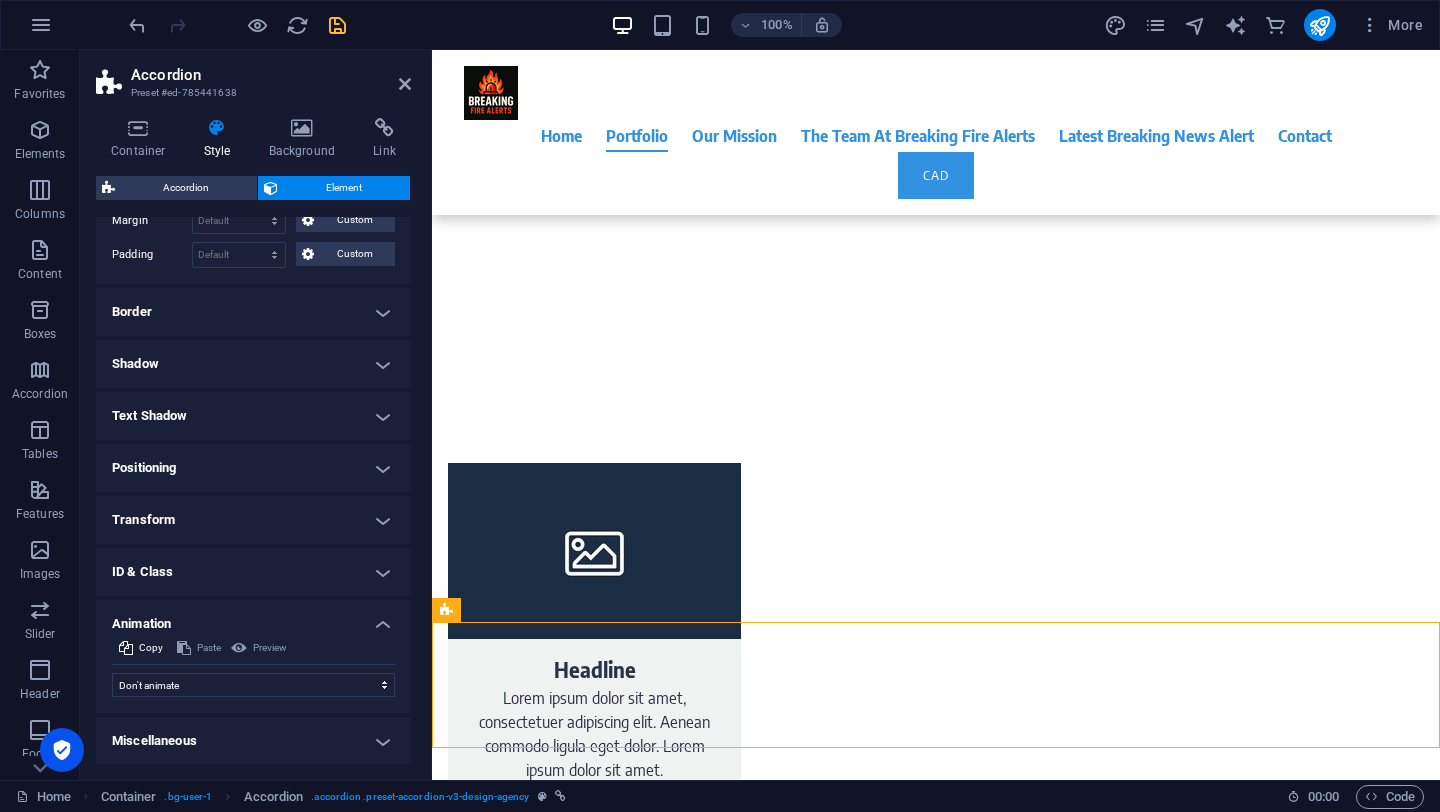 click on "Miscellaneous" at bounding box center [253, 741] 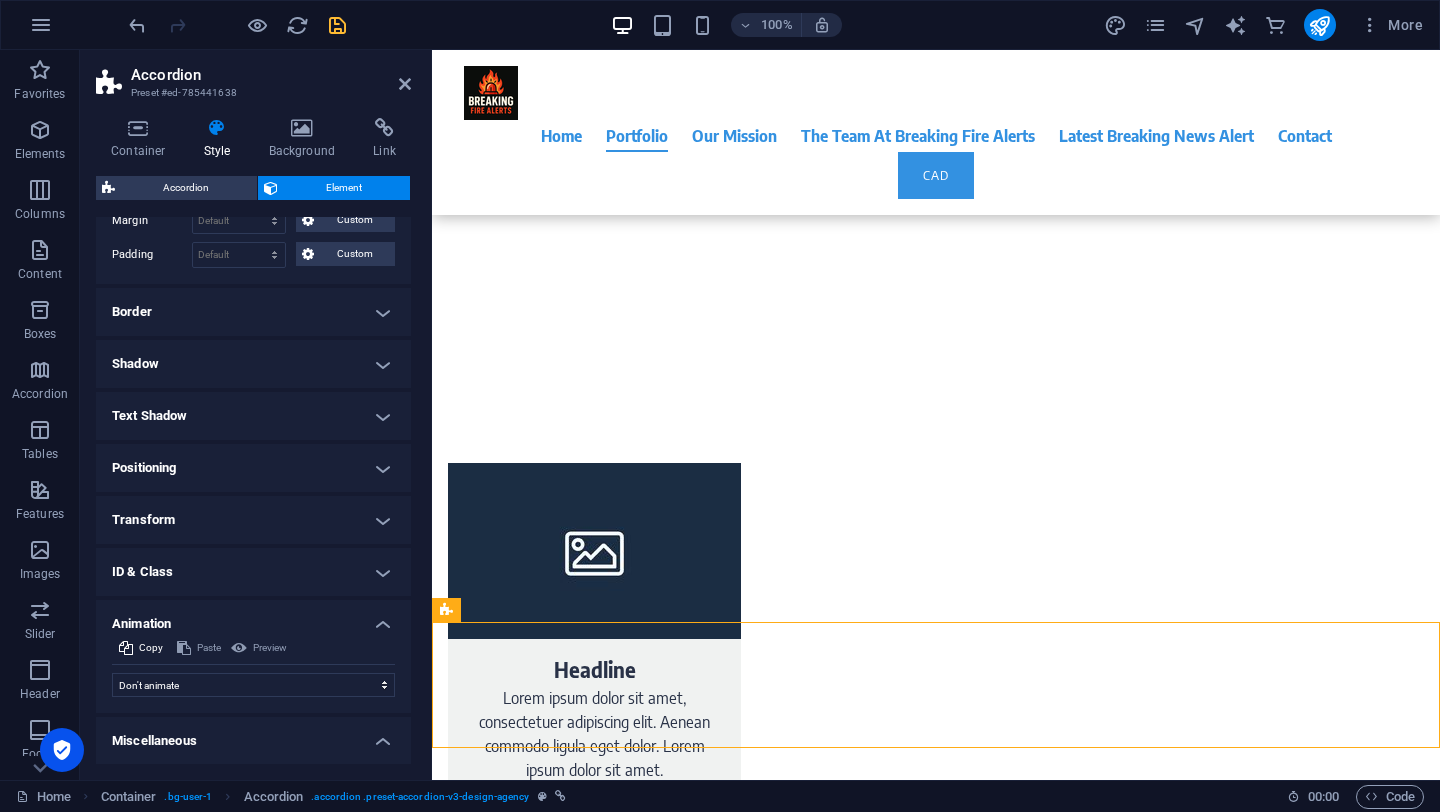 scroll, scrollTop: 289, scrollLeft: 0, axis: vertical 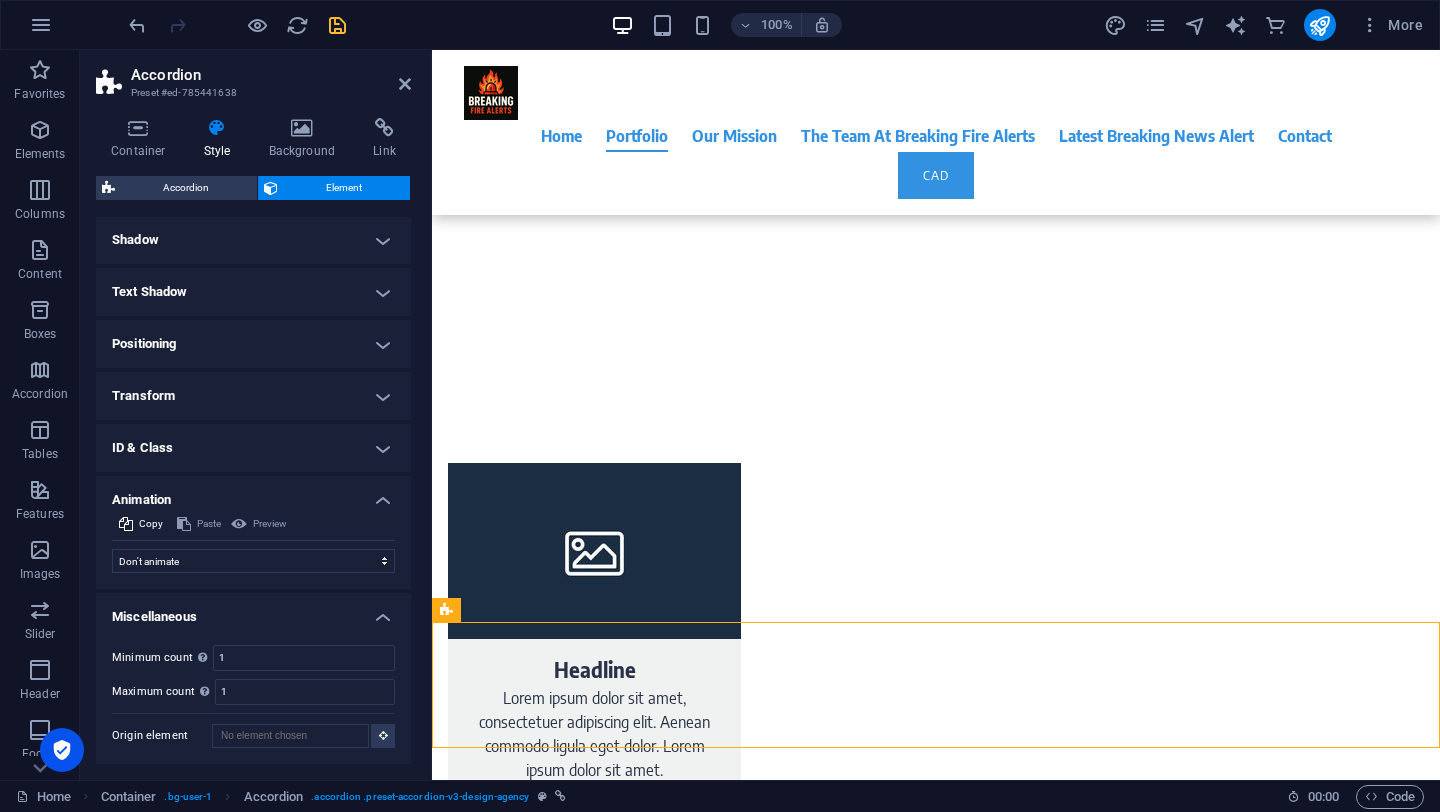 click on "Animation" at bounding box center [253, 494] 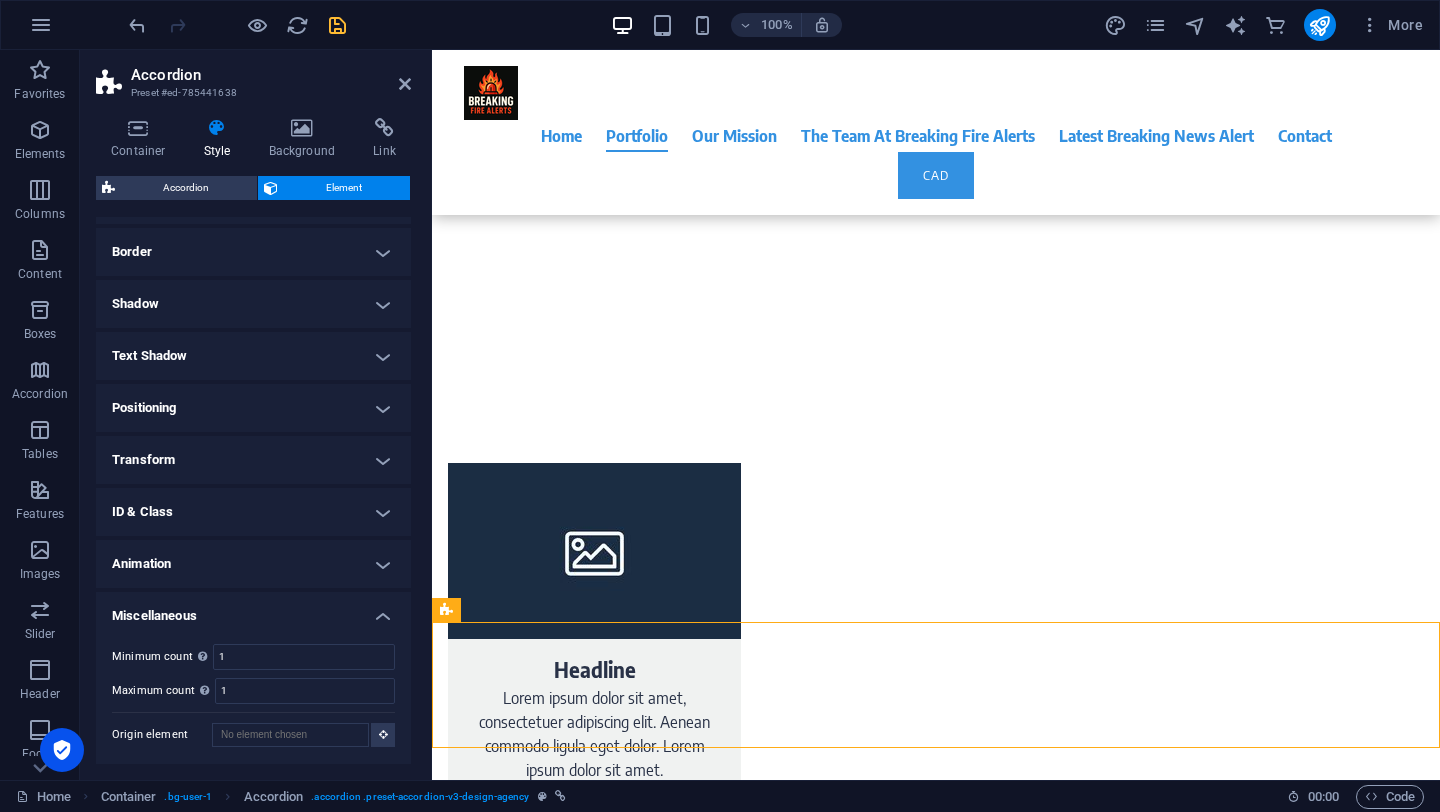 scroll, scrollTop: 224, scrollLeft: 0, axis: vertical 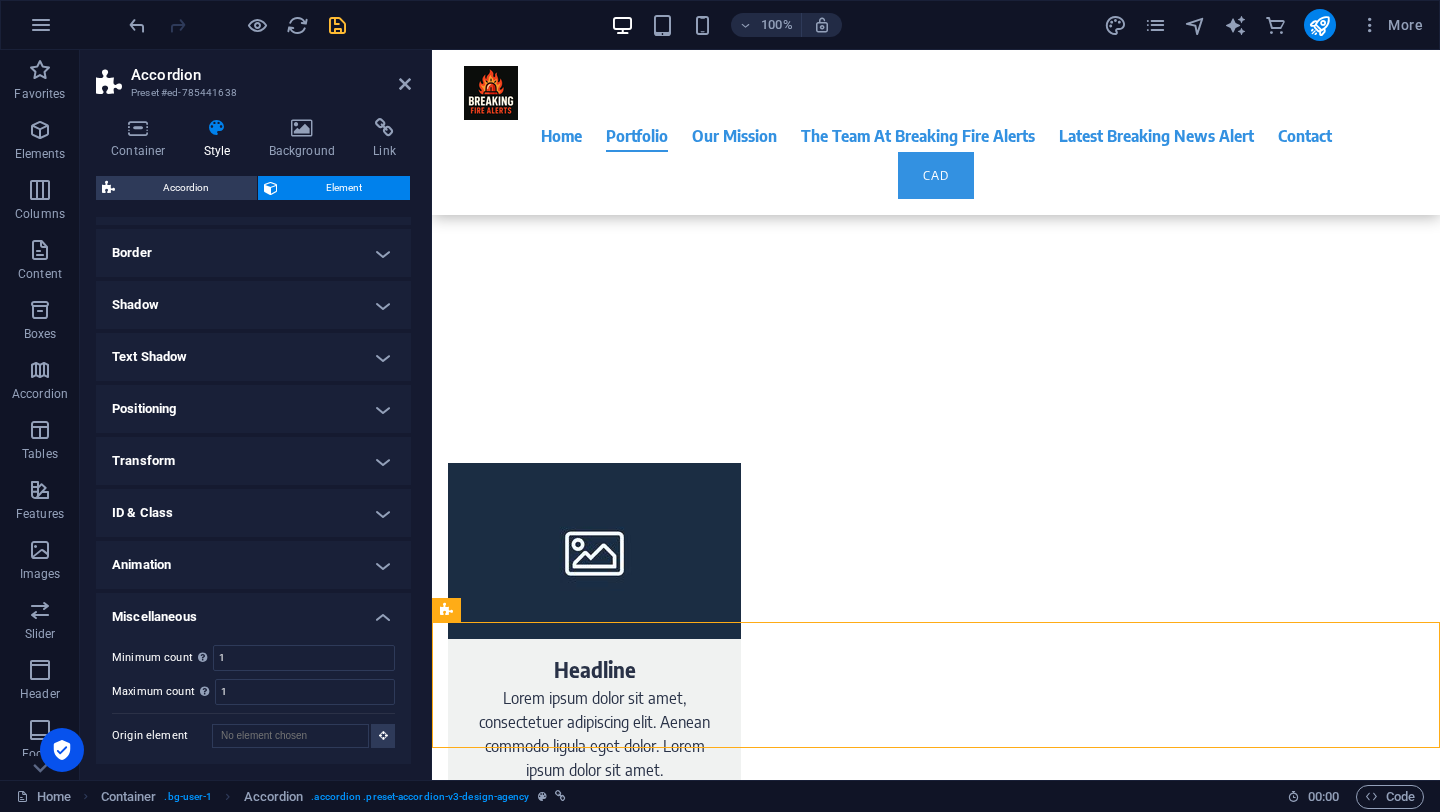 click on "Miscellaneous" at bounding box center [253, 611] 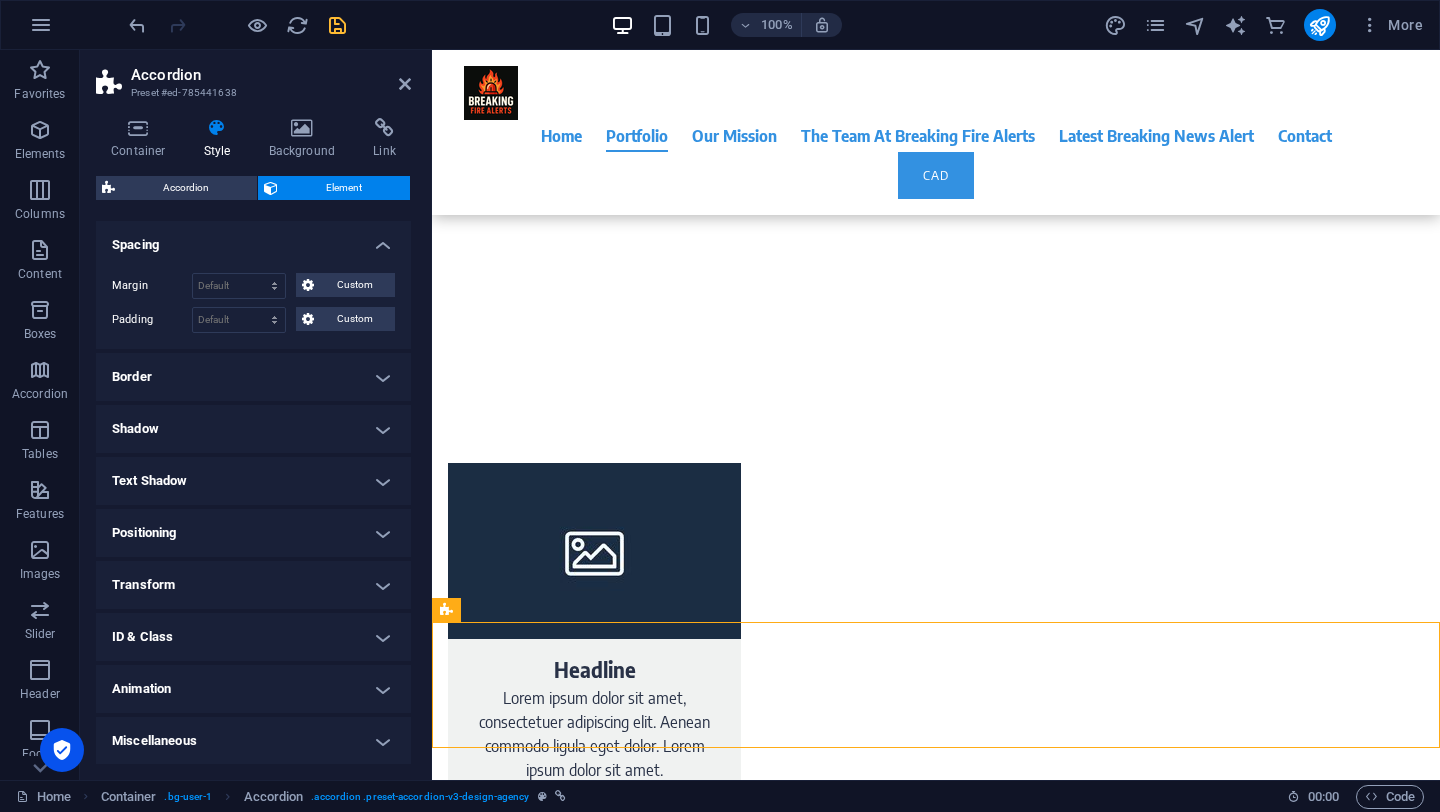 scroll, scrollTop: 0, scrollLeft: 0, axis: both 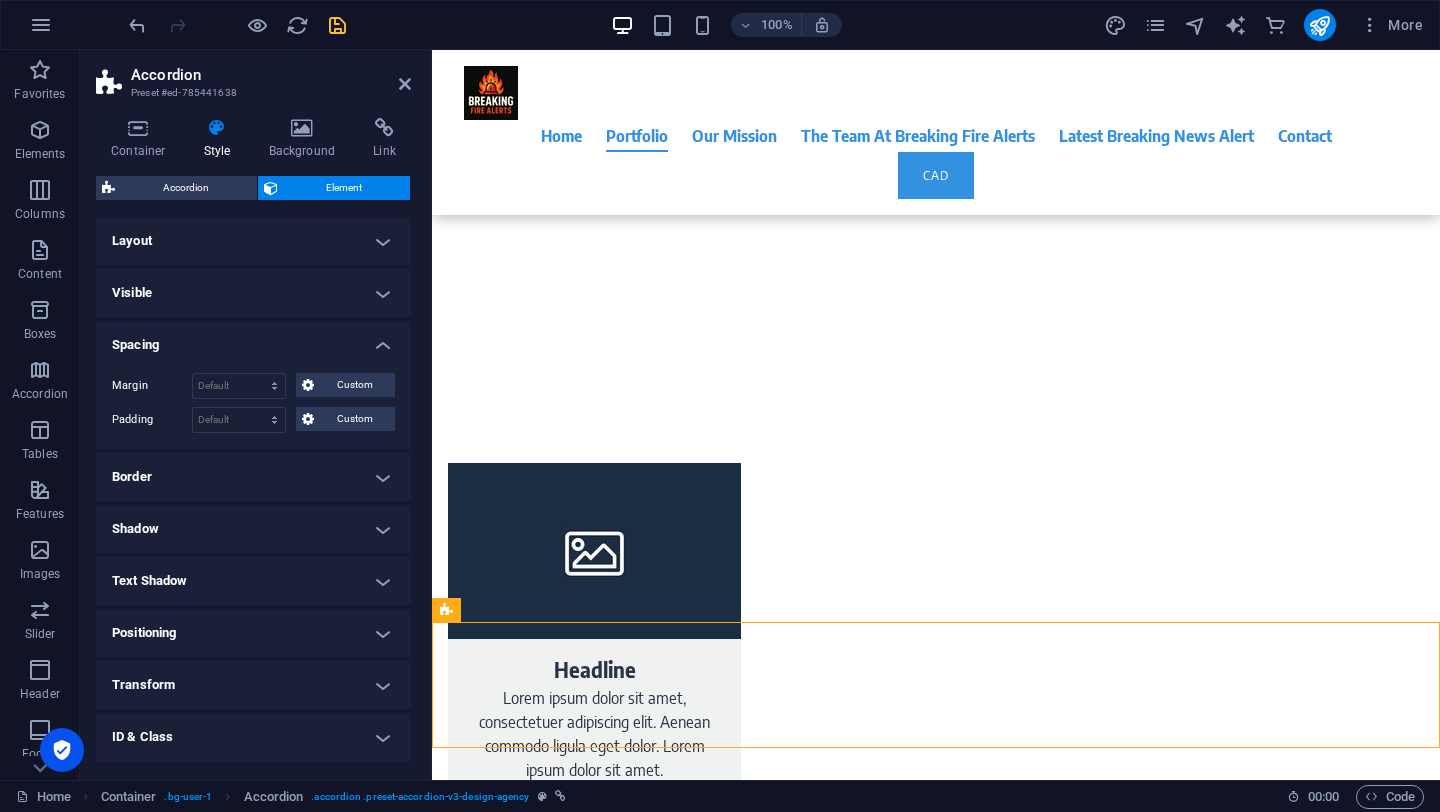 click on "Layout" at bounding box center (253, 241) 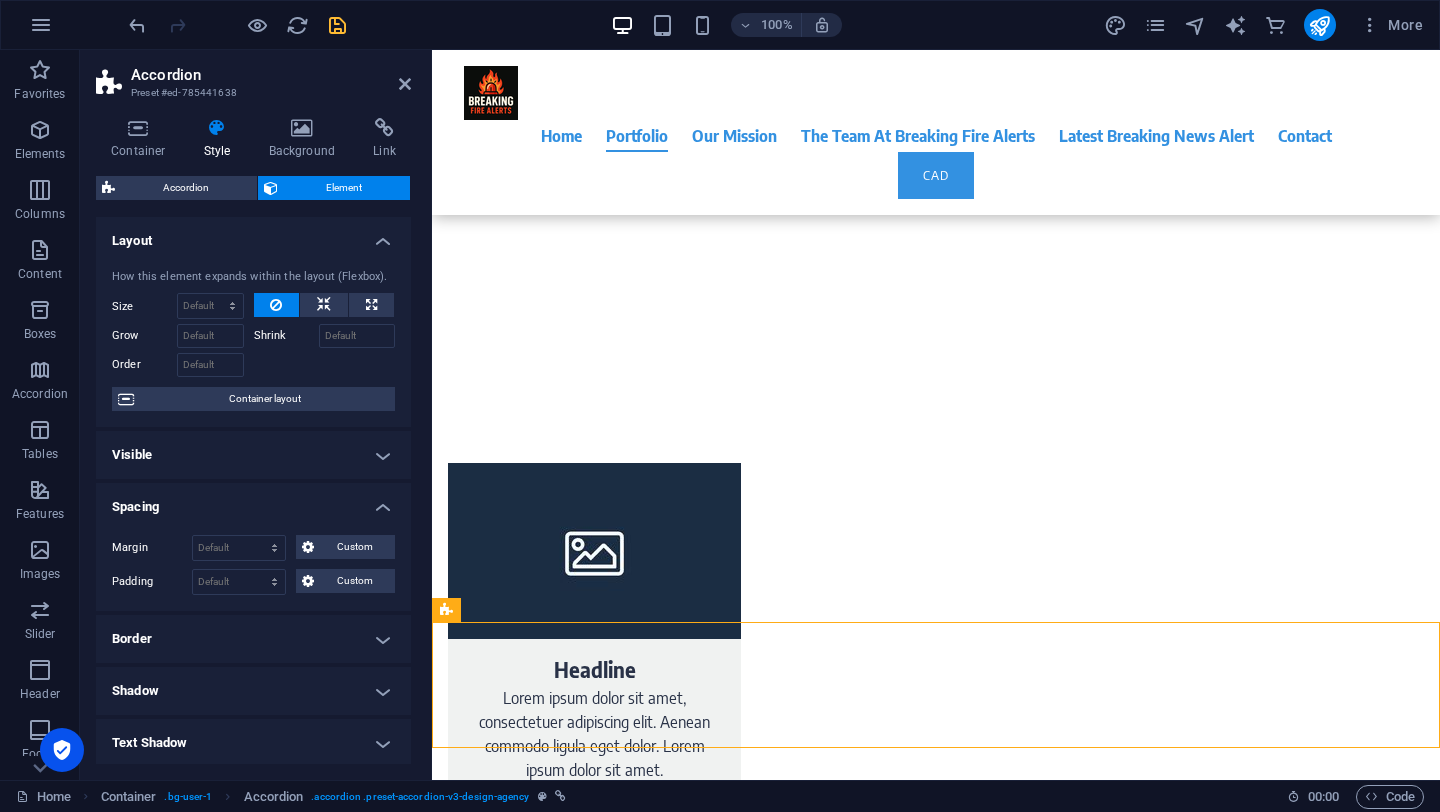 click on "Layout" at bounding box center [253, 235] 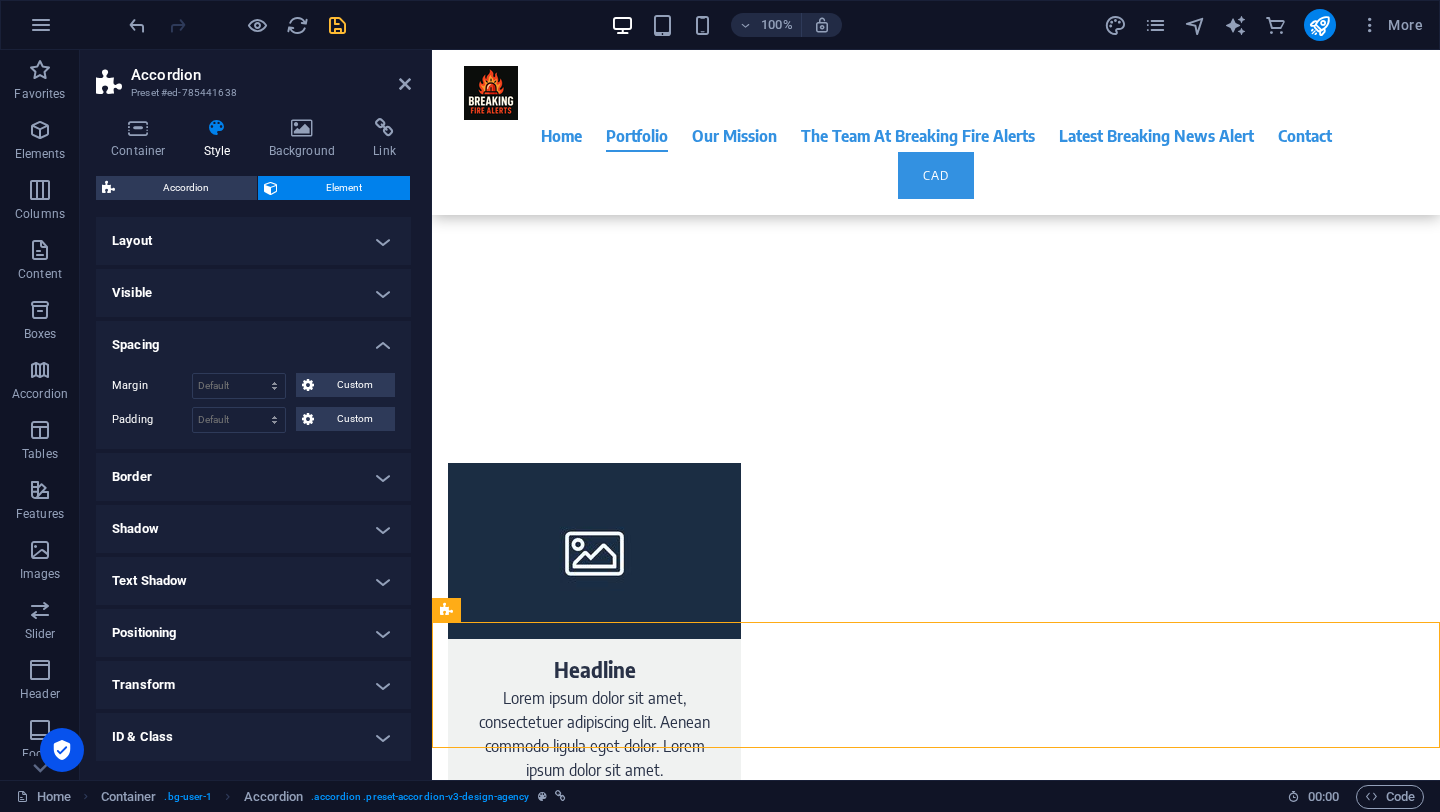 click on "Visible" at bounding box center [253, 293] 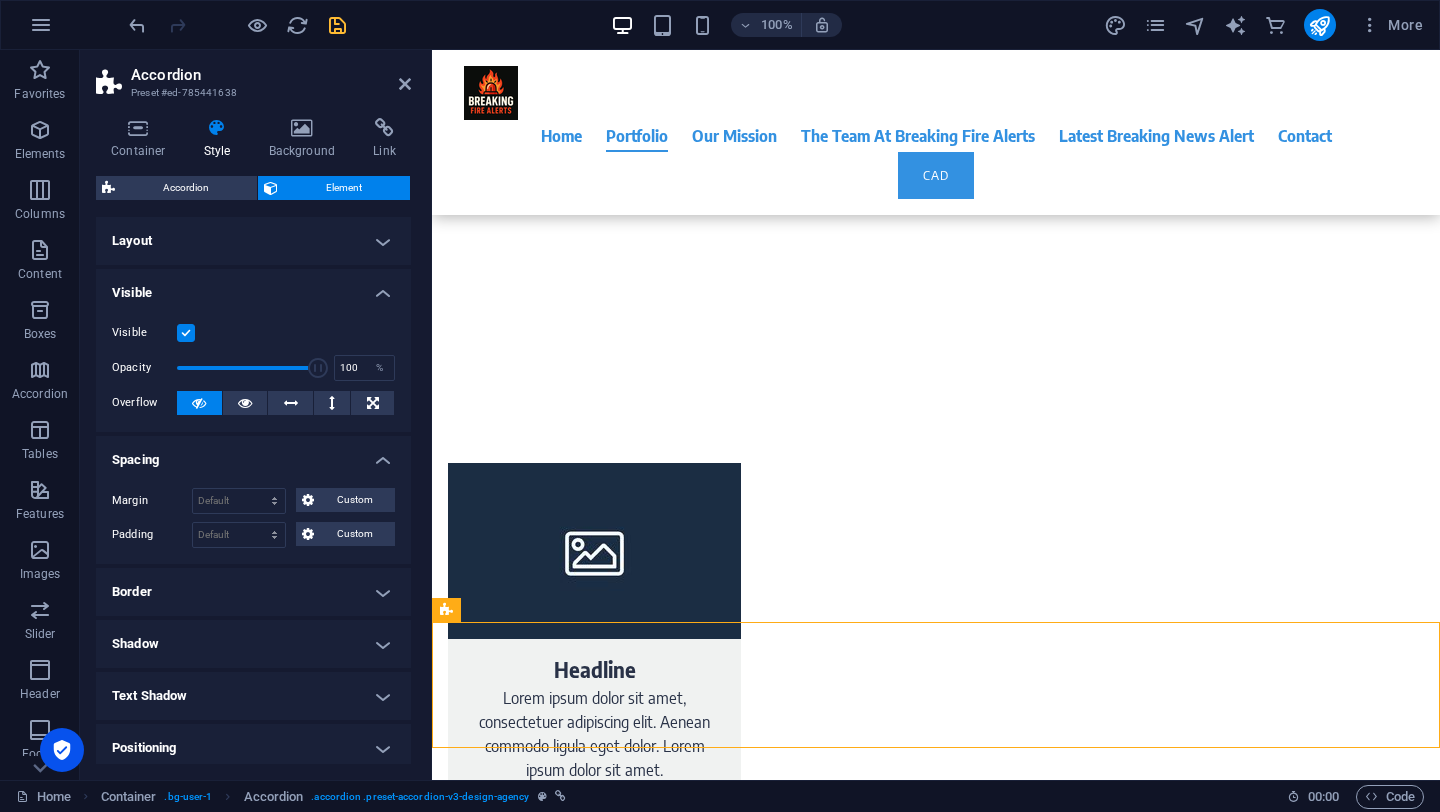 click on "Visible" at bounding box center (253, 287) 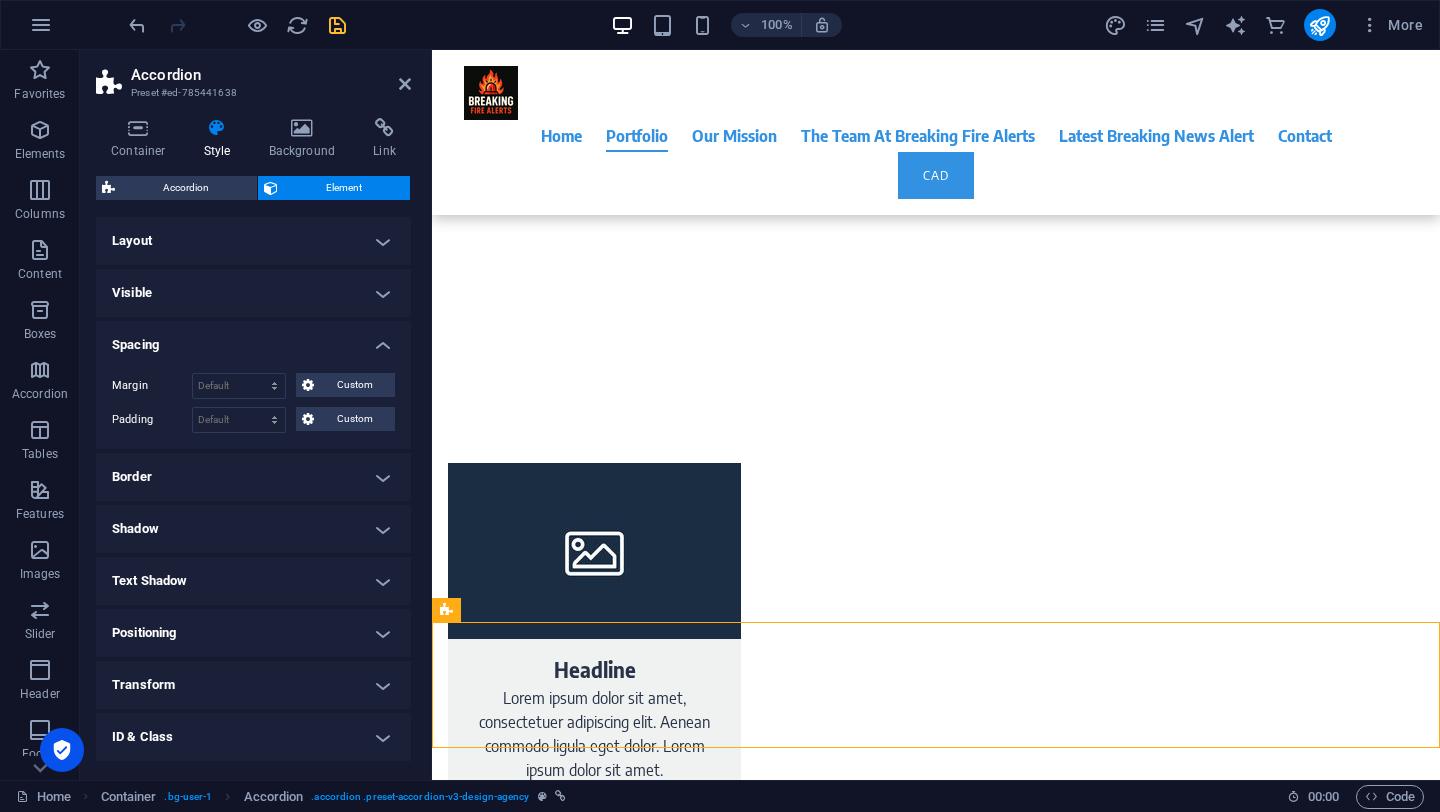 click on "Spacing" at bounding box center [253, 339] 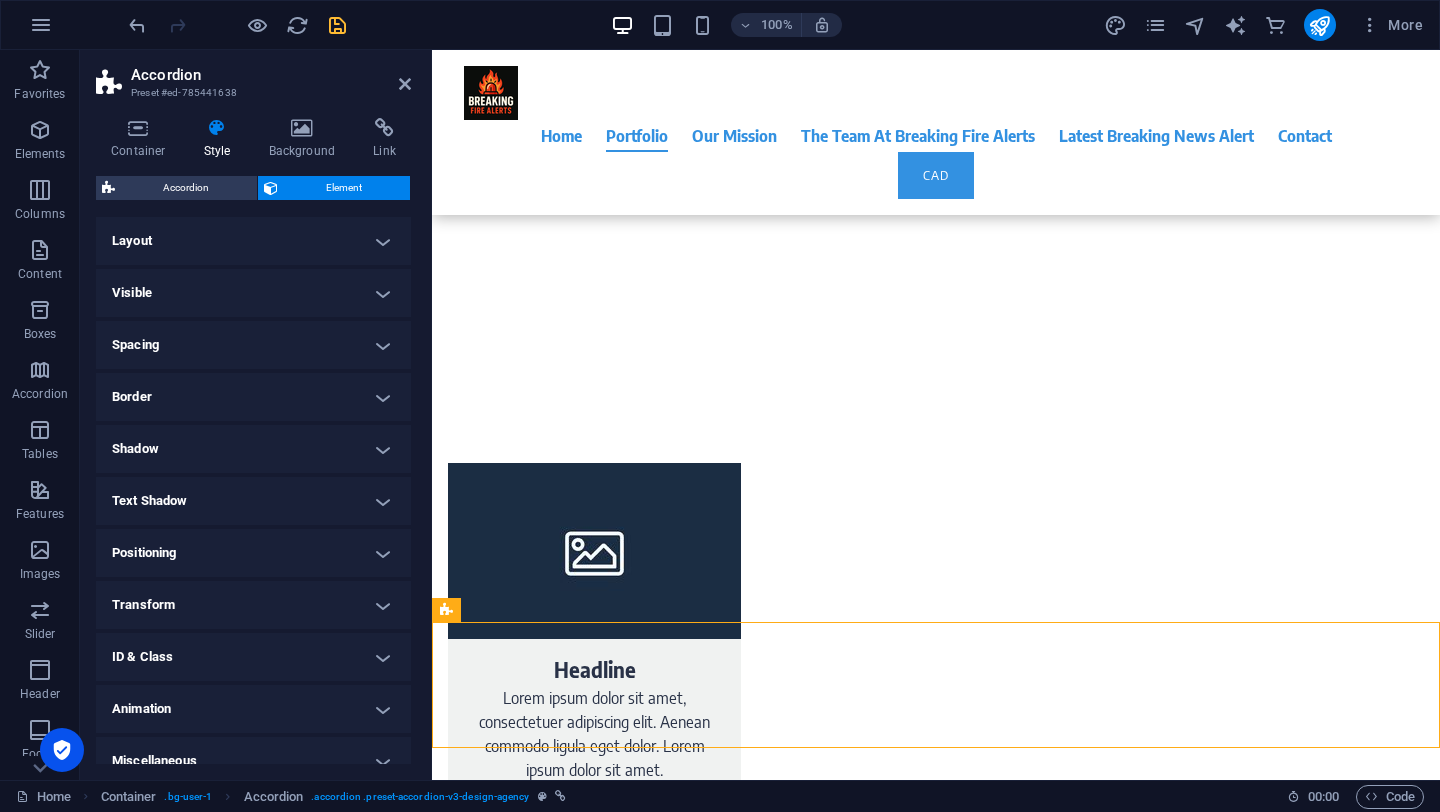 click on "Border" at bounding box center (253, 397) 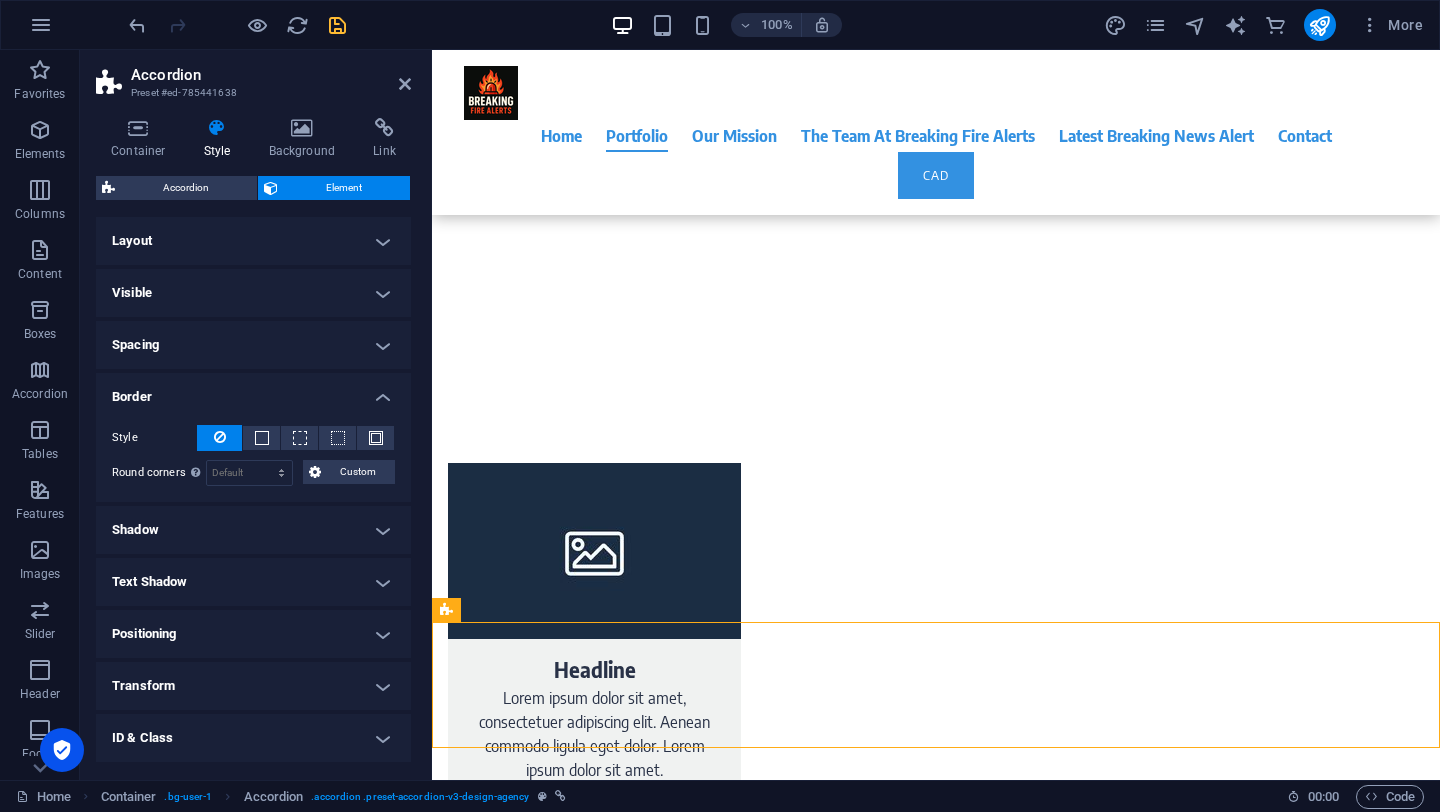 click on "Border" at bounding box center (253, 391) 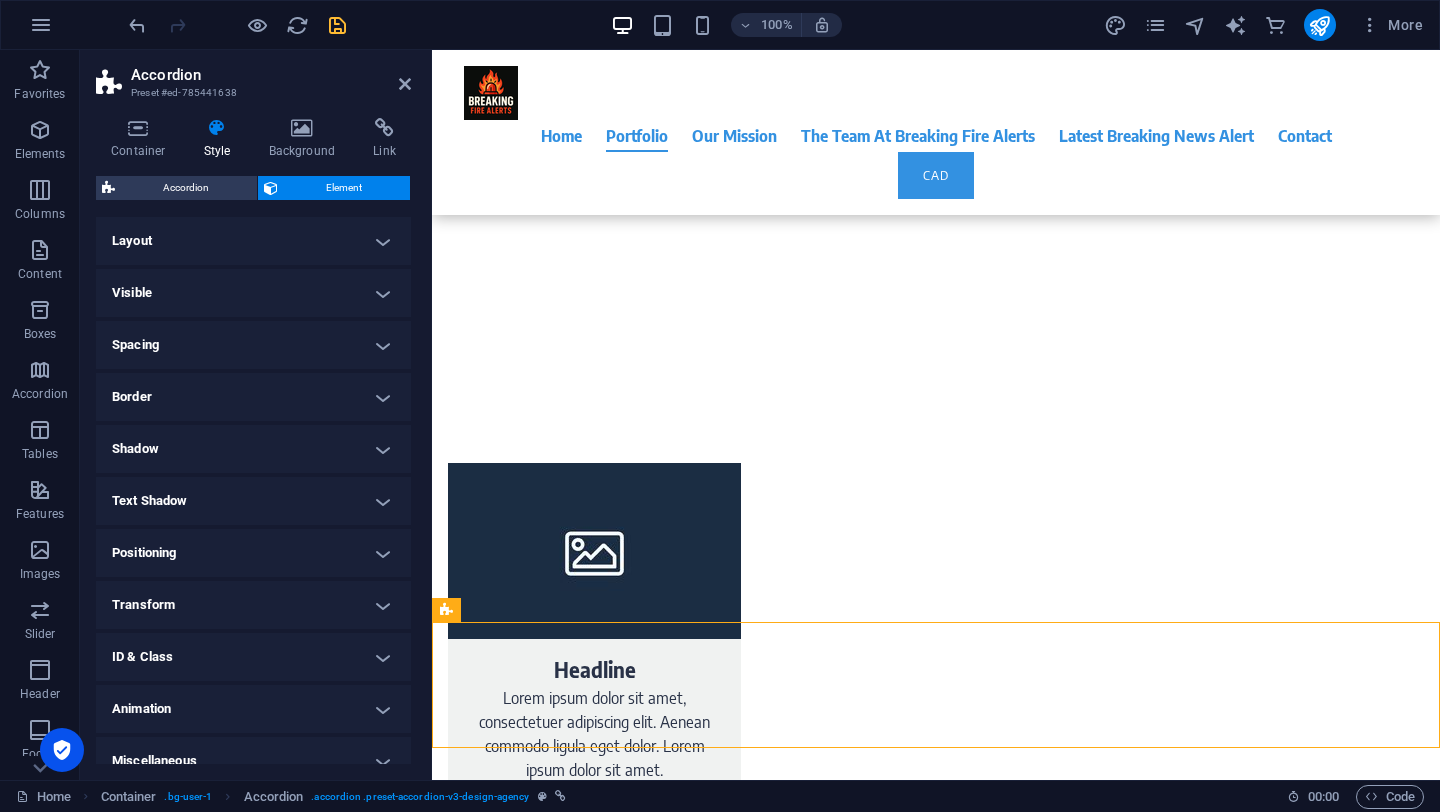 click on "Shadow" at bounding box center (253, 449) 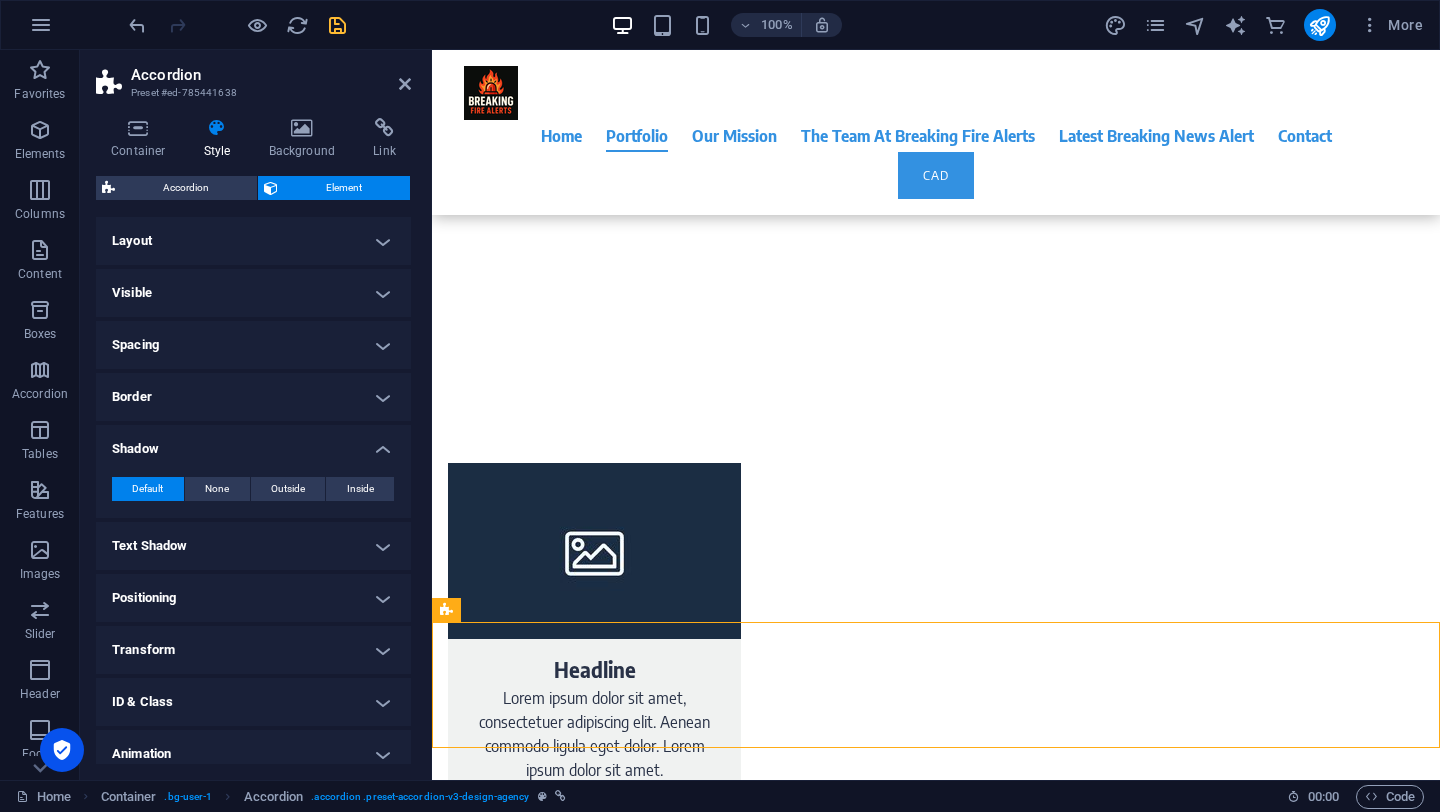 click on "Shadow" at bounding box center (253, 443) 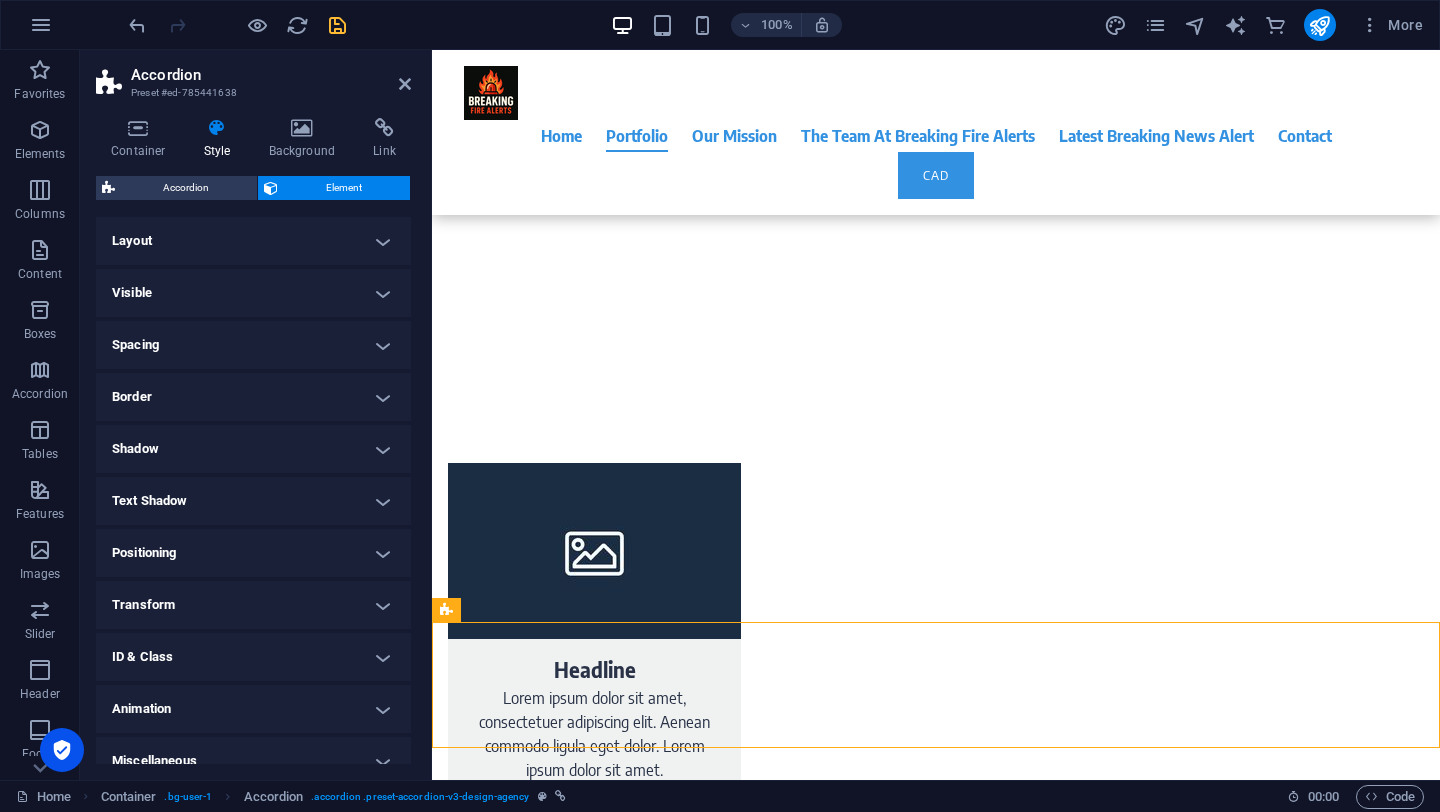 click on "Text Shadow" at bounding box center [253, 501] 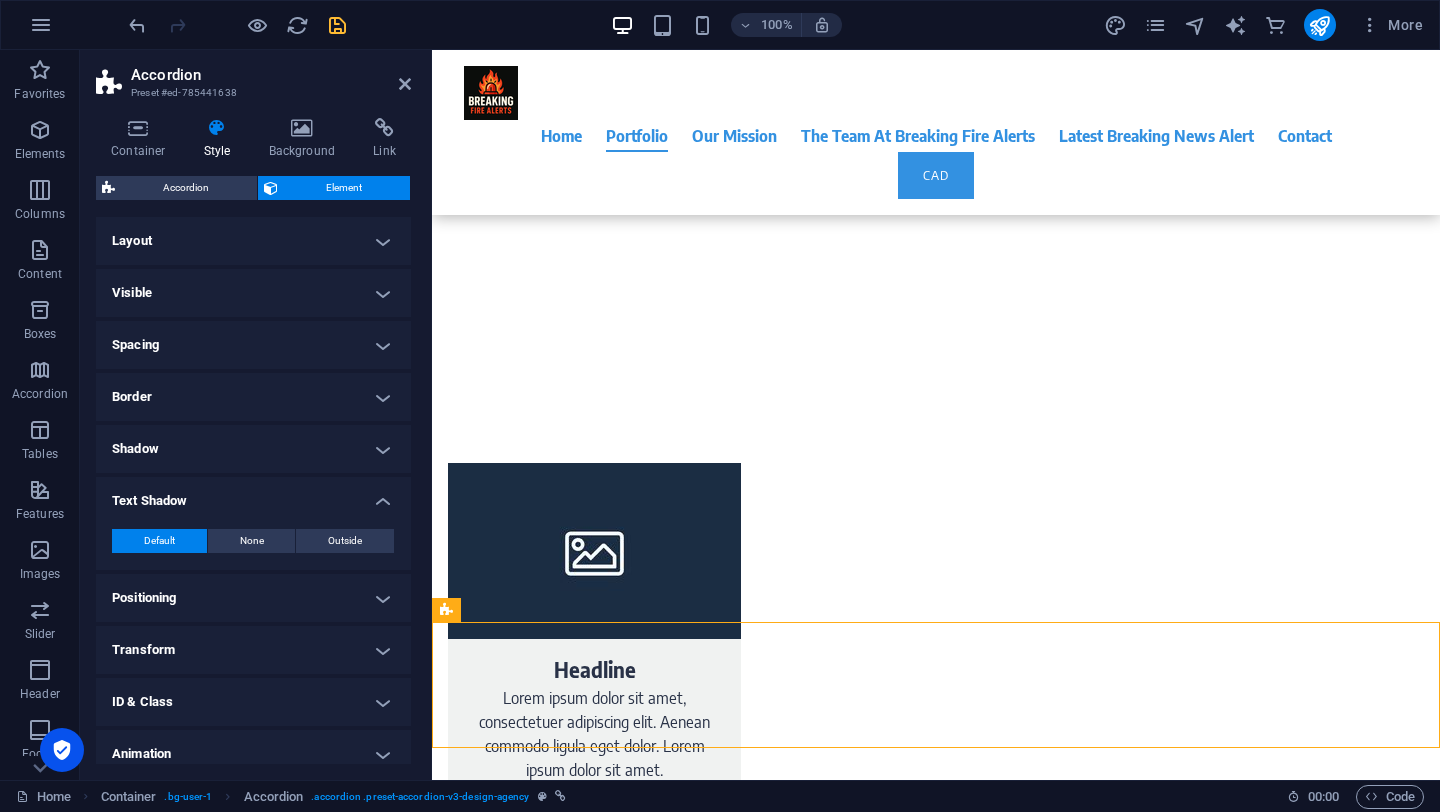 click on "Text Shadow" at bounding box center (253, 495) 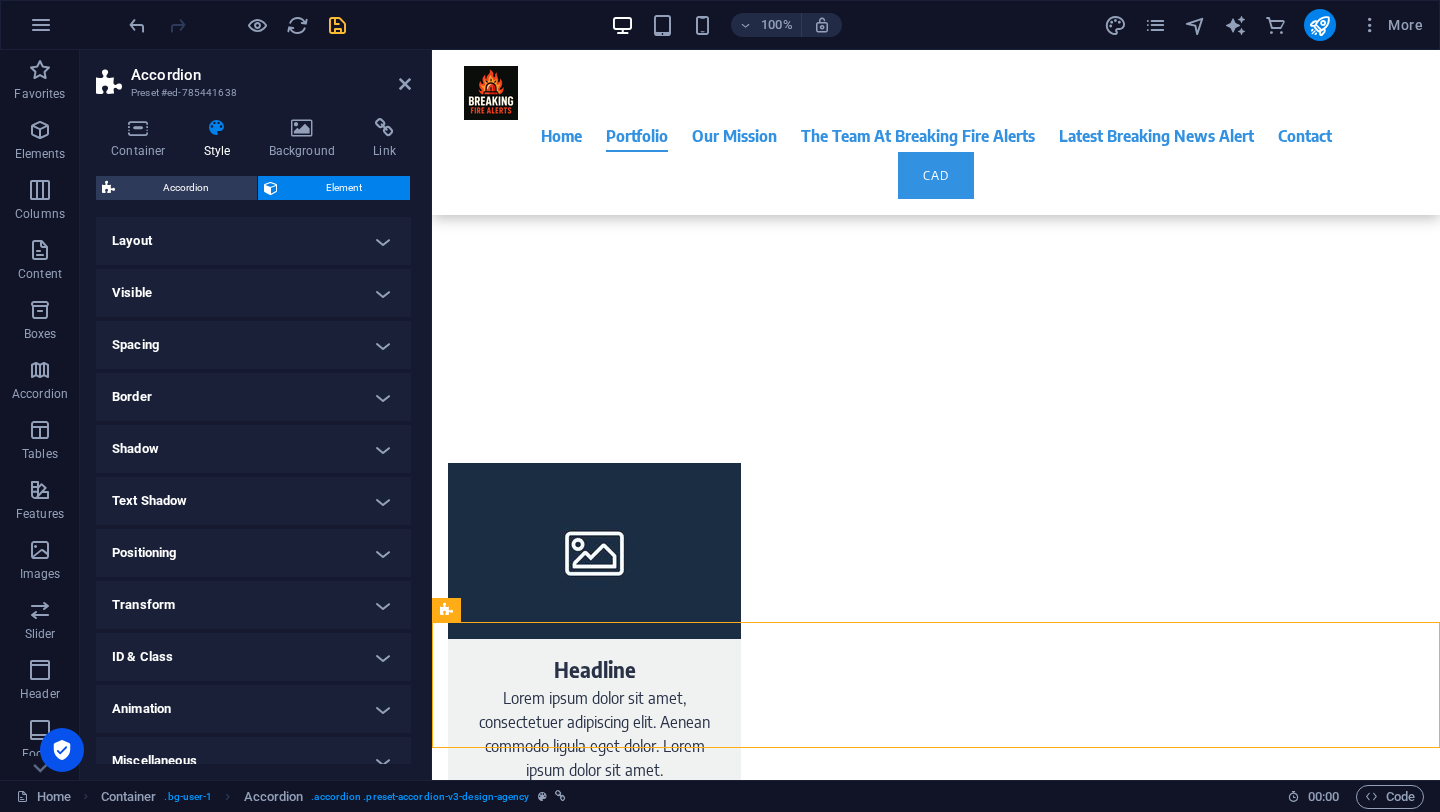 click on "Positioning" at bounding box center [253, 553] 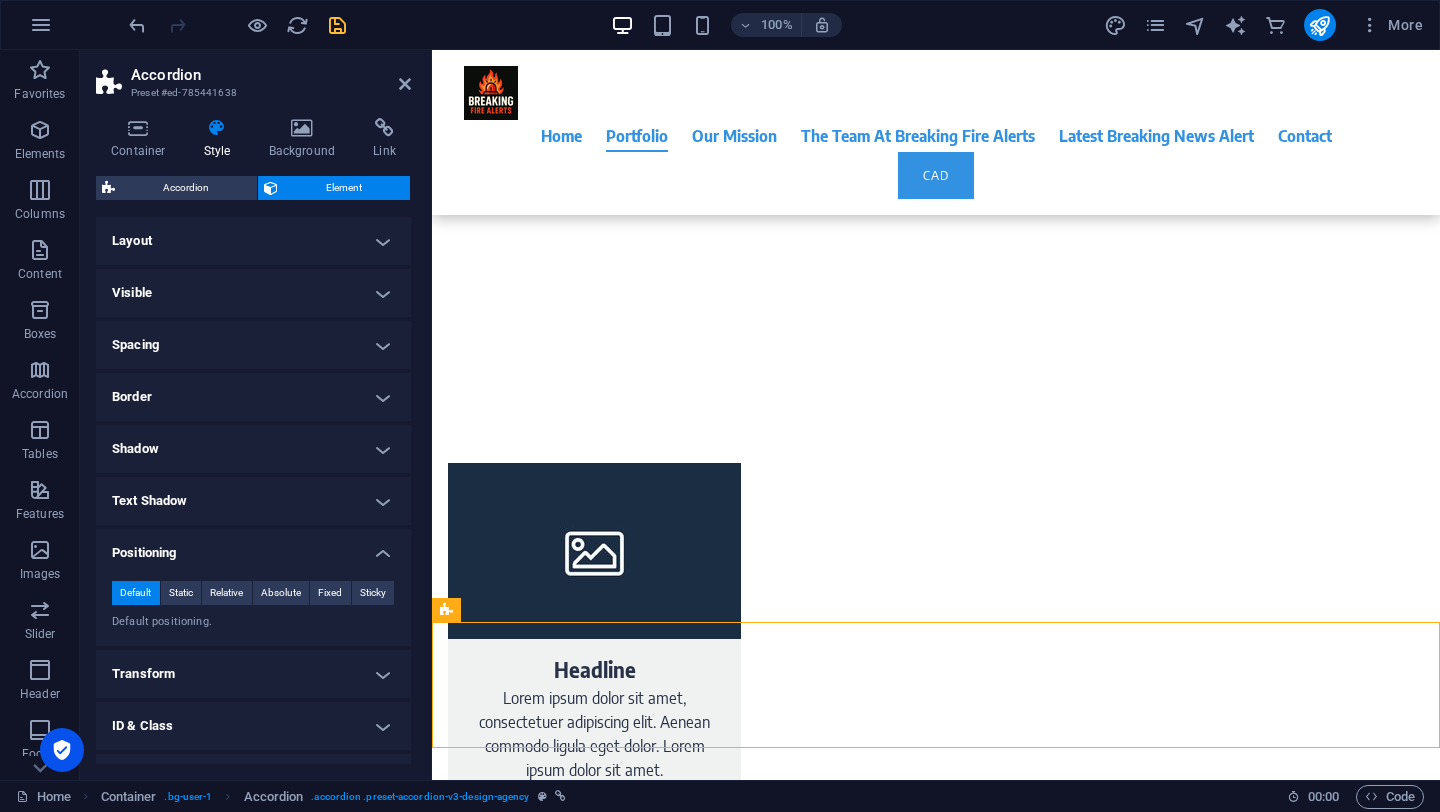 click on "Positioning" at bounding box center (253, 547) 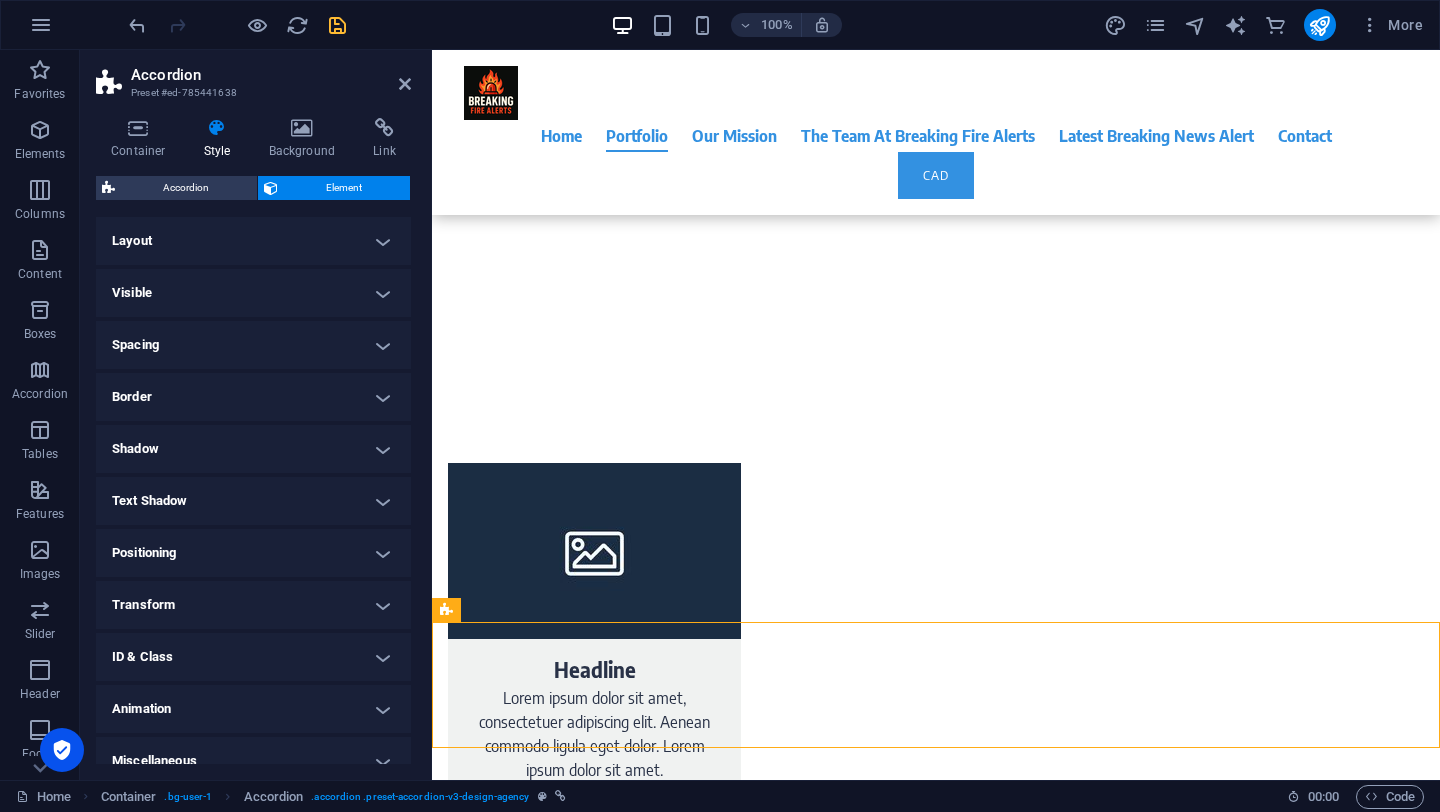 scroll, scrollTop: 20, scrollLeft: 0, axis: vertical 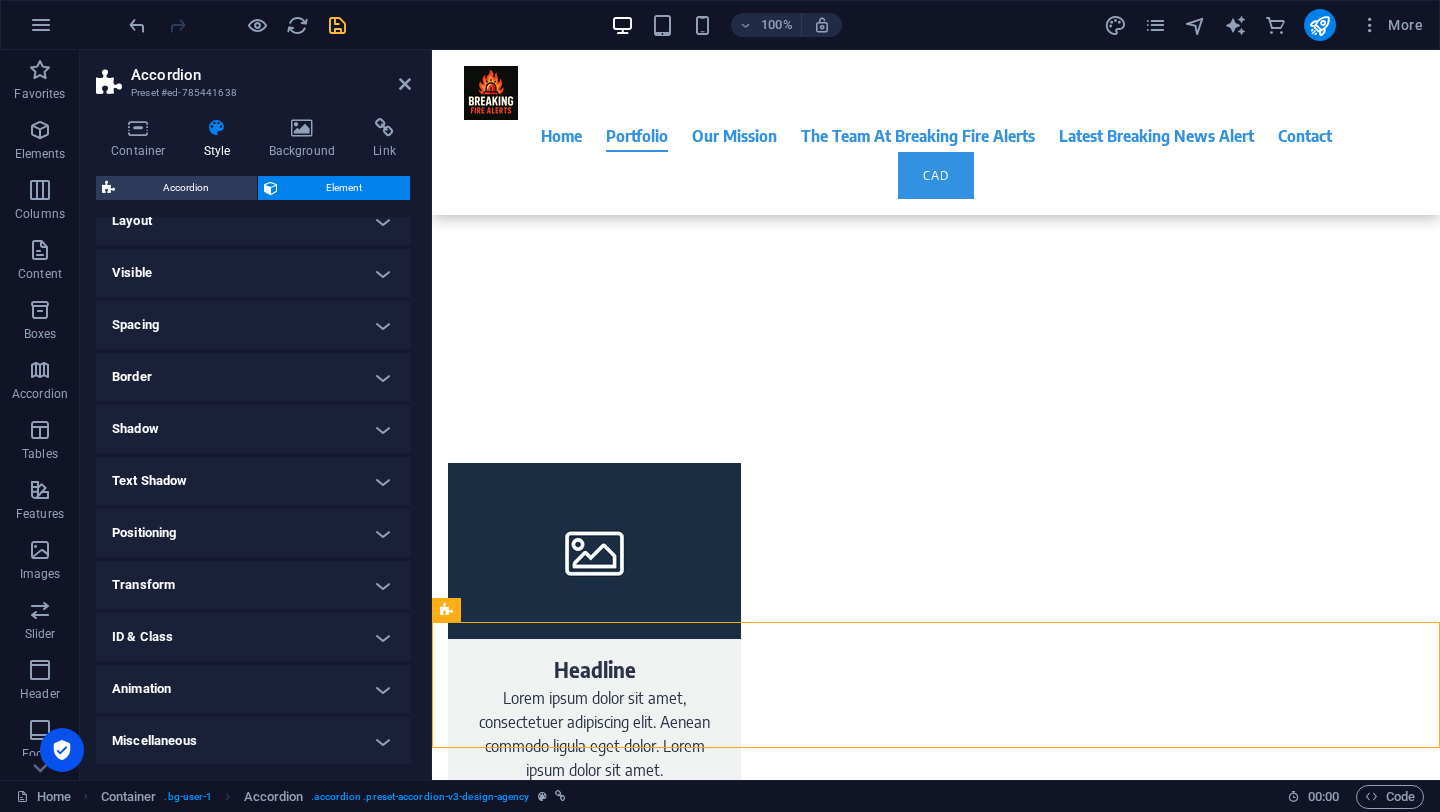 click on "Transform" at bounding box center (253, 585) 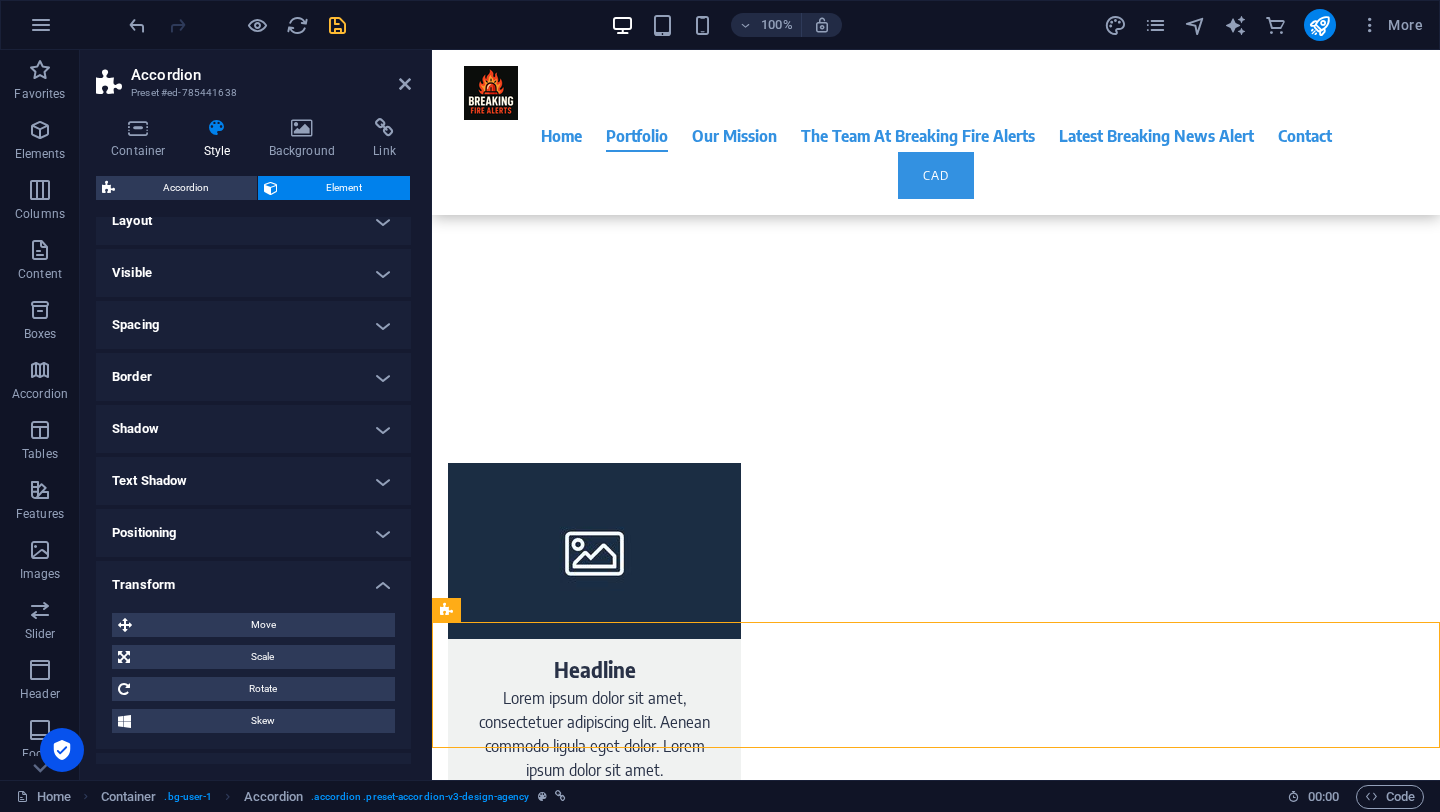 click on "Transform" at bounding box center [253, 579] 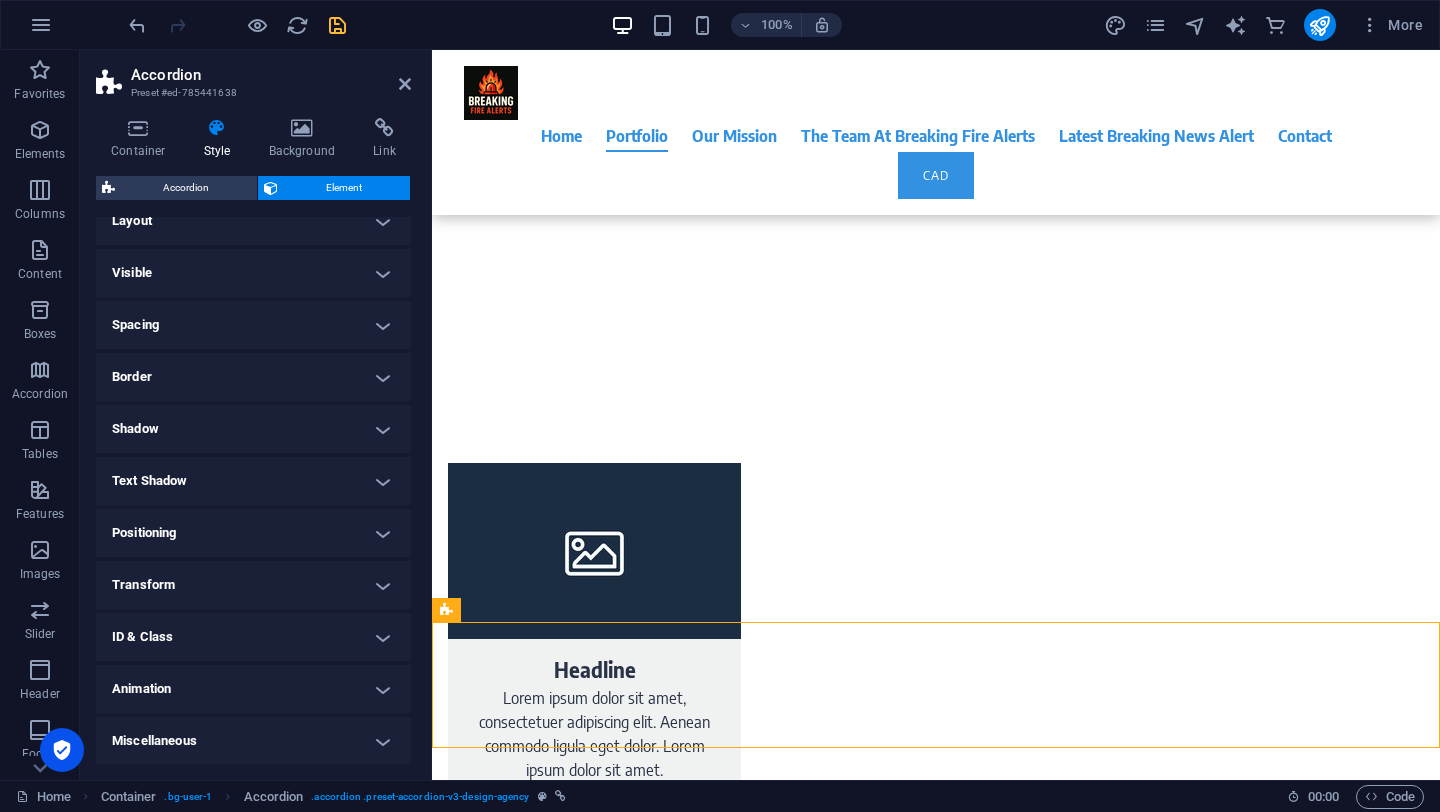 click on "ID & Class" at bounding box center (253, 637) 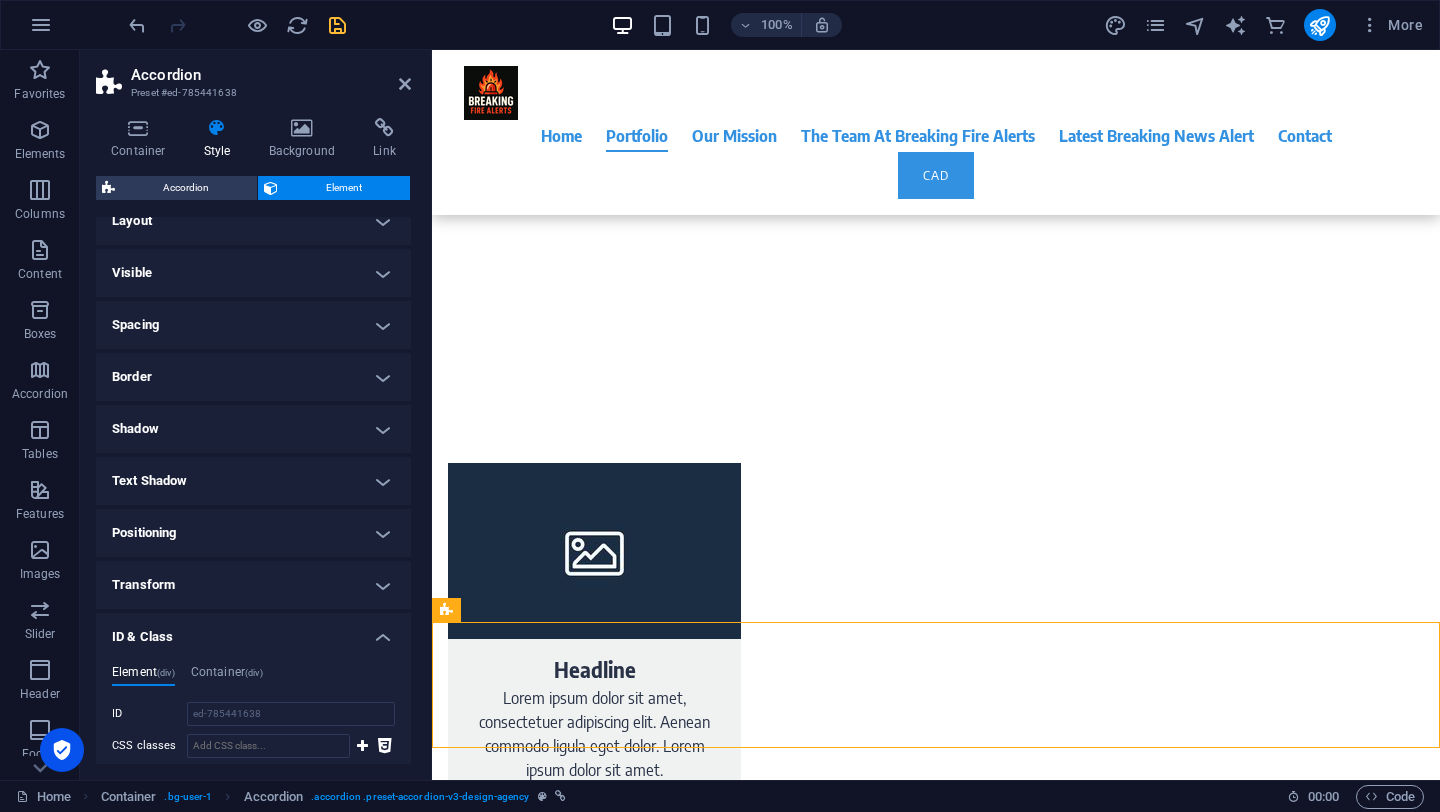 click on "ID & Class" at bounding box center (253, 631) 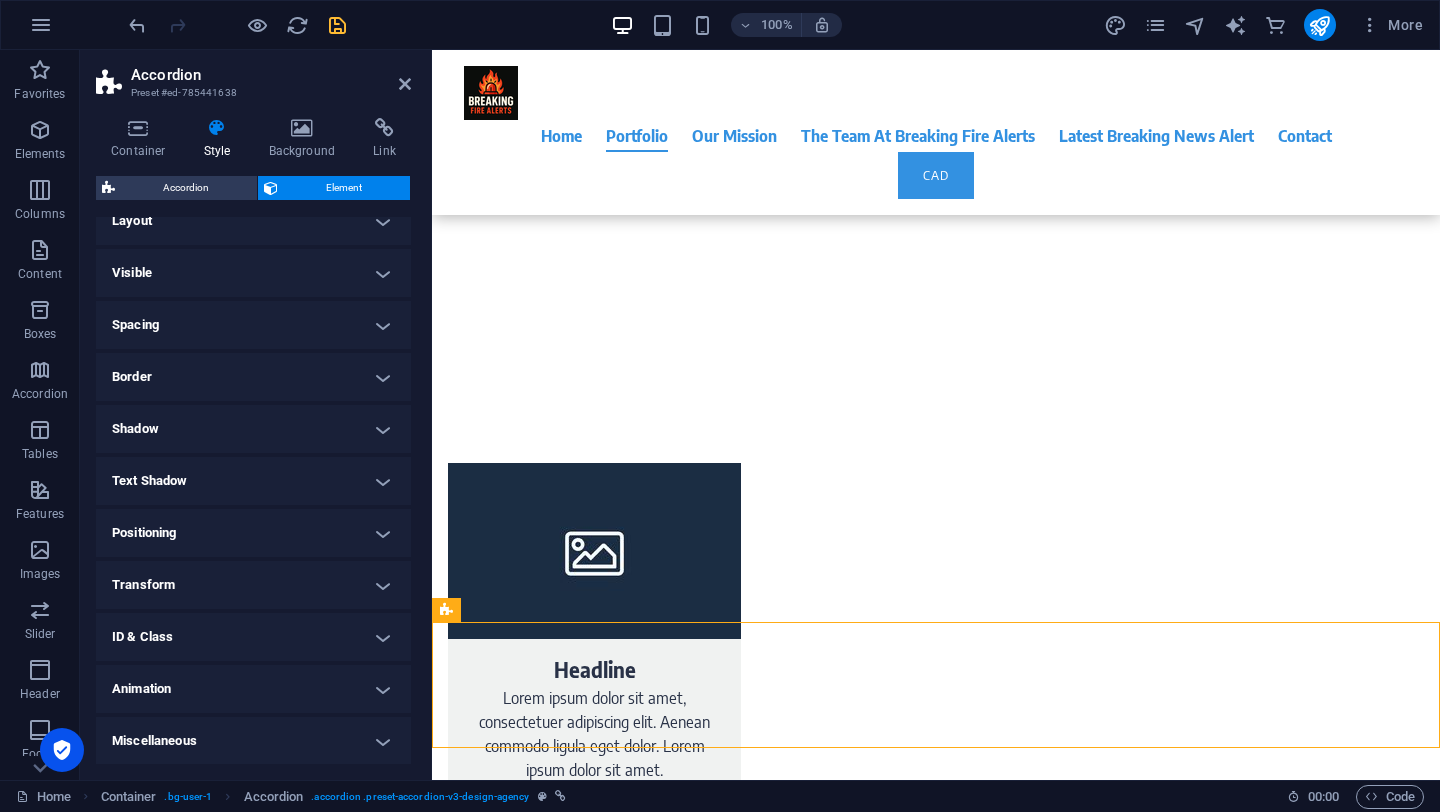 click on "Animation" at bounding box center [253, 689] 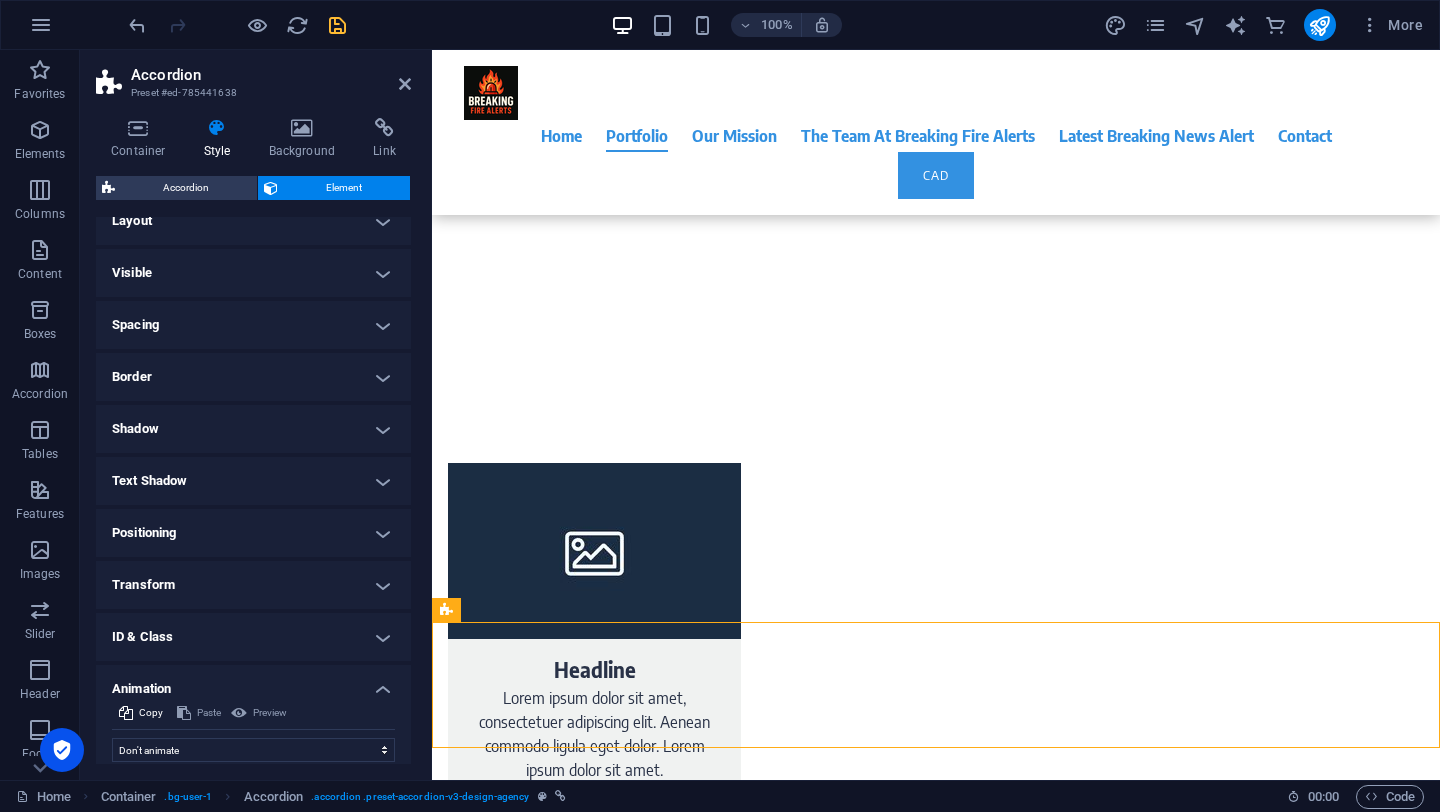click on "Animation" at bounding box center (253, 683) 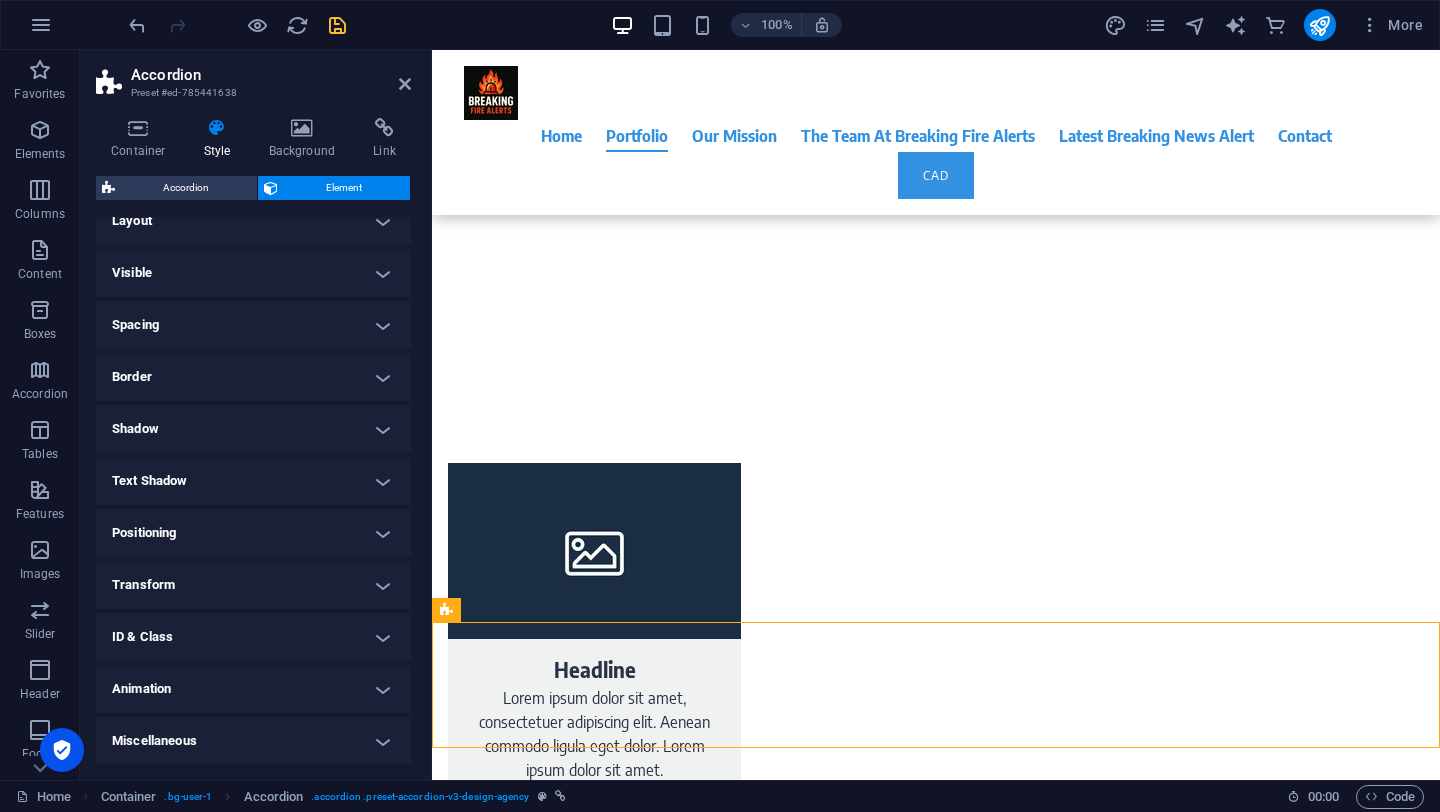 click on "Miscellaneous" at bounding box center (253, 741) 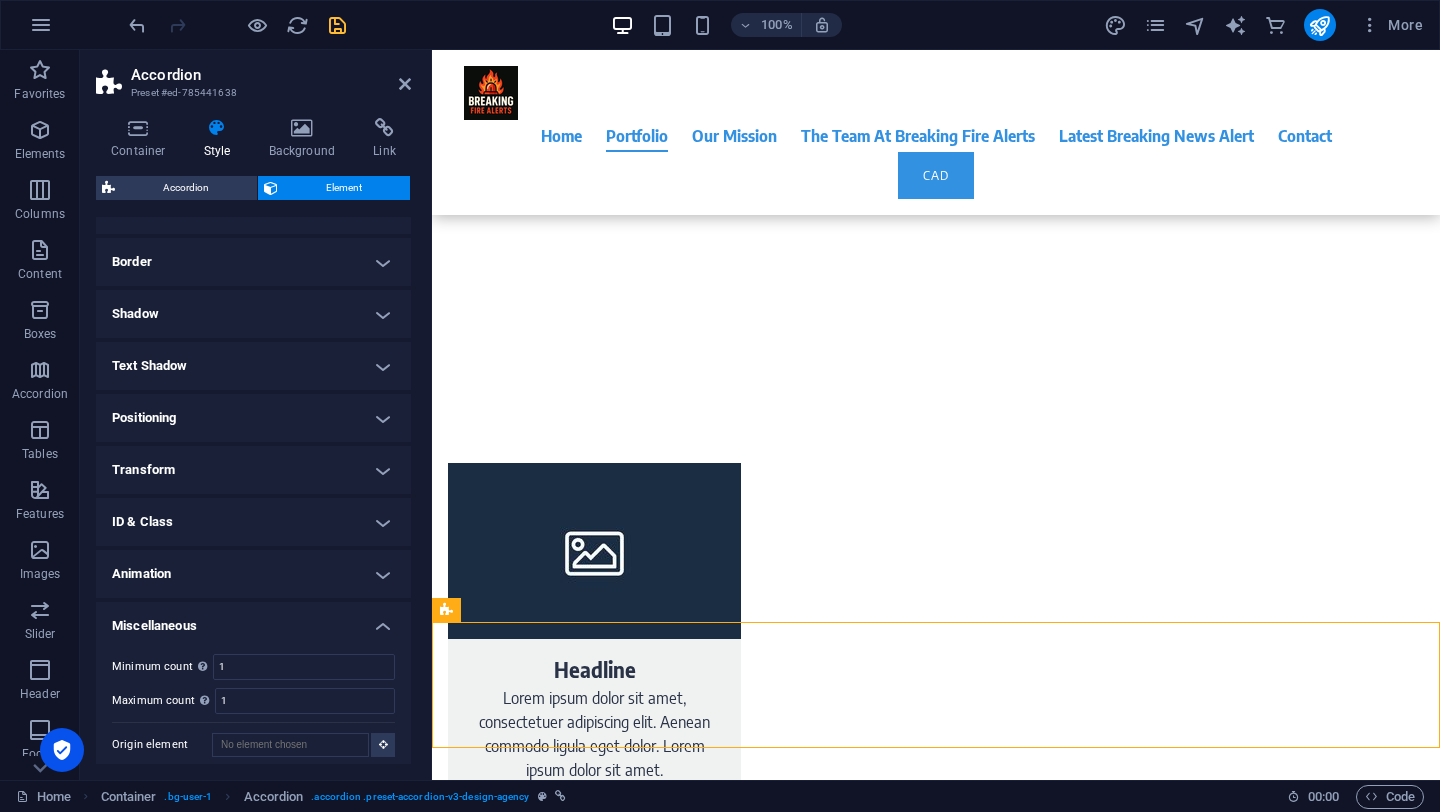scroll, scrollTop: 144, scrollLeft: 0, axis: vertical 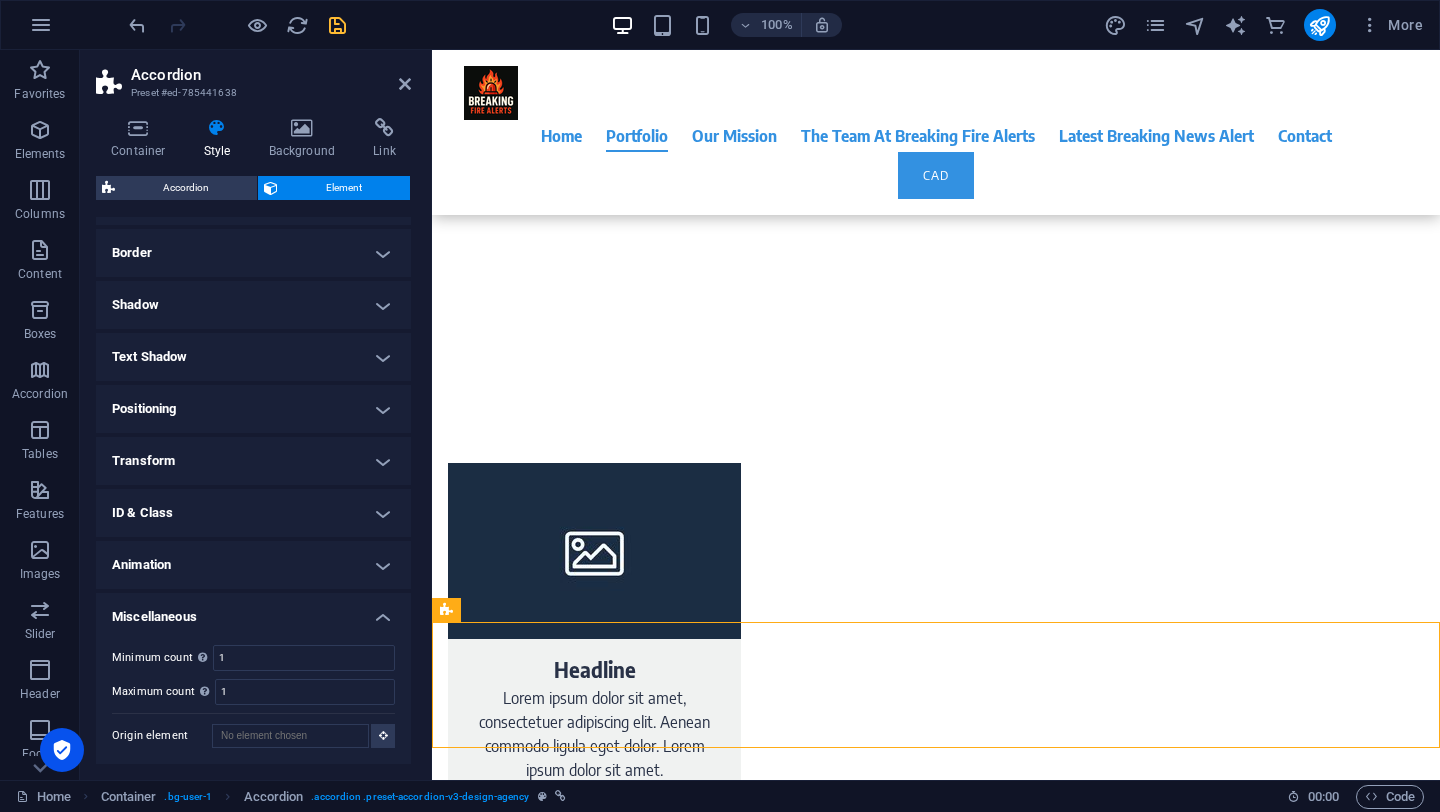 click on "Miscellaneous" at bounding box center [253, 611] 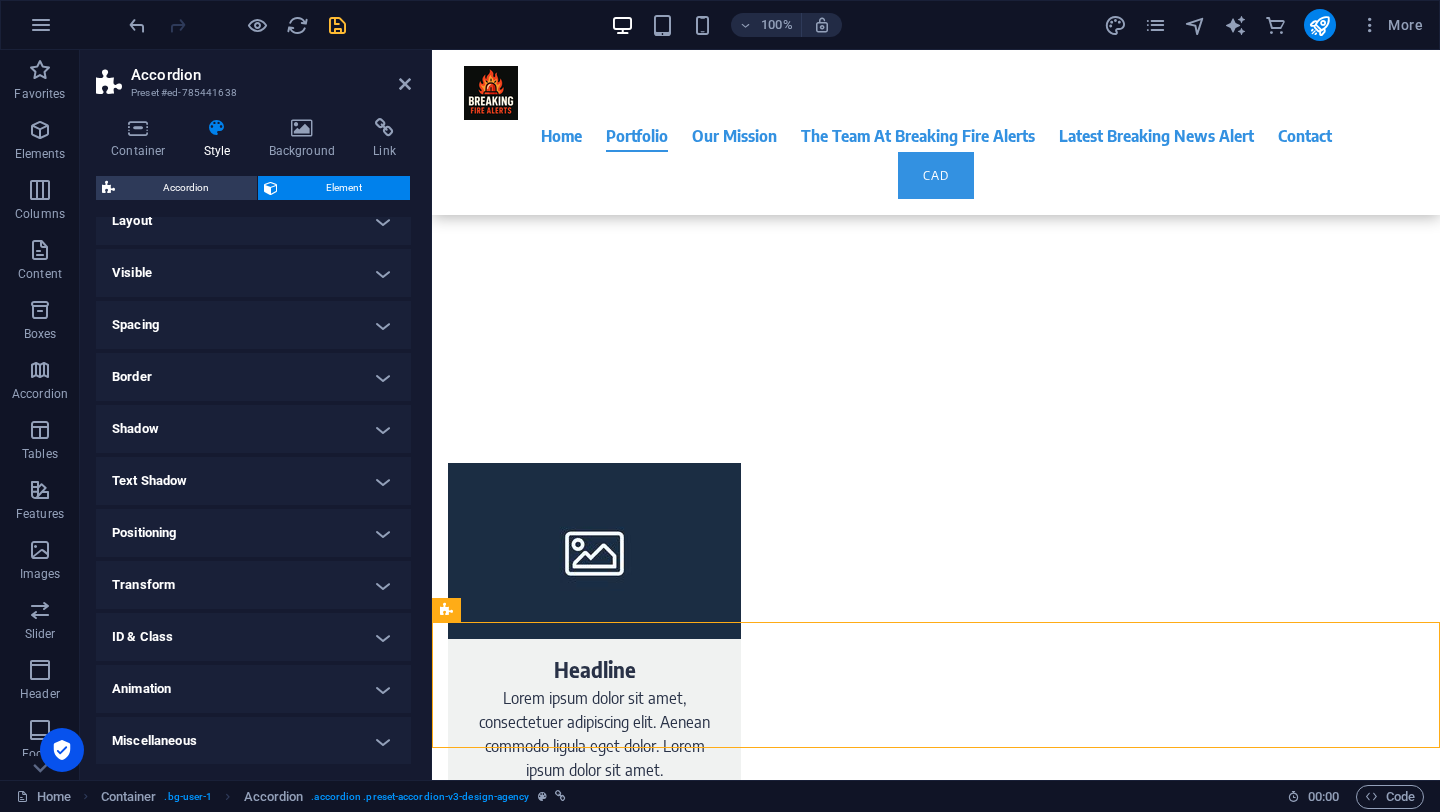 scroll, scrollTop: 0, scrollLeft: 0, axis: both 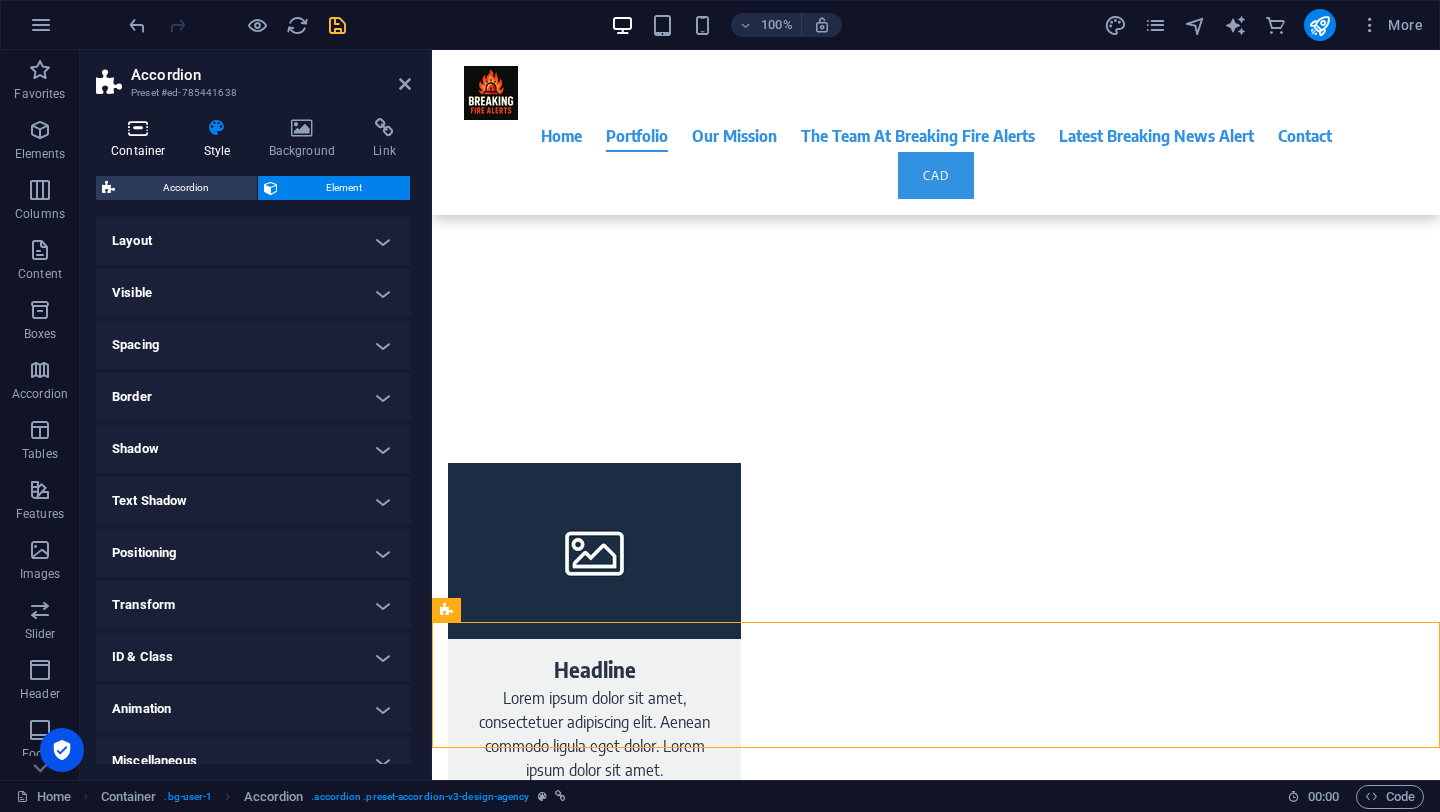 click at bounding box center [138, 128] 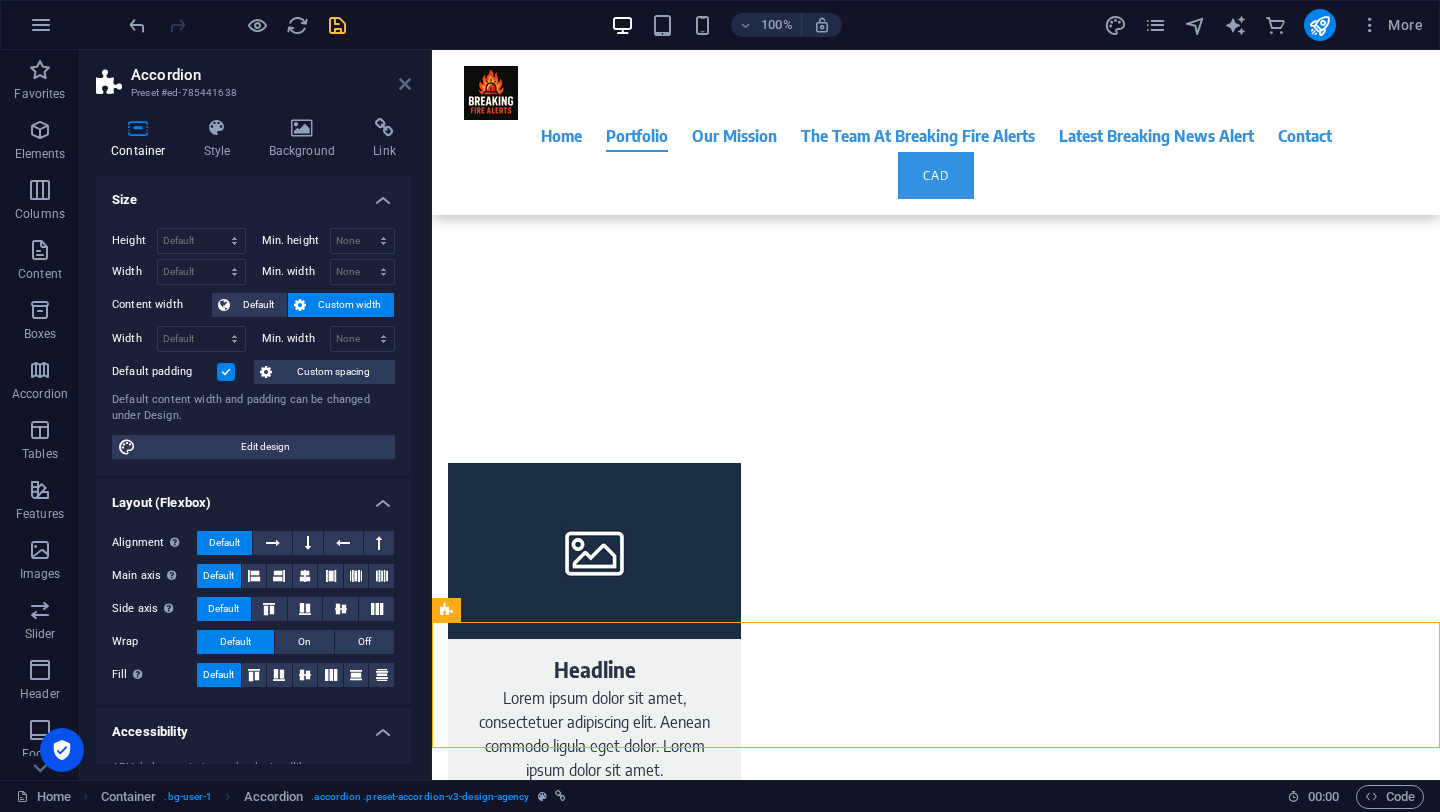 click at bounding box center [405, 84] 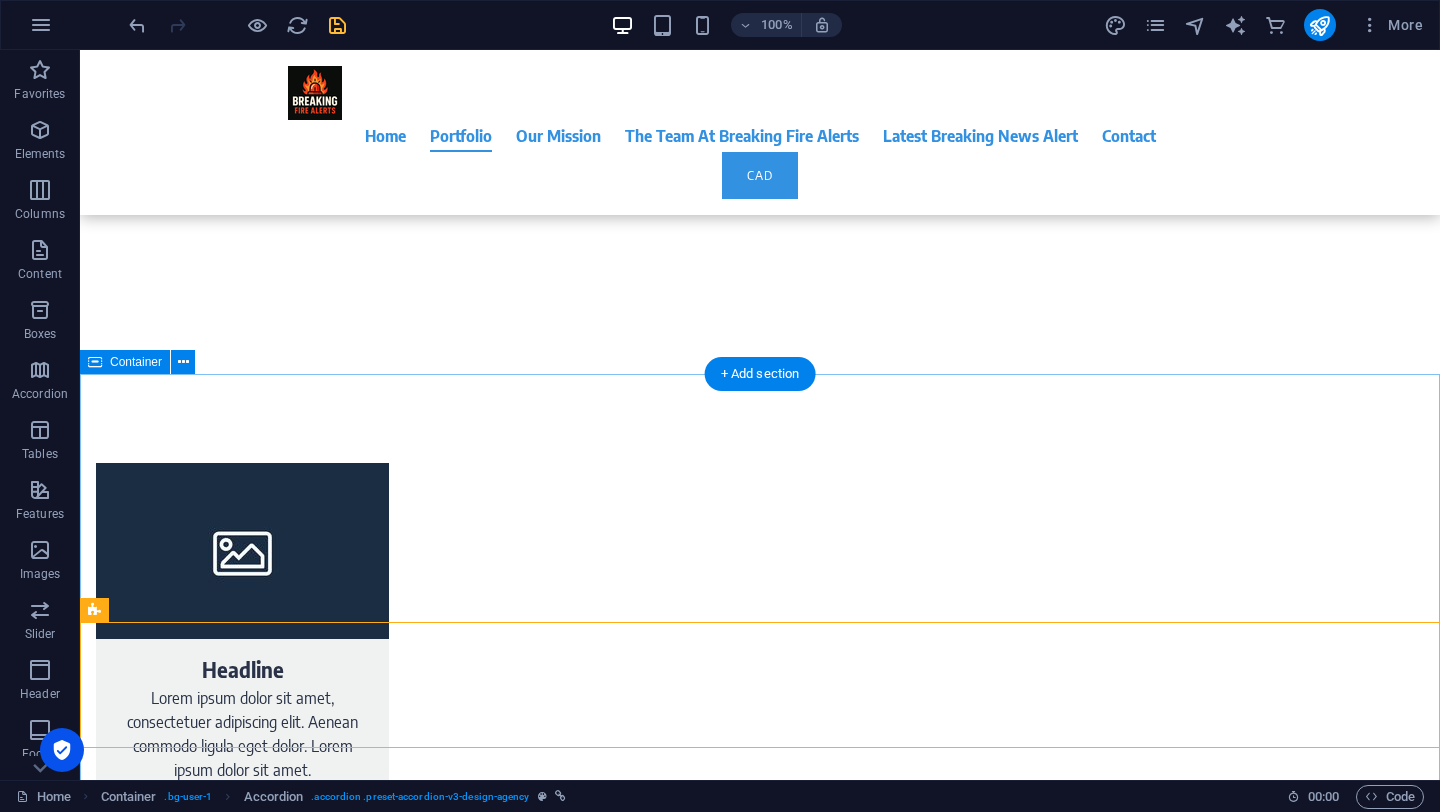 click on "Latest Breaking News Alert  Coming Soon  Drop content here or  Add elements  Paste clipboard" at bounding box center [760, 1999] 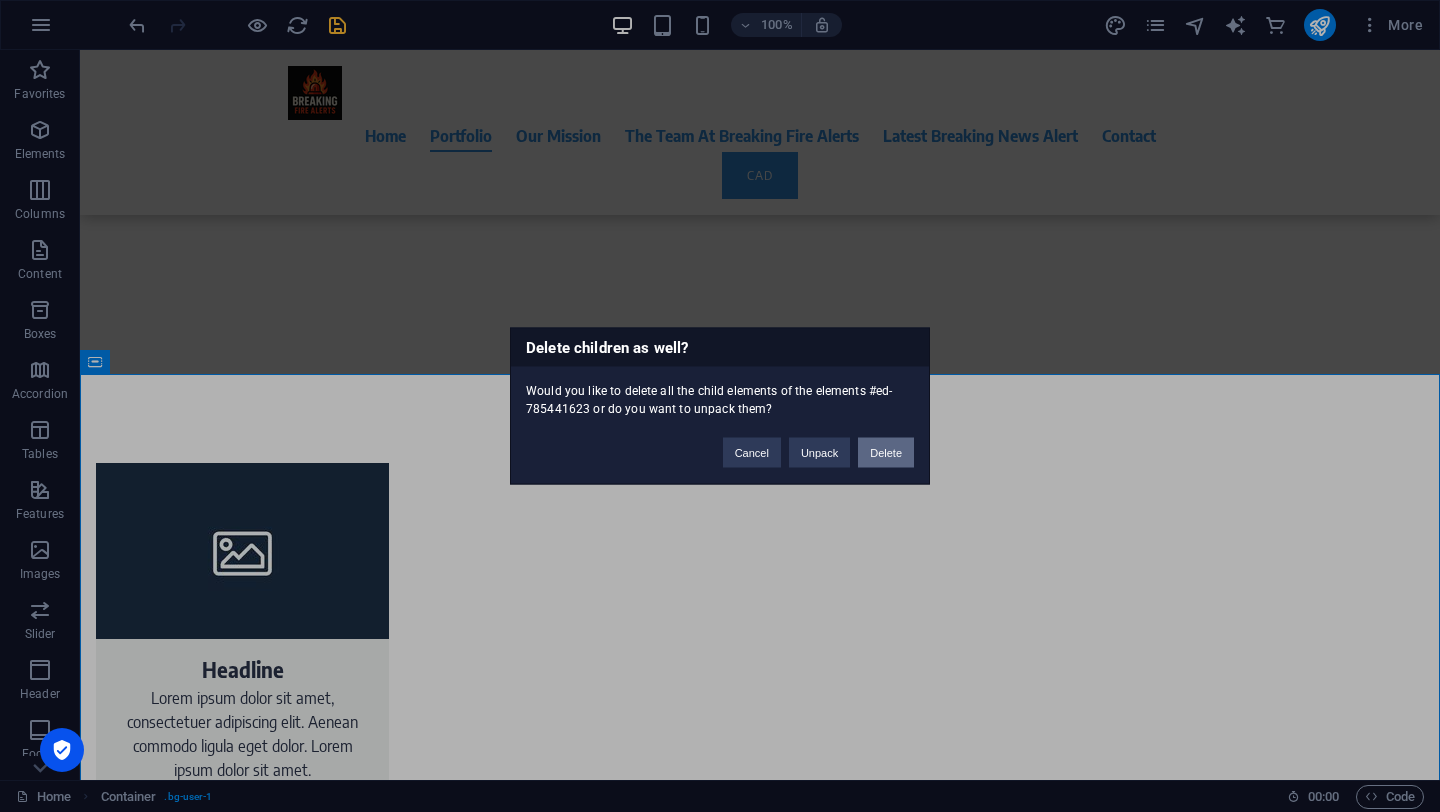 click on "Delete" at bounding box center [886, 453] 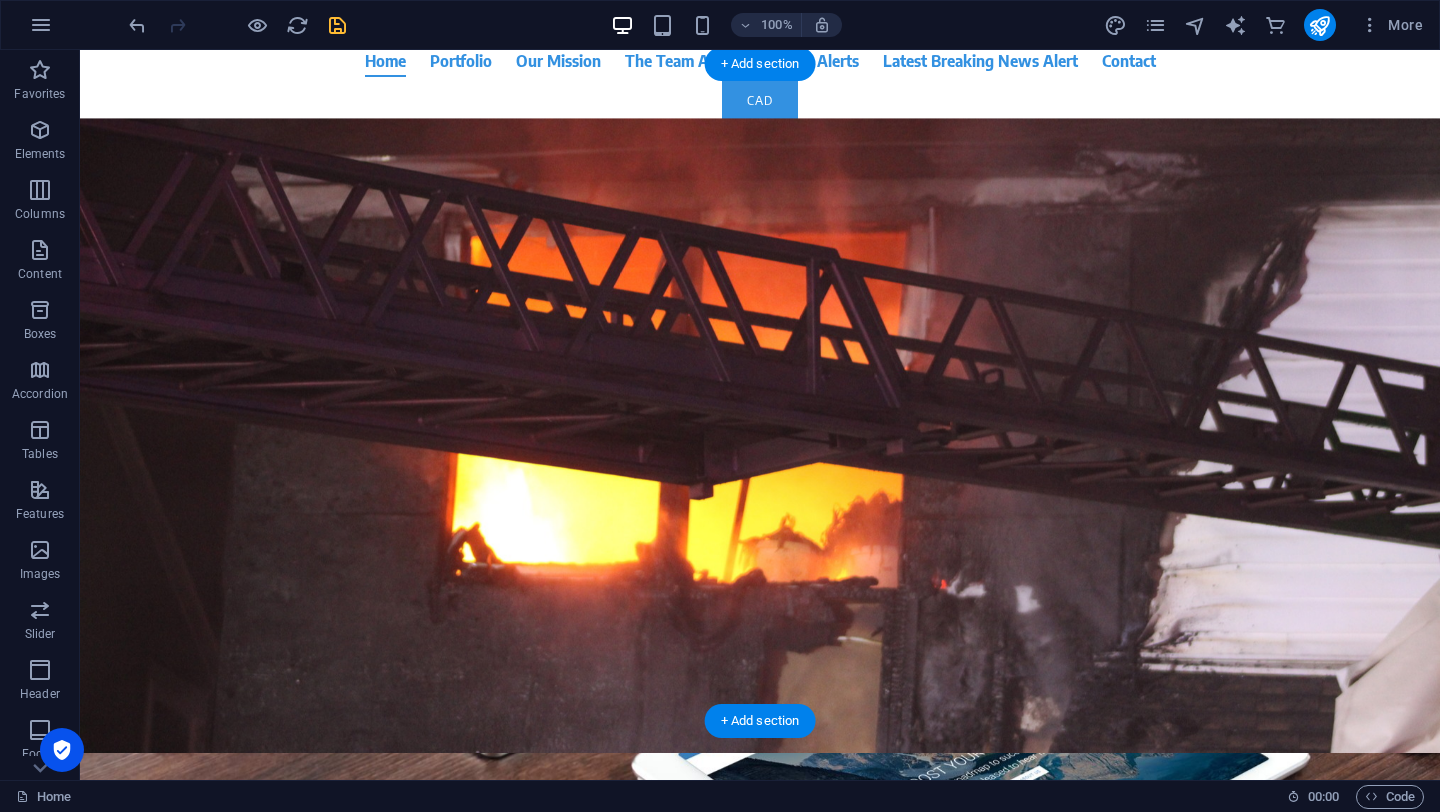 scroll, scrollTop: 0, scrollLeft: 0, axis: both 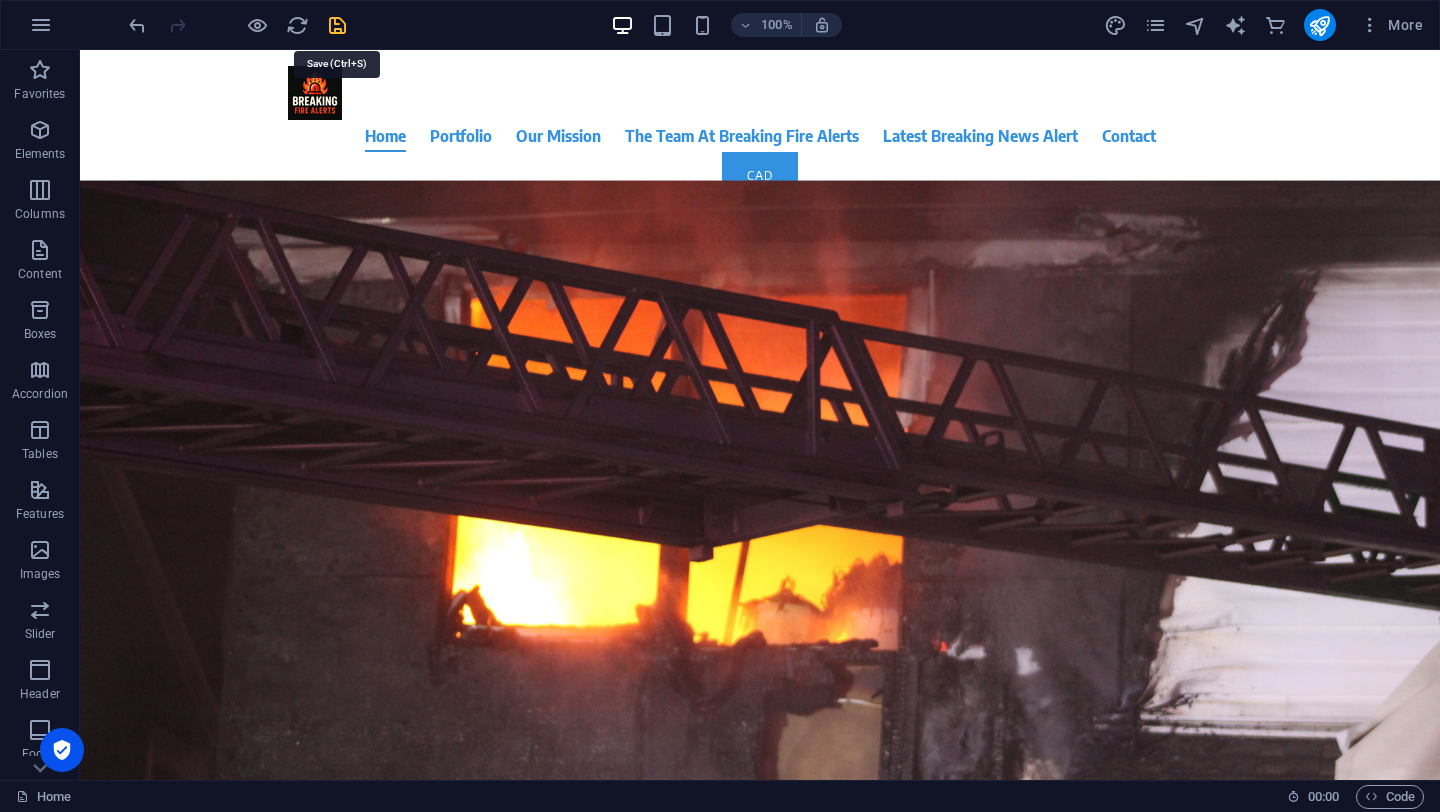 click at bounding box center (337, 25) 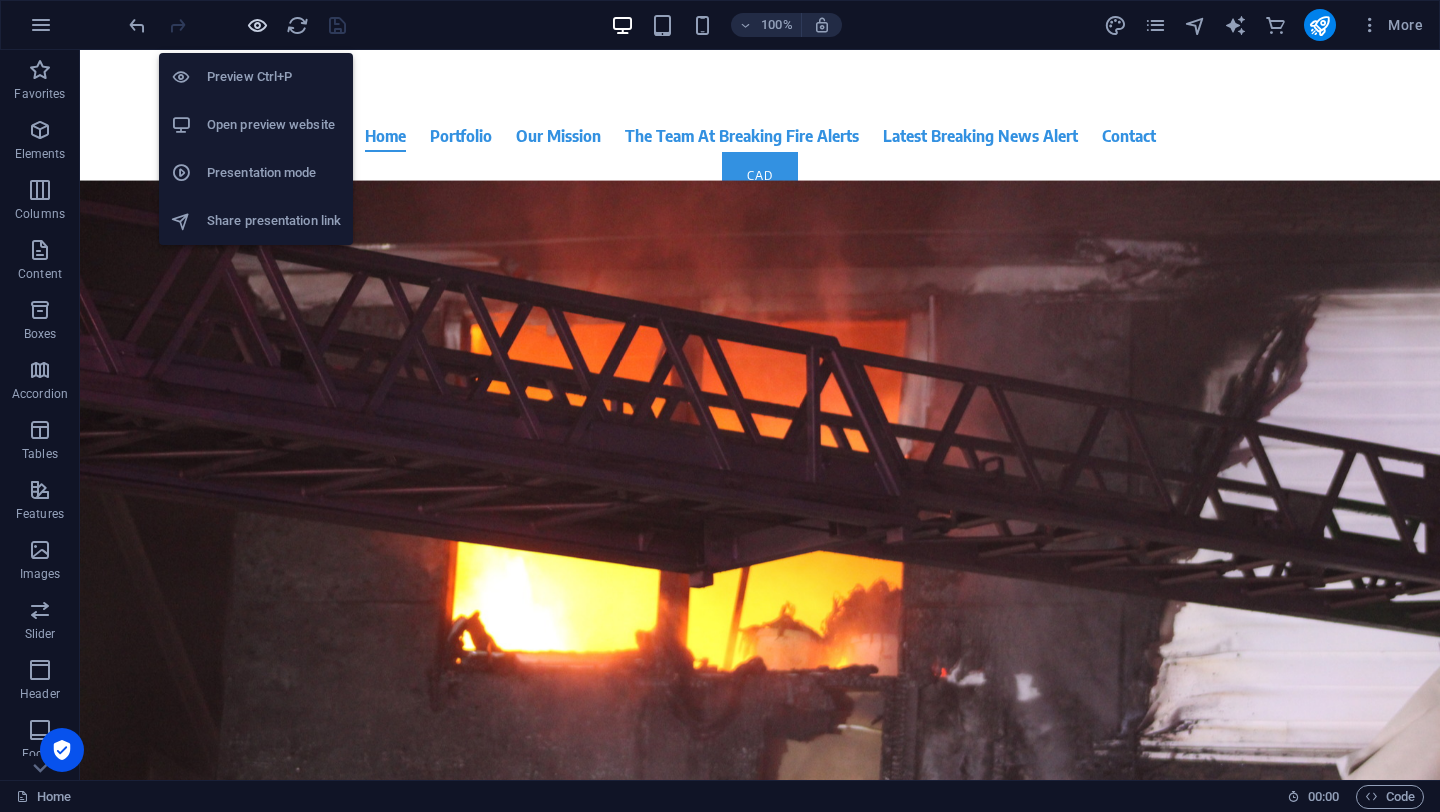 click at bounding box center (257, 25) 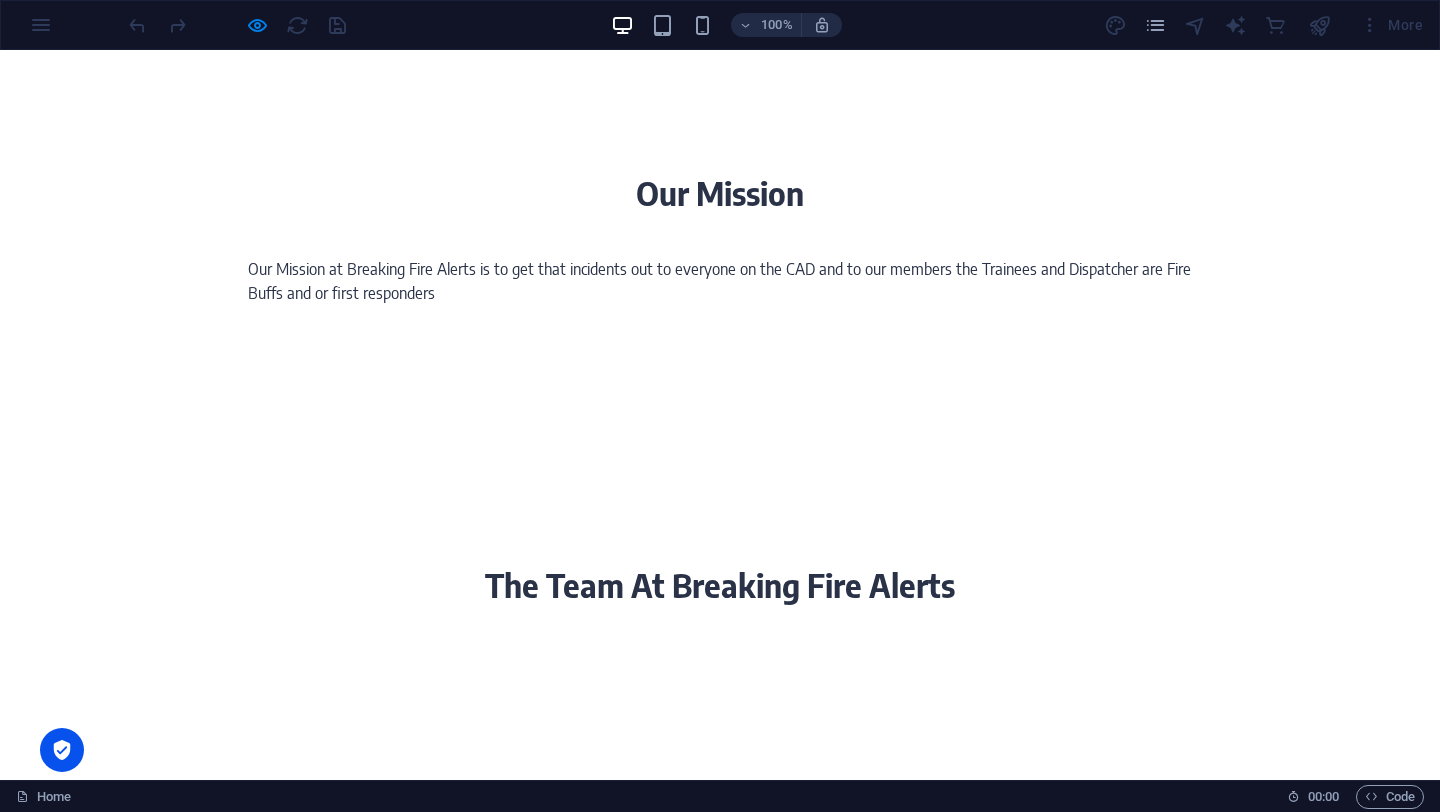 scroll, scrollTop: 0, scrollLeft: 0, axis: both 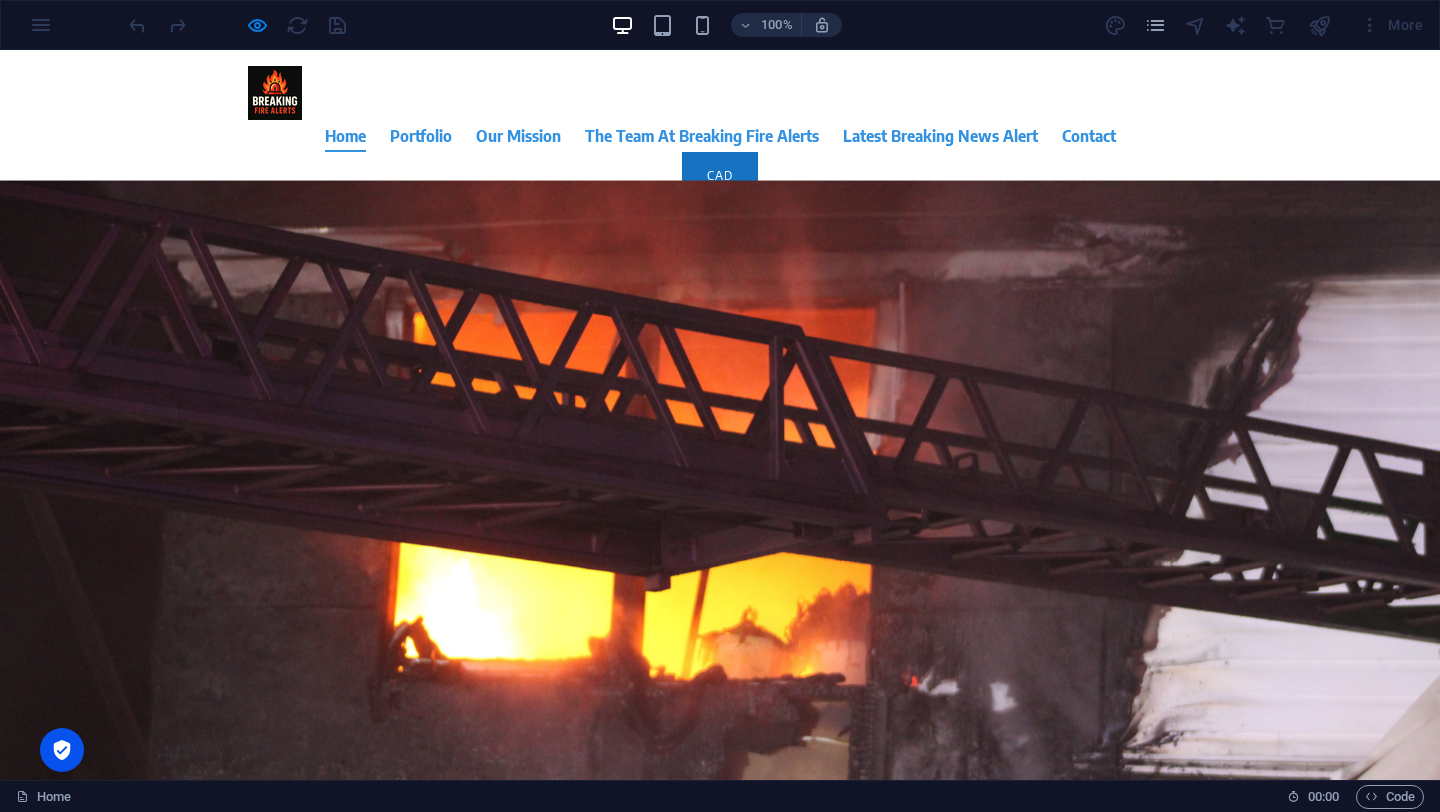 click on "CAD" at bounding box center (720, 175) 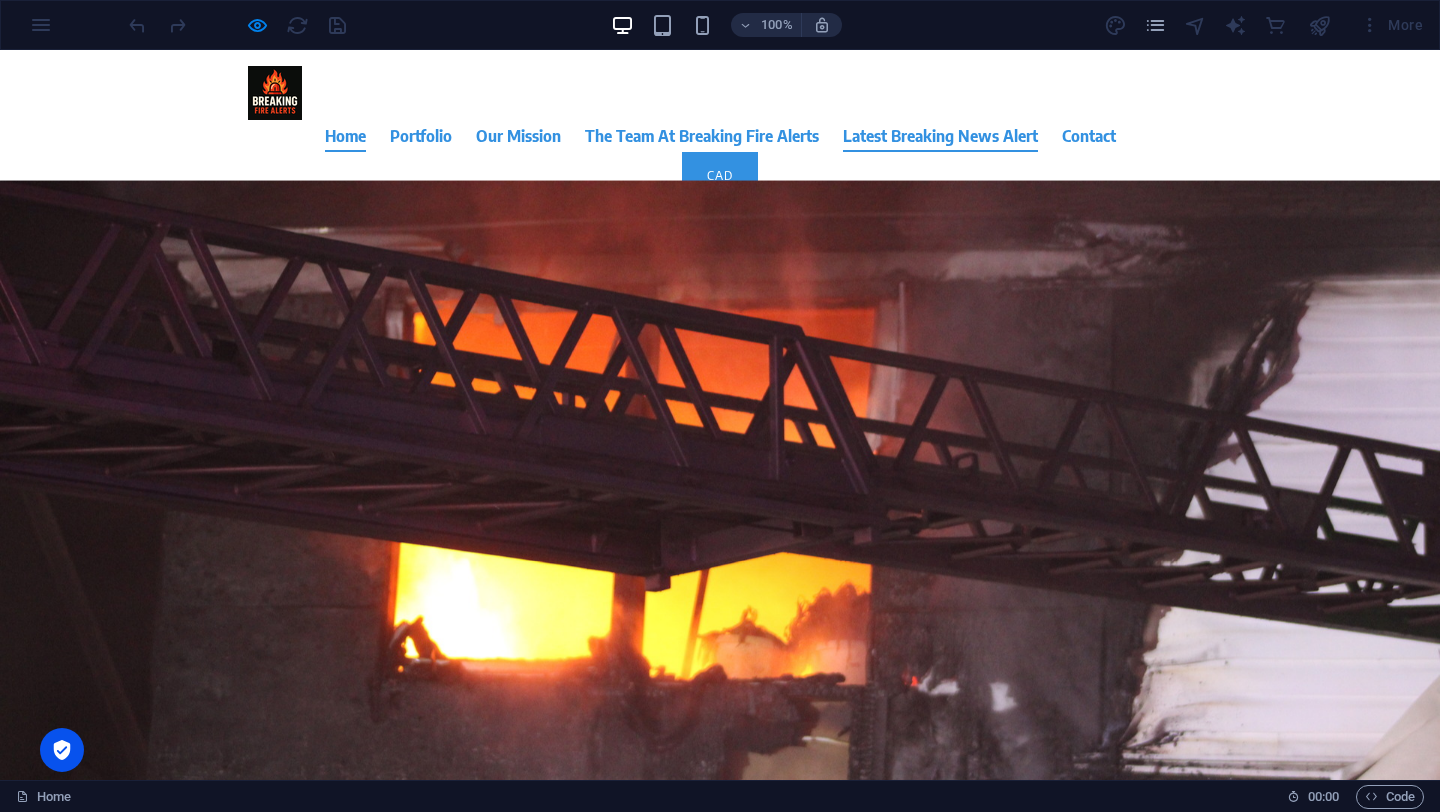 click on "Latest Breaking News Alert" at bounding box center [940, 136] 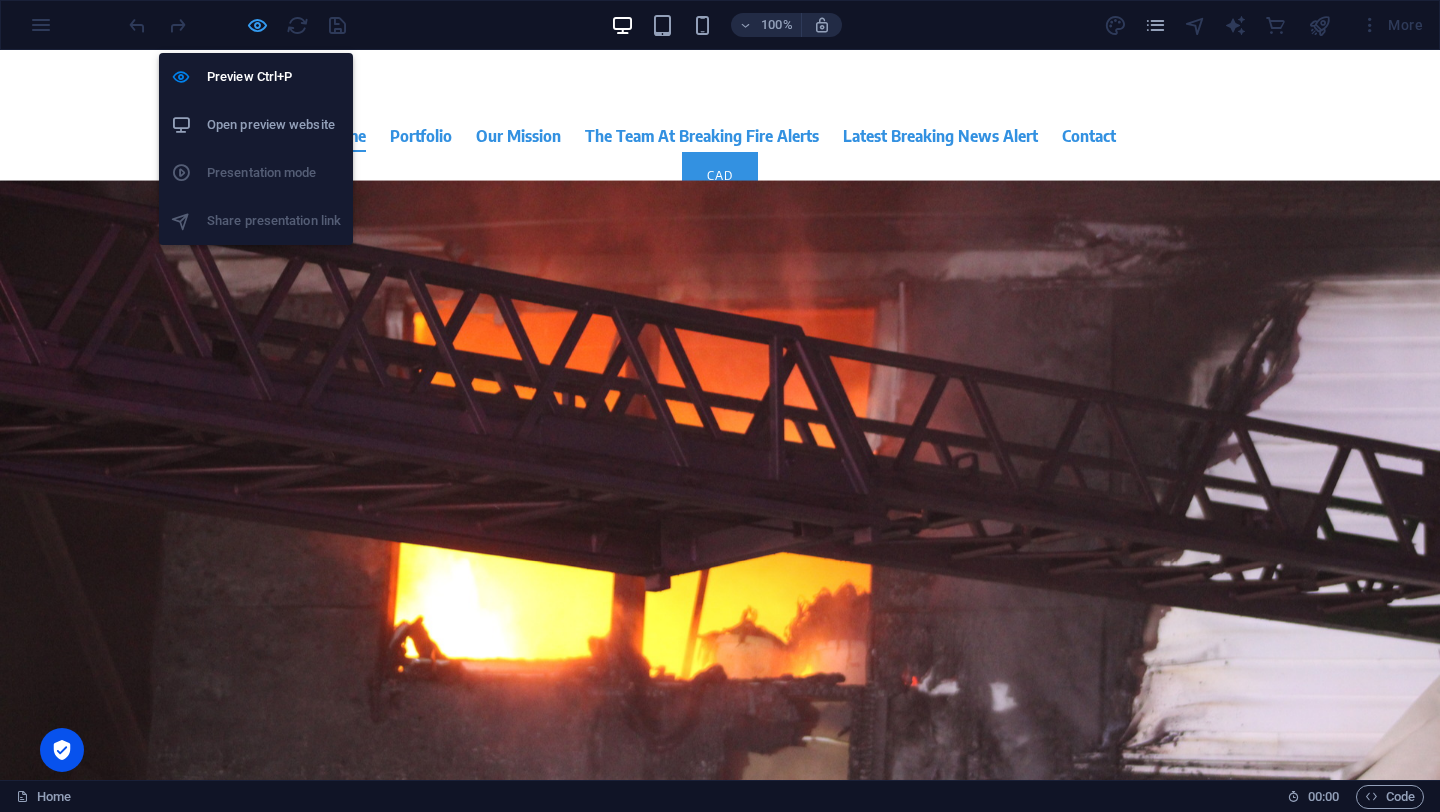 click at bounding box center [257, 25] 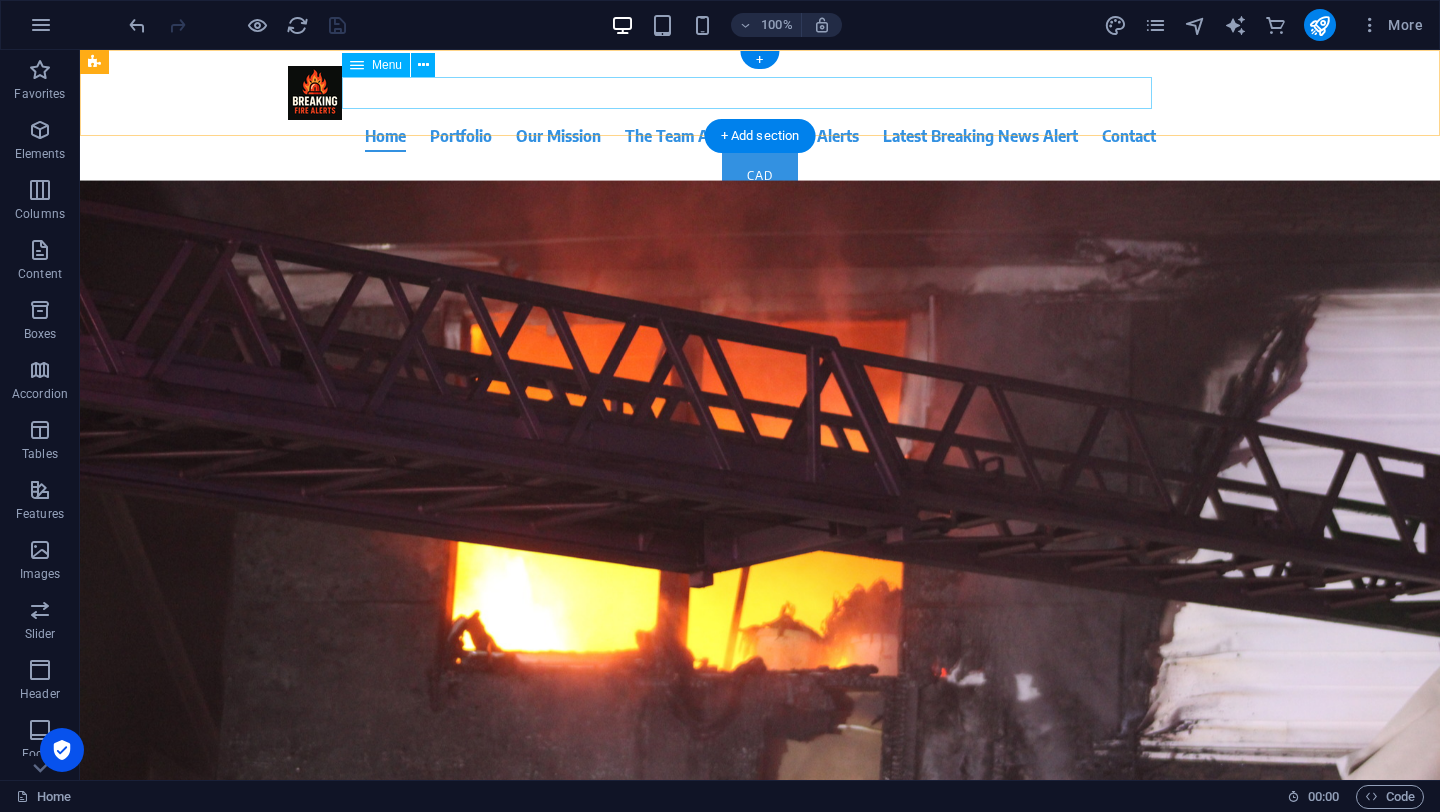 click on "Home Portfolio Our Mission  The Team At Breaking Fire Alerts  Latest Breaking News Alert  Contact" at bounding box center [760, 136] 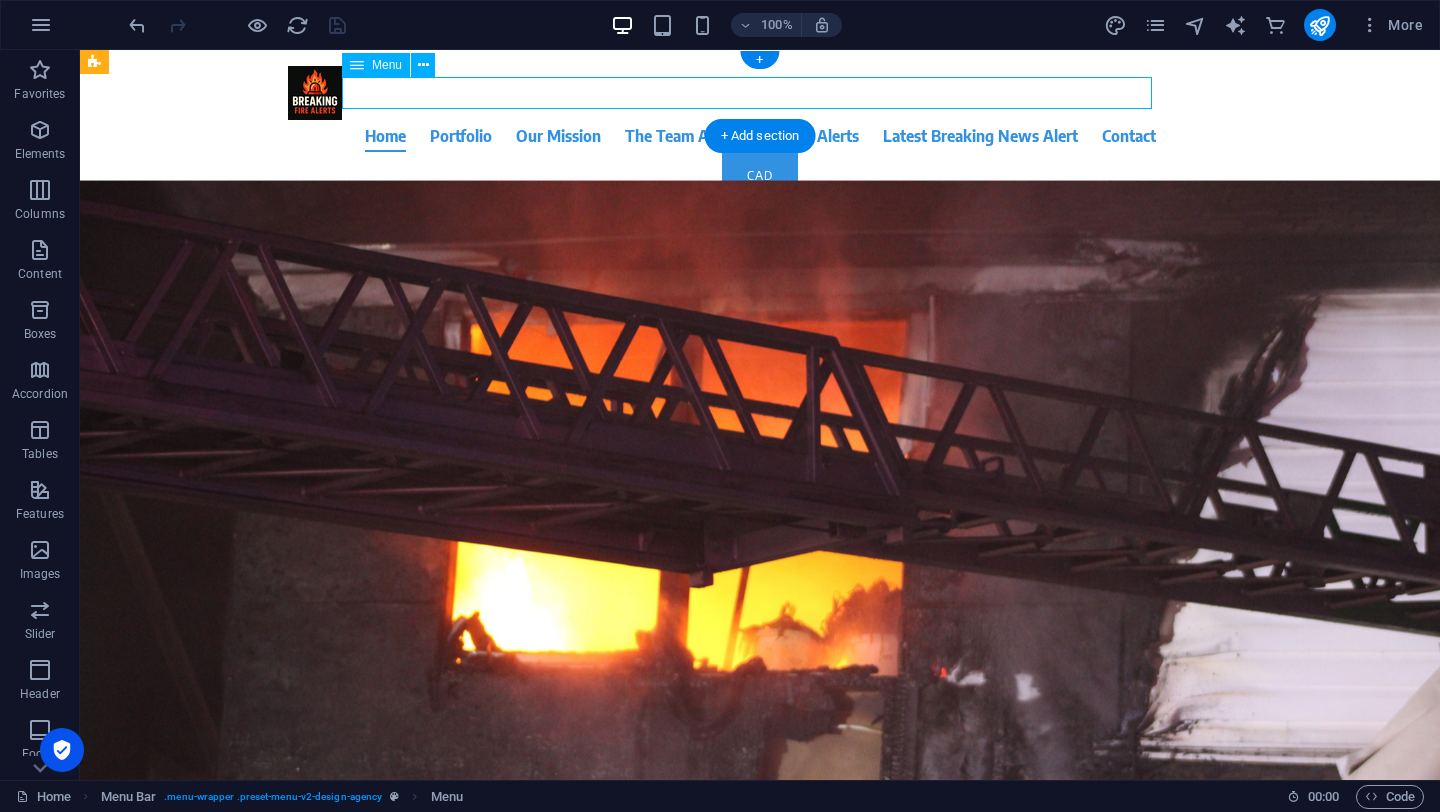 click on "Home Portfolio Our Mission  The Team At Breaking Fire Alerts  Latest Breaking News Alert  Contact" at bounding box center [760, 136] 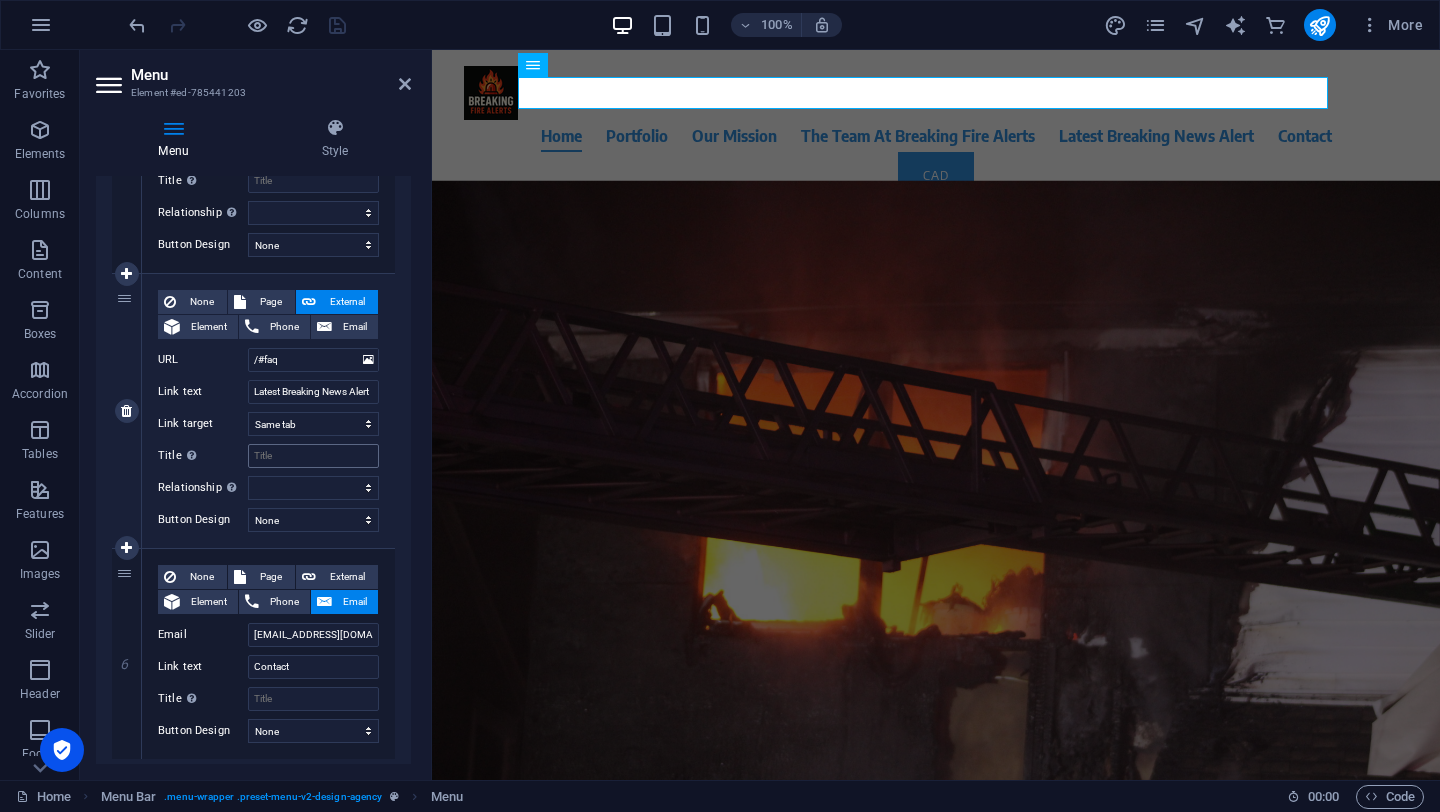 scroll, scrollTop: 1190, scrollLeft: 0, axis: vertical 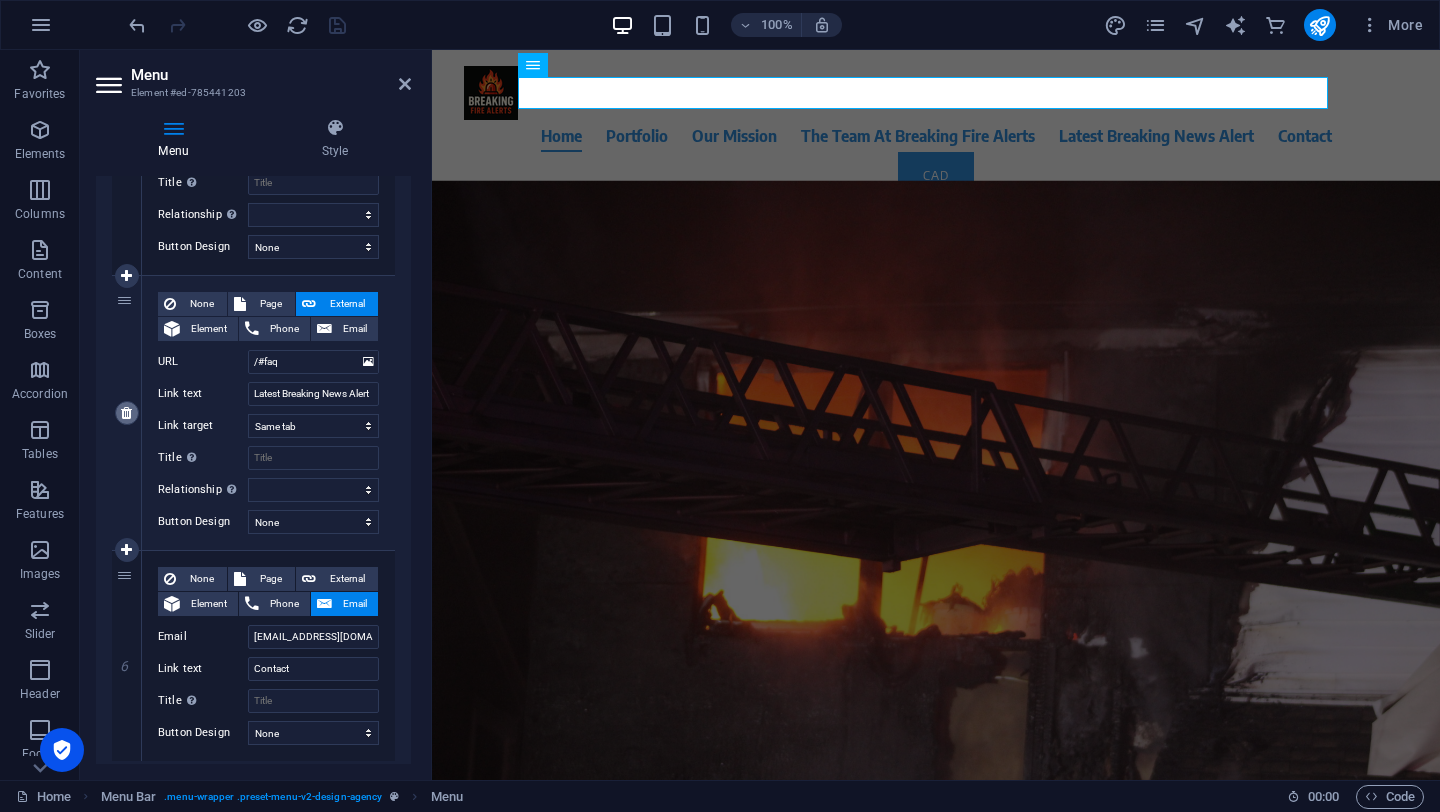 click at bounding box center [126, 413] 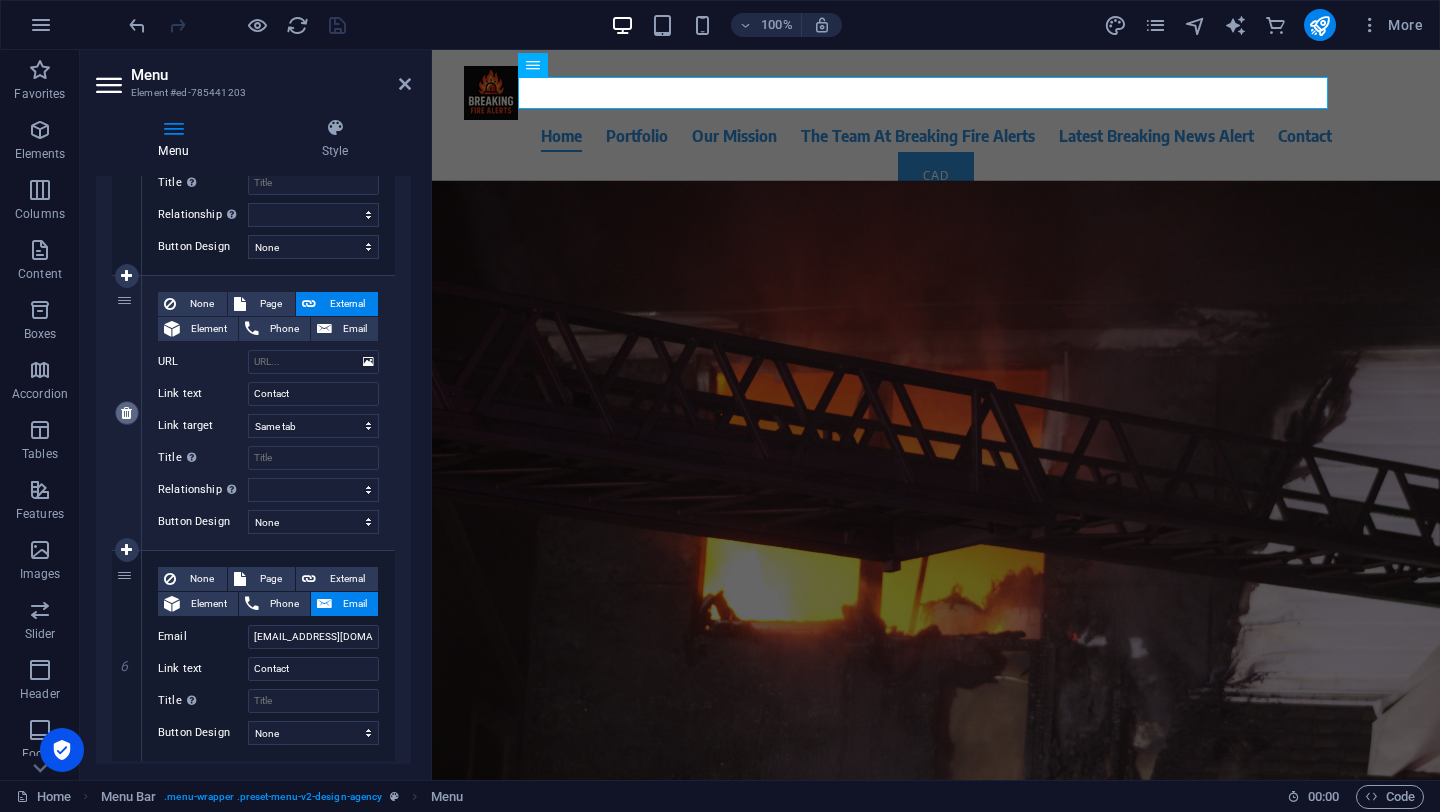 scroll, scrollTop: 983, scrollLeft: 0, axis: vertical 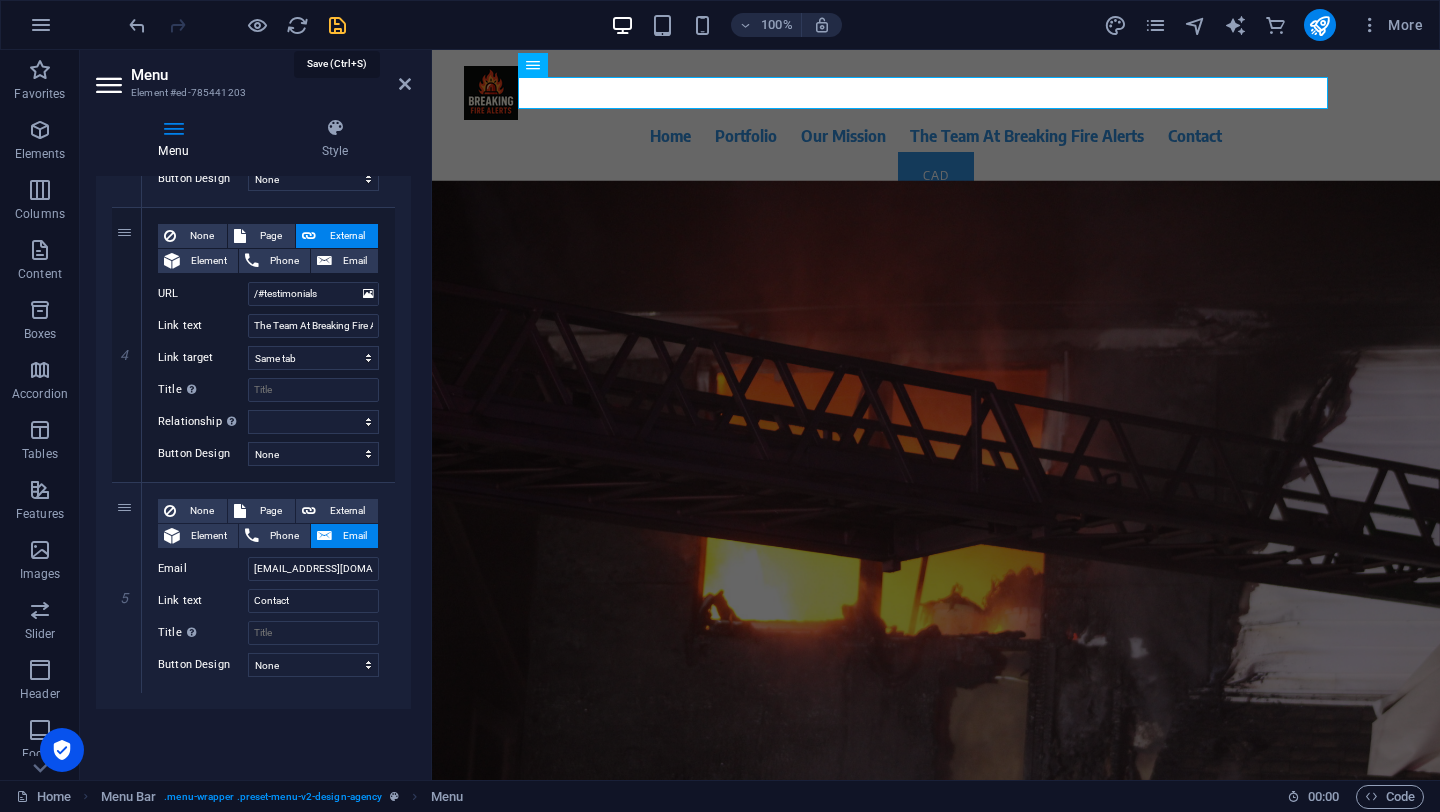click at bounding box center [337, 25] 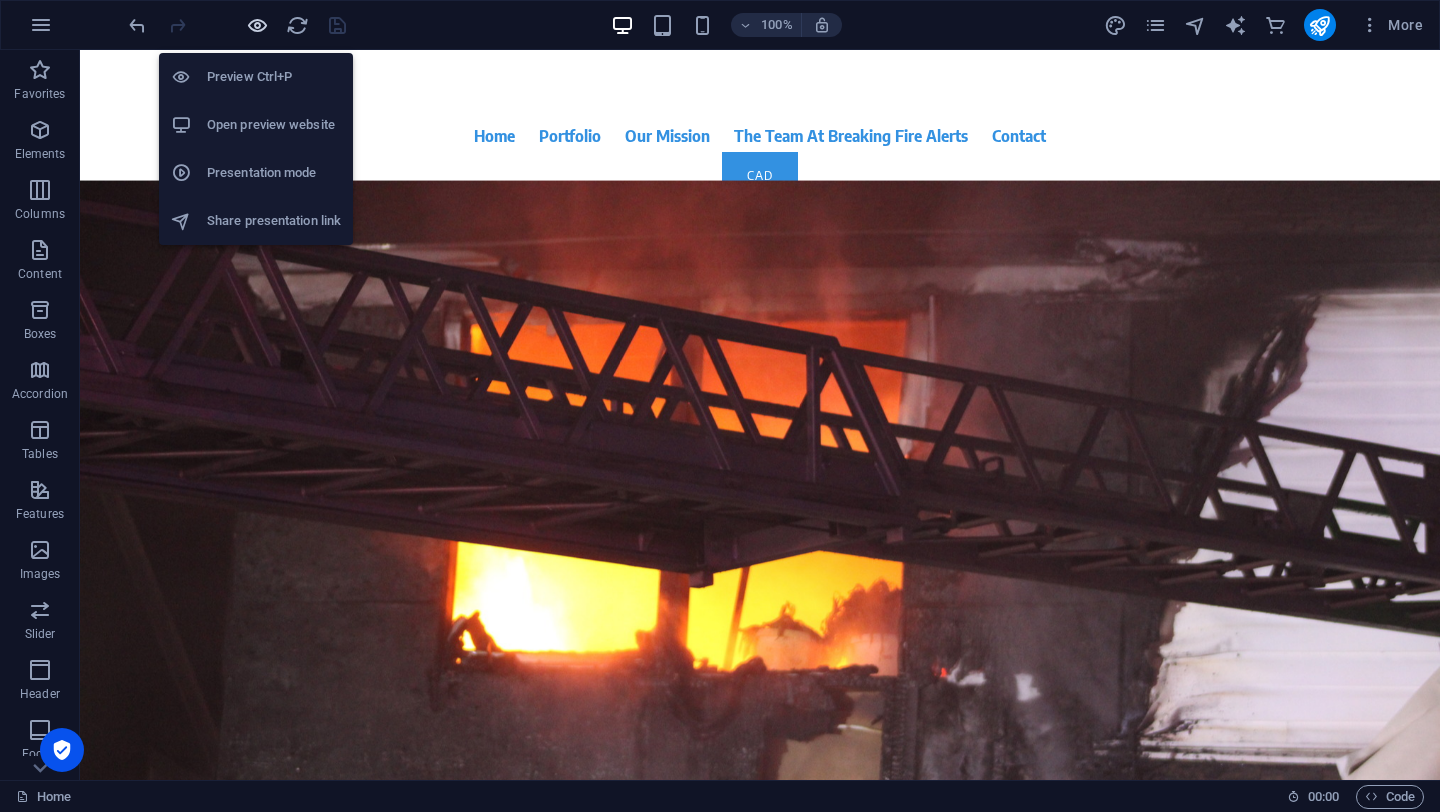 click at bounding box center [257, 25] 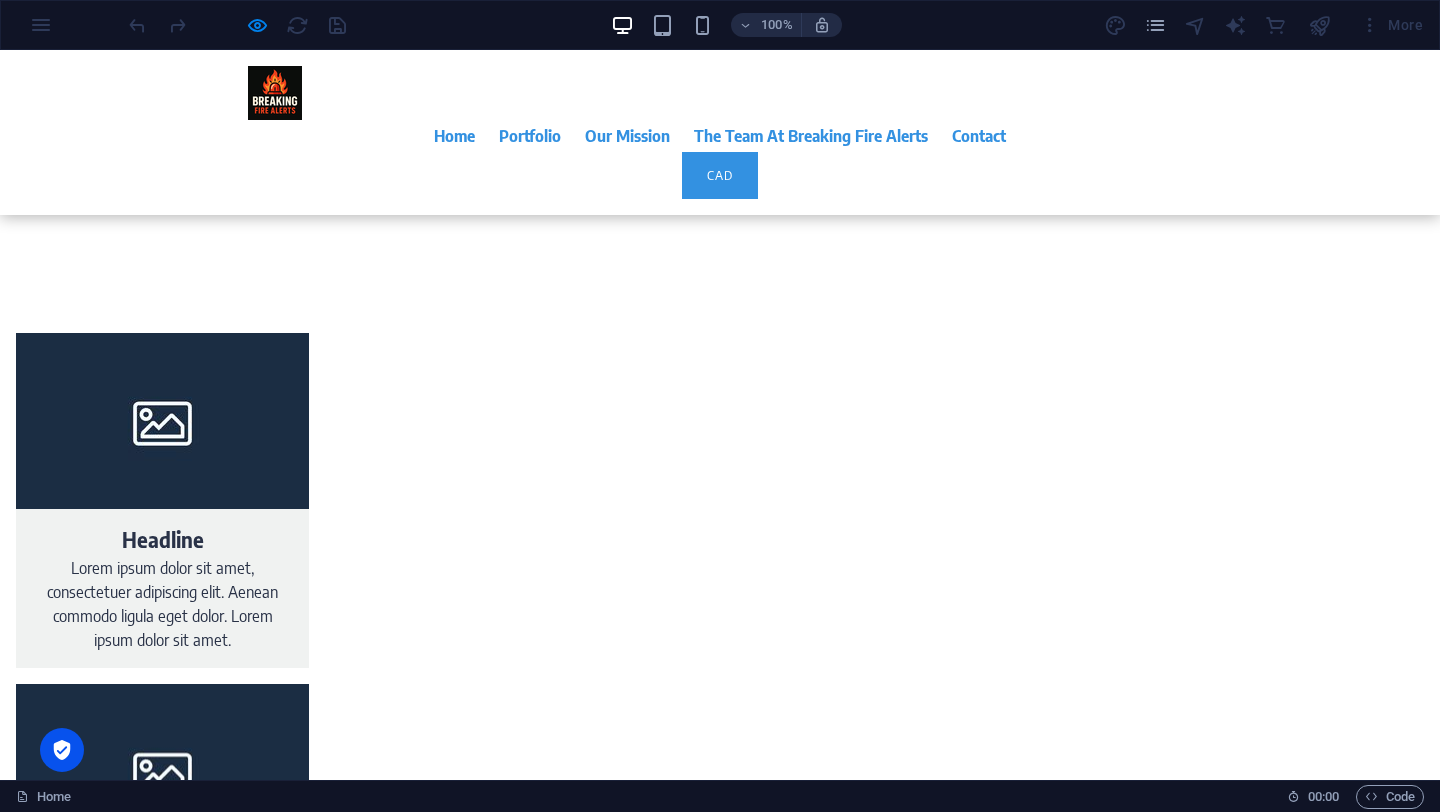 scroll, scrollTop: 0, scrollLeft: 0, axis: both 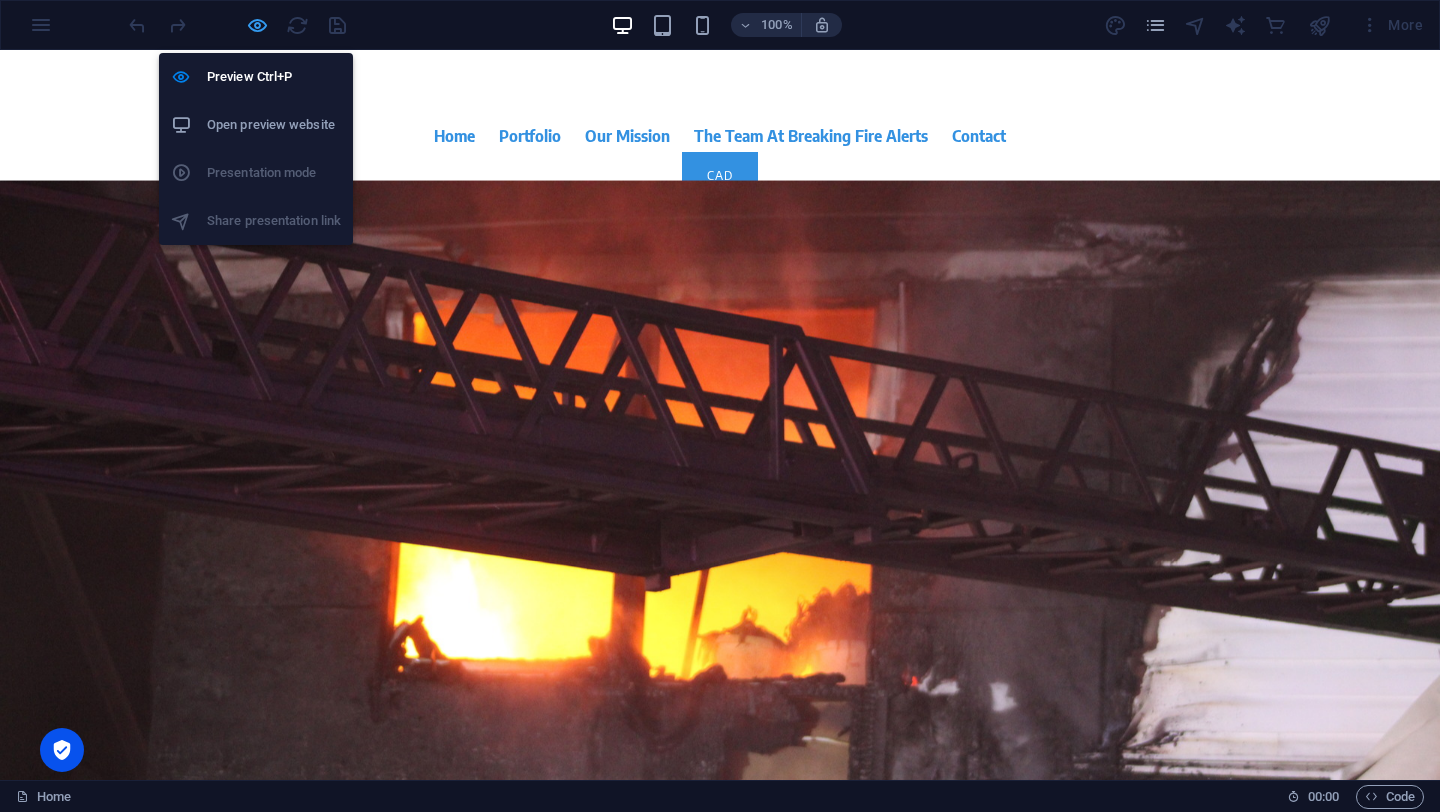click at bounding box center [257, 25] 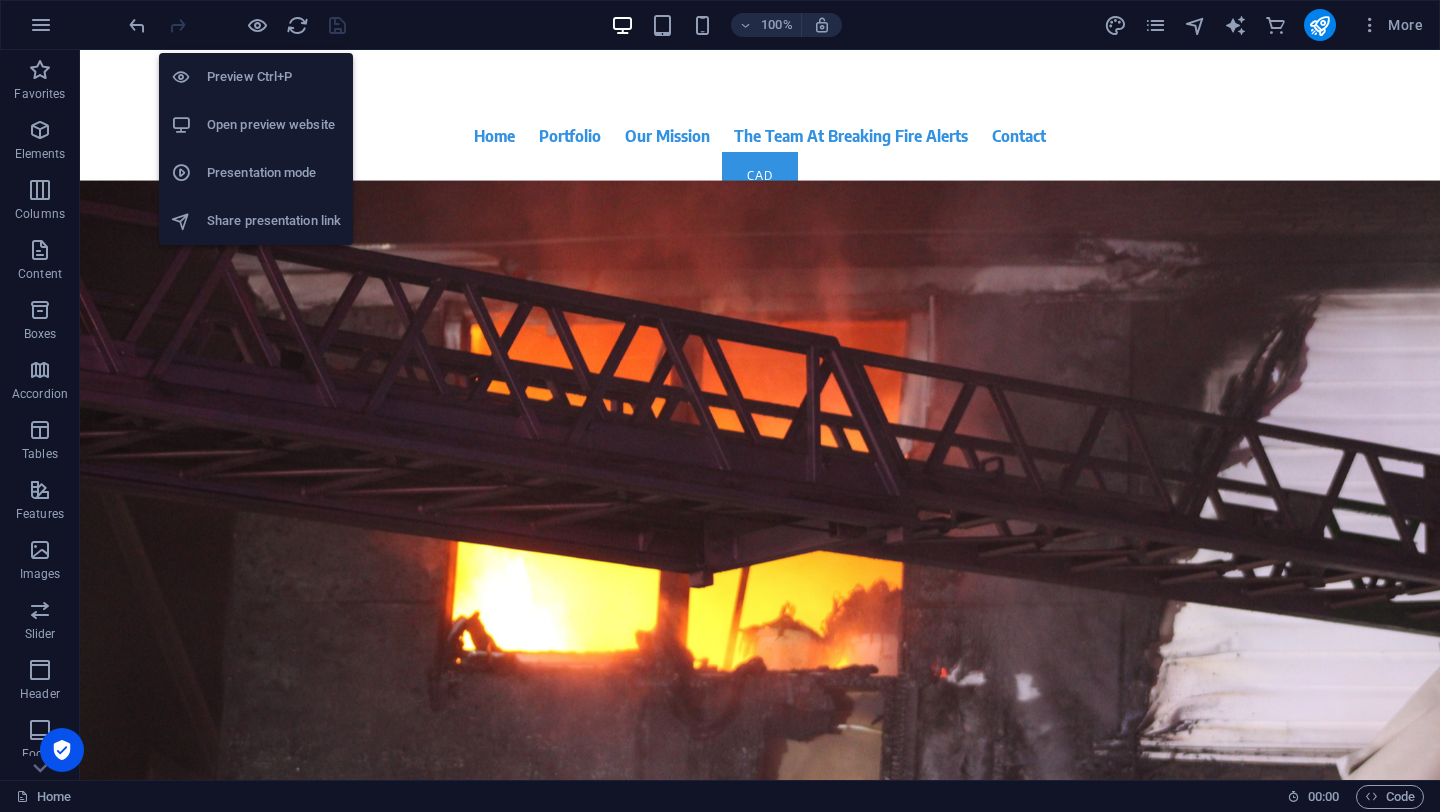 click on "Open preview website" at bounding box center [274, 125] 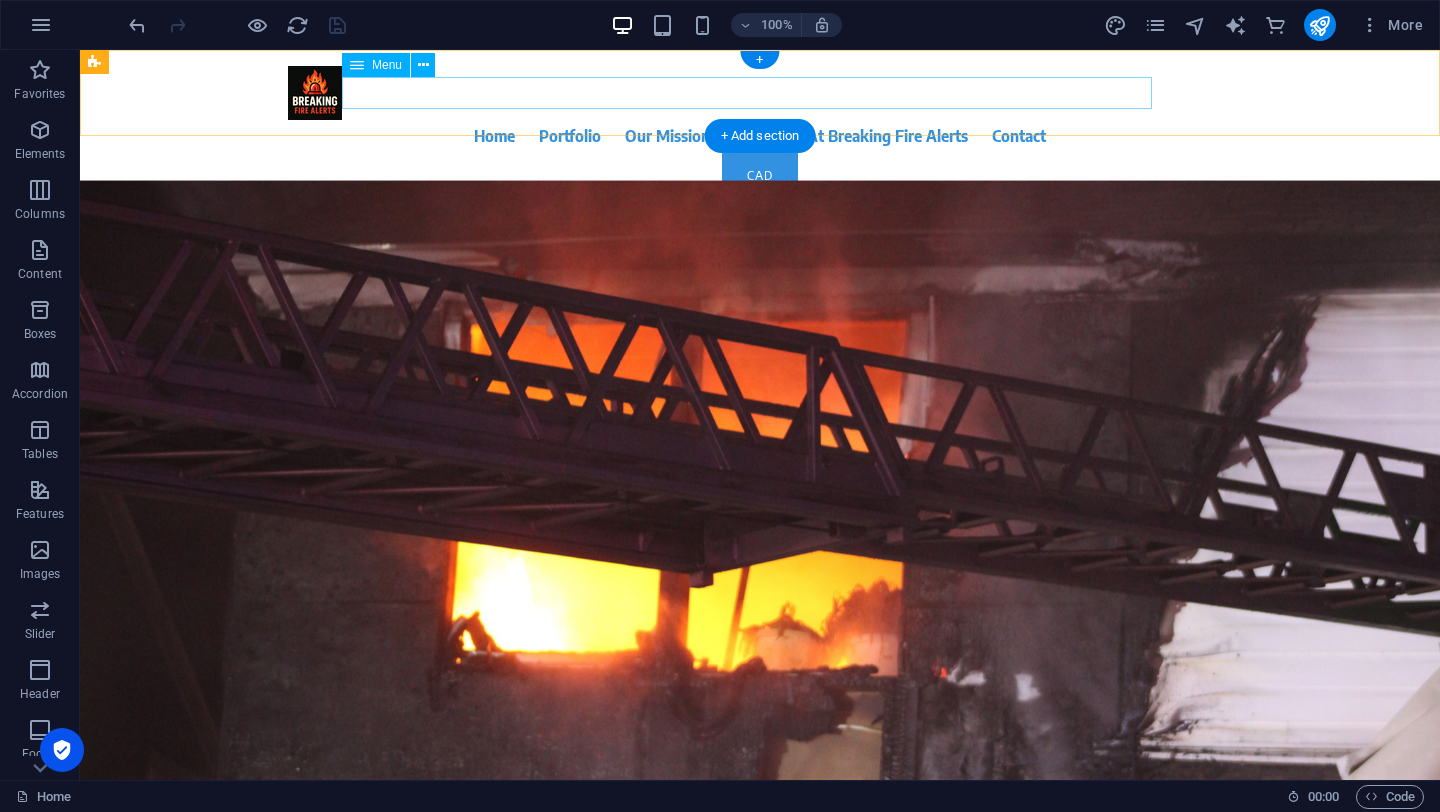 click on "Home Portfolio Our Mission  The Team At Breaking Fire Alerts  Contact" at bounding box center (760, 136) 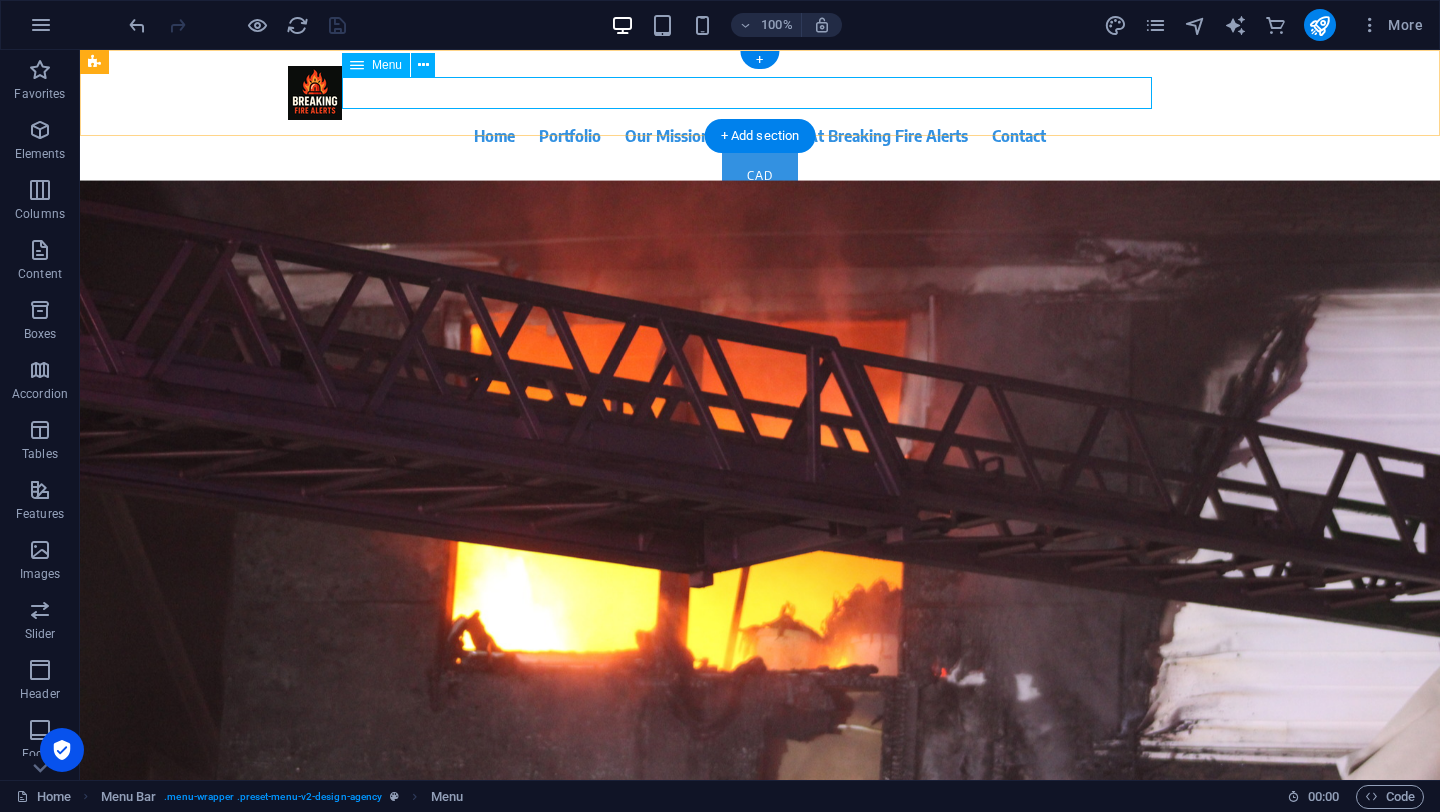 click on "Home Portfolio Our Mission  The Team At Breaking Fire Alerts  Contact" at bounding box center [760, 136] 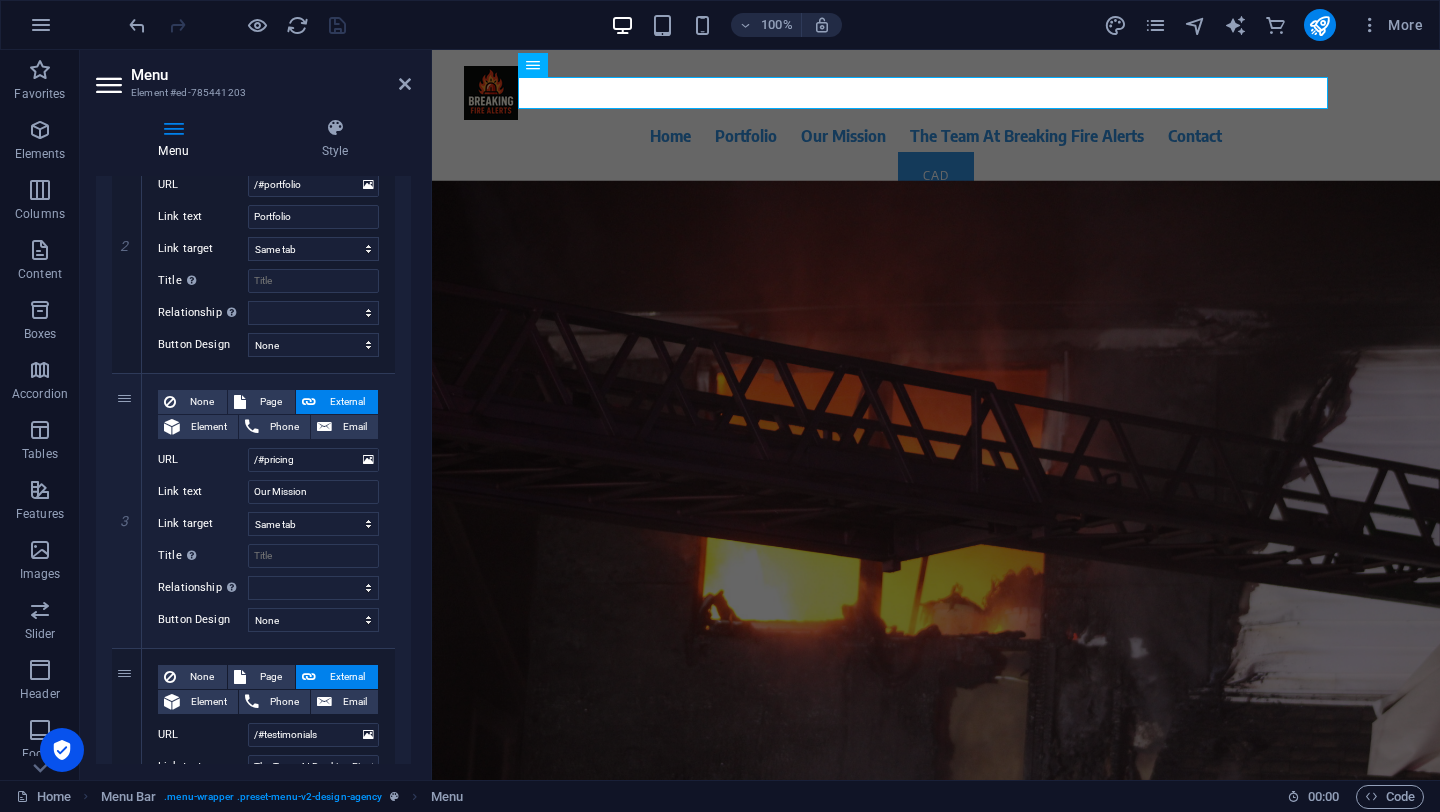 scroll, scrollTop: 983, scrollLeft: 0, axis: vertical 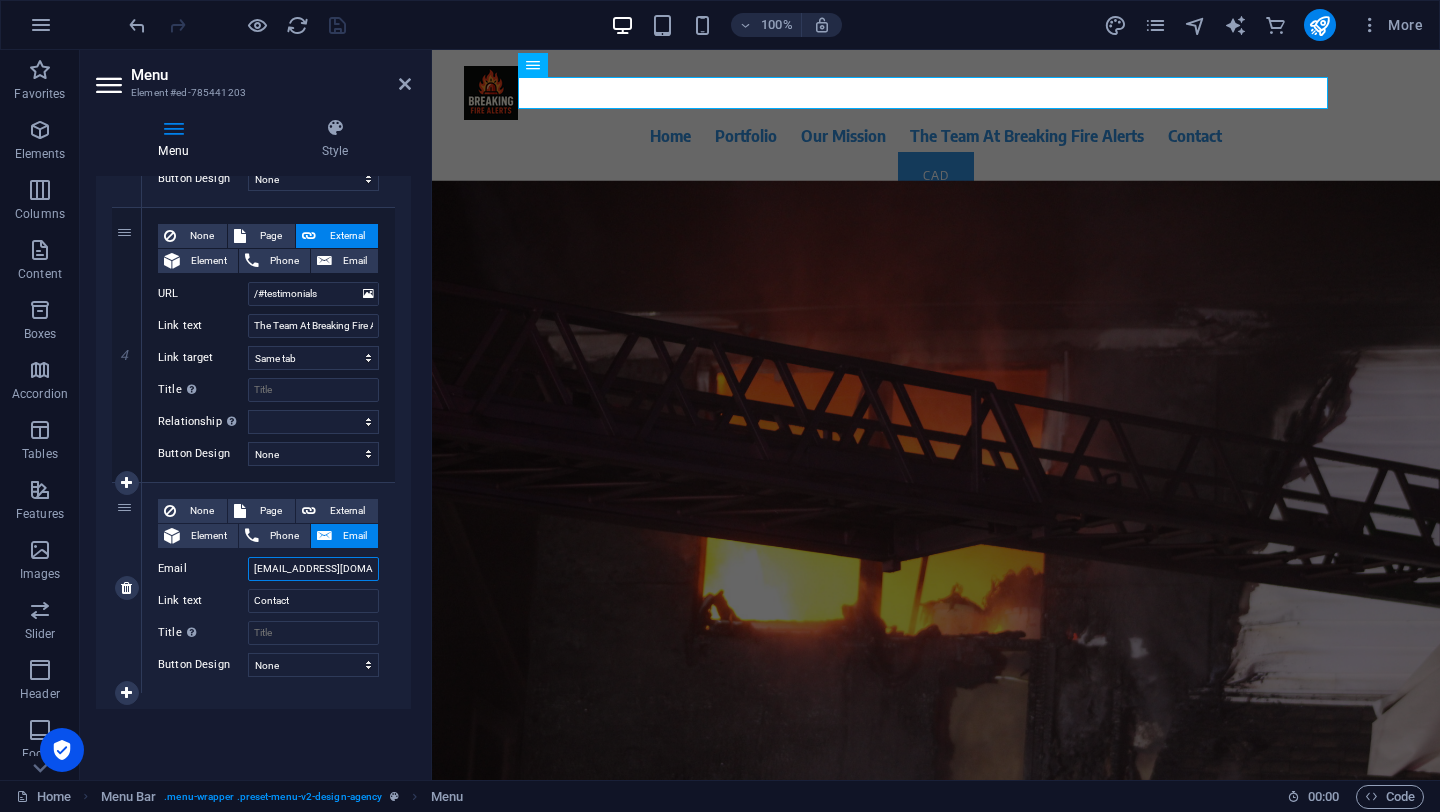 click on "breakingfirealerts@gmail.com" at bounding box center (313, 569) 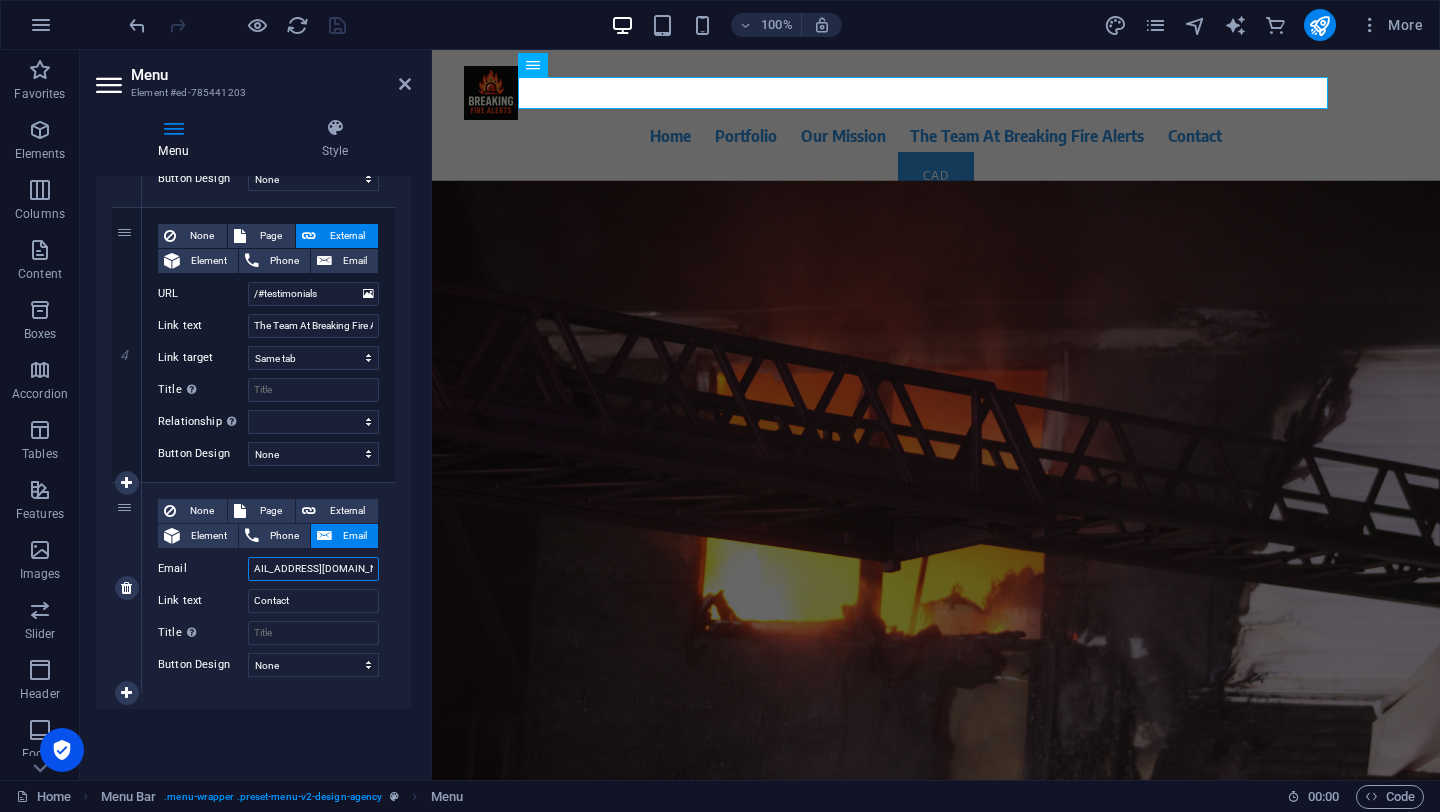 type on "breakingfirealerts@gmail.om" 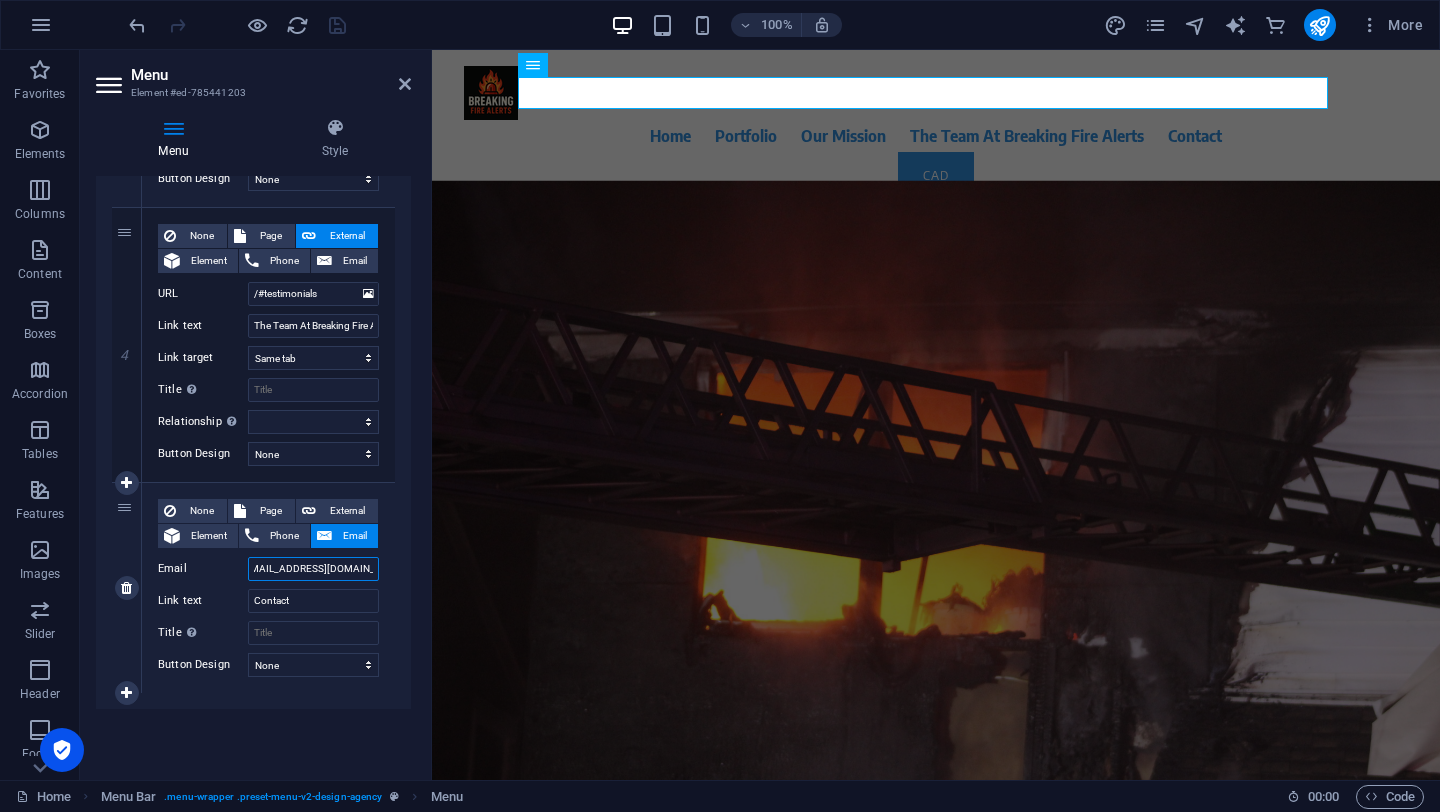 select 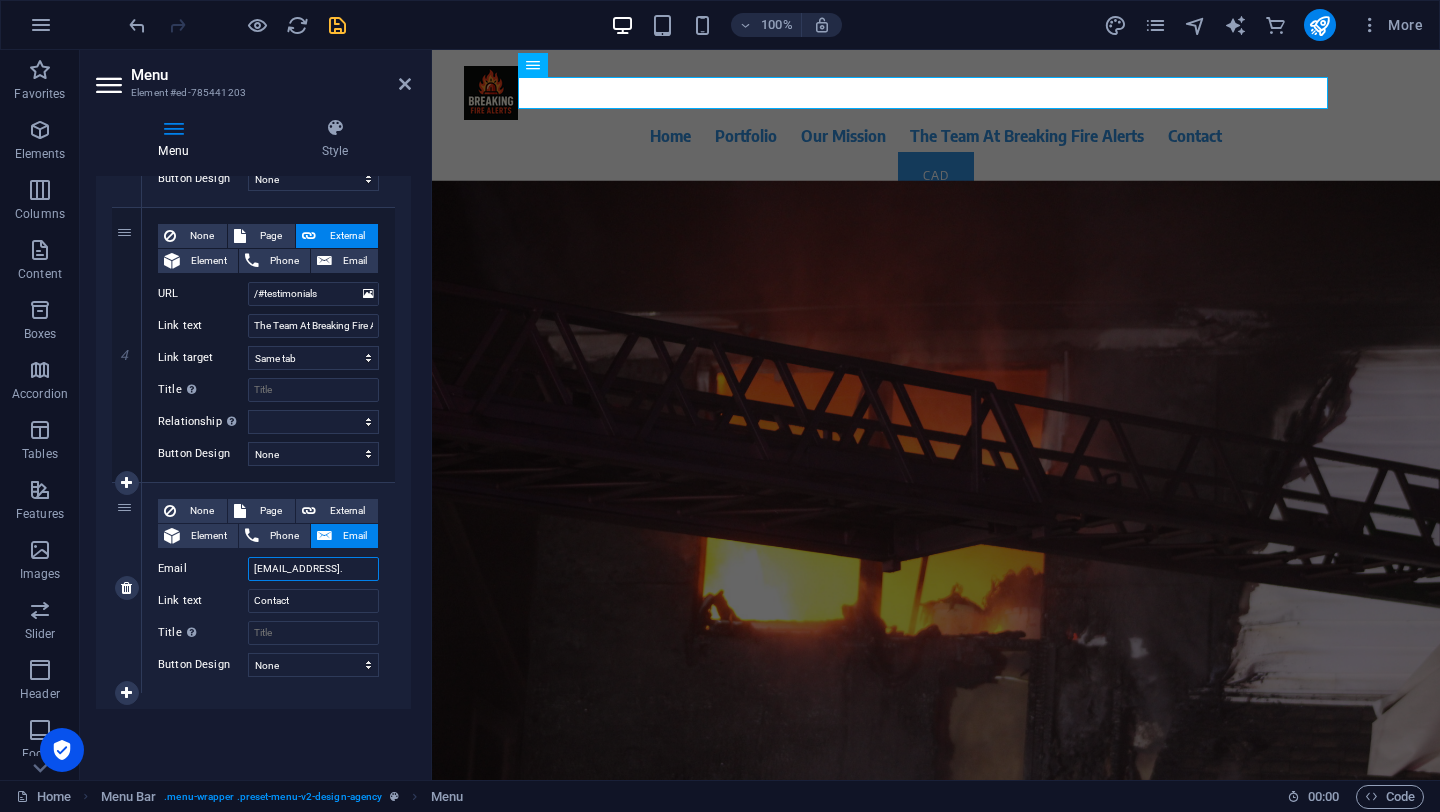 scroll, scrollTop: 0, scrollLeft: 0, axis: both 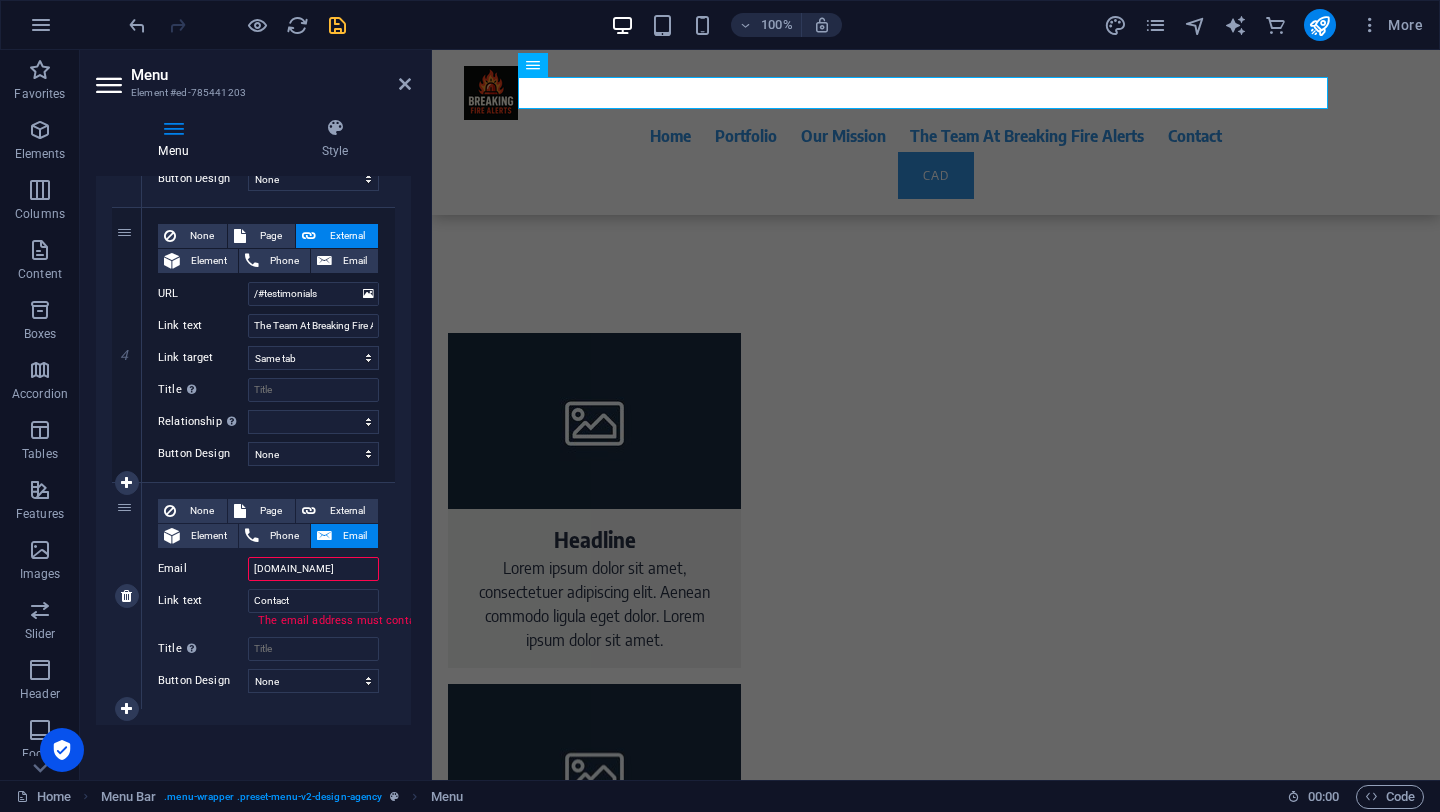 click on "[DOMAIN_NAME]" at bounding box center (313, 569) 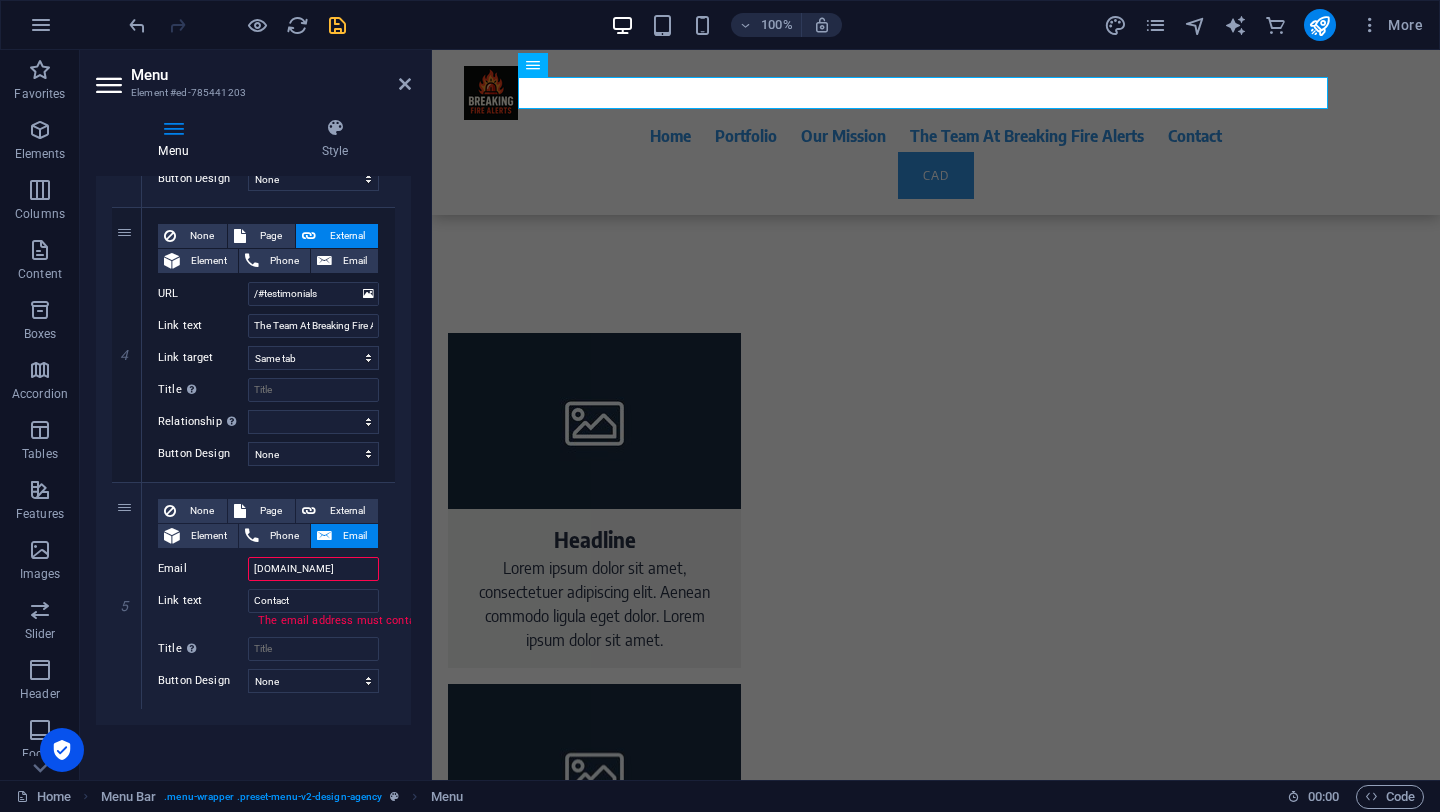 type on "@breakingfirealerts.com" 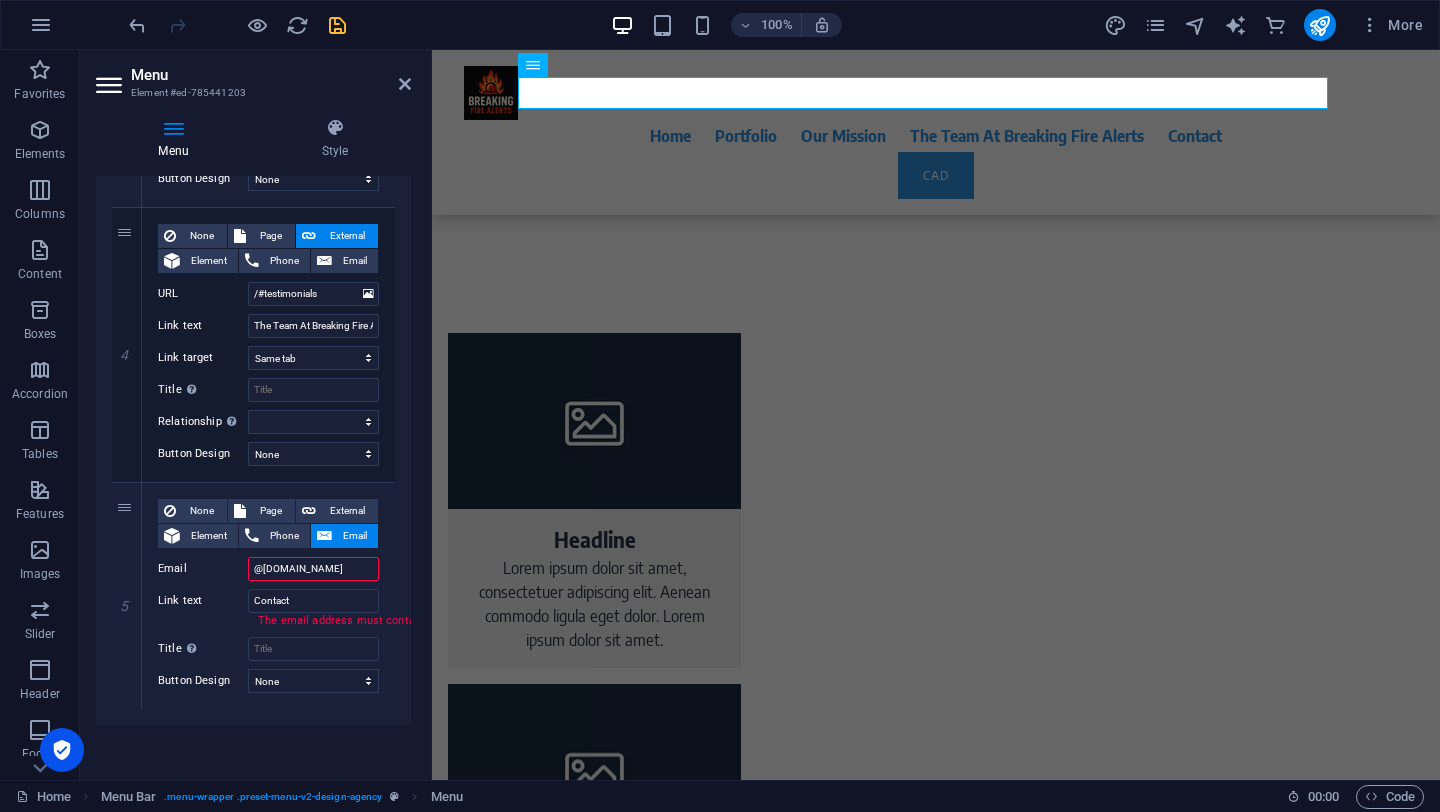 select 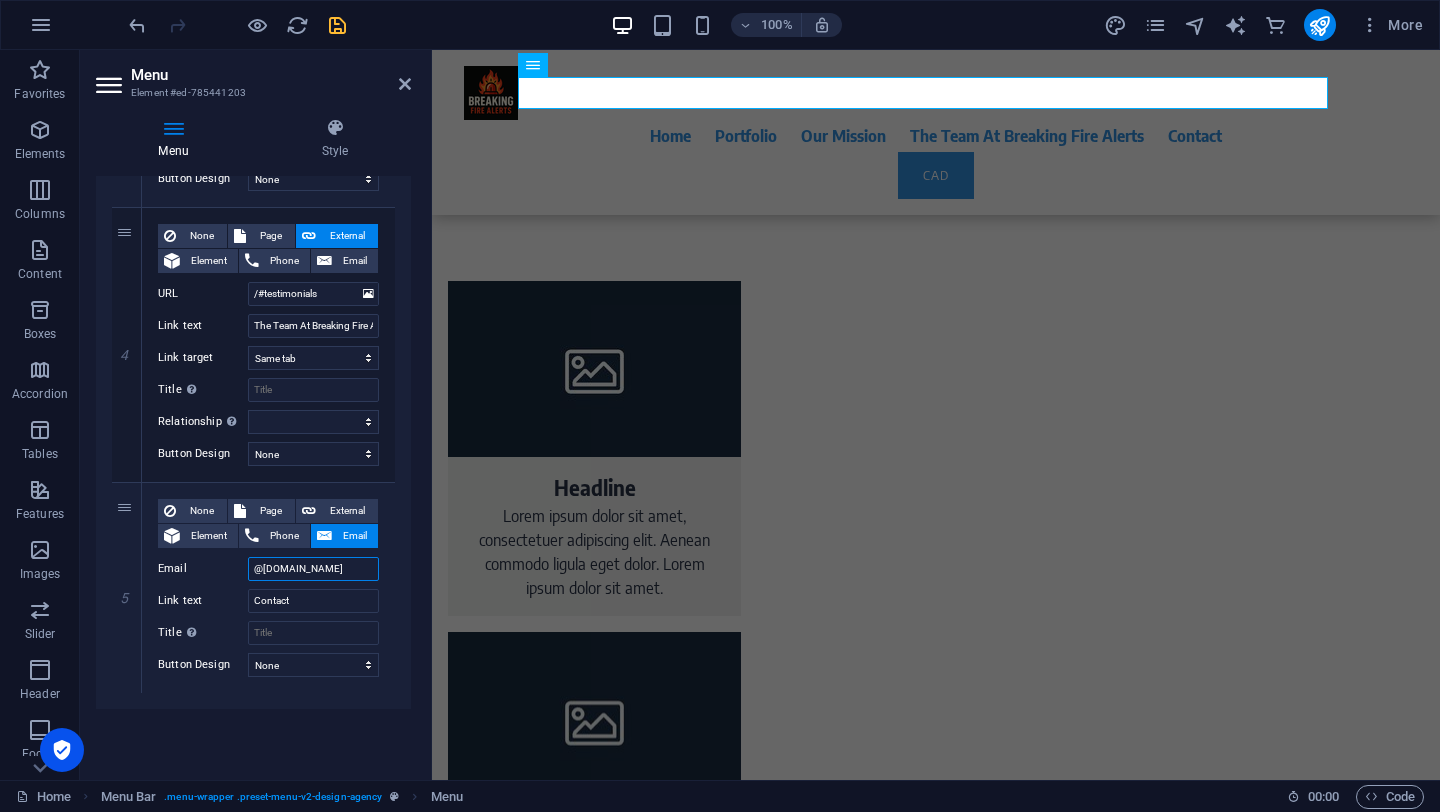 type on "s@breakingfirealerts.com" 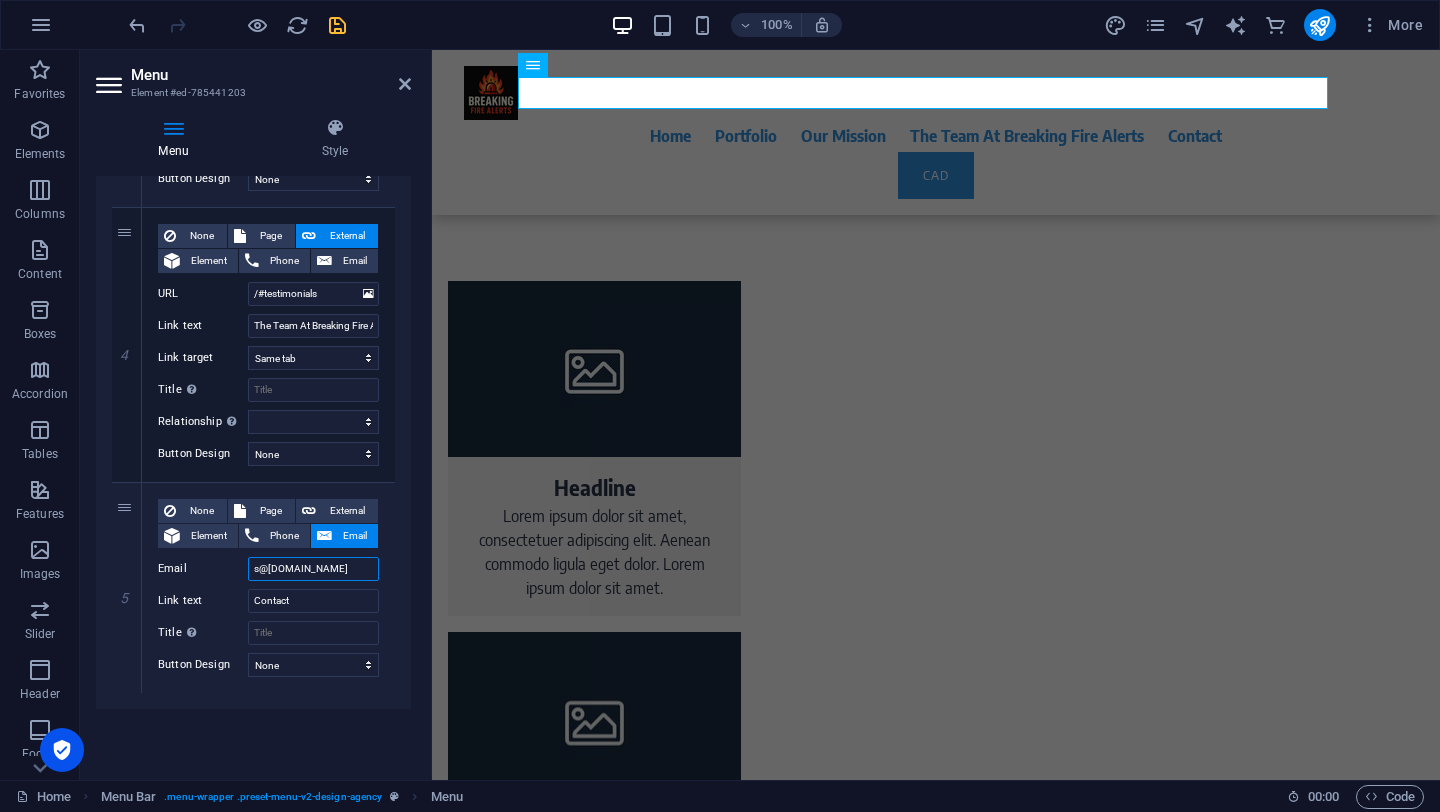 select 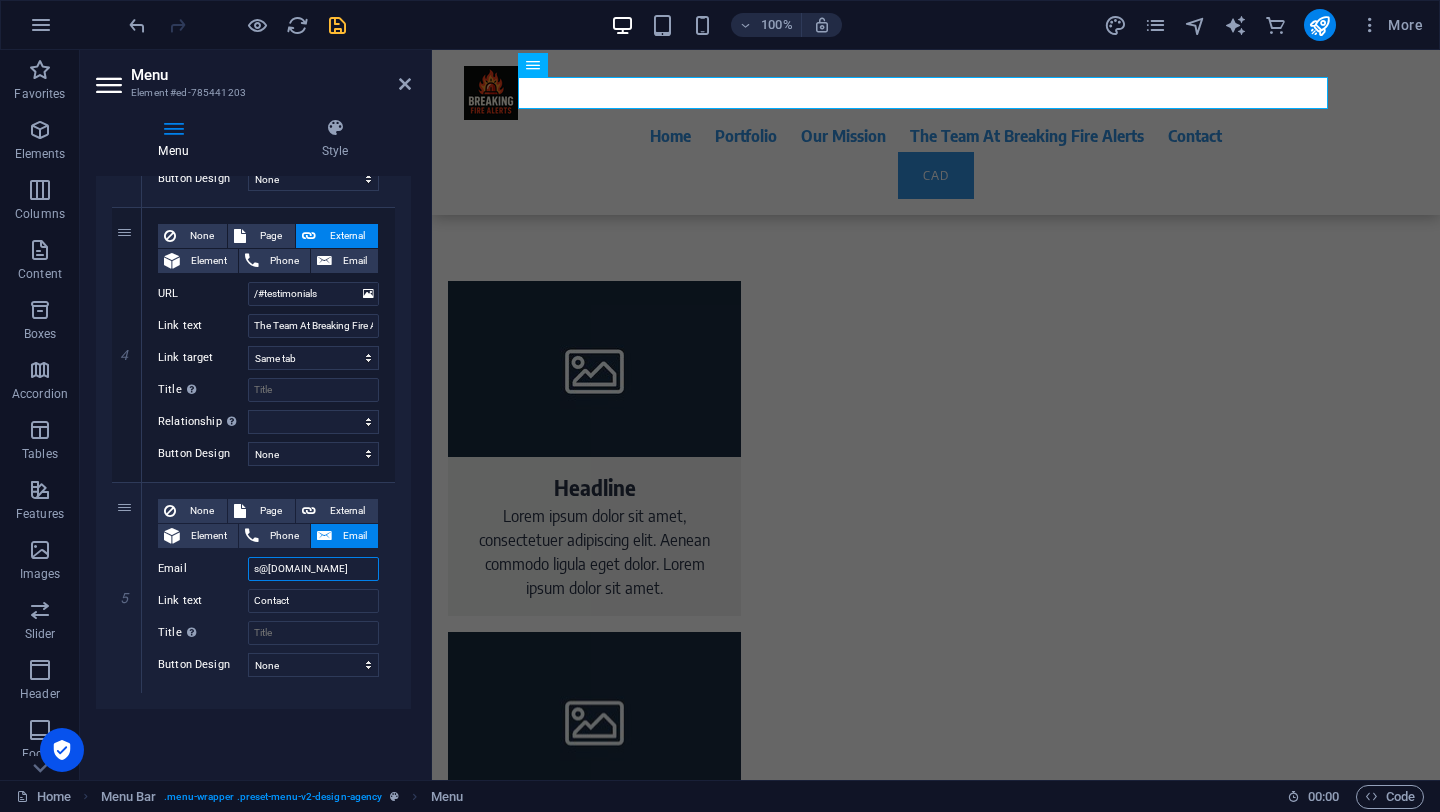 type on "su@breakingfirealerts.com" 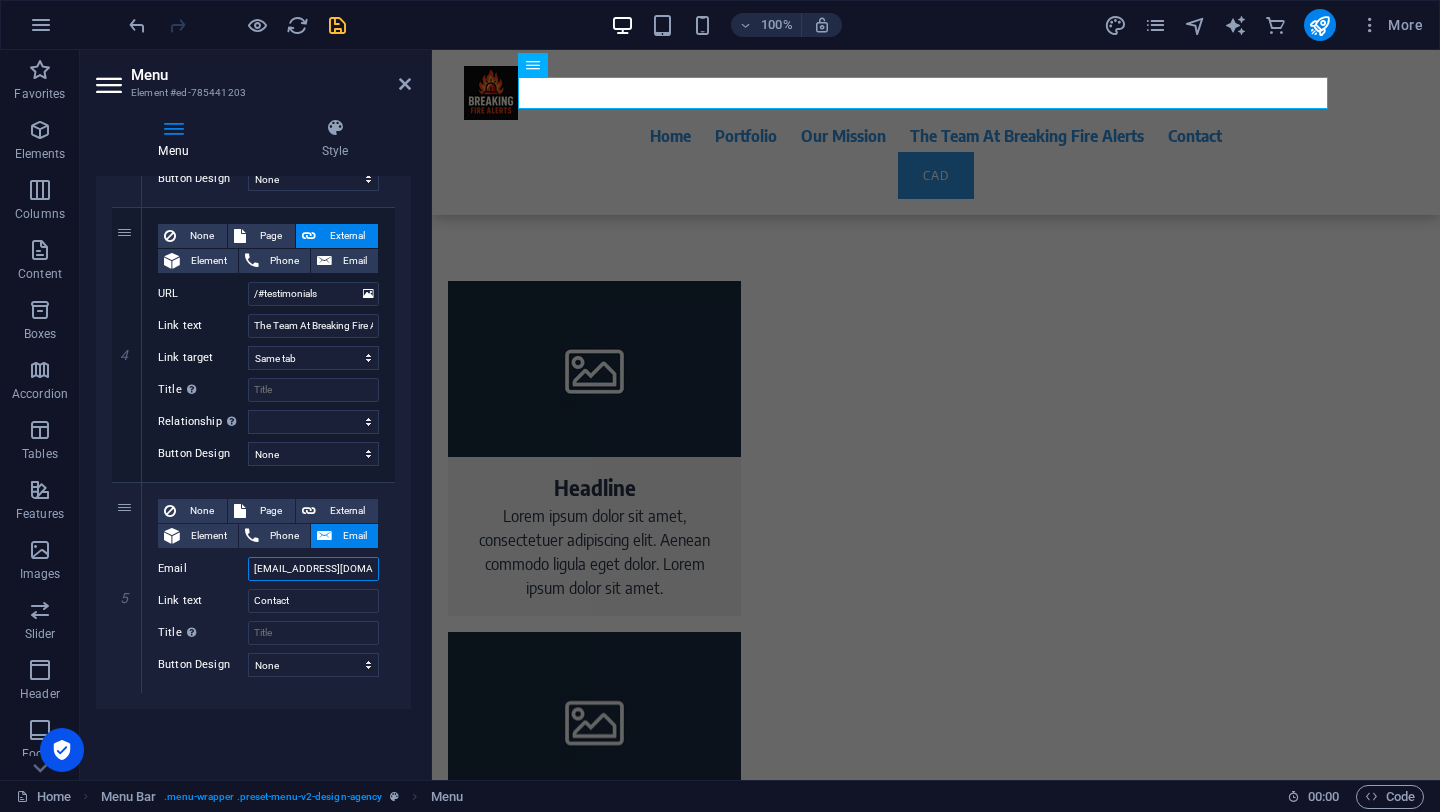 select 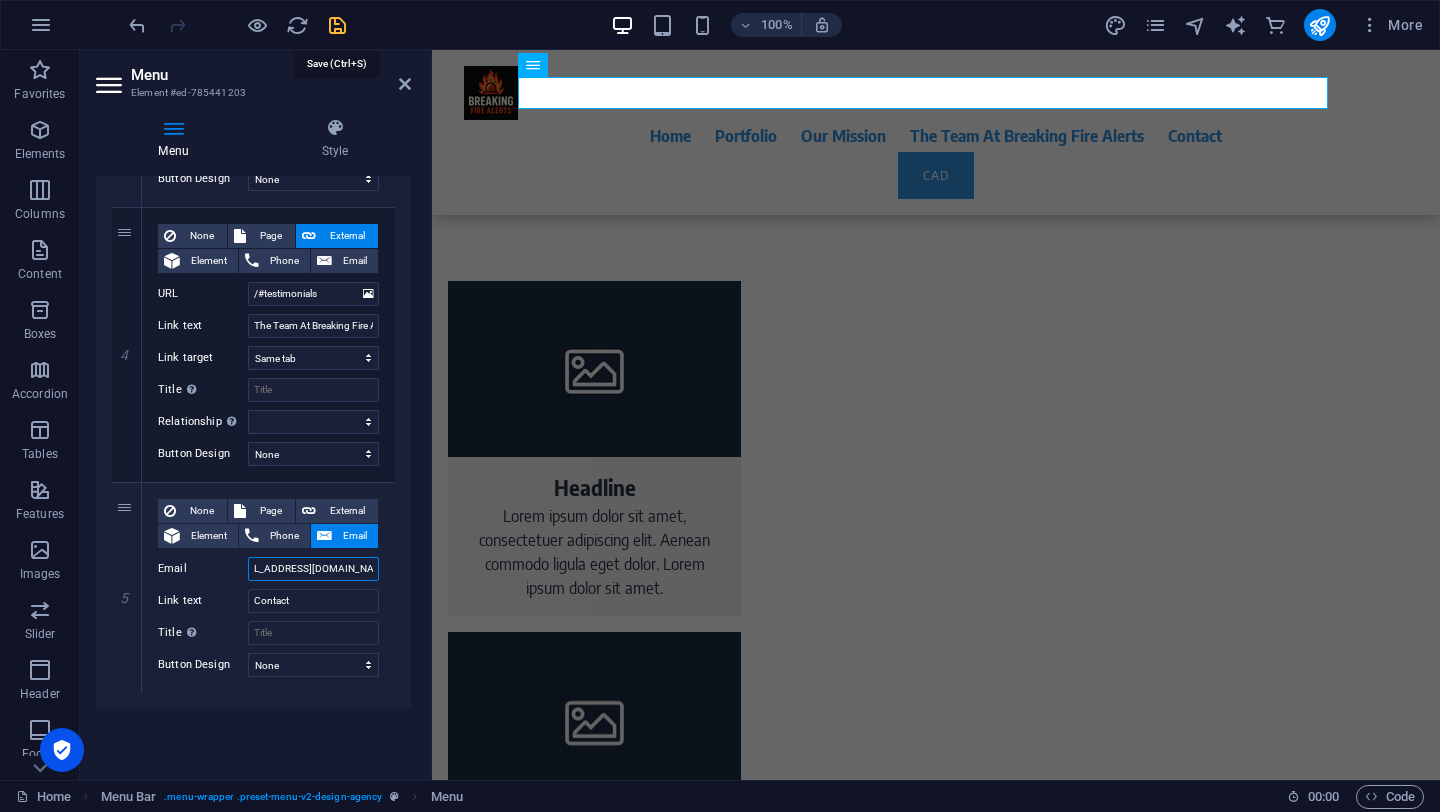 type on "[EMAIL_ADDRESS][DOMAIN_NAME]" 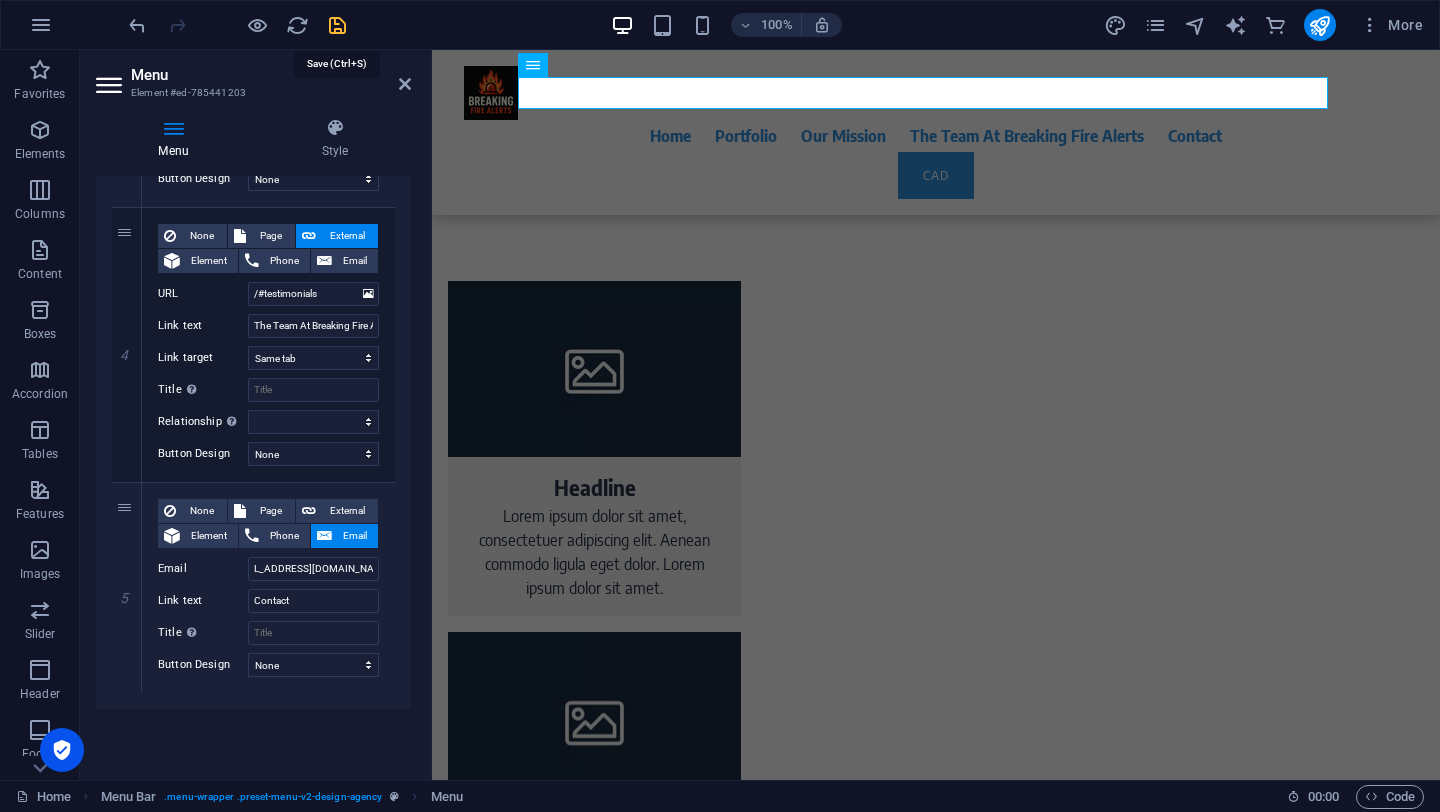 scroll, scrollTop: 0, scrollLeft: 0, axis: both 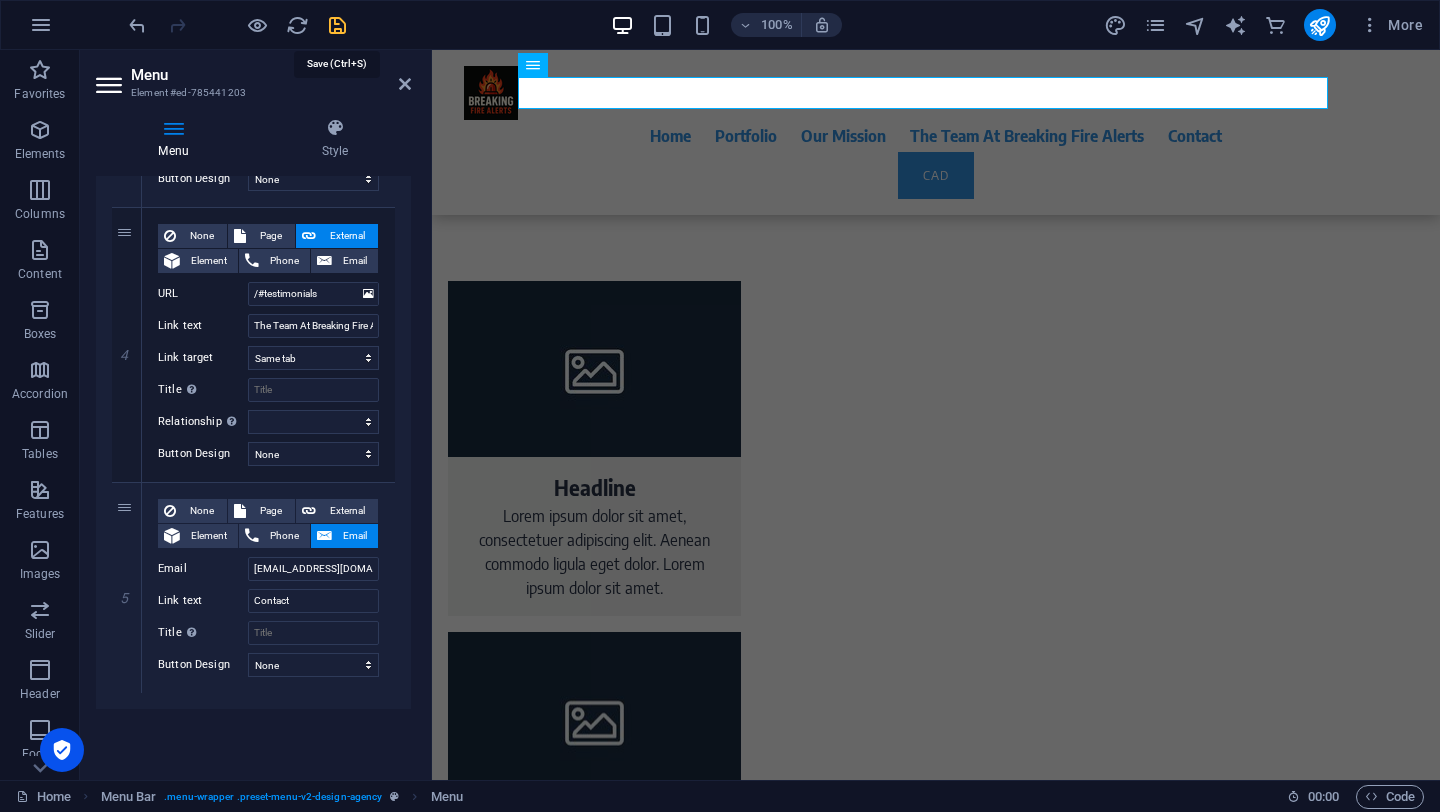 click at bounding box center (337, 25) 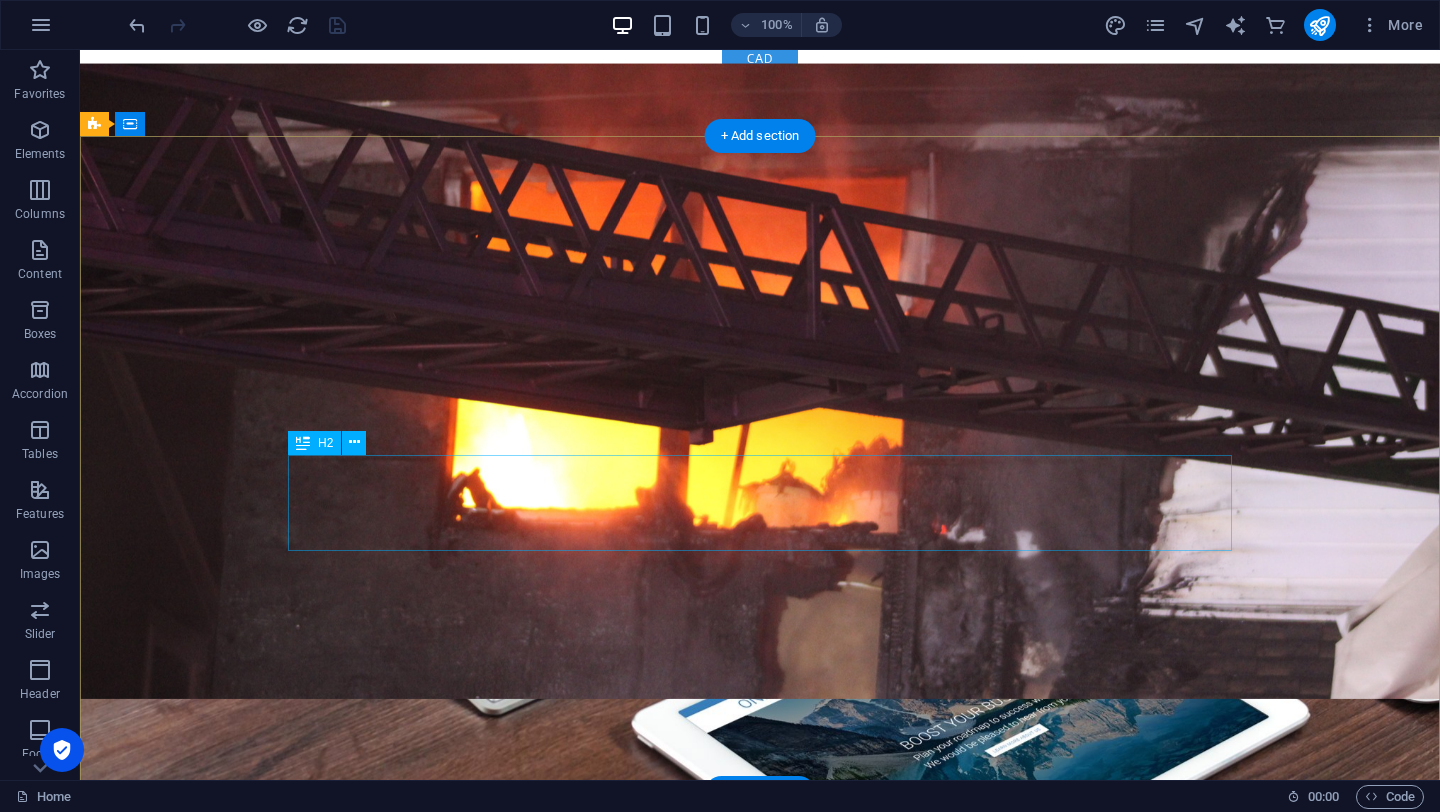 scroll, scrollTop: 0, scrollLeft: 0, axis: both 